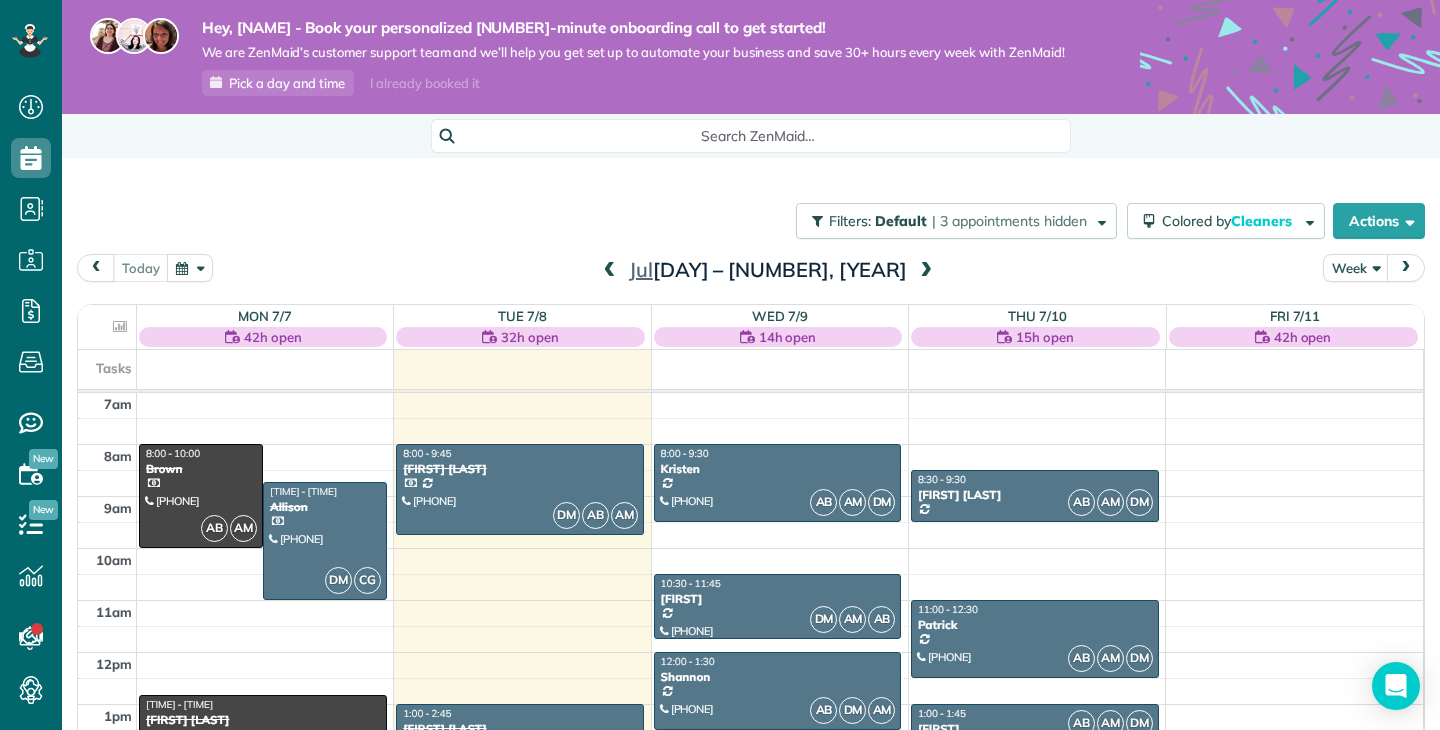 scroll, scrollTop: 0, scrollLeft: 0, axis: both 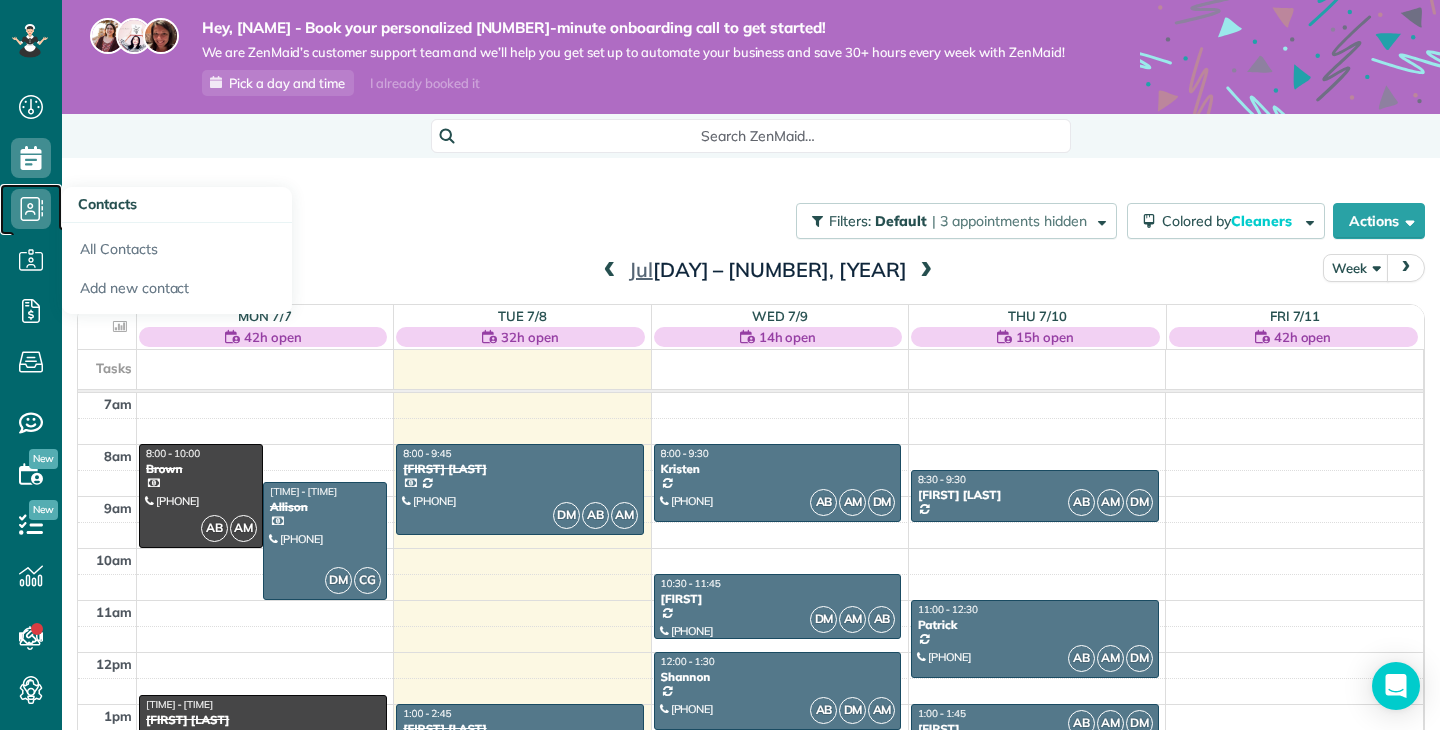 click 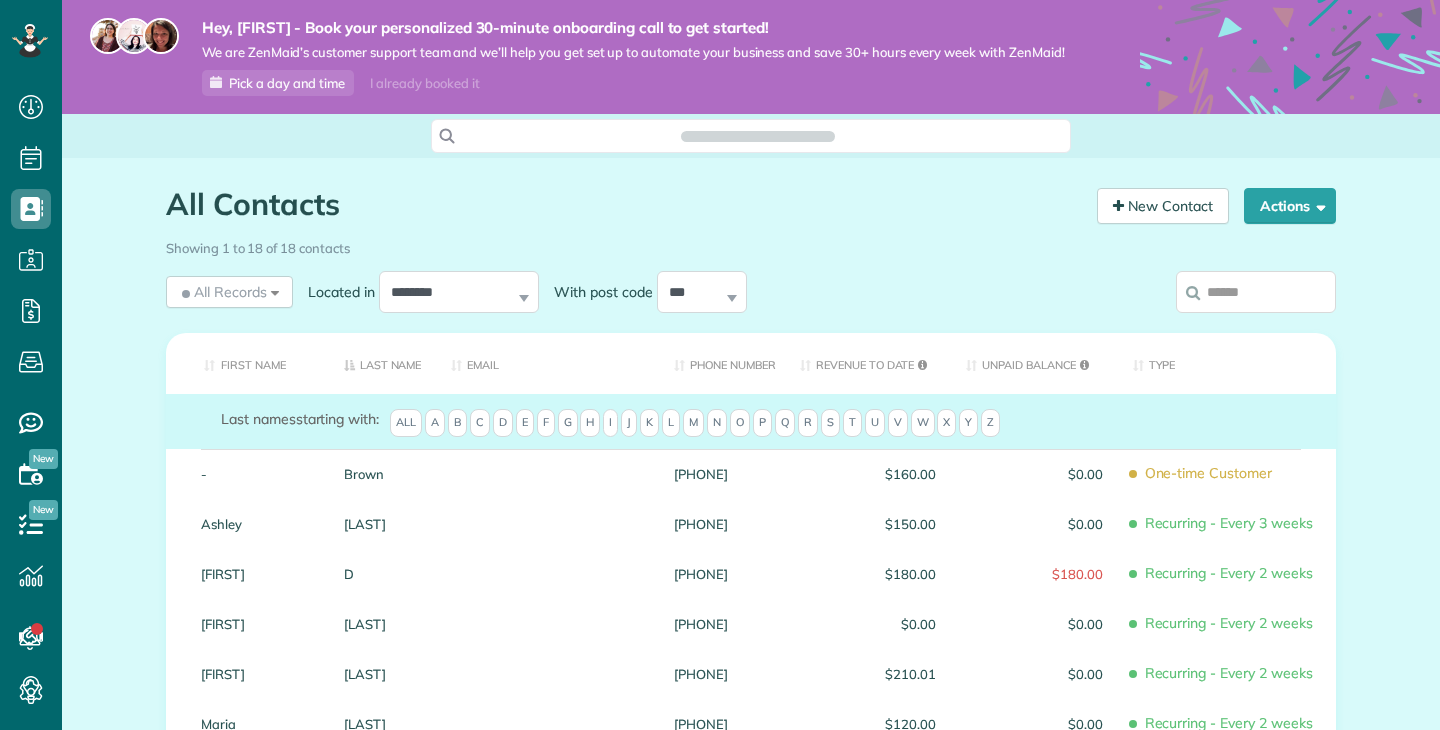 scroll, scrollTop: 0, scrollLeft: 0, axis: both 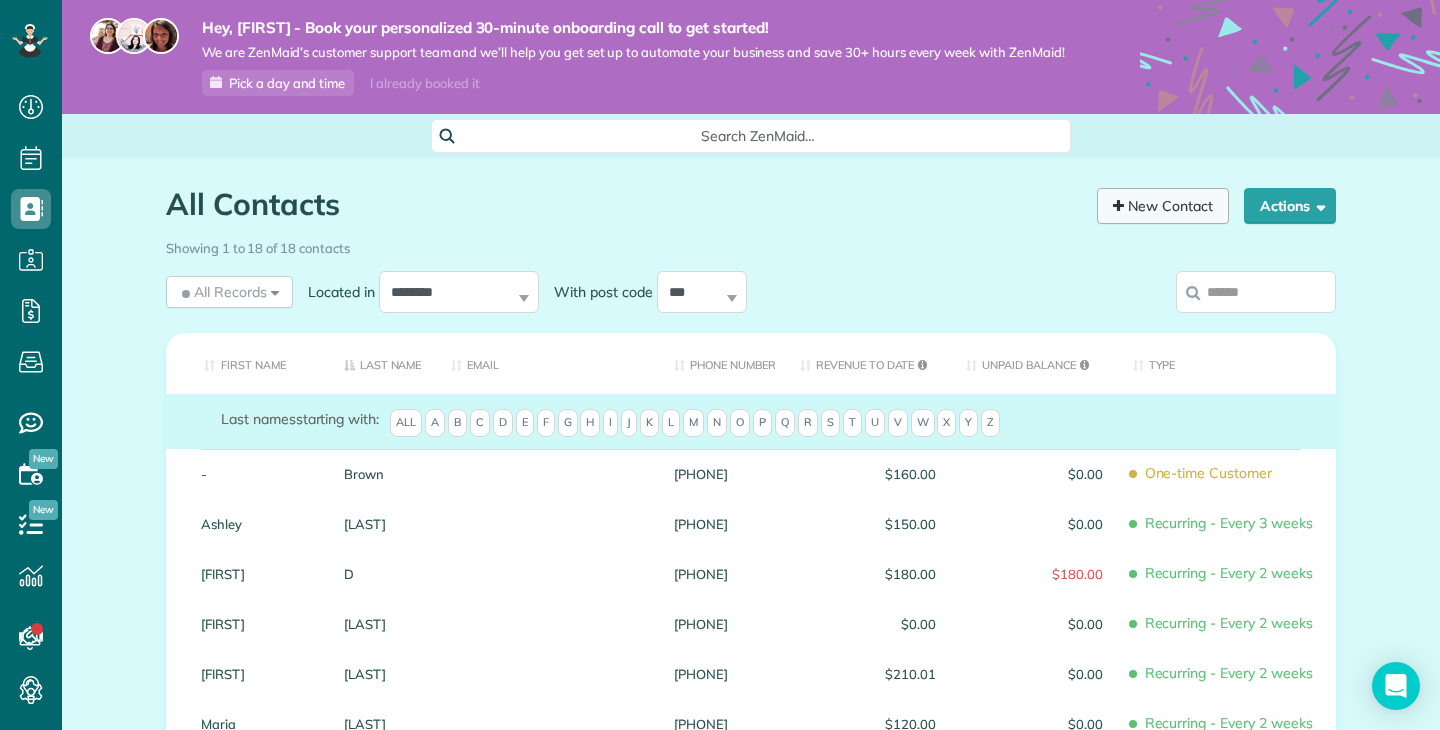 click on "New Contact" at bounding box center [1163, 206] 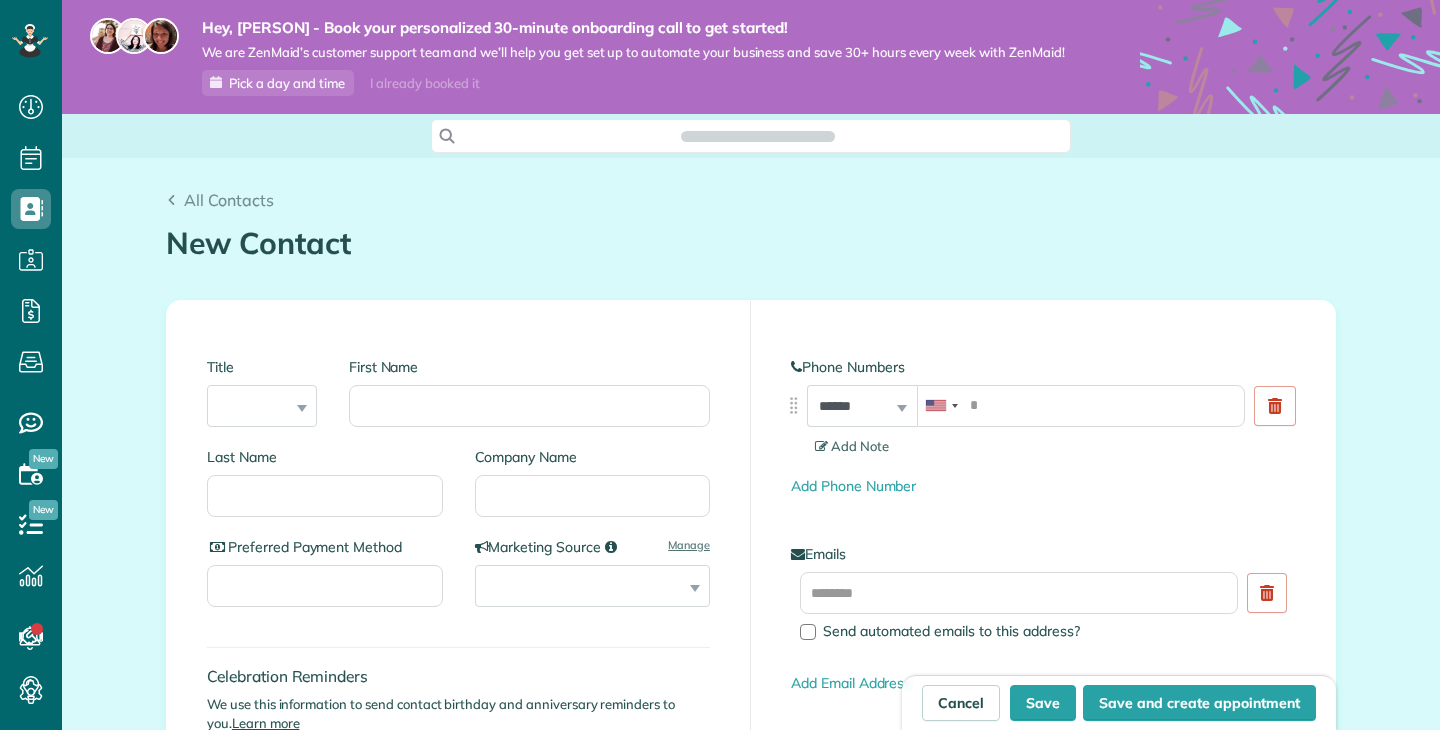 scroll, scrollTop: 0, scrollLeft: 0, axis: both 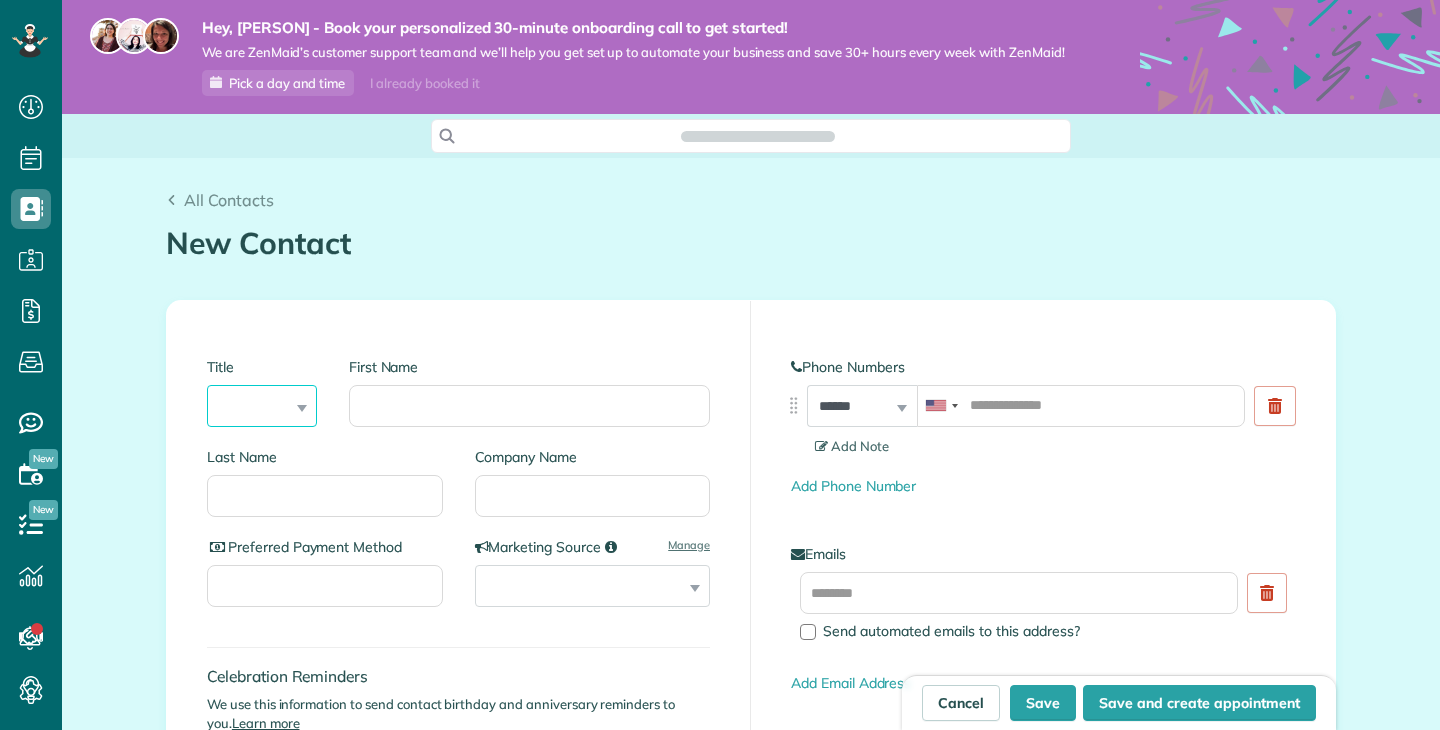 click on "***
****
***
***" at bounding box center [262, 406] 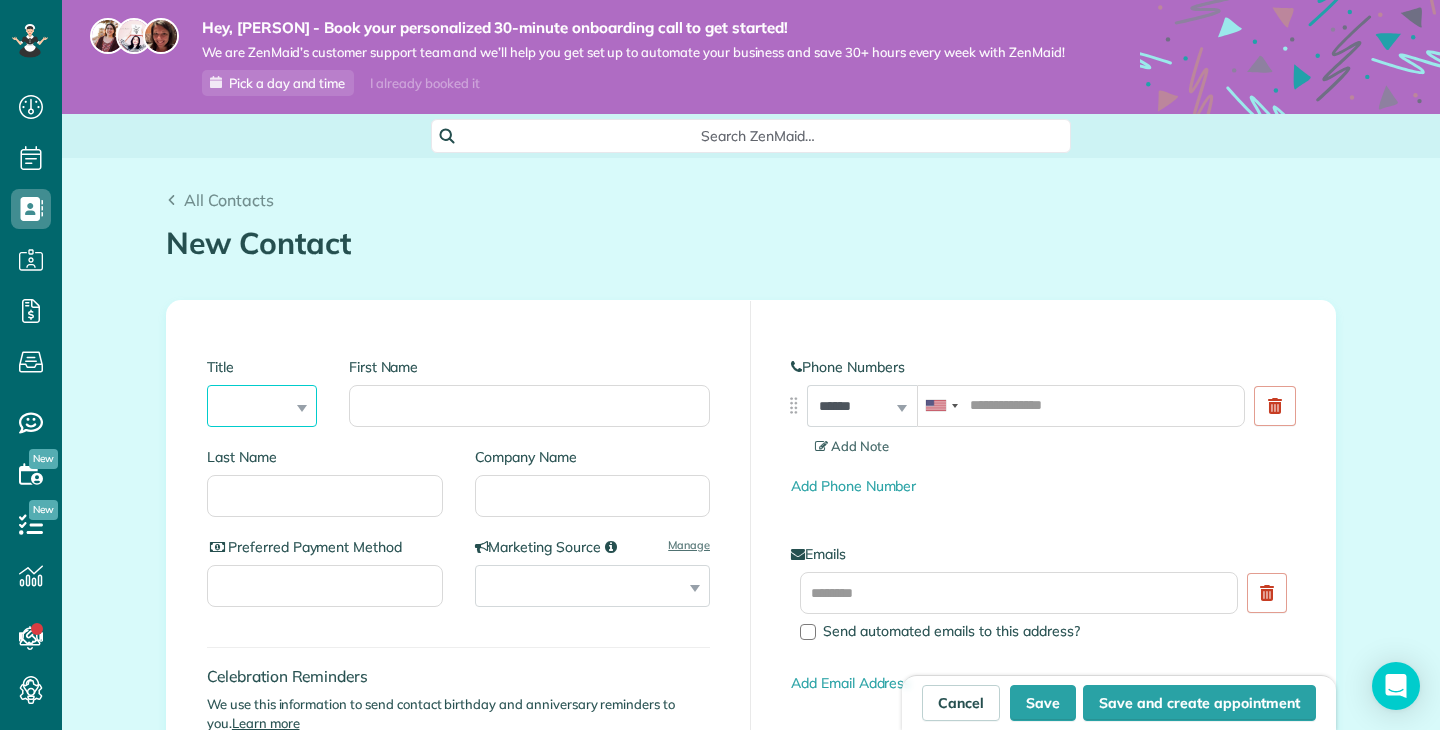 scroll, scrollTop: 730, scrollLeft: 62, axis: both 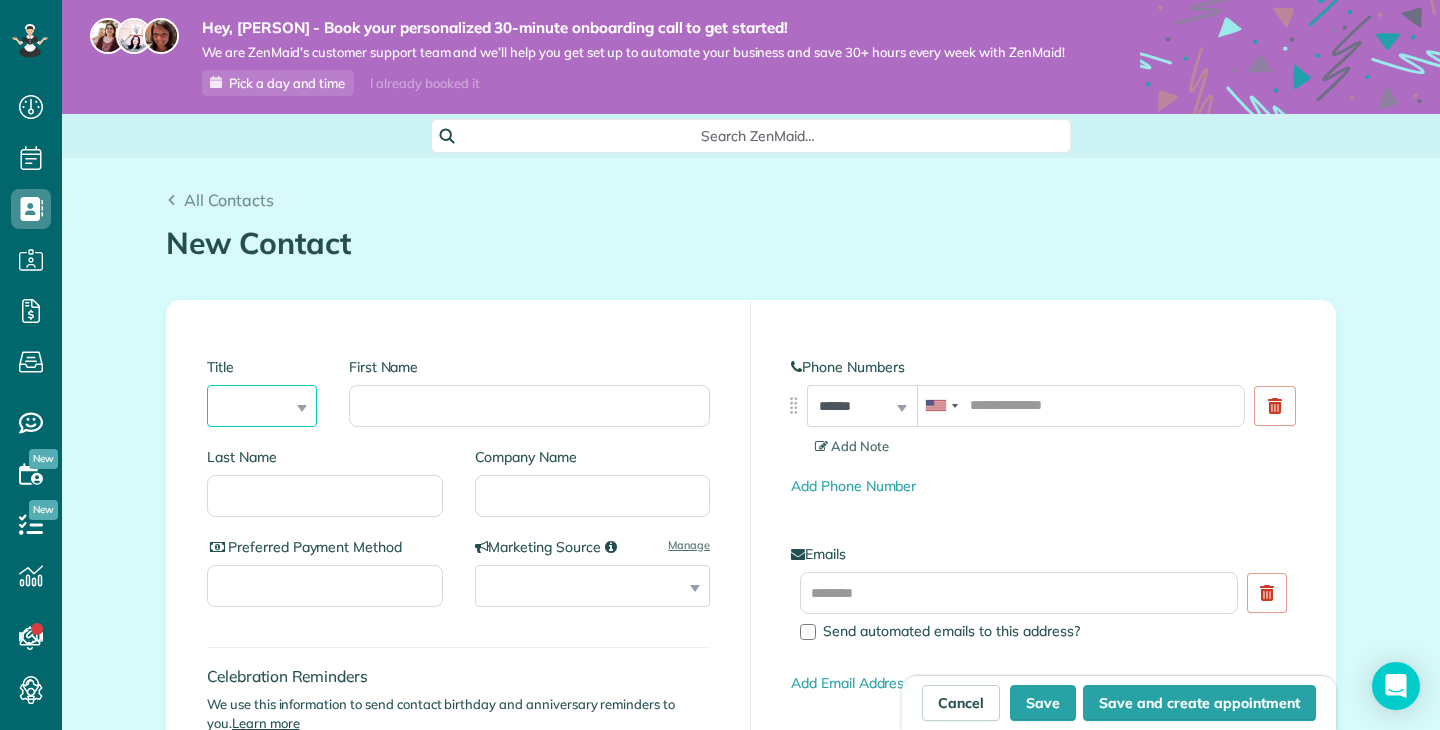 select on "***" 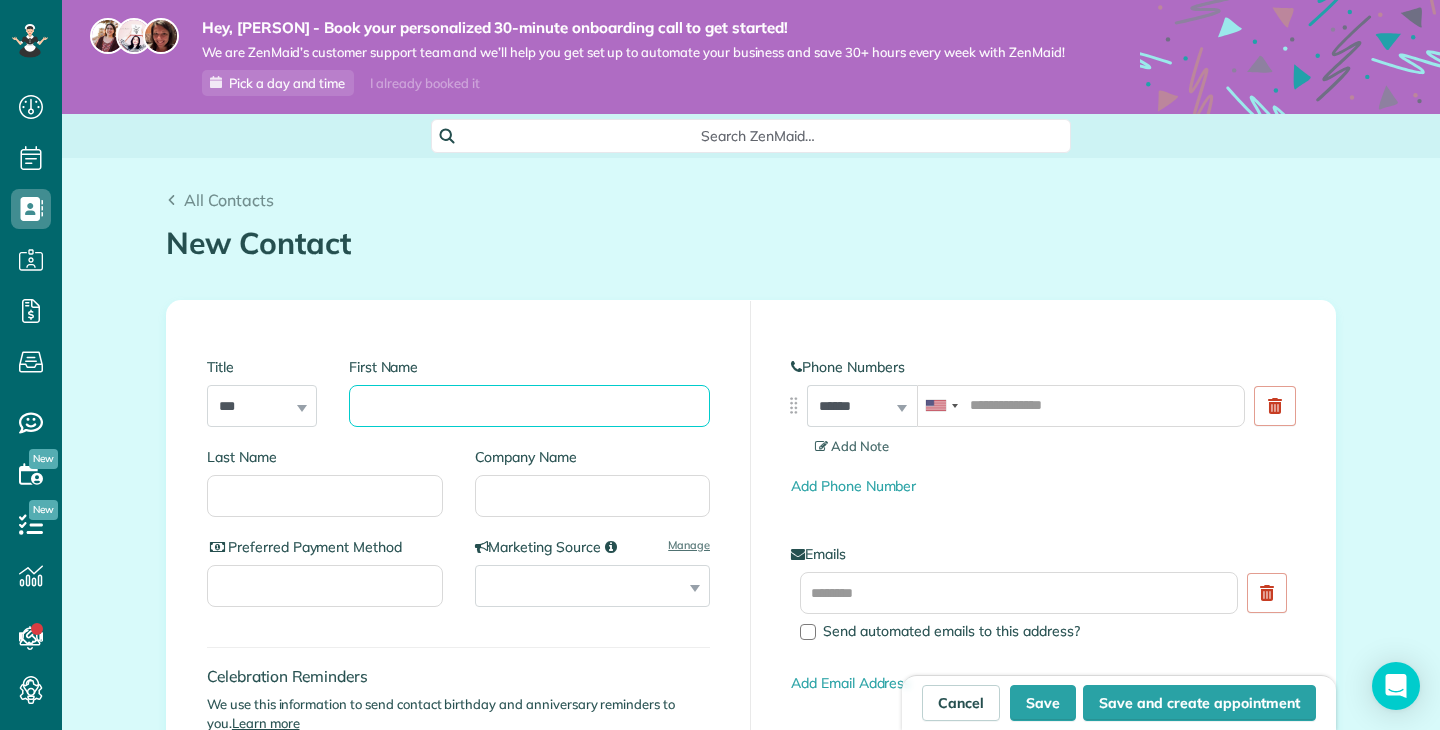 click on "First Name" at bounding box center (529, 406) 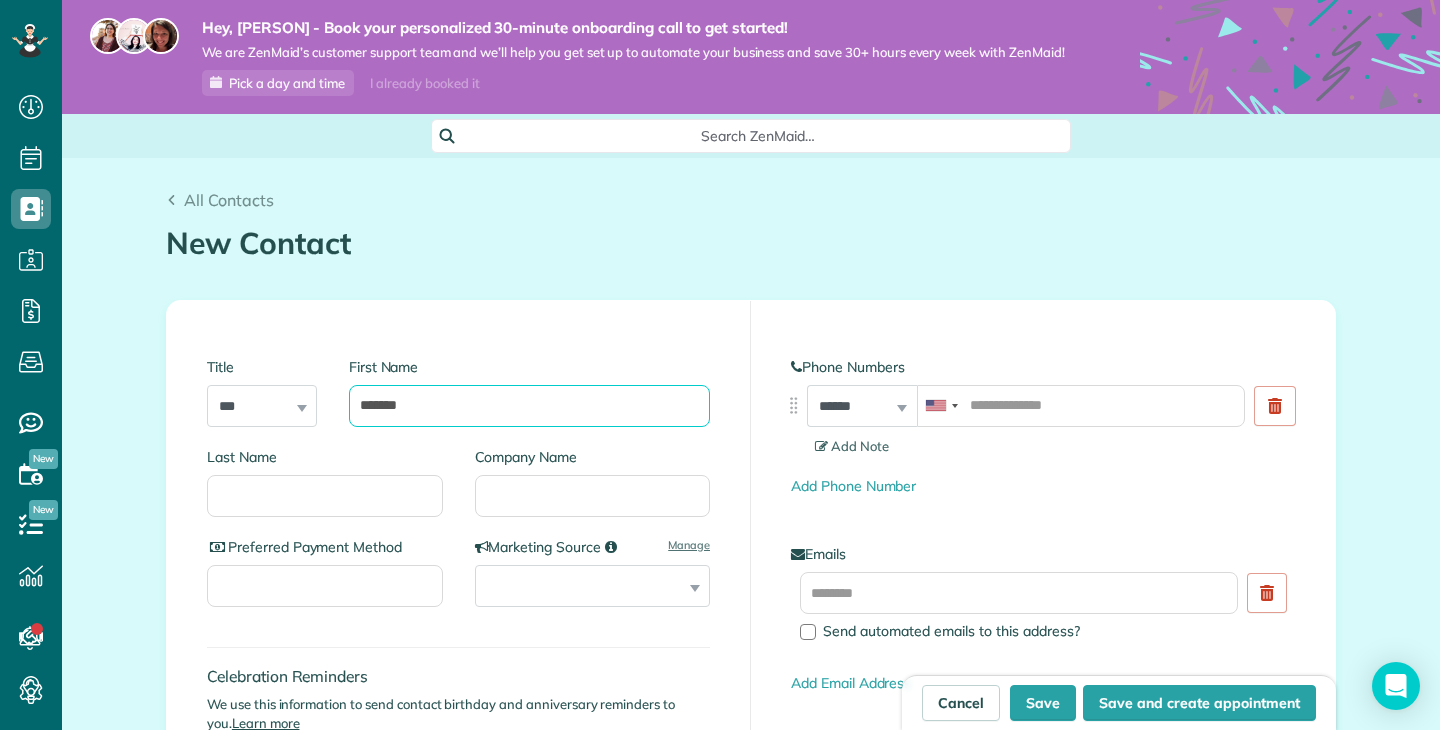 type on "******" 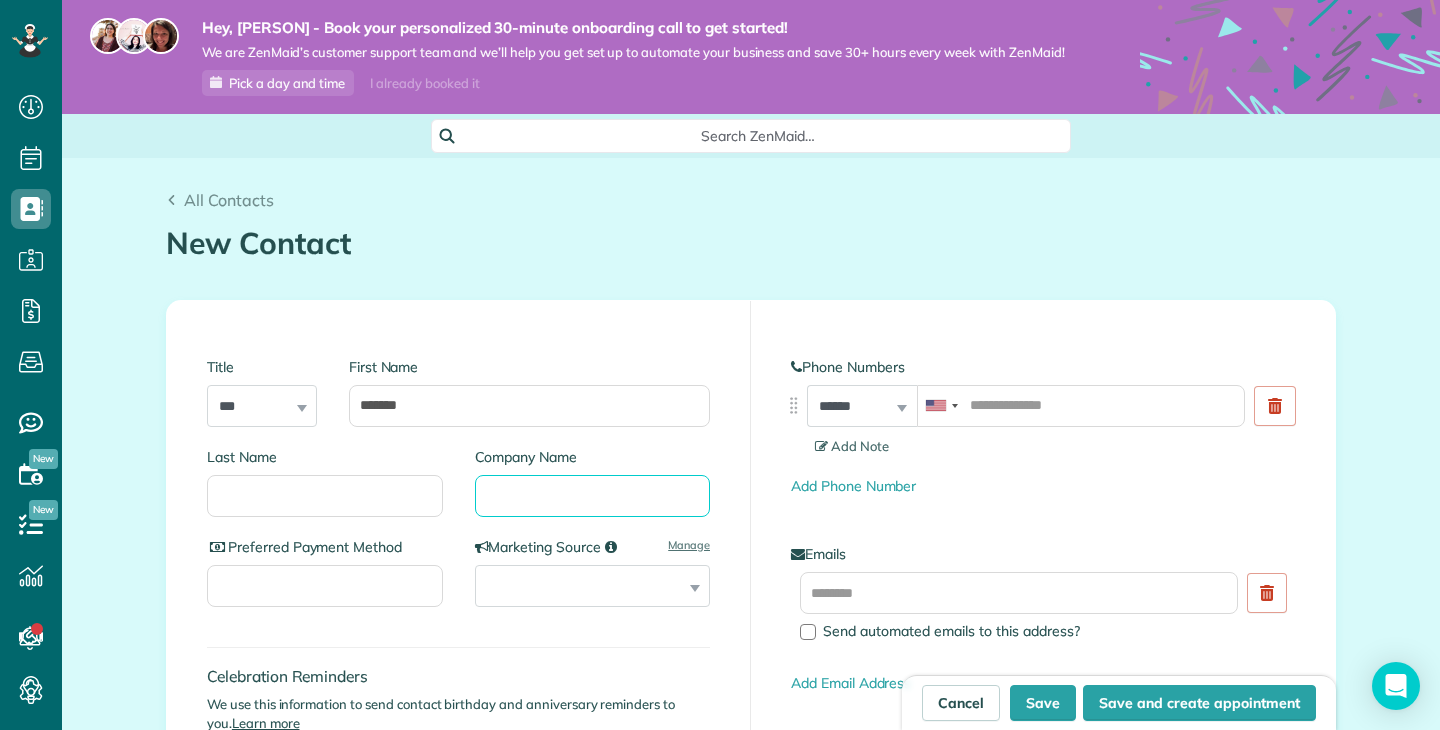 click on "Company Name" at bounding box center (593, 496) 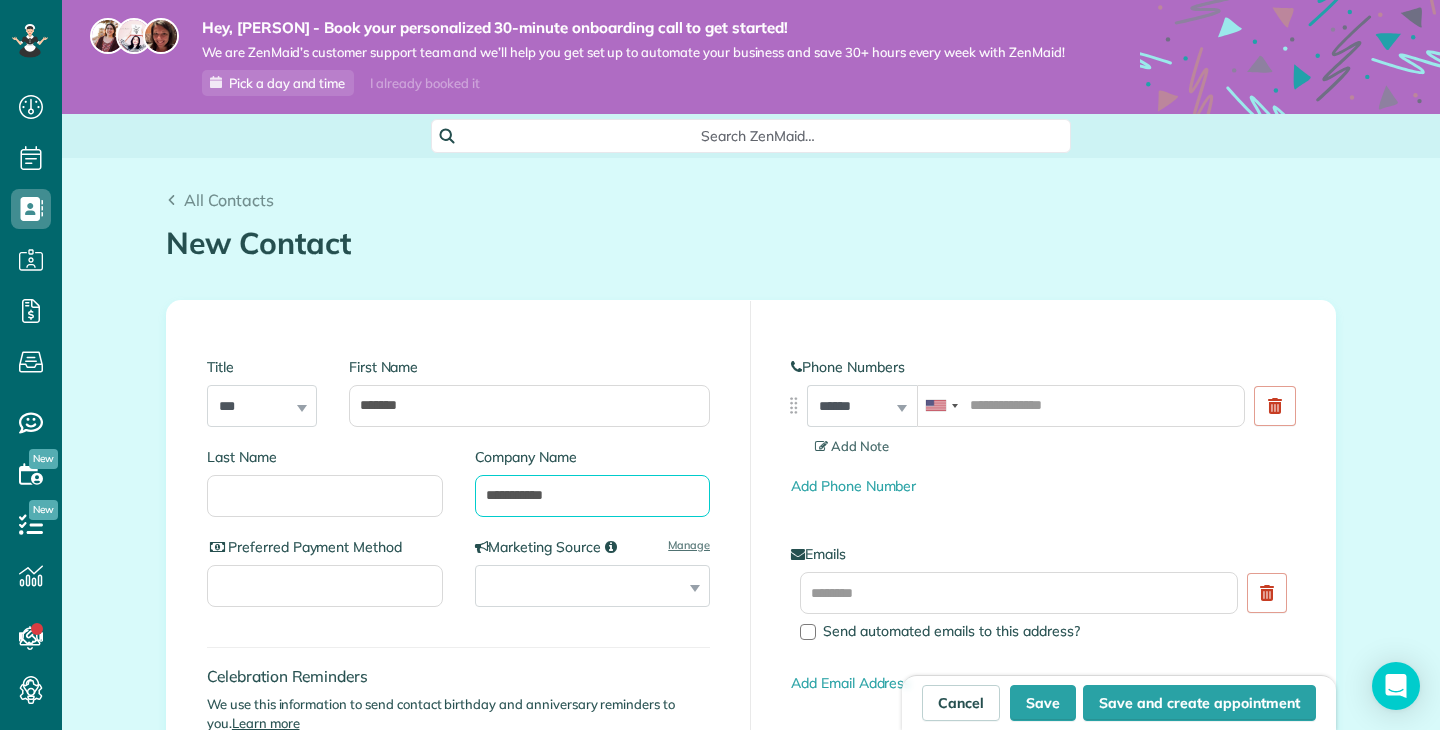 type on "**********" 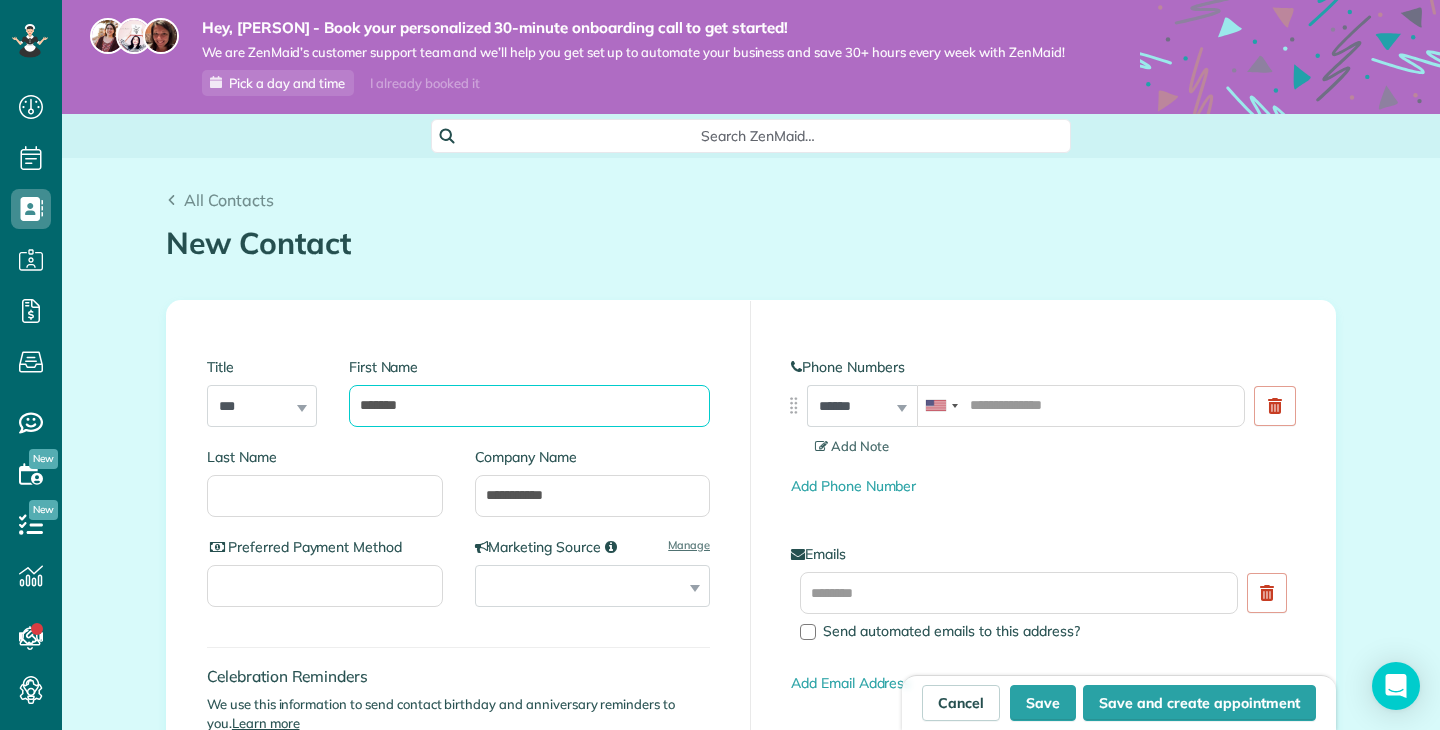 click on "******" at bounding box center [529, 406] 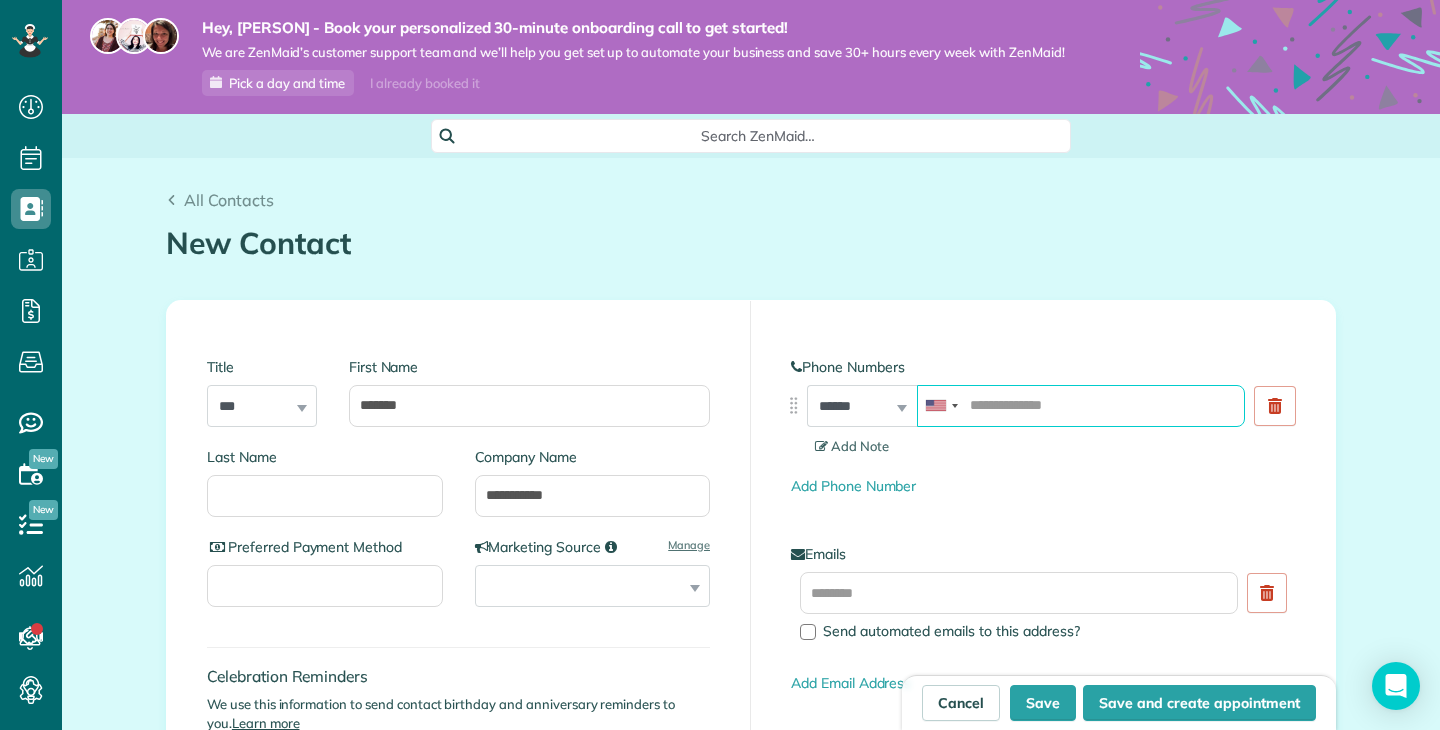 click at bounding box center (1081, 406) 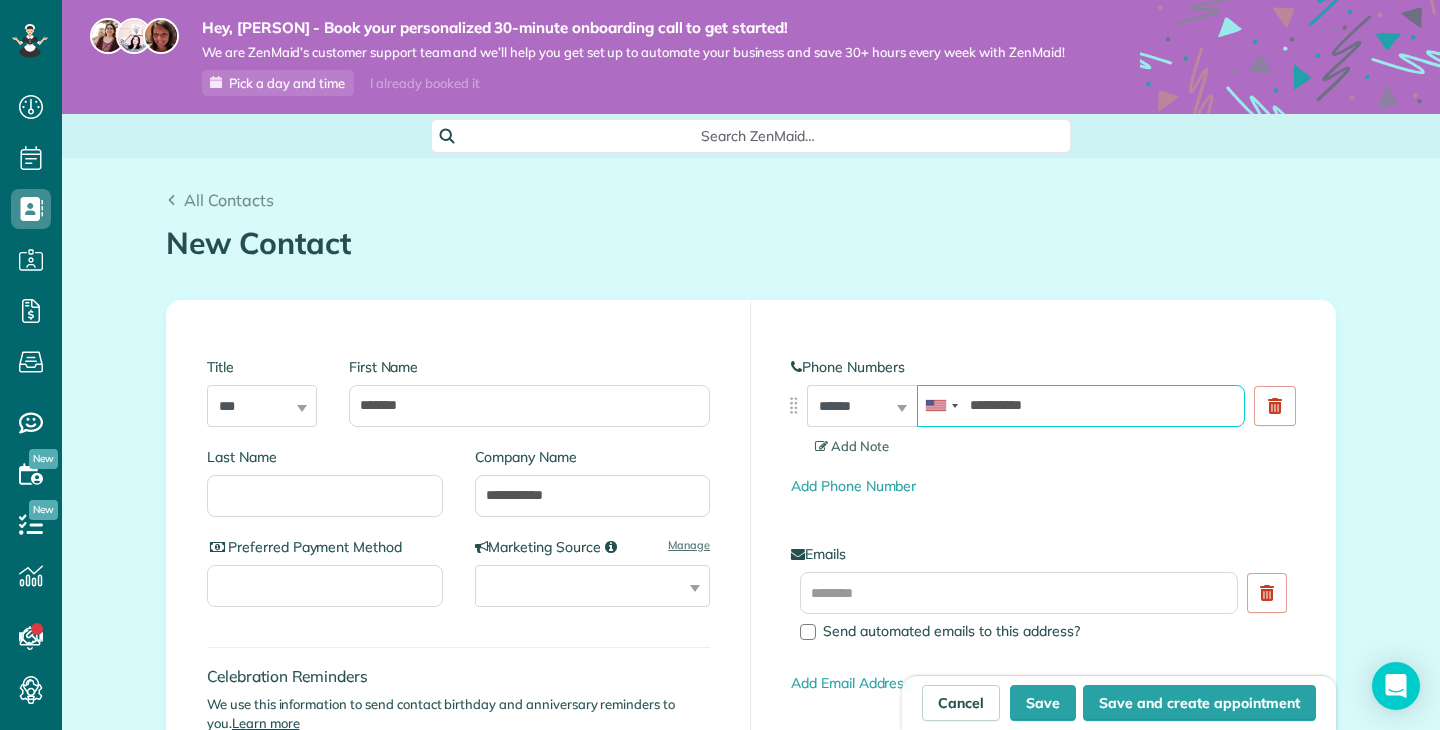 type on "**********" 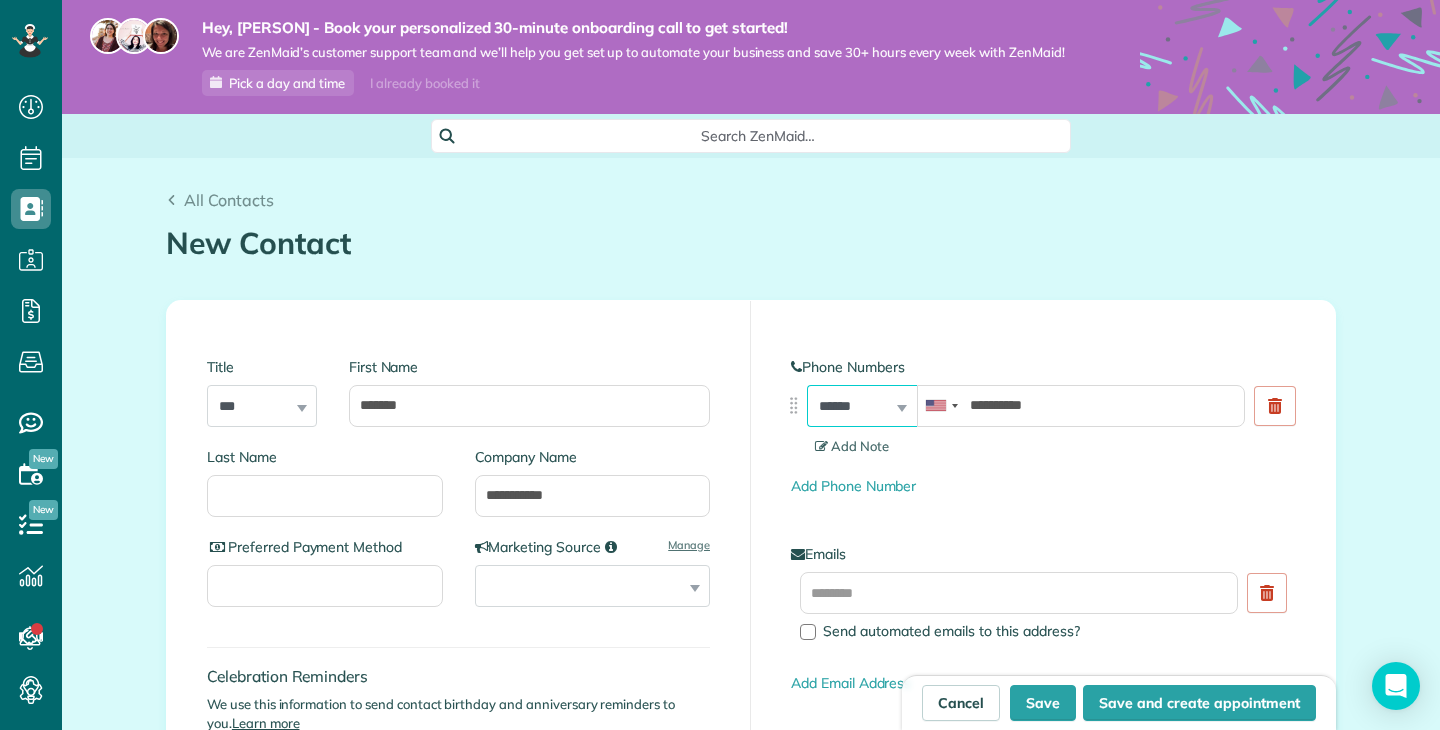 click on "**********" at bounding box center (862, 406) 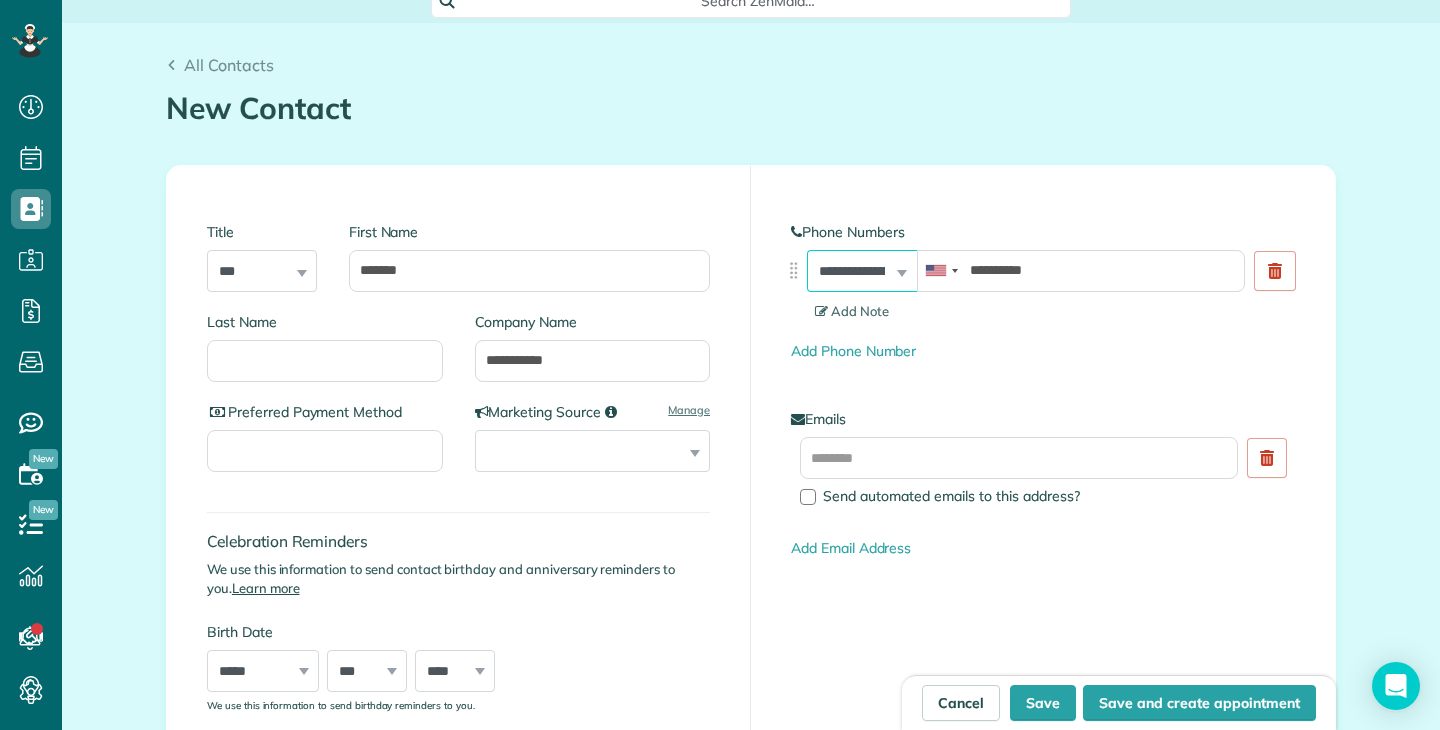 scroll, scrollTop: 142, scrollLeft: 0, axis: vertical 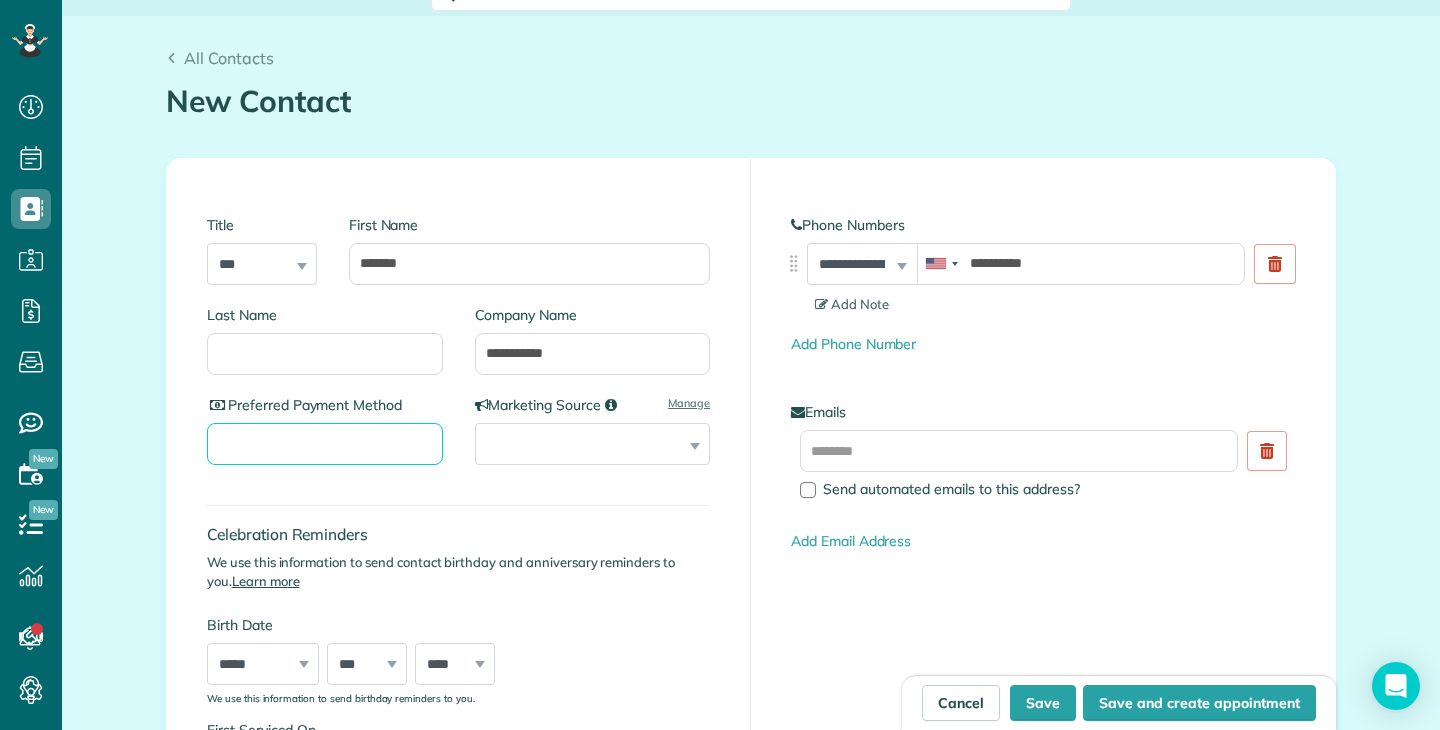 click on "Preferred Payment Method" at bounding box center [325, 444] 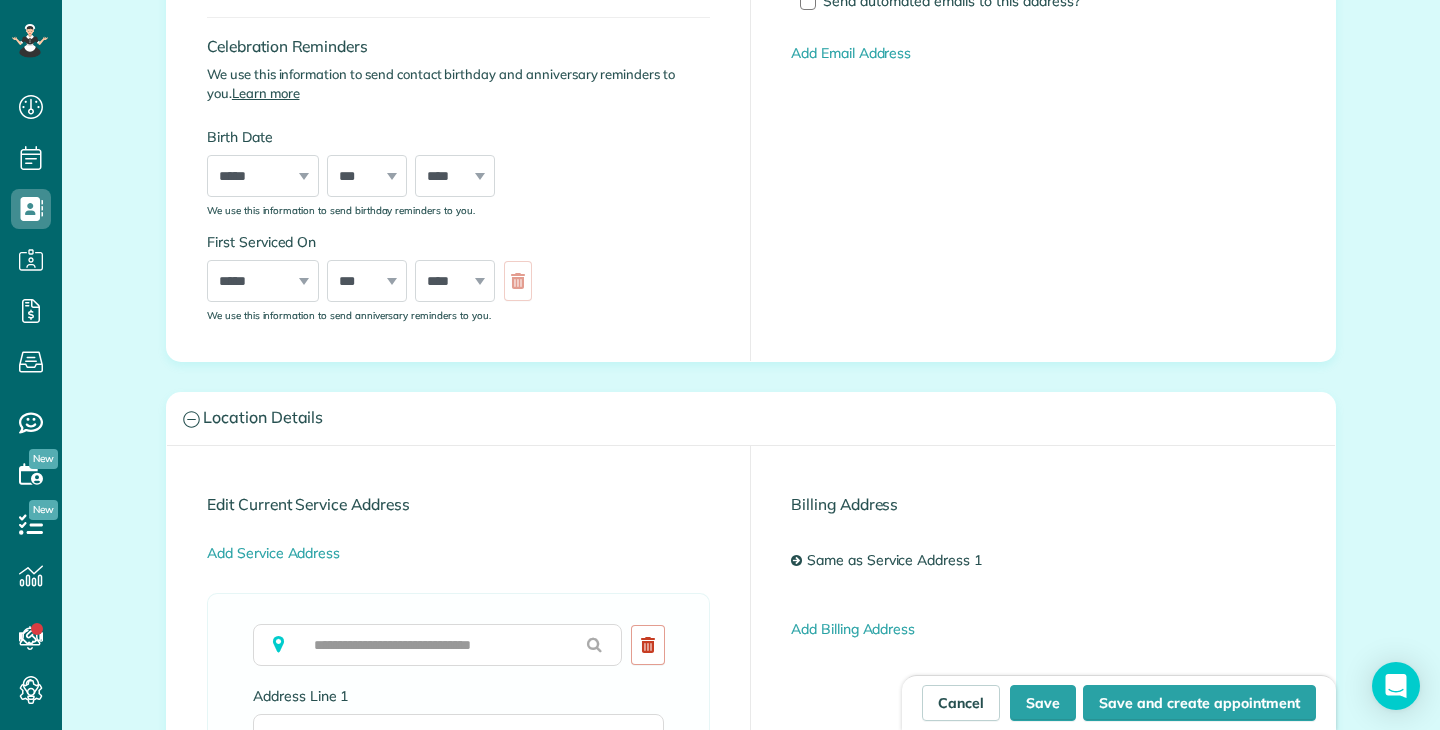 scroll, scrollTop: 633, scrollLeft: 0, axis: vertical 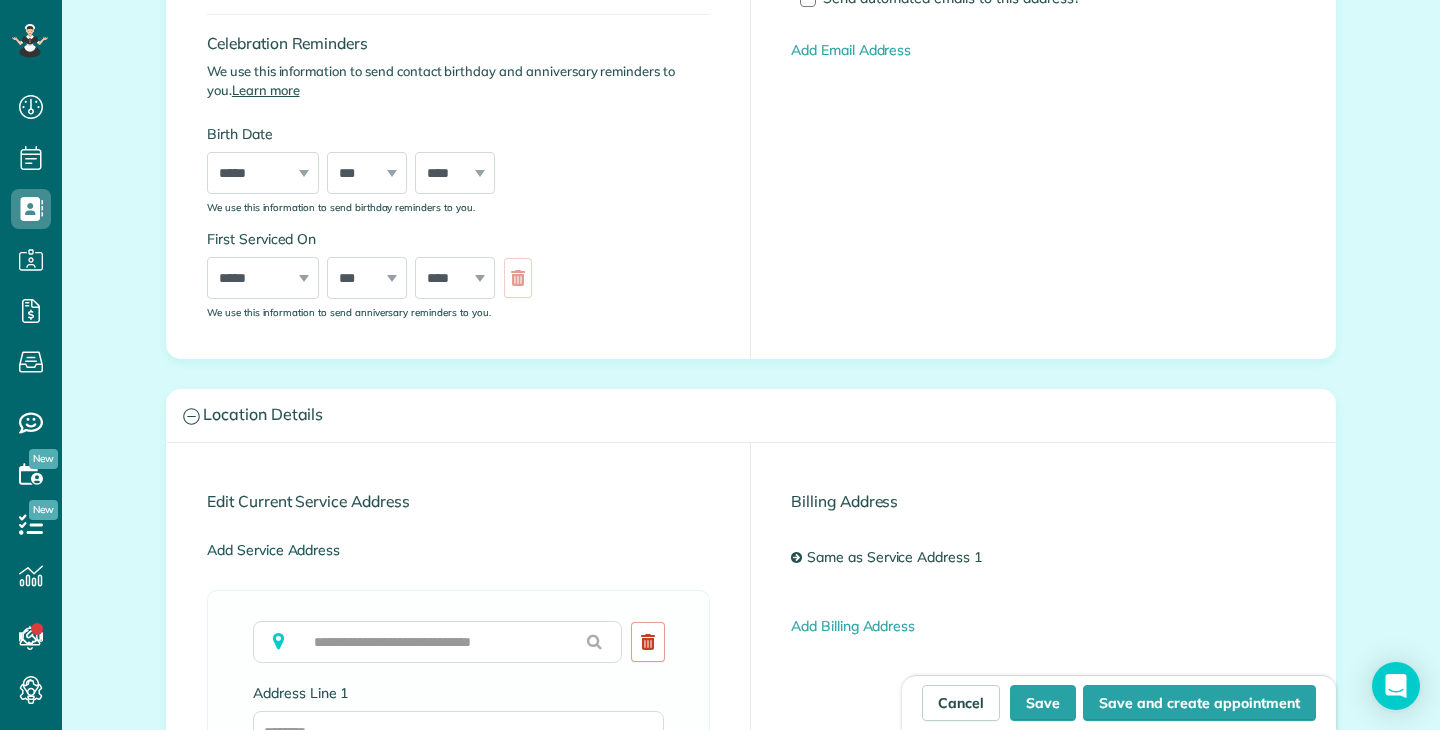 type on "*****" 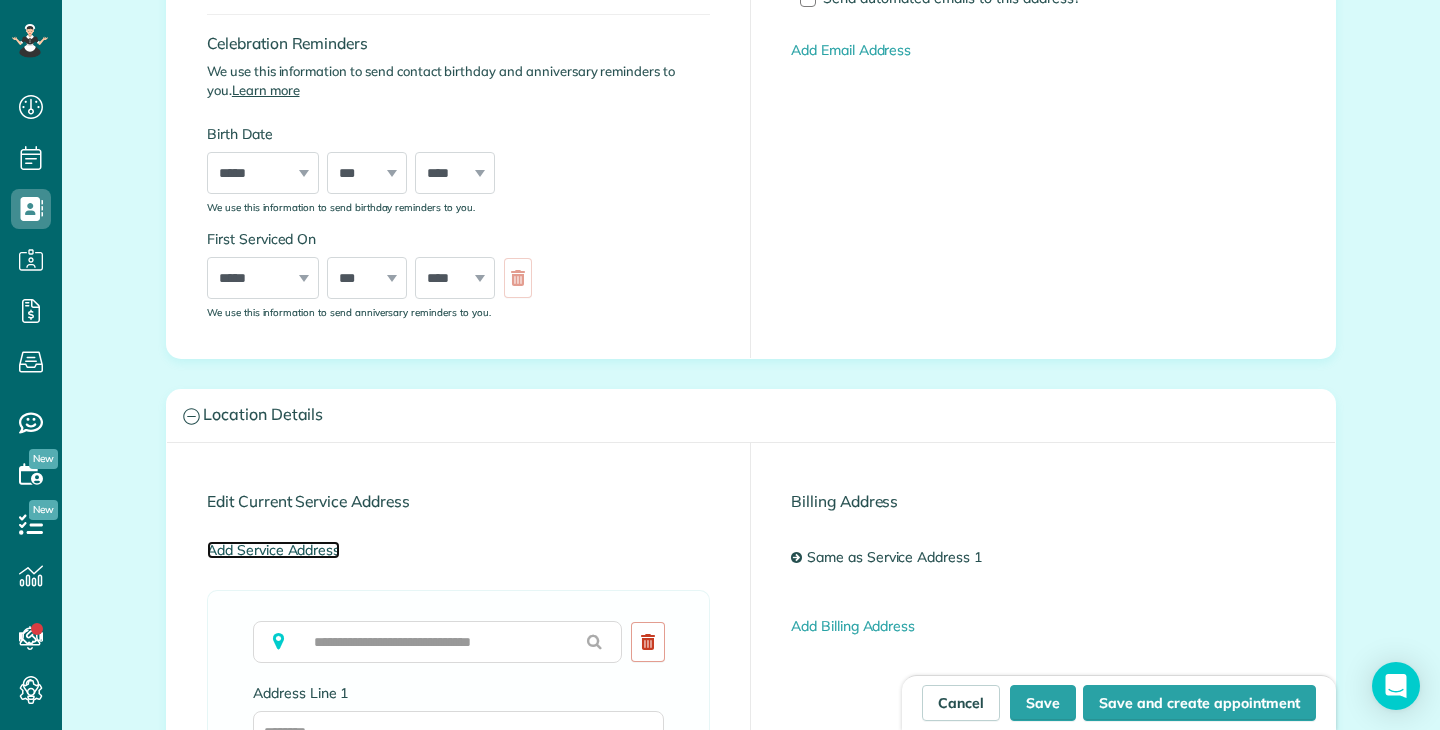 click on "Add Service Address" at bounding box center (273, 550) 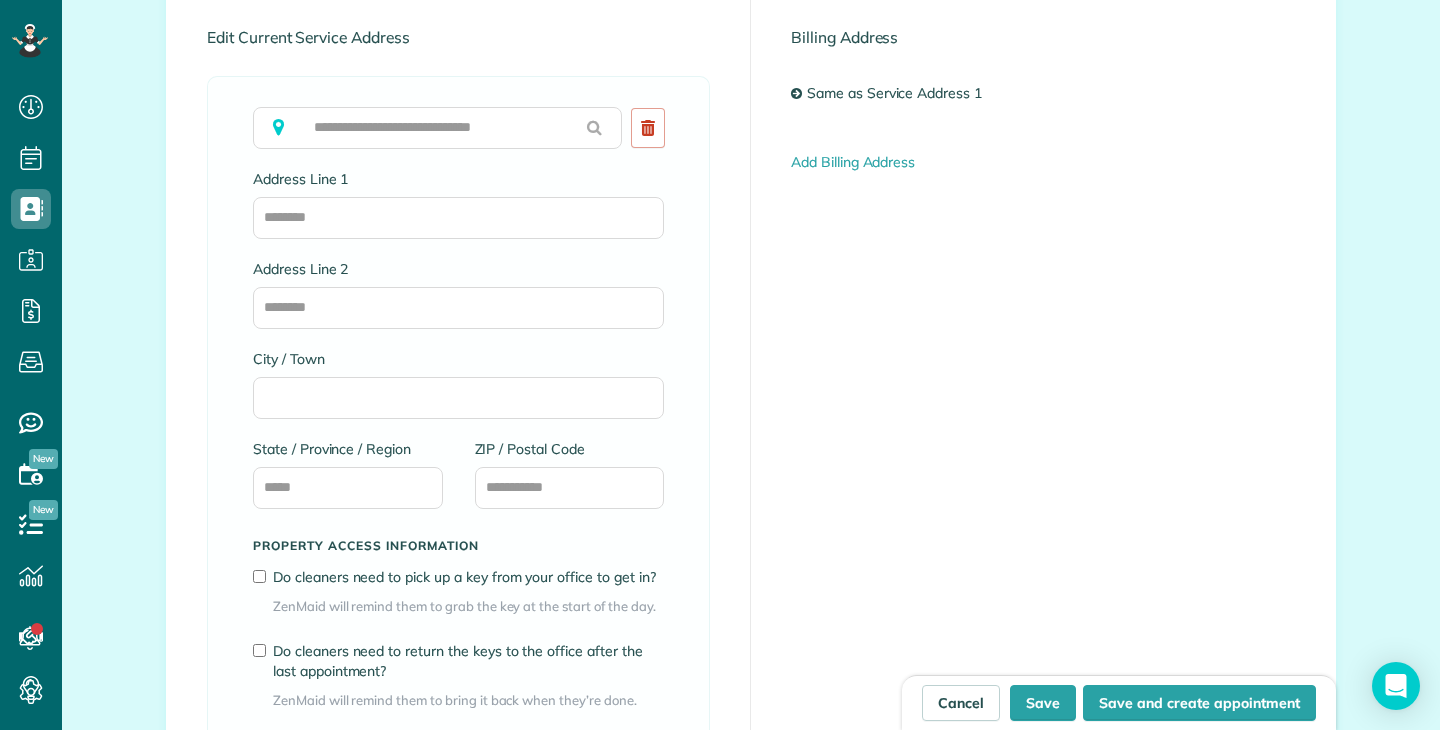 scroll, scrollTop: 870, scrollLeft: 0, axis: vertical 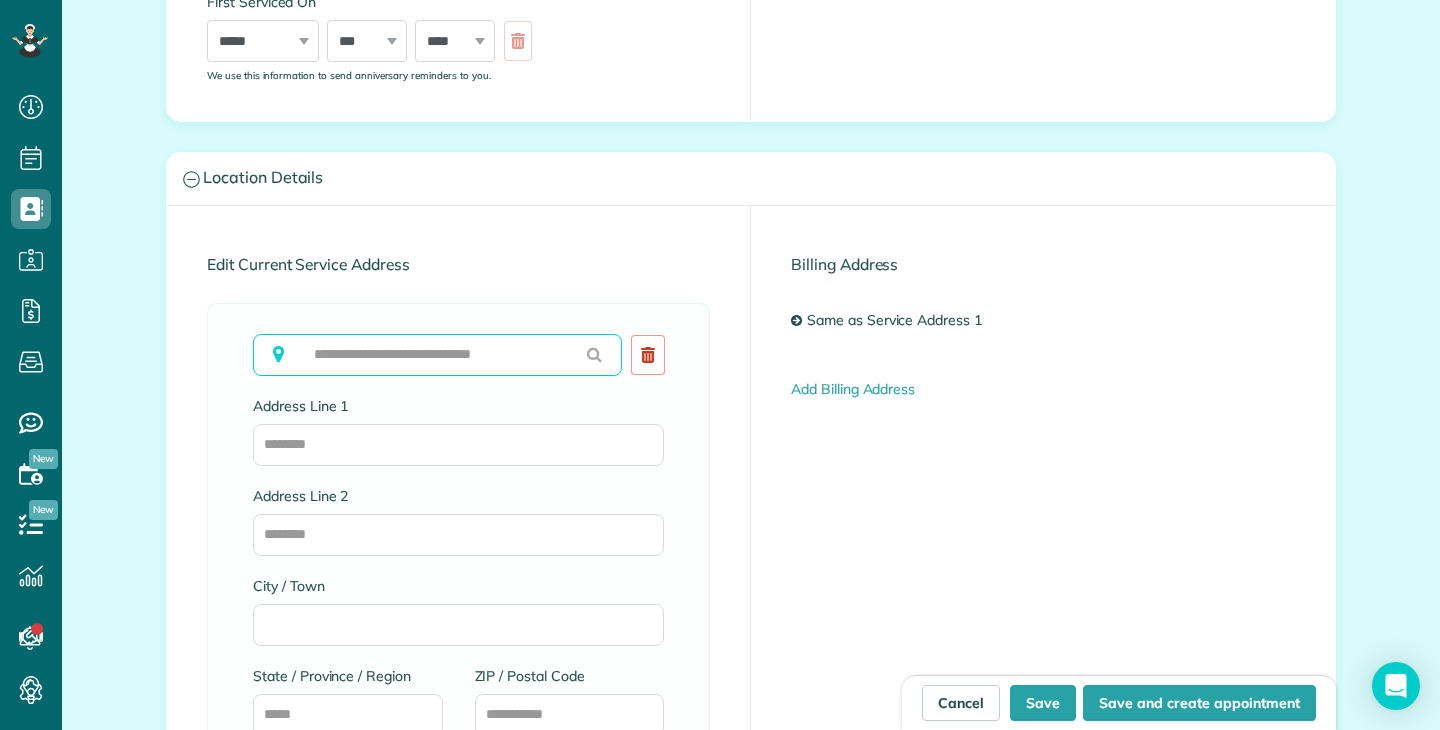 click at bounding box center [437, 355] 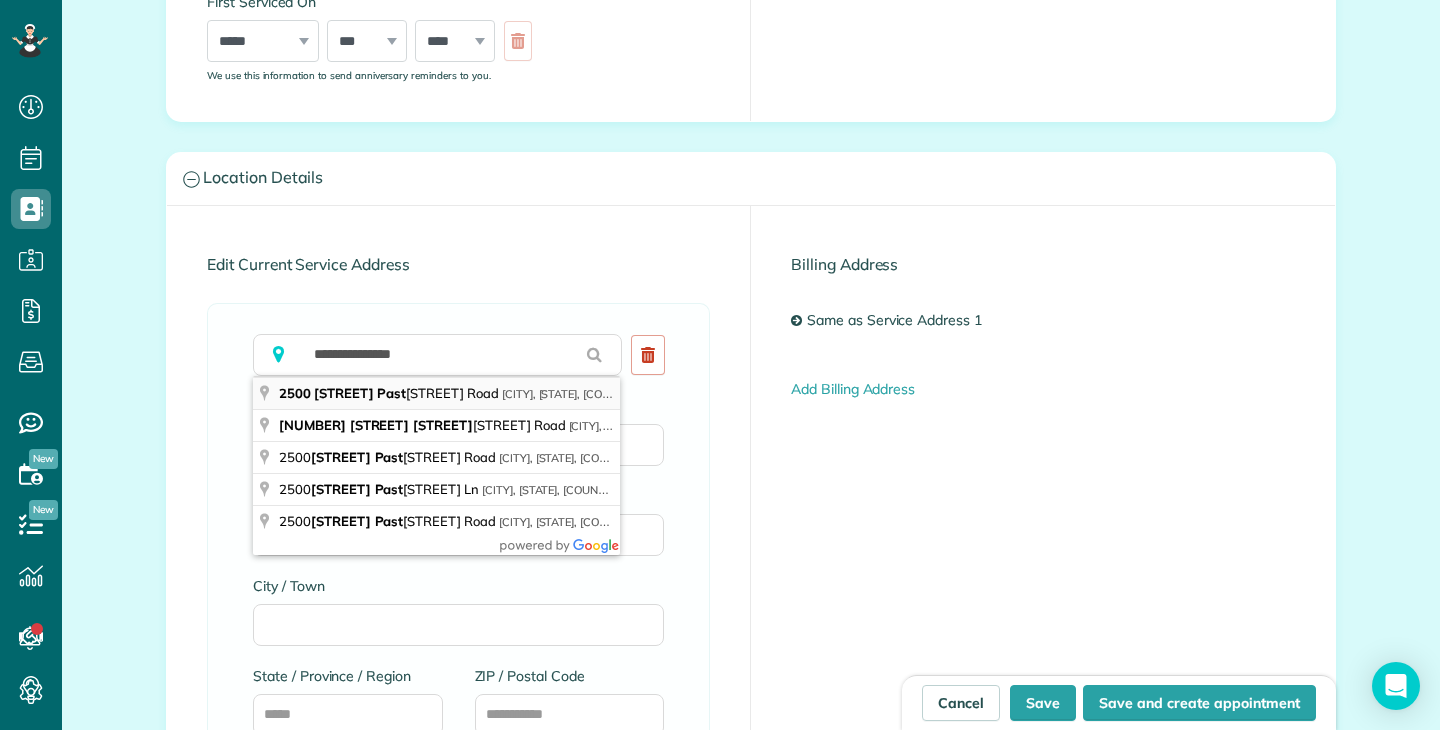 type on "**********" 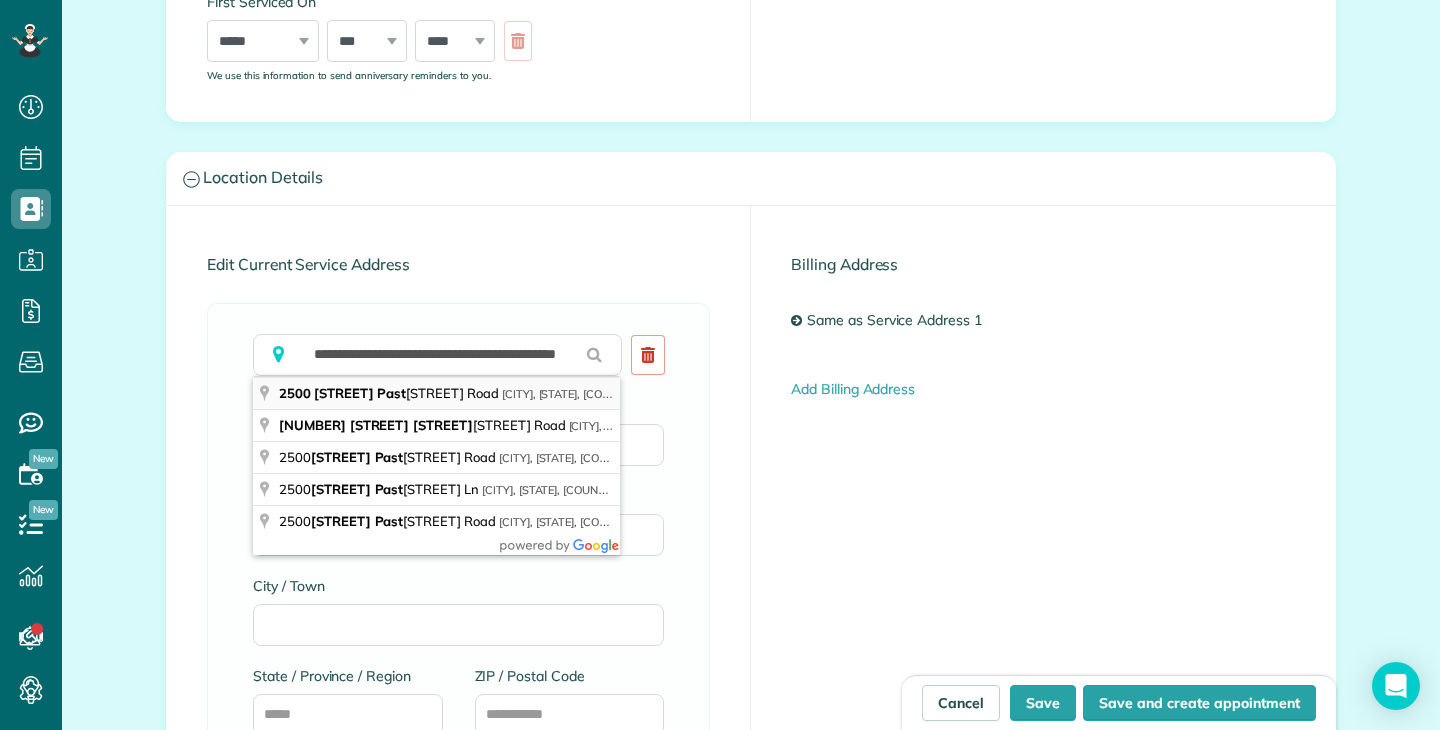 type on "**********" 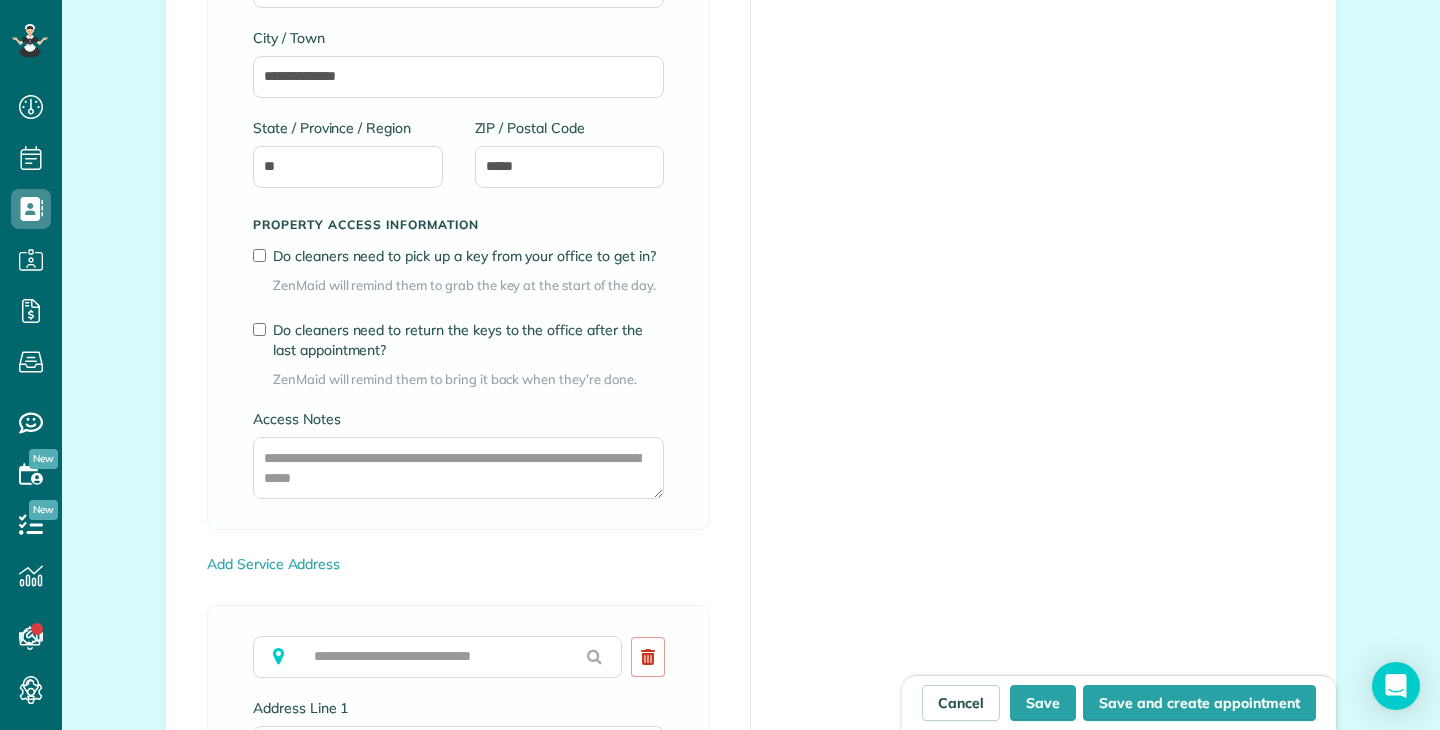 scroll, scrollTop: 1421, scrollLeft: 0, axis: vertical 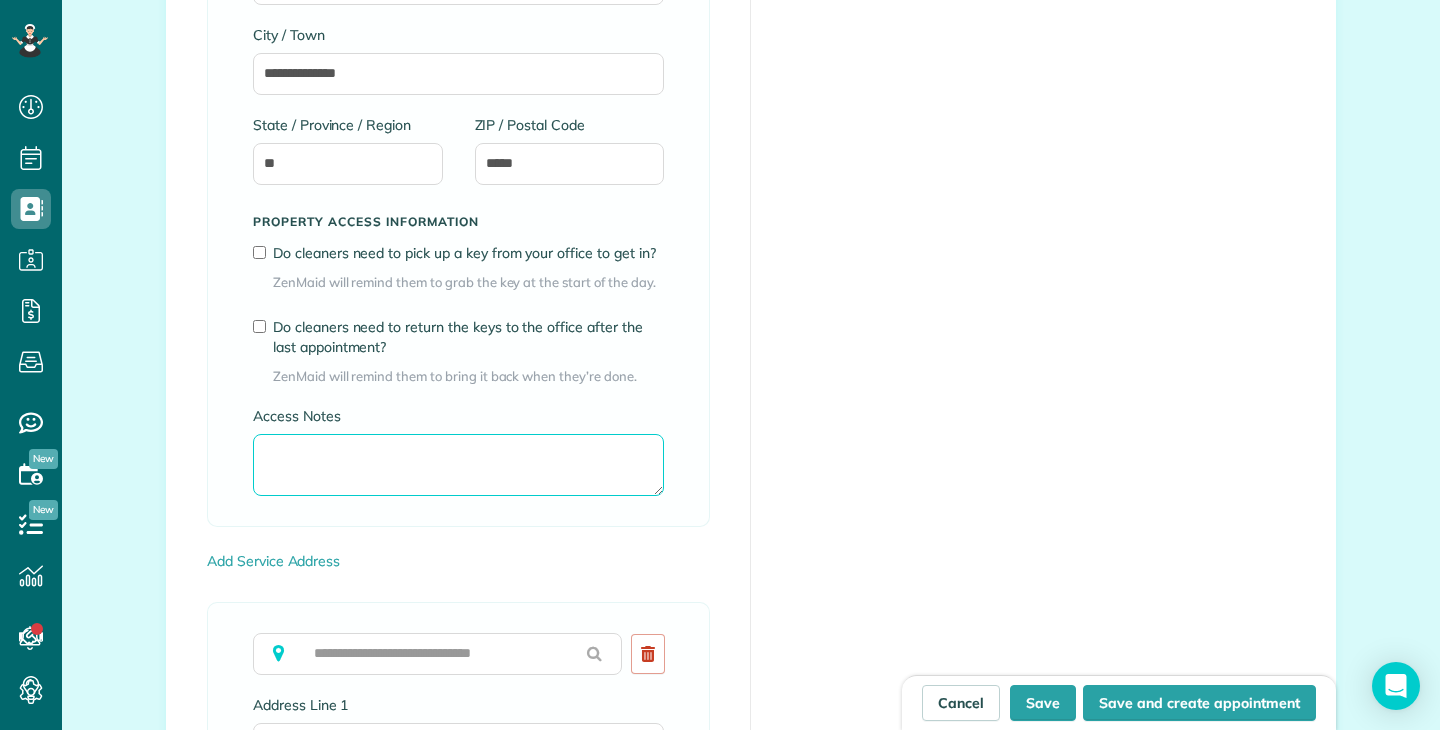 click on "Access Notes" at bounding box center (458, 465) 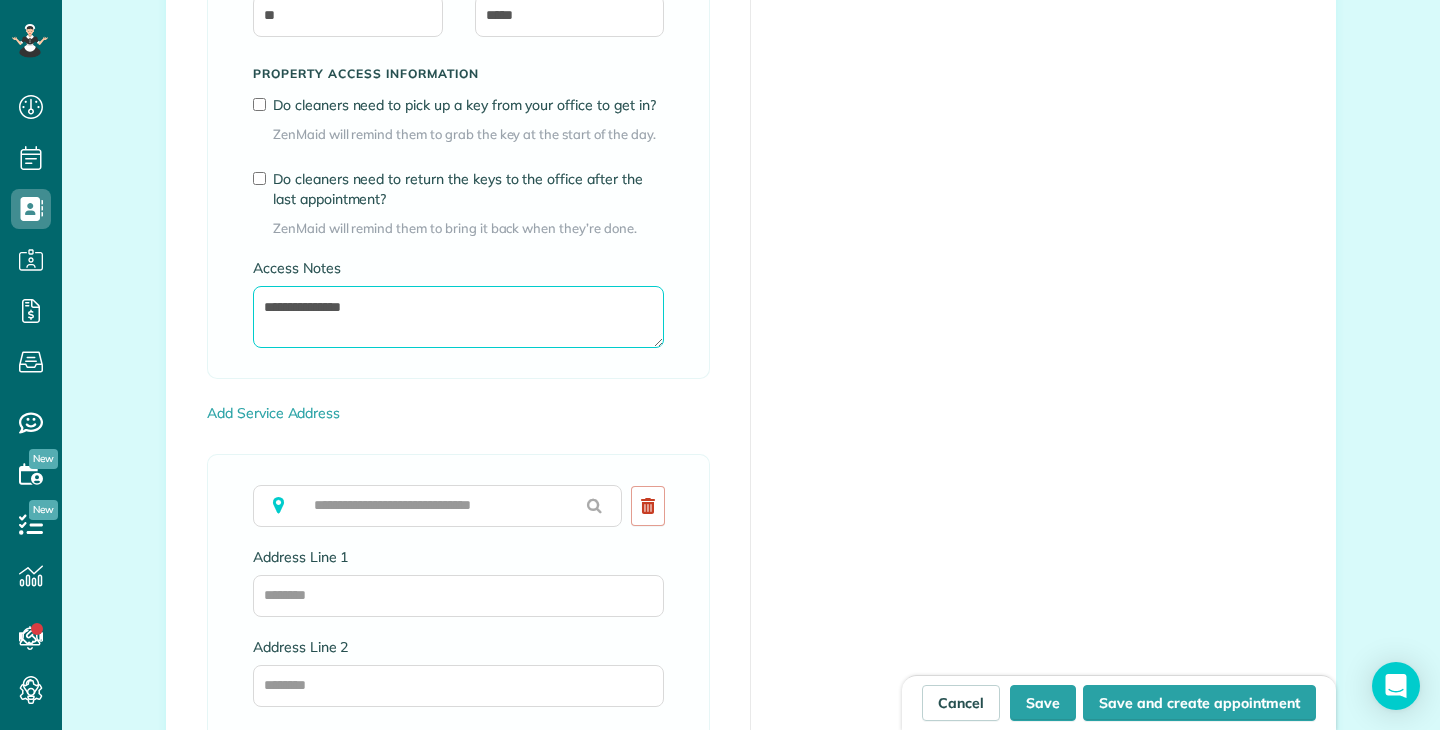 scroll, scrollTop: 1577, scrollLeft: 0, axis: vertical 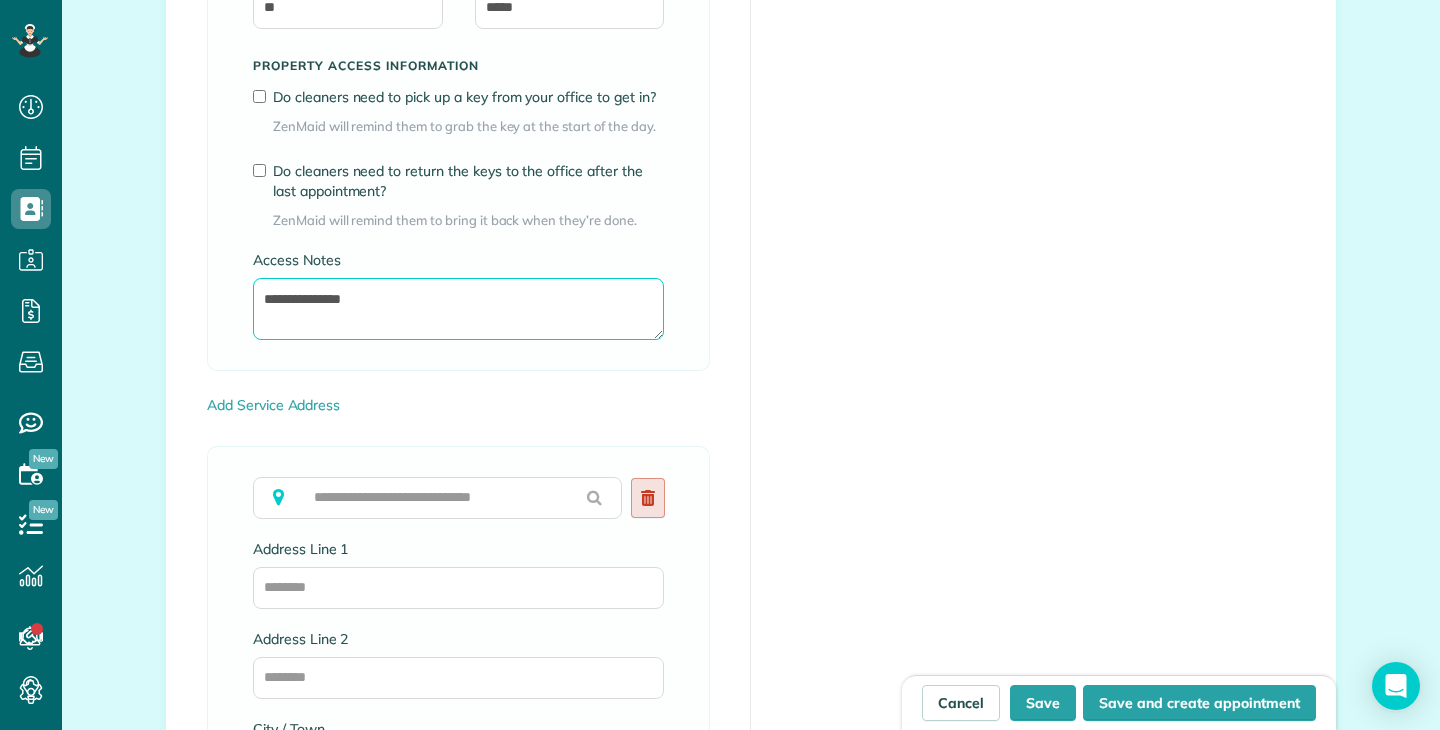 type on "**********" 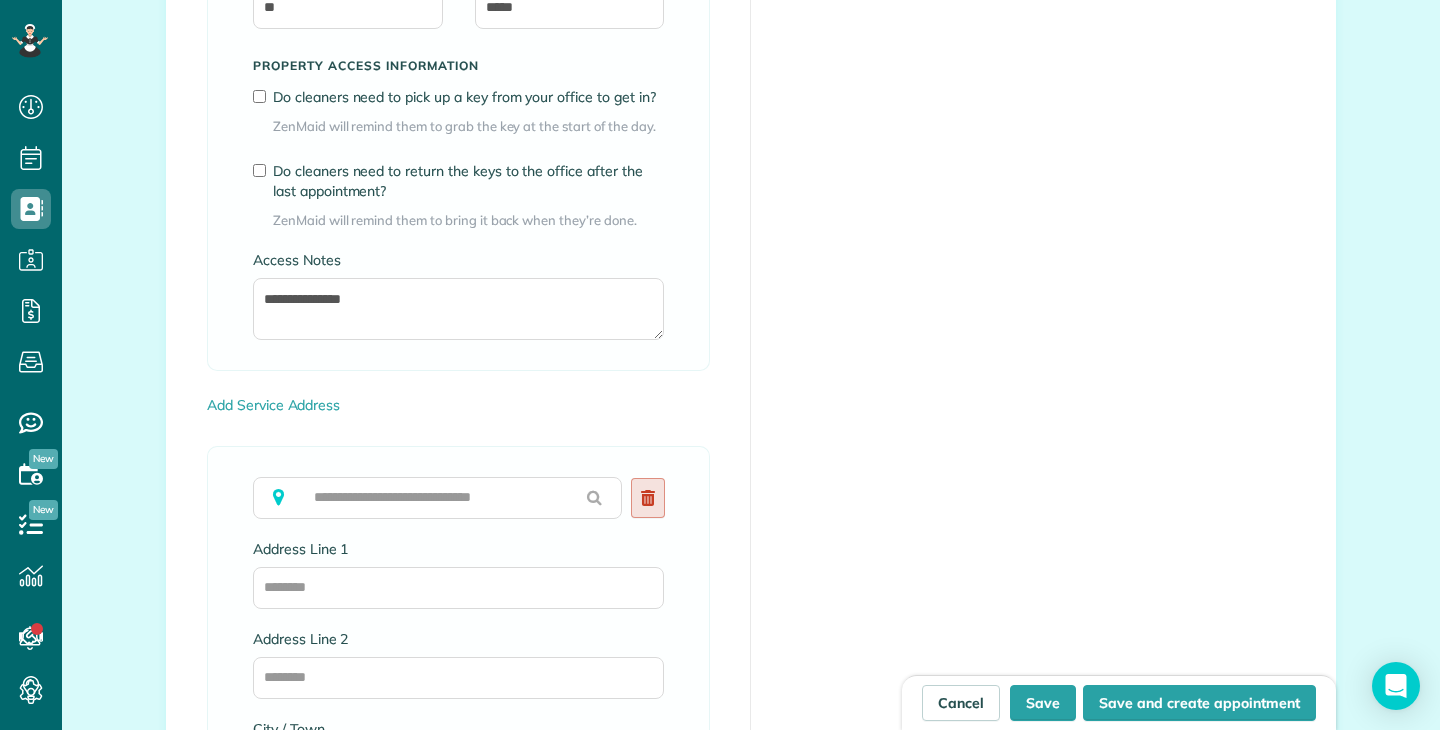 click at bounding box center [648, 498] 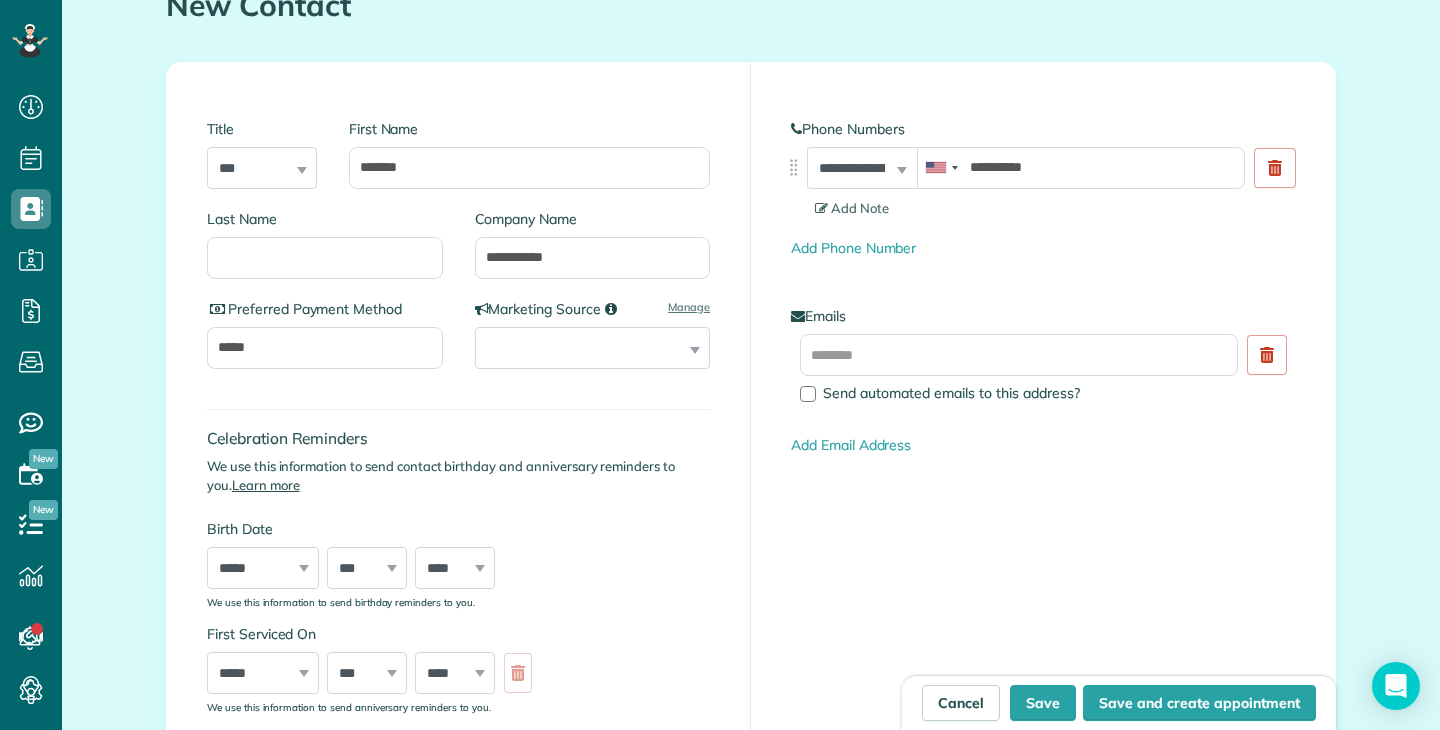scroll, scrollTop: 265, scrollLeft: 0, axis: vertical 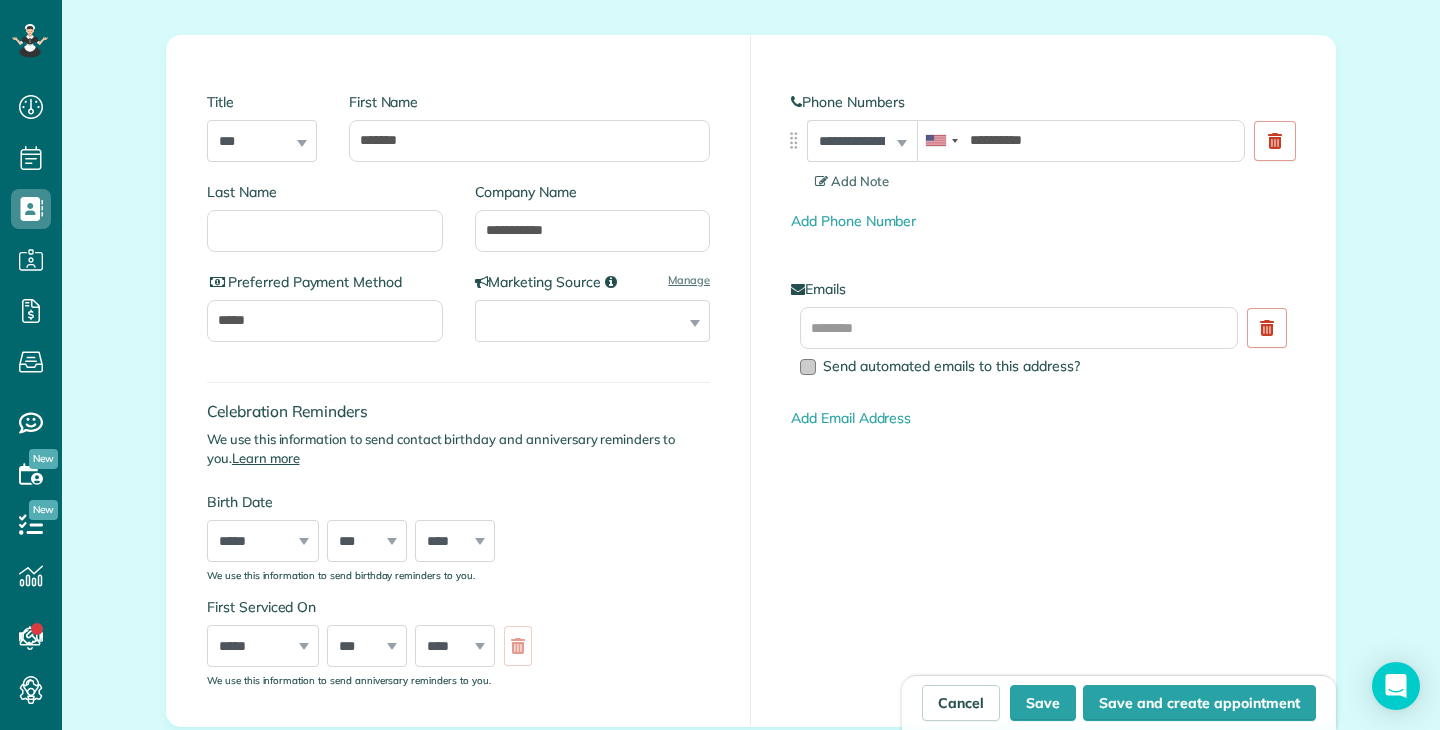 click at bounding box center [808, 367] 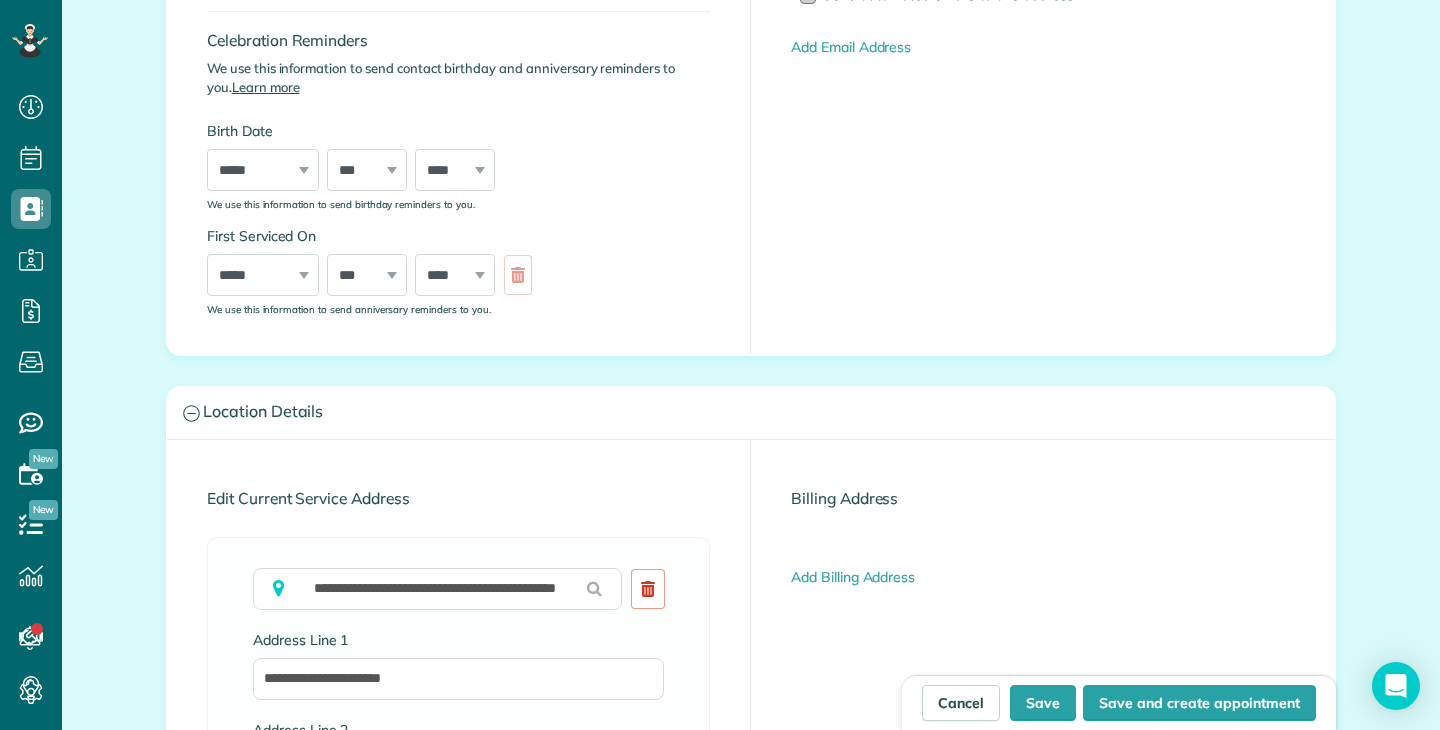 scroll, scrollTop: 669, scrollLeft: 0, axis: vertical 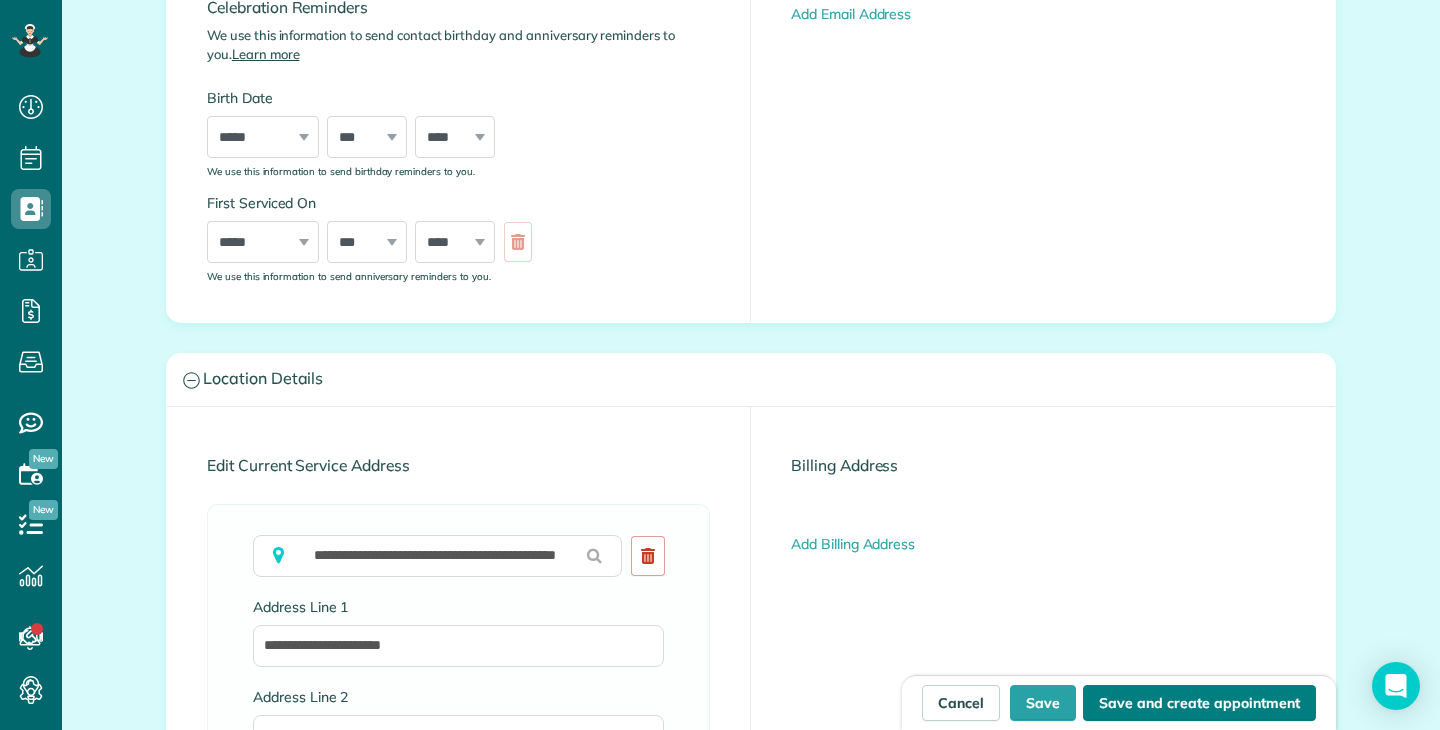 click on "Save and create appointment" at bounding box center (1199, 703) 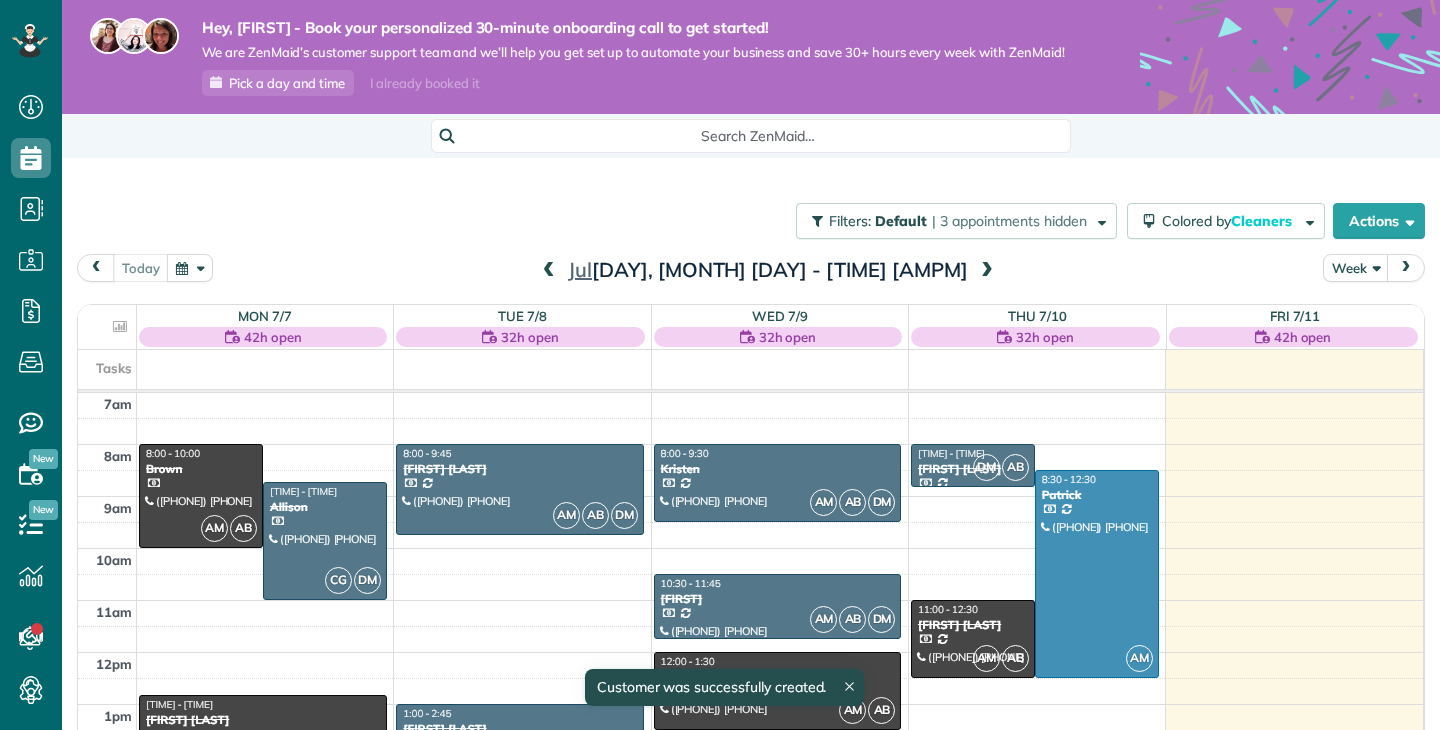 scroll, scrollTop: 0, scrollLeft: 0, axis: both 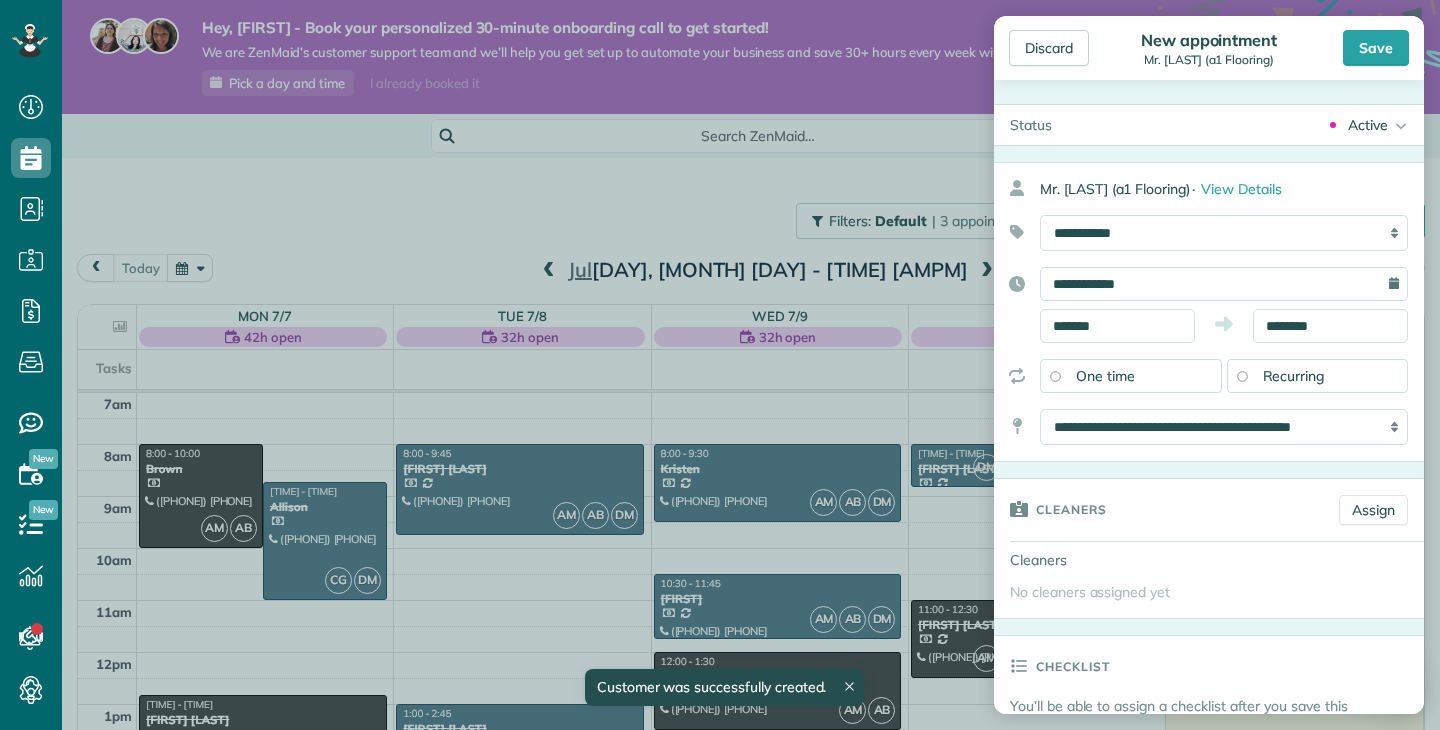 click on "**********" at bounding box center (1209, 312) 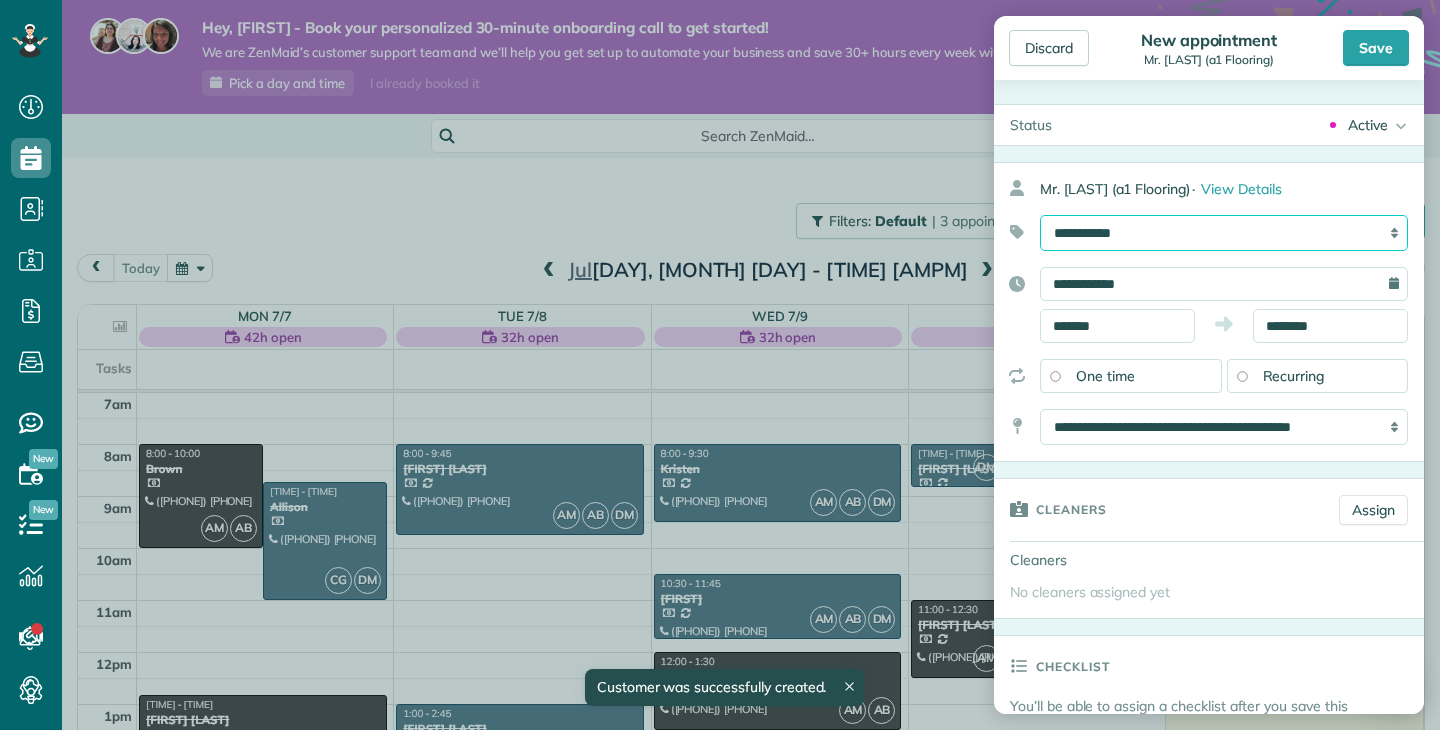 click on "**********" at bounding box center [1224, 233] 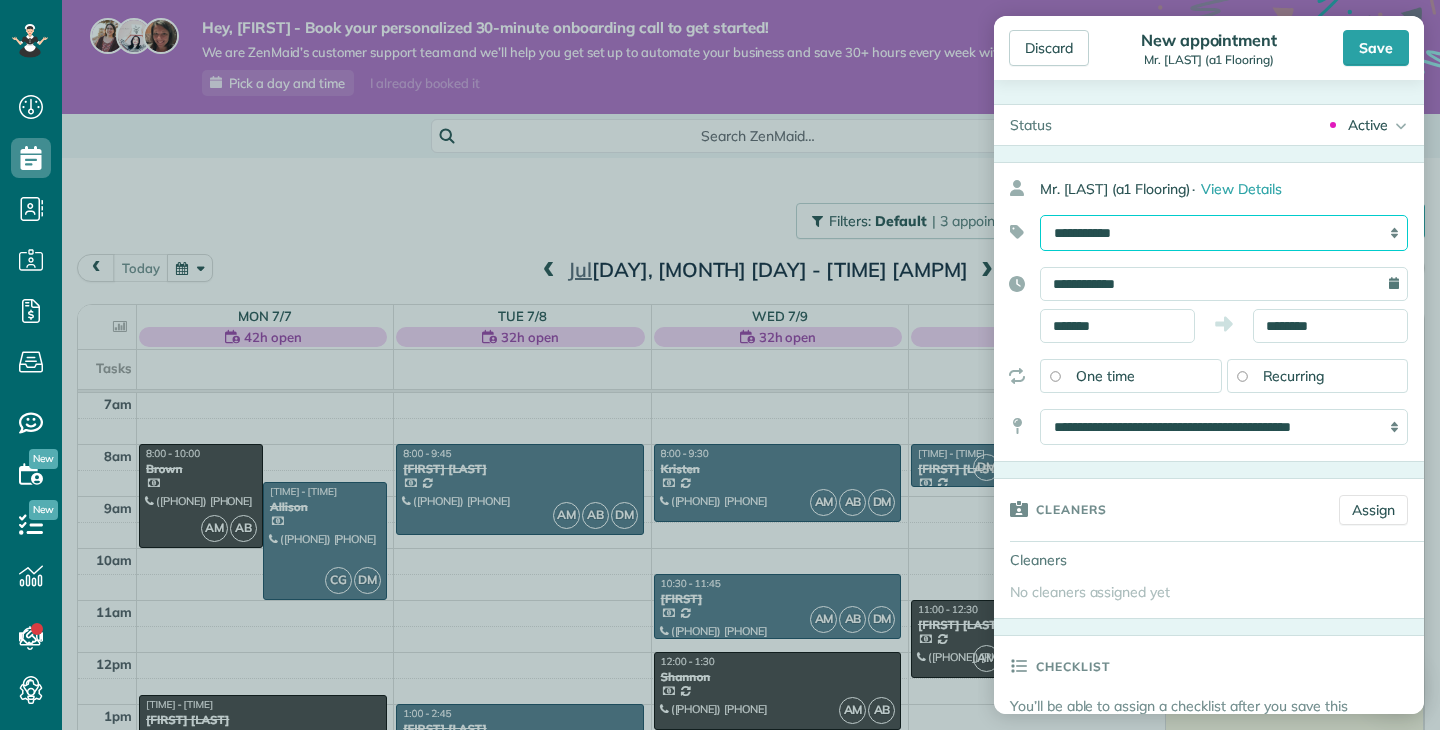 select on "******" 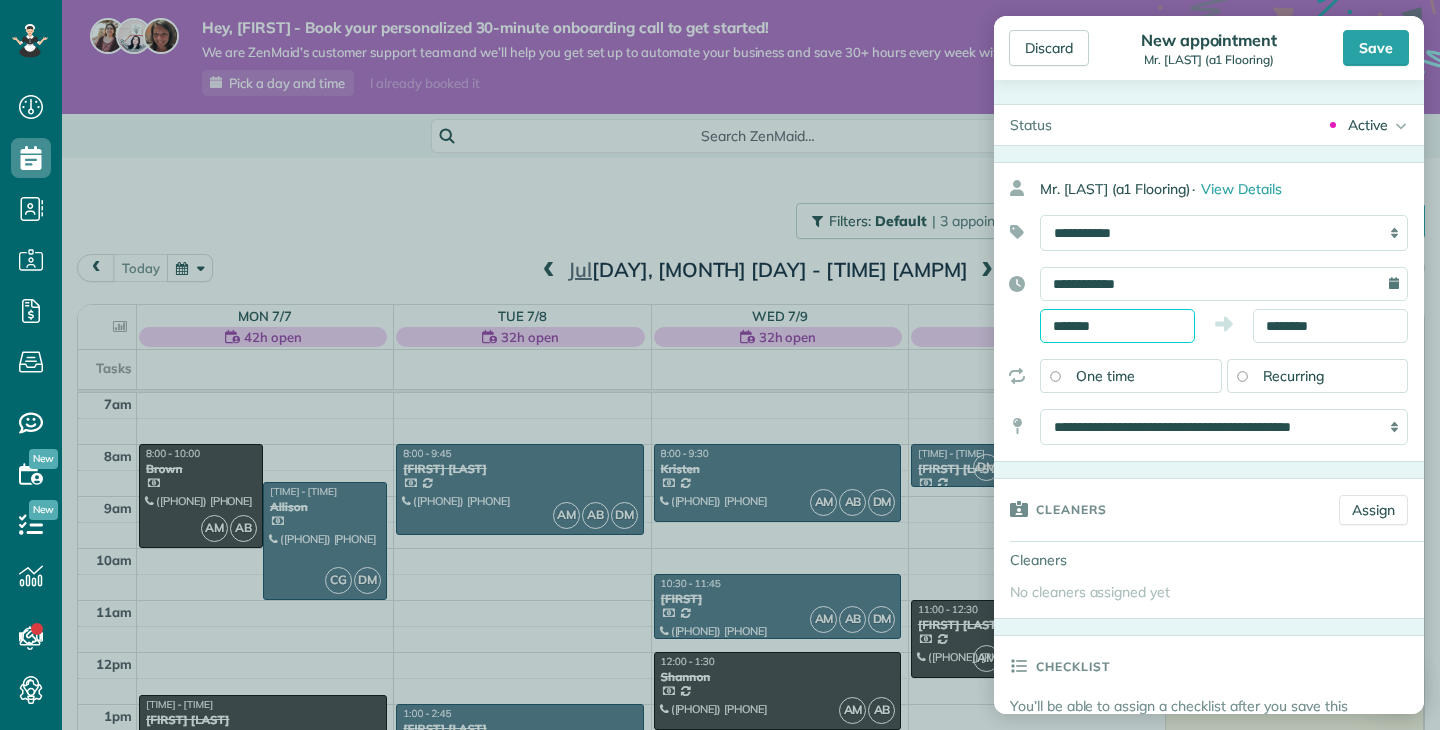 click on "*******" at bounding box center [1117, 326] 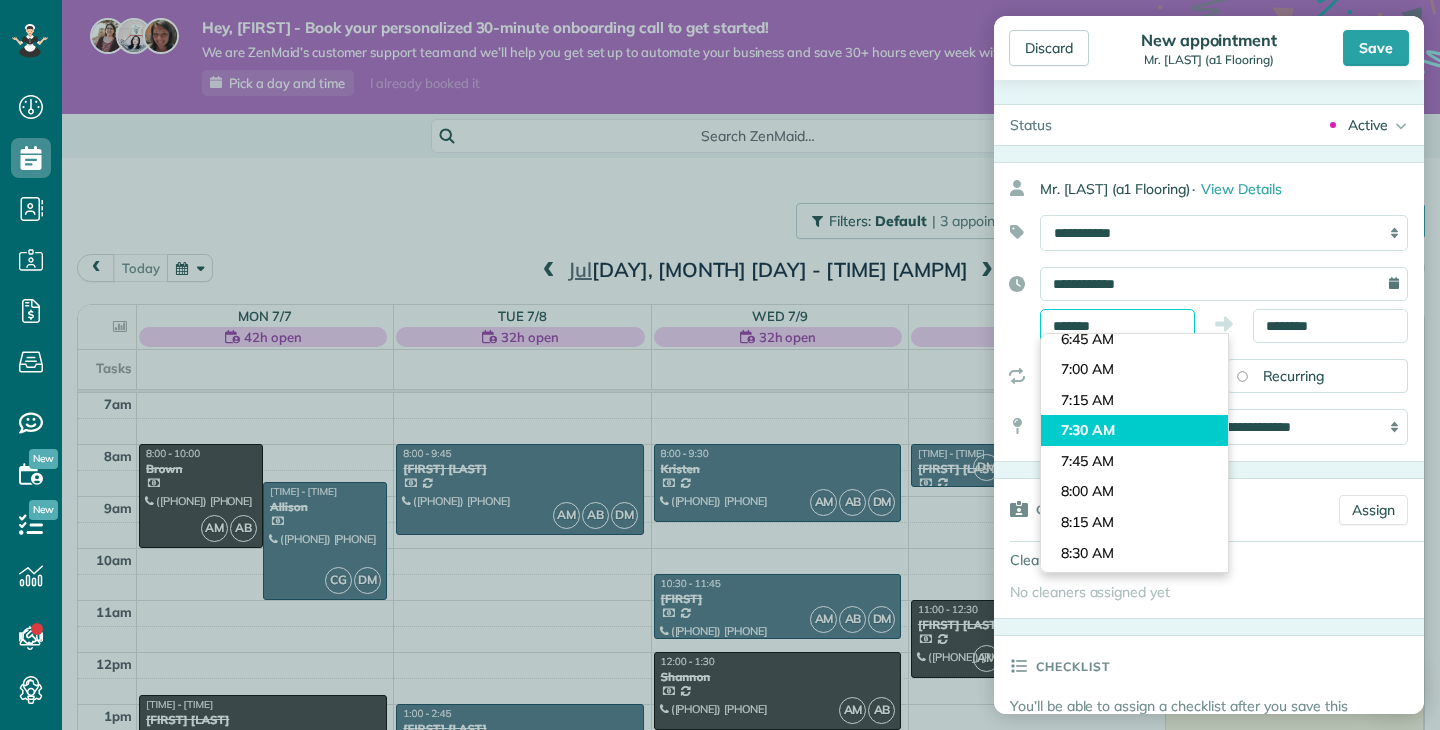 scroll, scrollTop: 803, scrollLeft: 0, axis: vertical 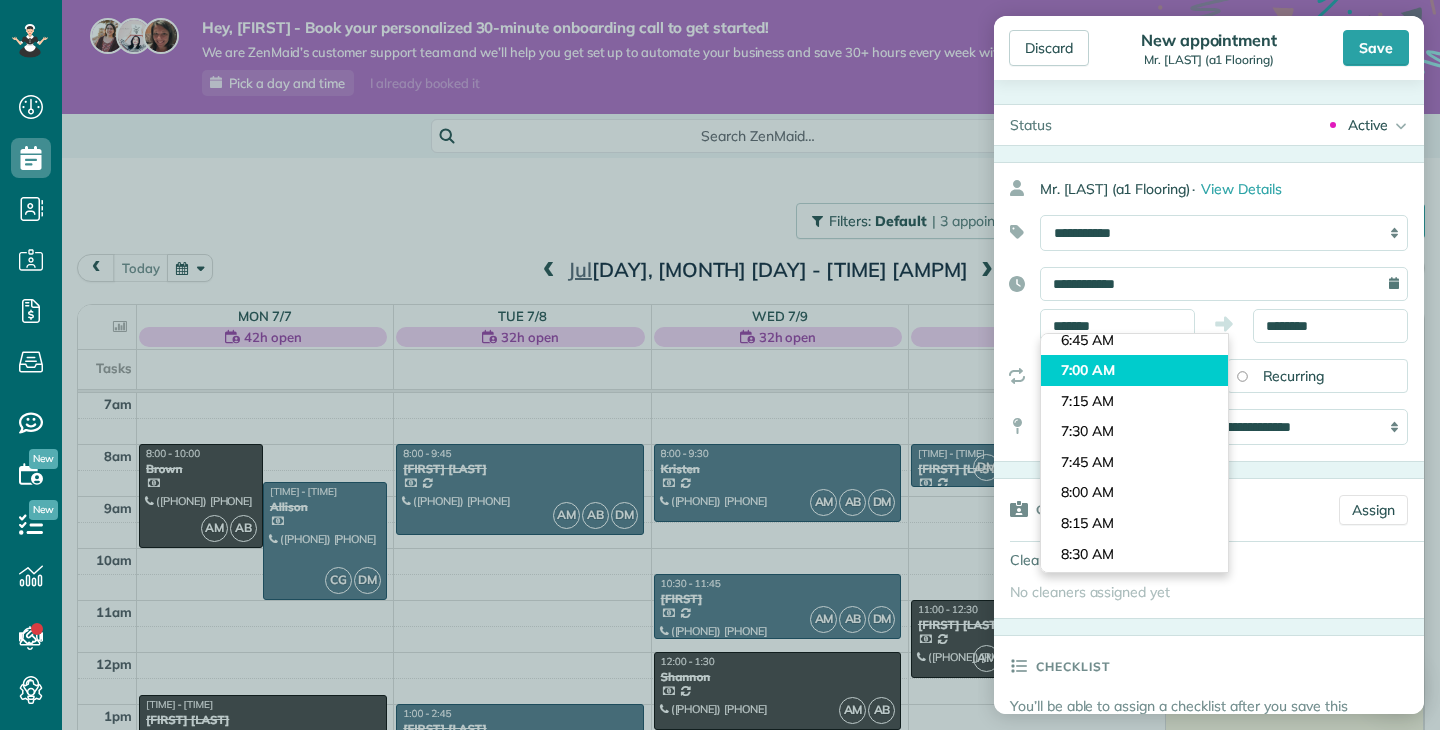 type on "*******" 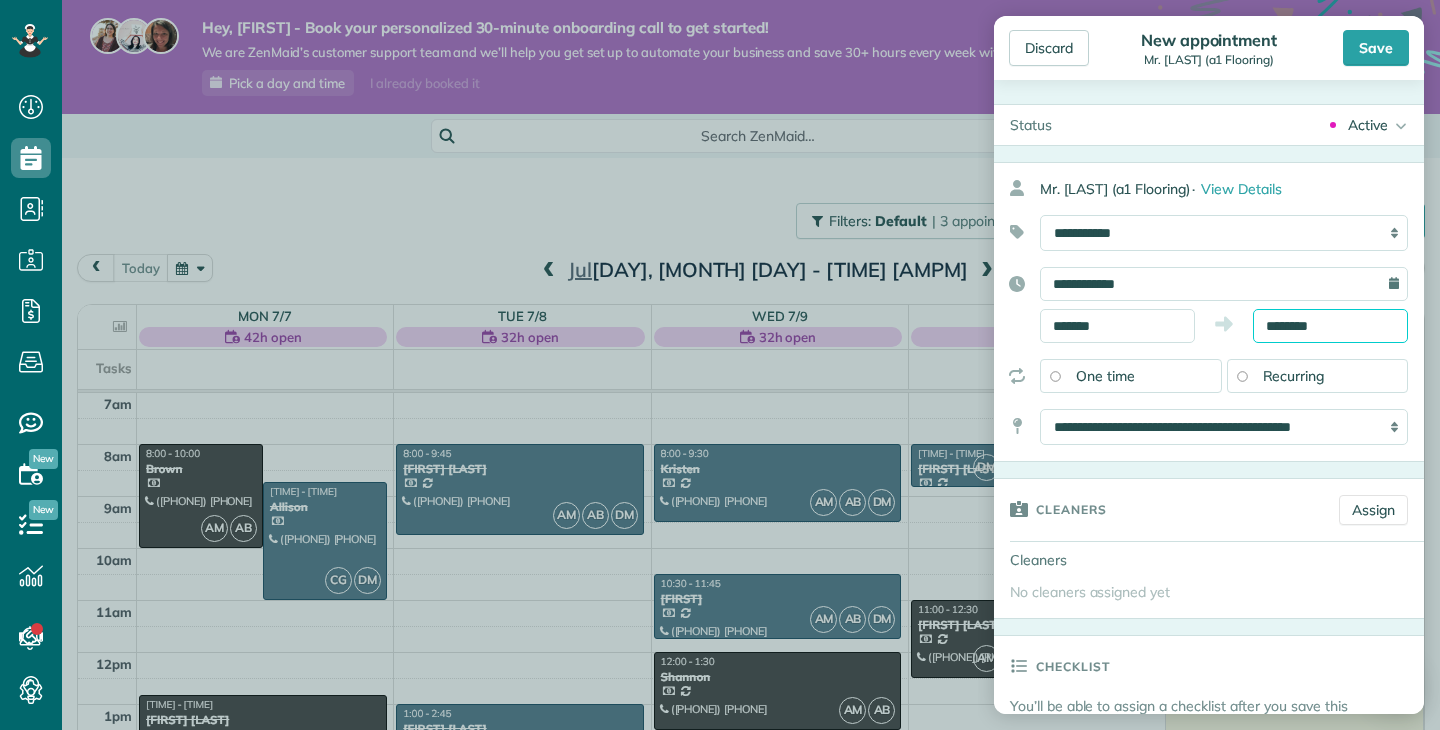 click on "********" at bounding box center (1330, 326) 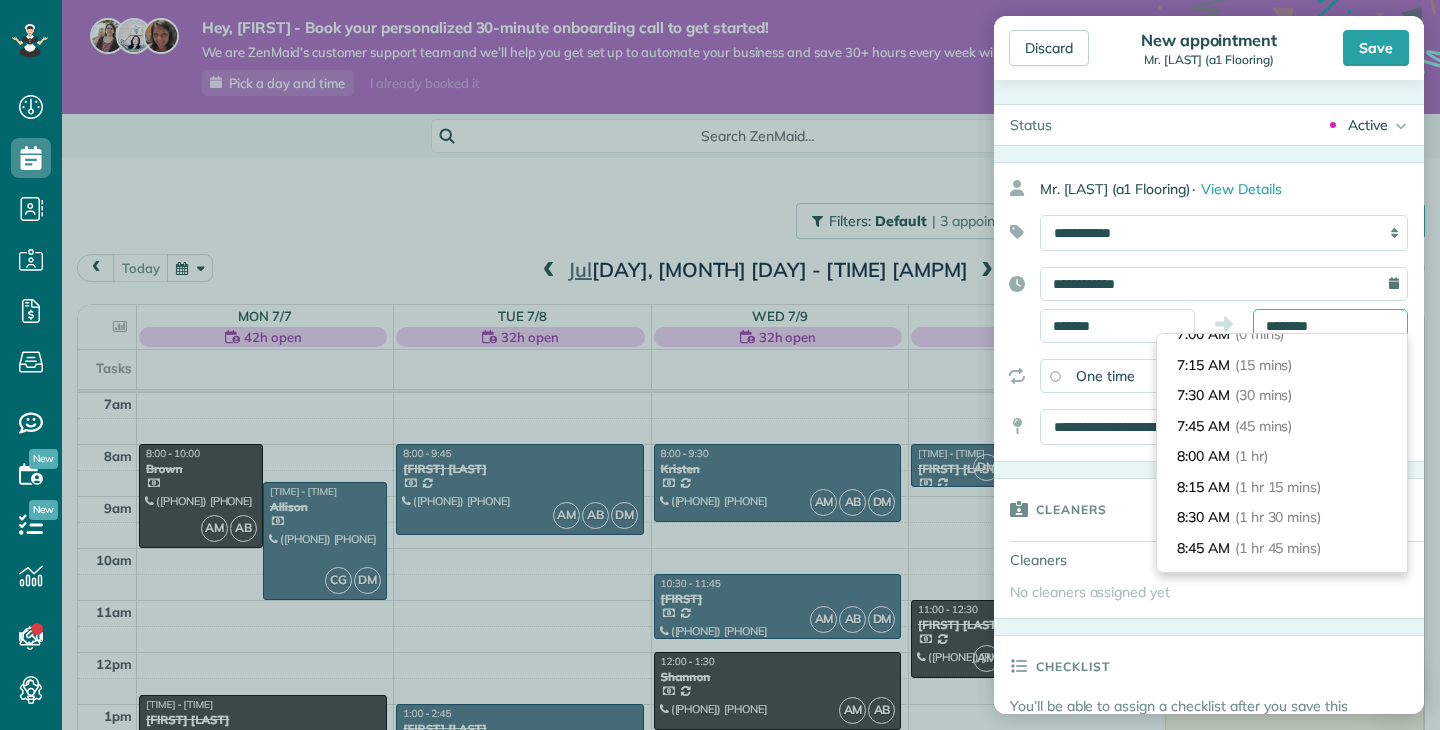 scroll, scrollTop: 0, scrollLeft: 0, axis: both 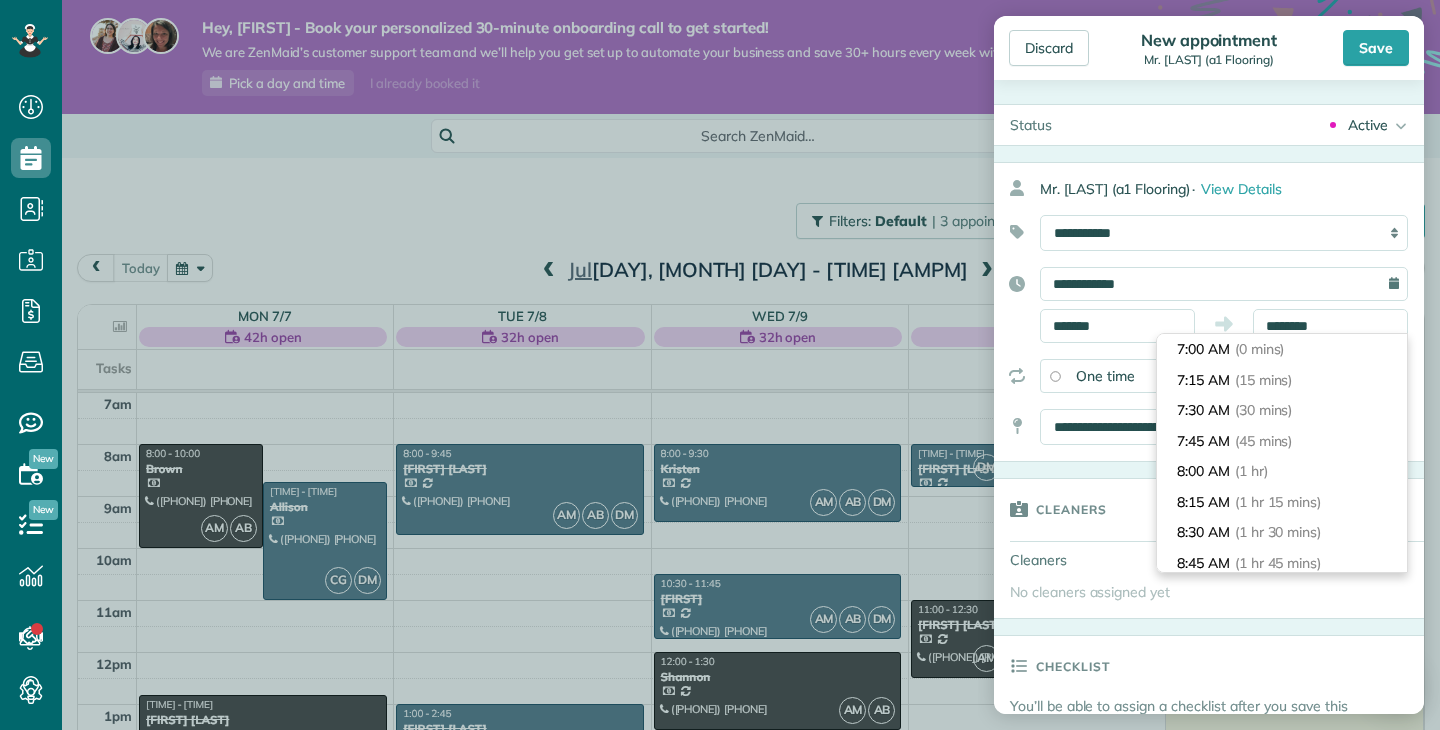 type on "*******" 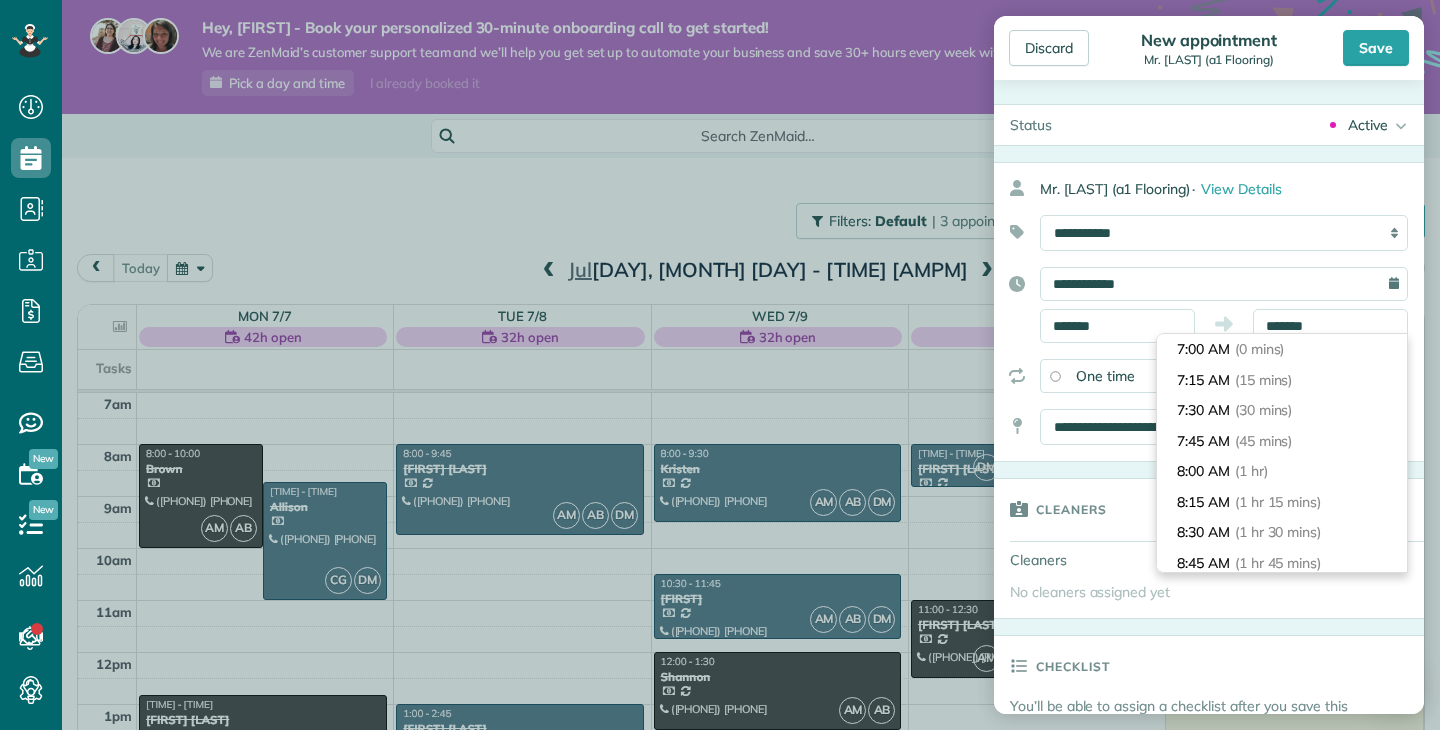click on "(30 mins)" at bounding box center [1264, 410] 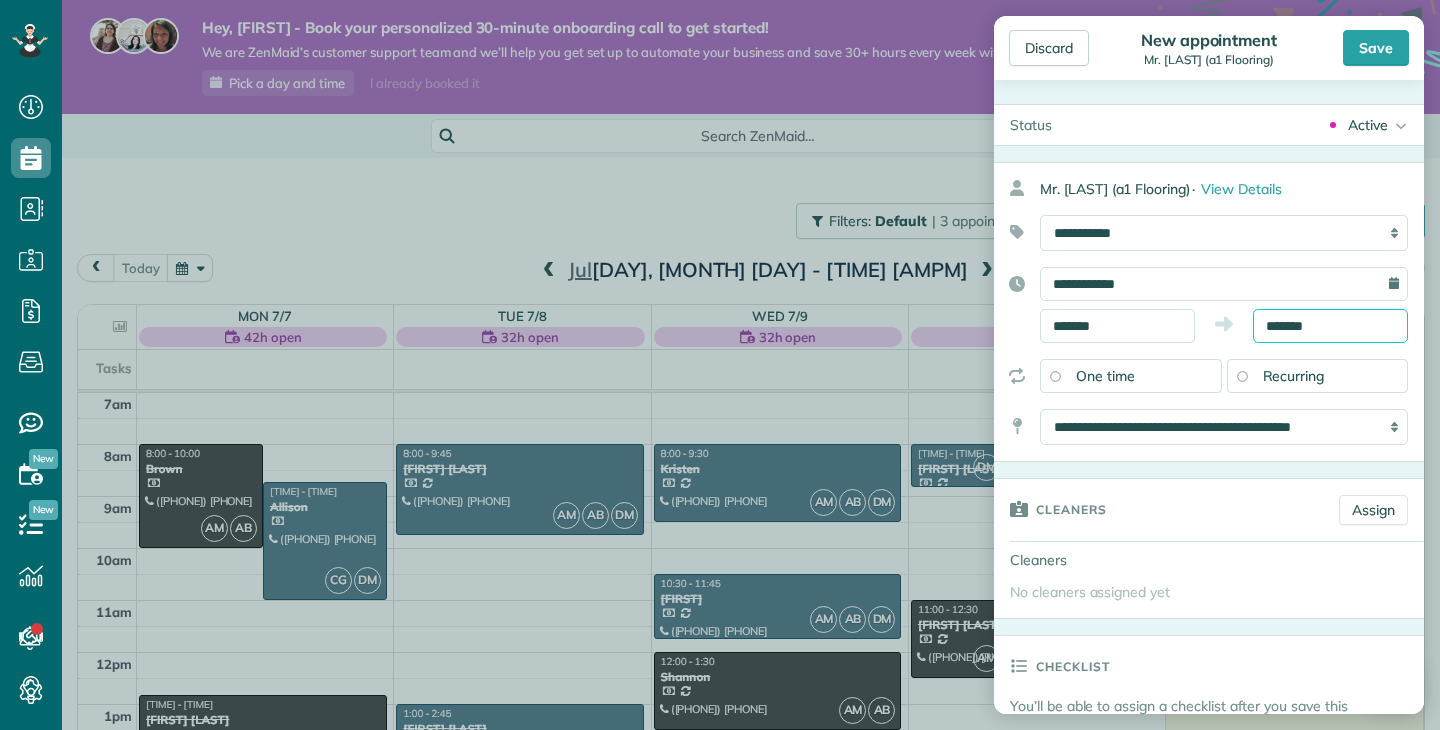 scroll, scrollTop: 14, scrollLeft: 0, axis: vertical 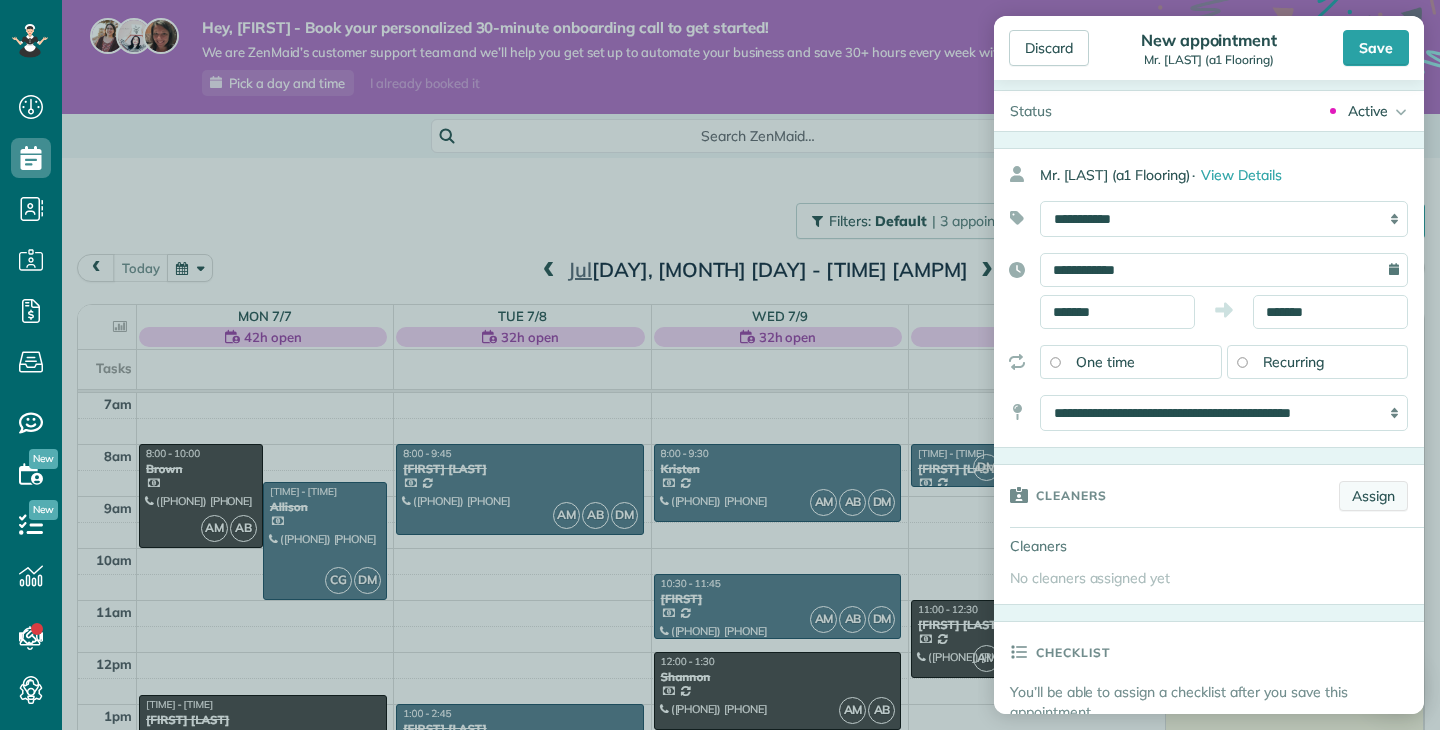 click on "Assign" at bounding box center (1373, 496) 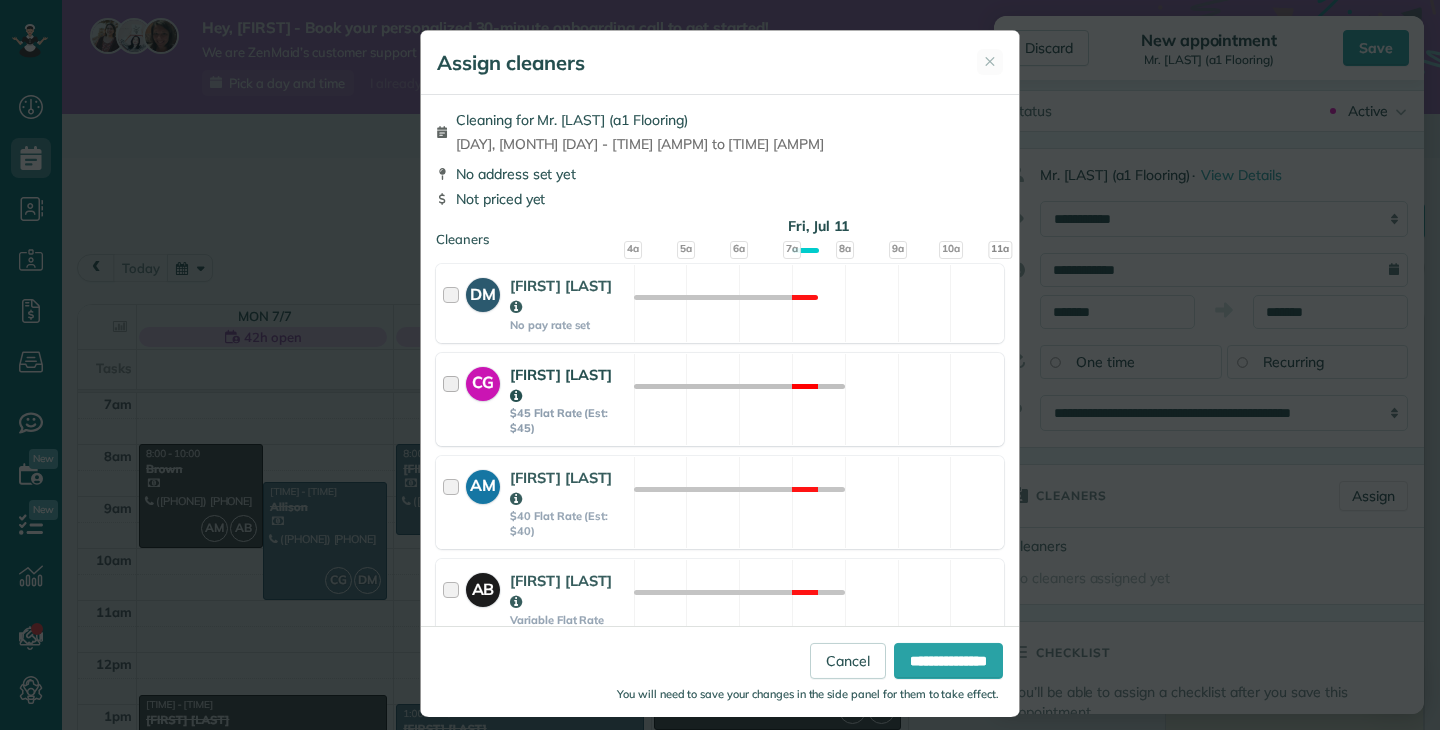 click at bounding box center [454, 399] 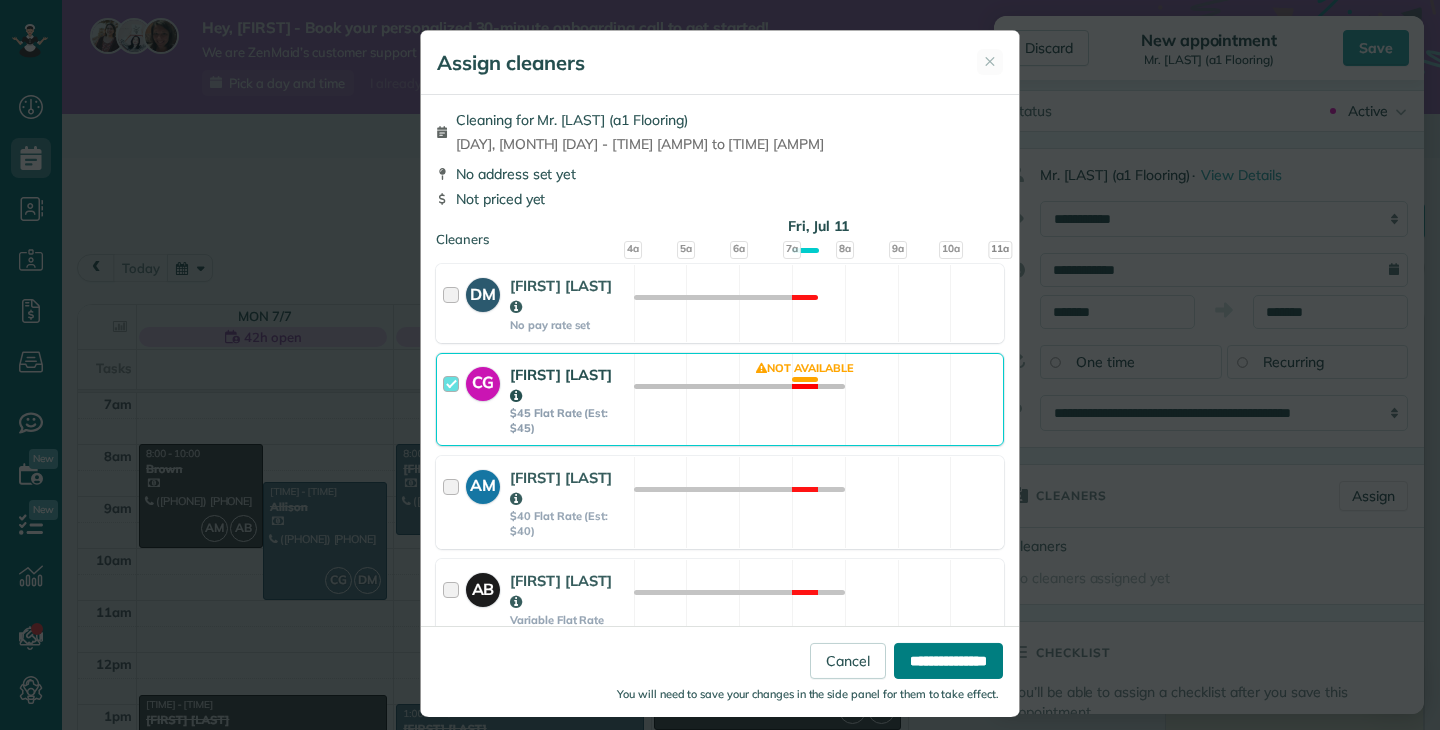 click on "**********" at bounding box center (948, 660) 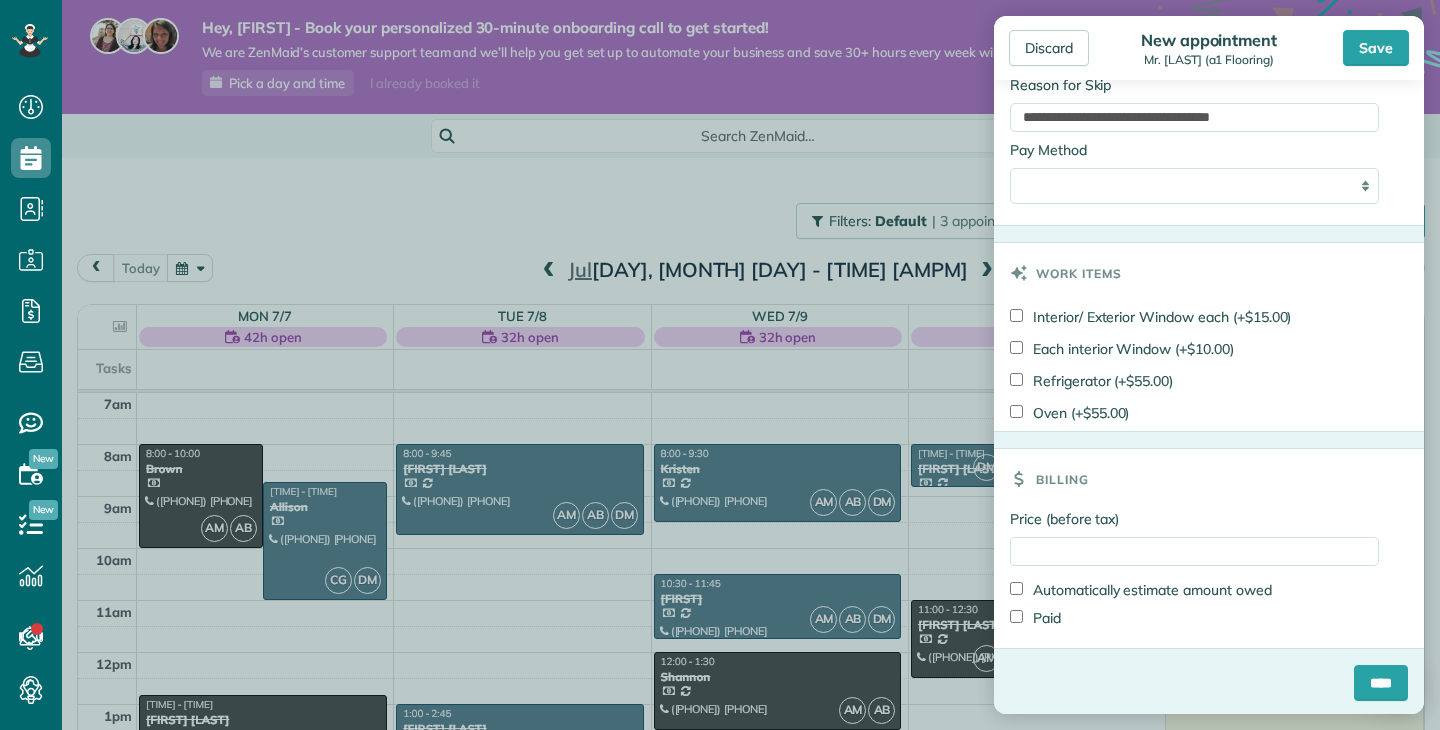 scroll, scrollTop: 1103, scrollLeft: 0, axis: vertical 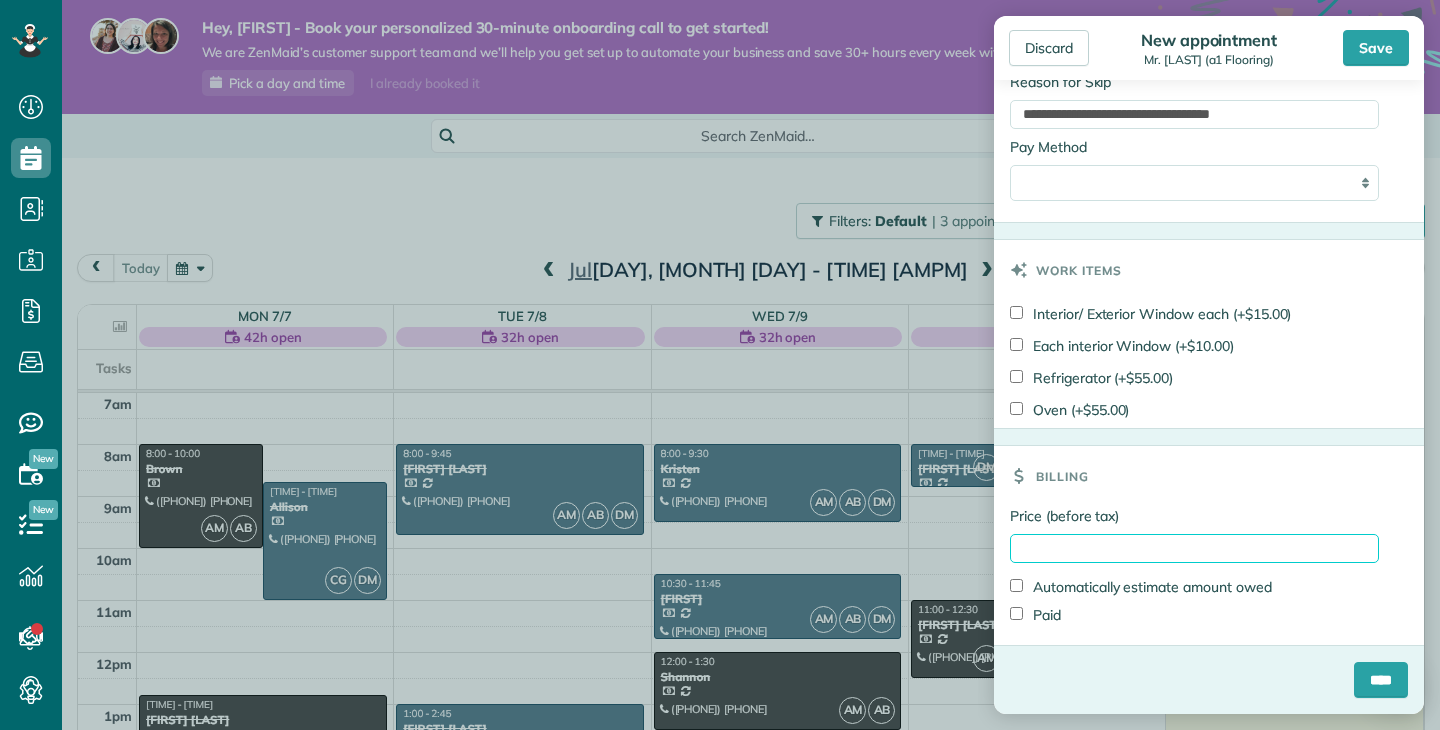 click on "Price (before tax)" at bounding box center (1194, 548) 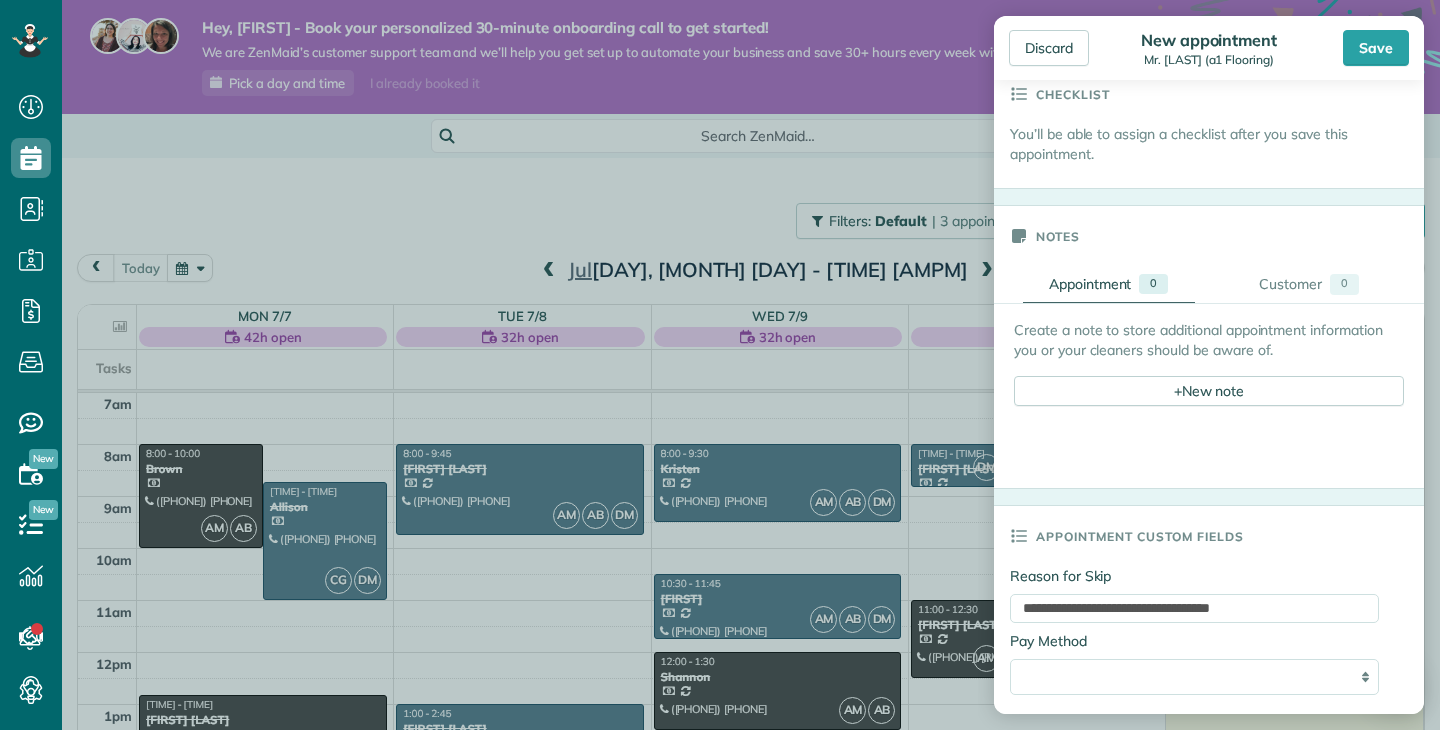 scroll, scrollTop: 0, scrollLeft: 0, axis: both 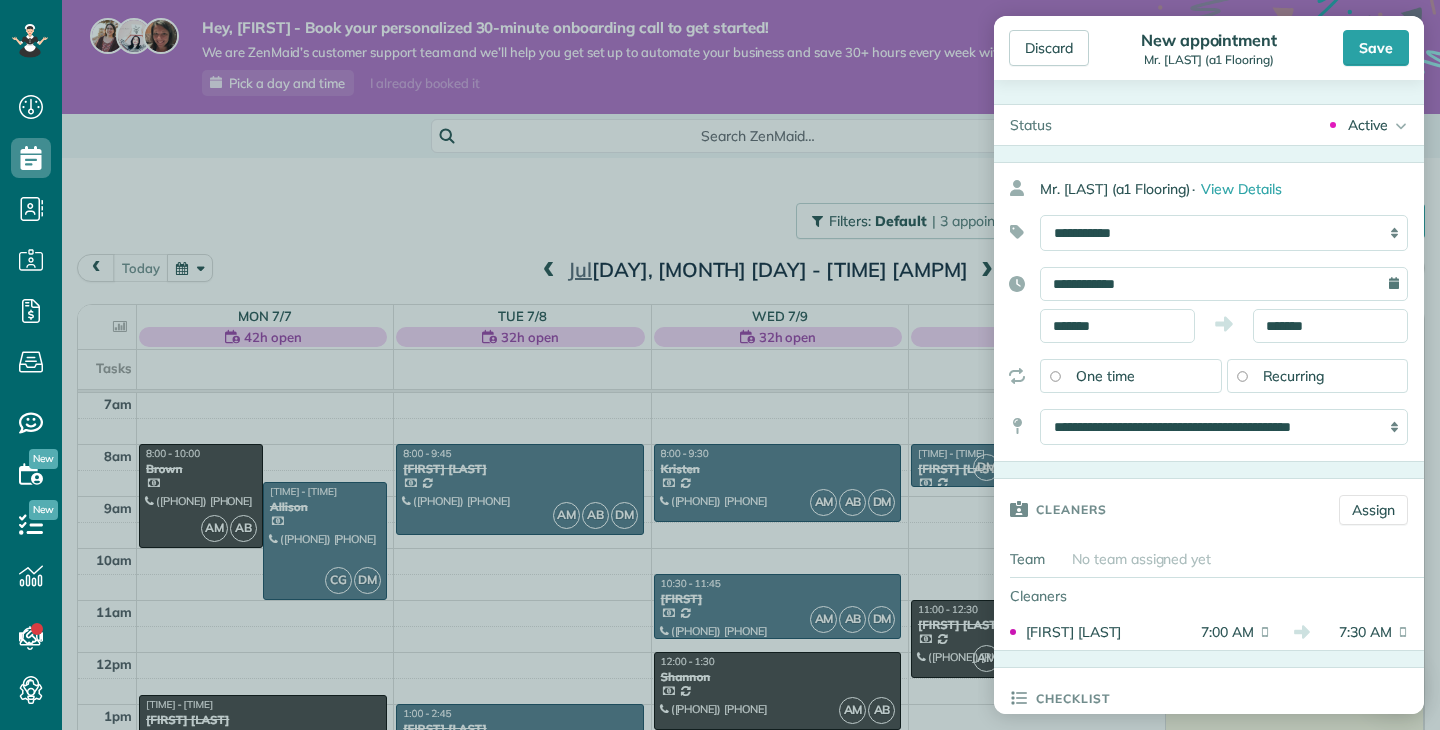 type on "***" 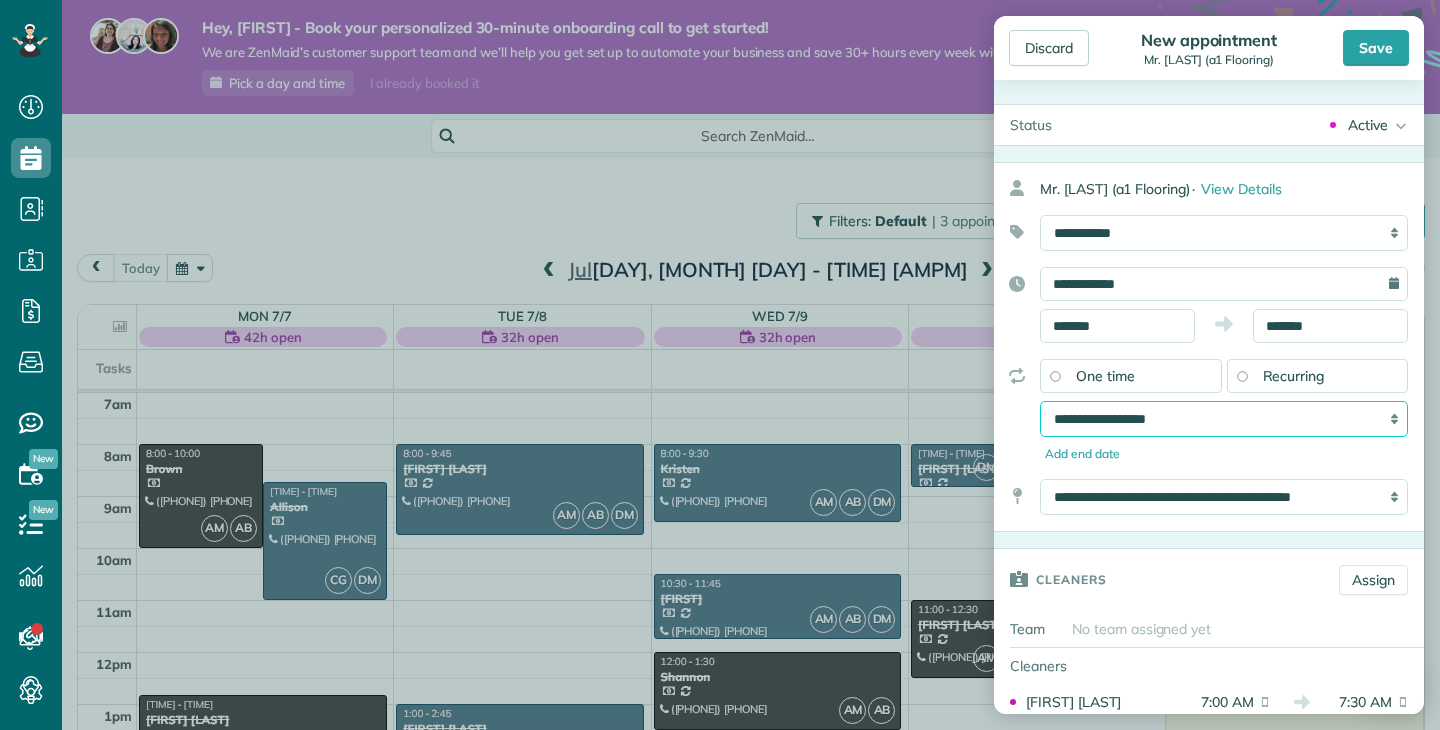click on "**********" at bounding box center (1224, 419) 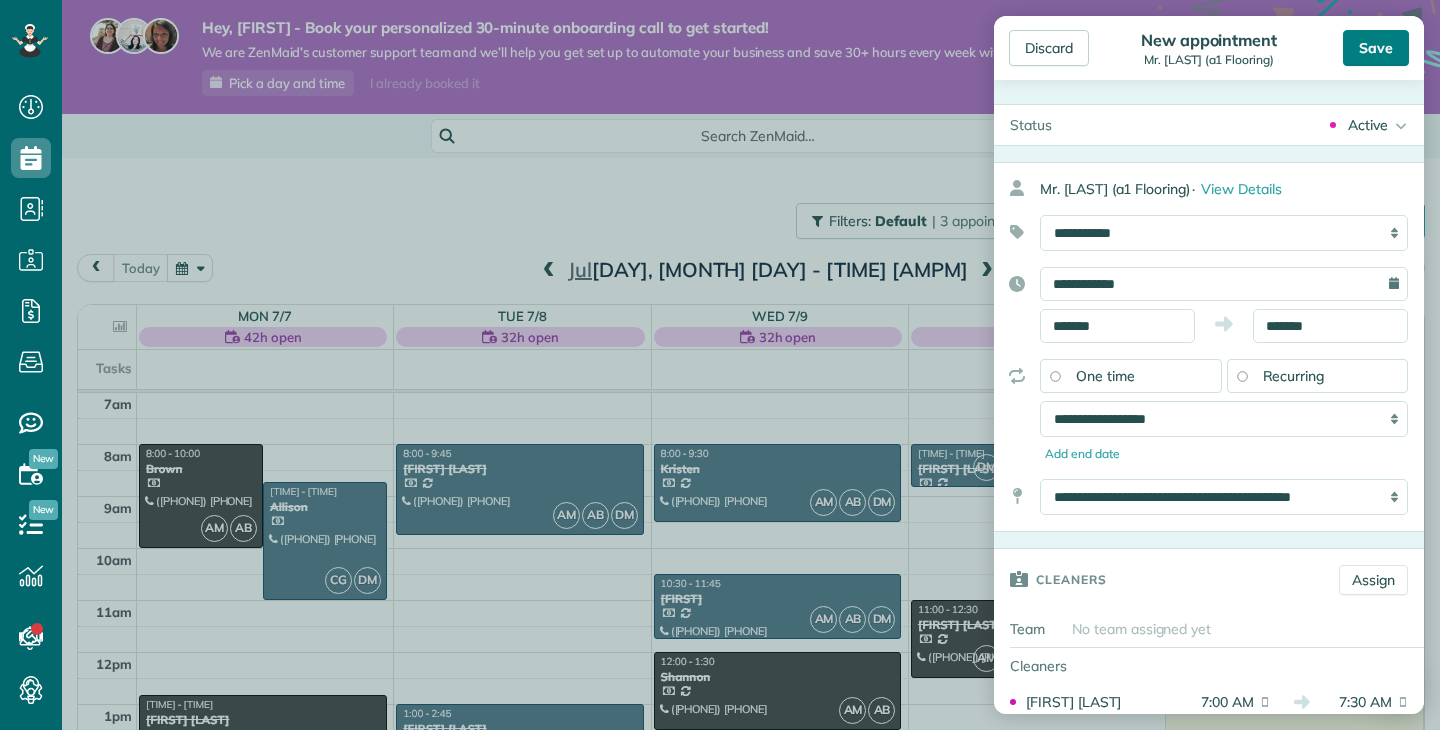 click on "Save" at bounding box center [1376, 48] 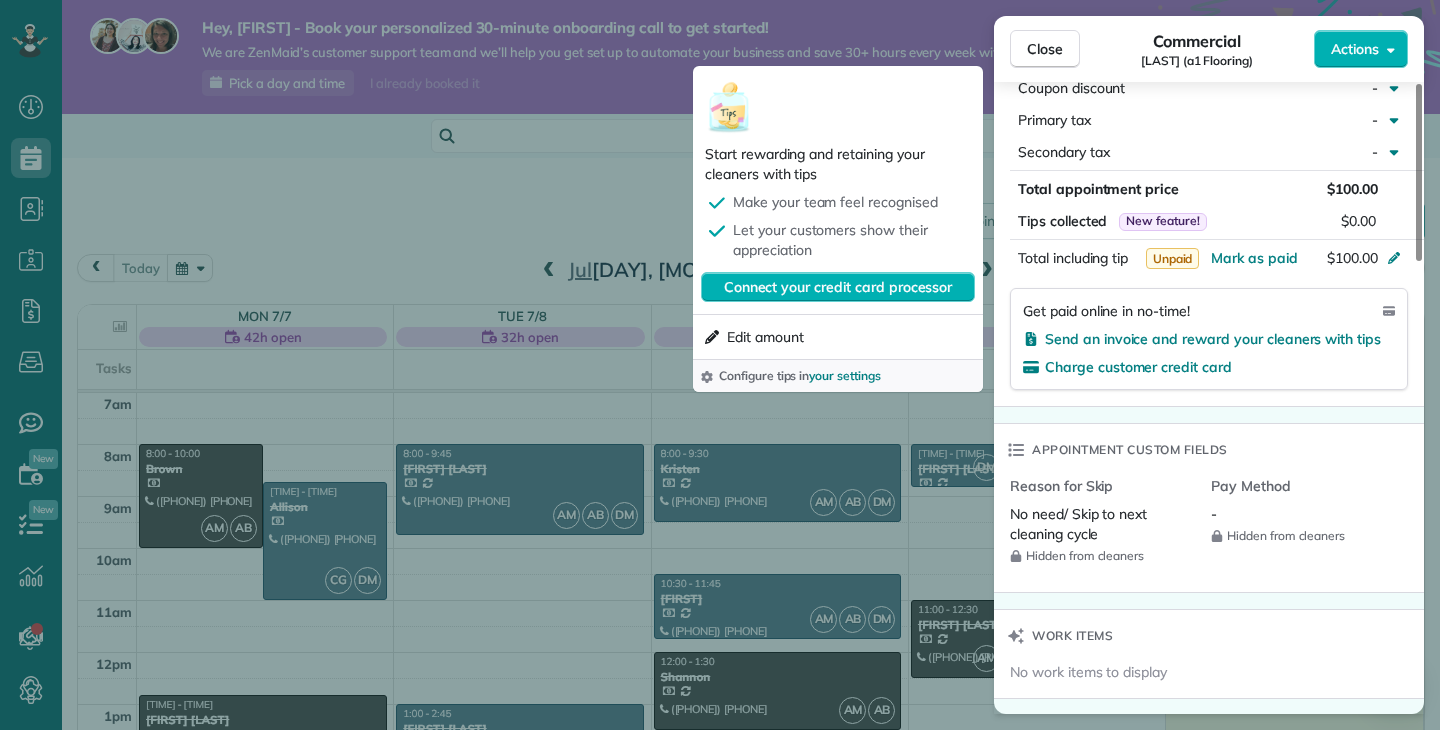 scroll, scrollTop: 1036, scrollLeft: 0, axis: vertical 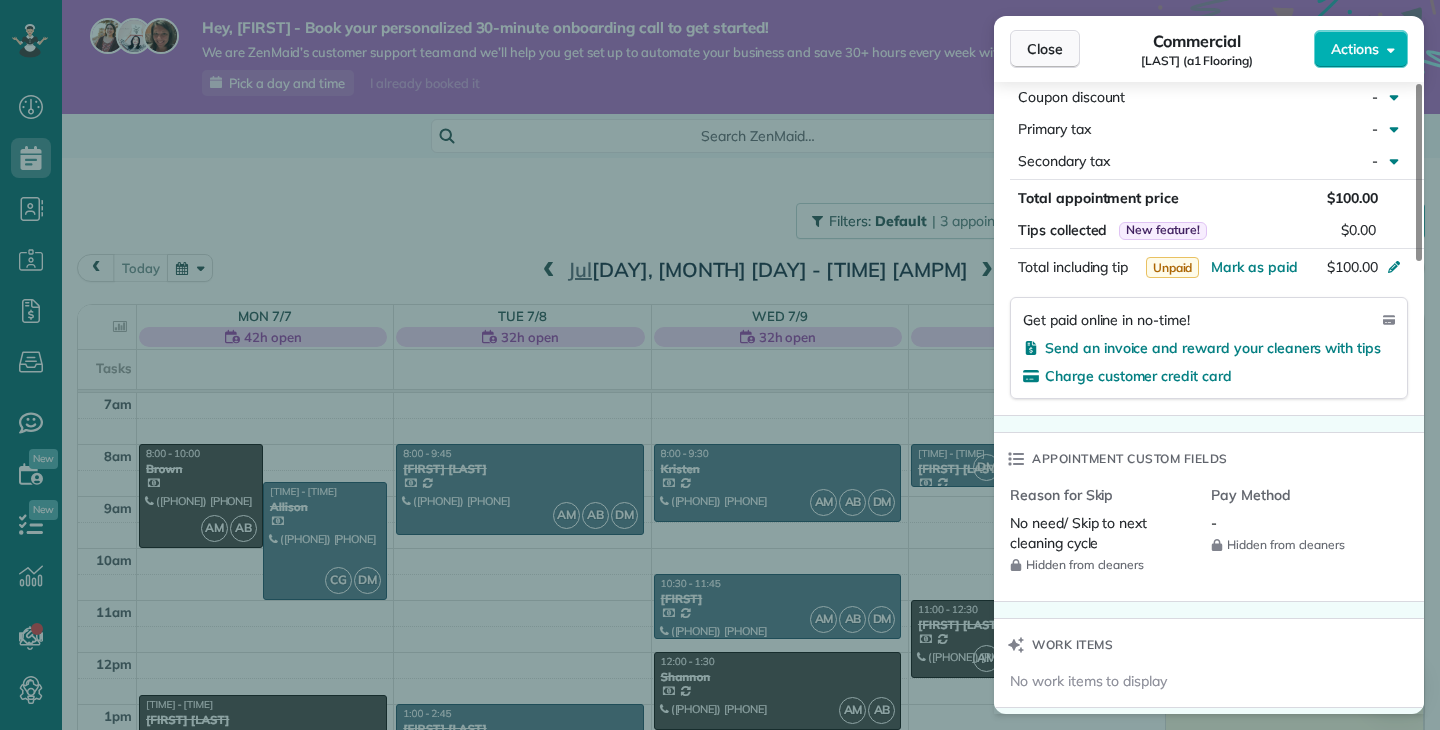 click on "Close" at bounding box center [1045, 49] 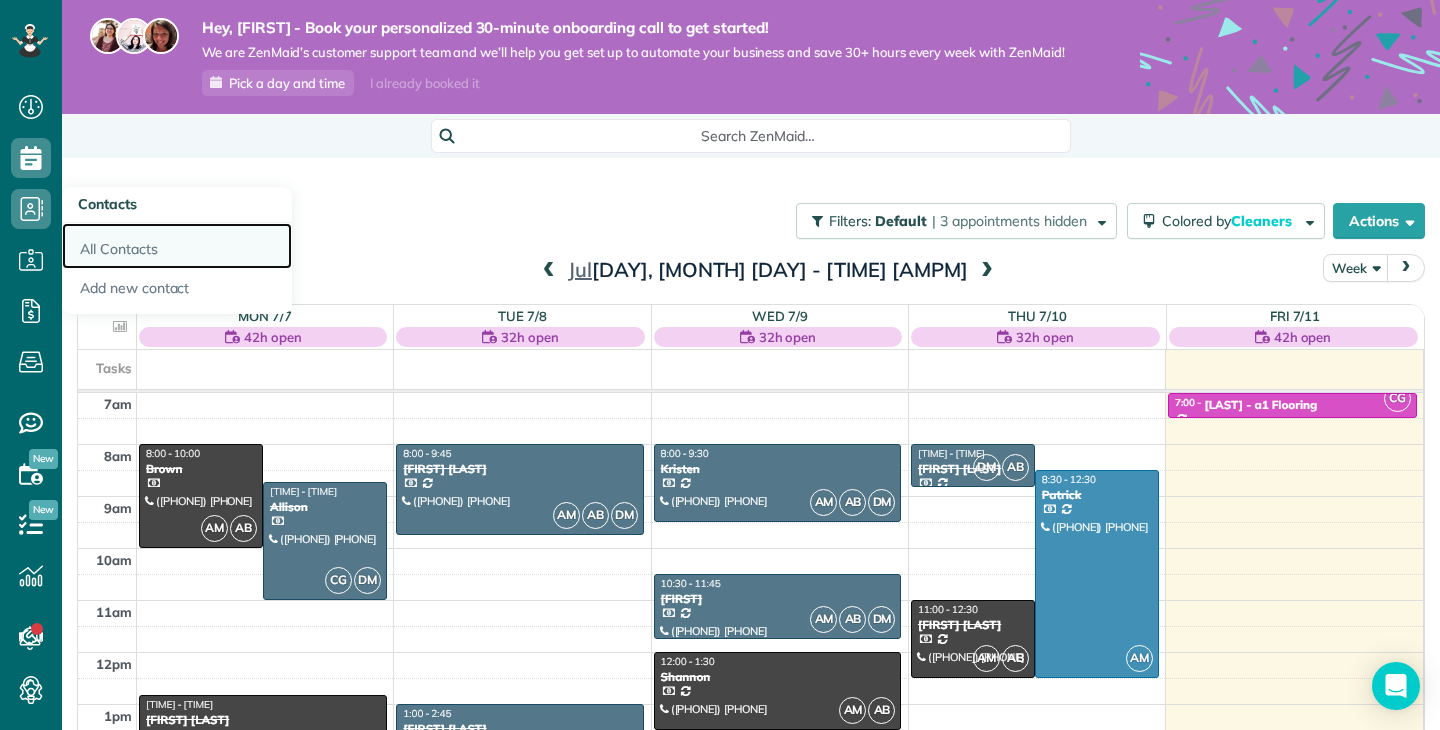 click on "All Contacts" at bounding box center (177, 246) 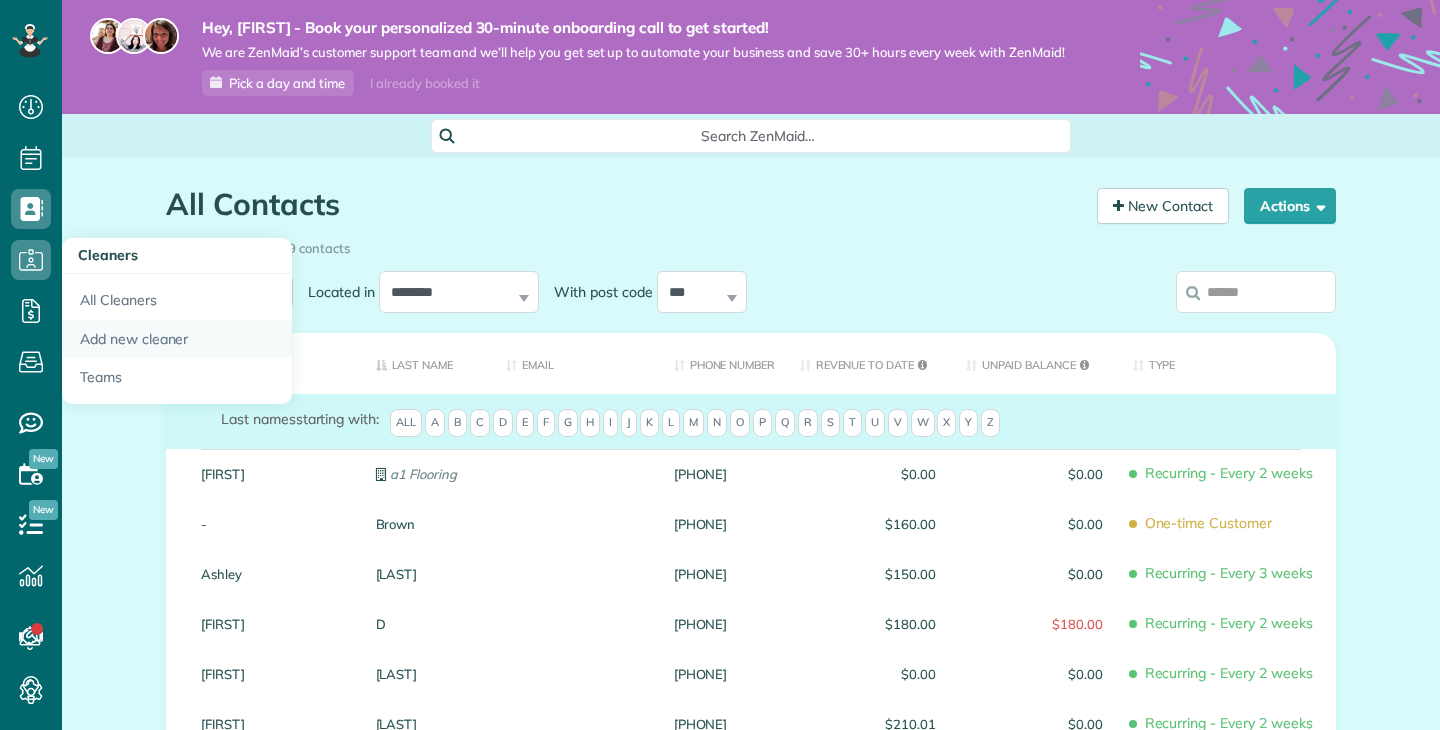 scroll, scrollTop: 0, scrollLeft: 0, axis: both 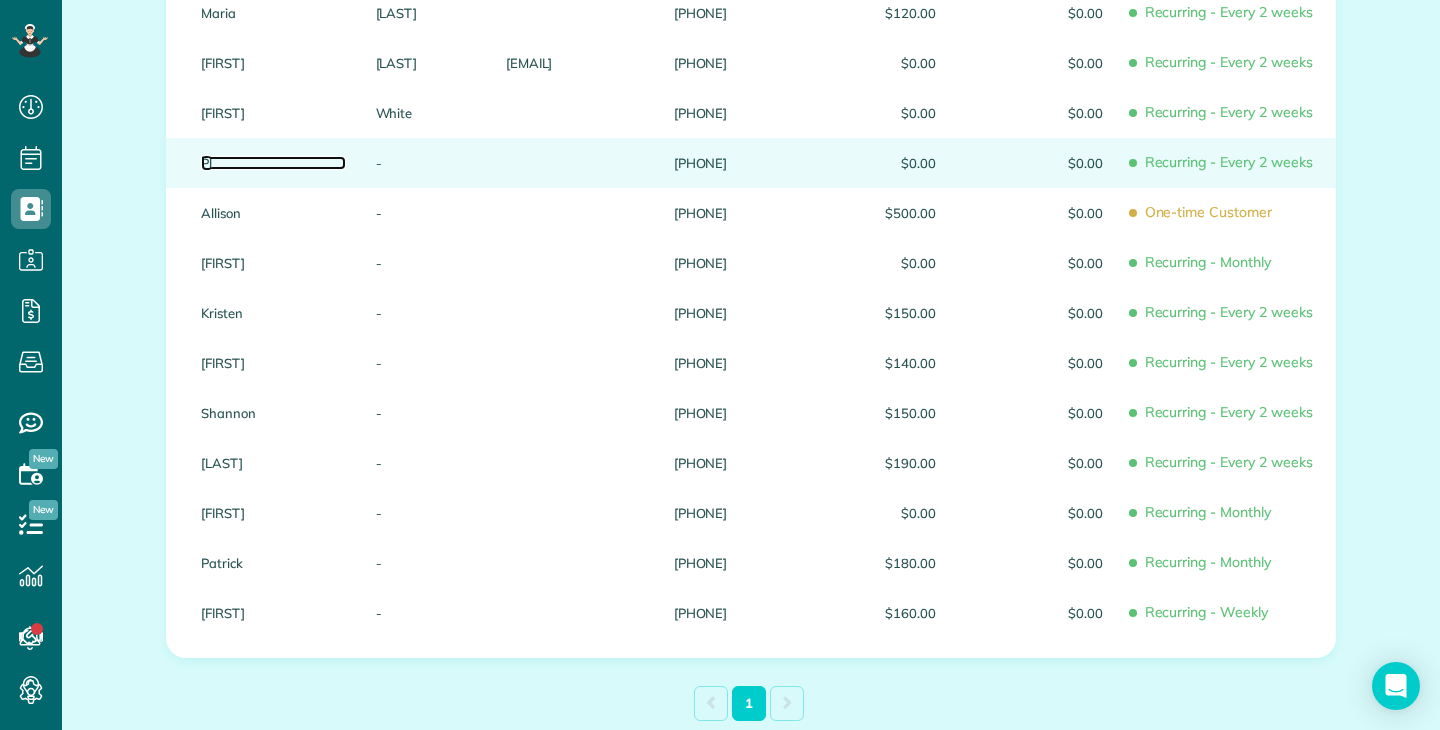 click on "PJ" at bounding box center [273, 163] 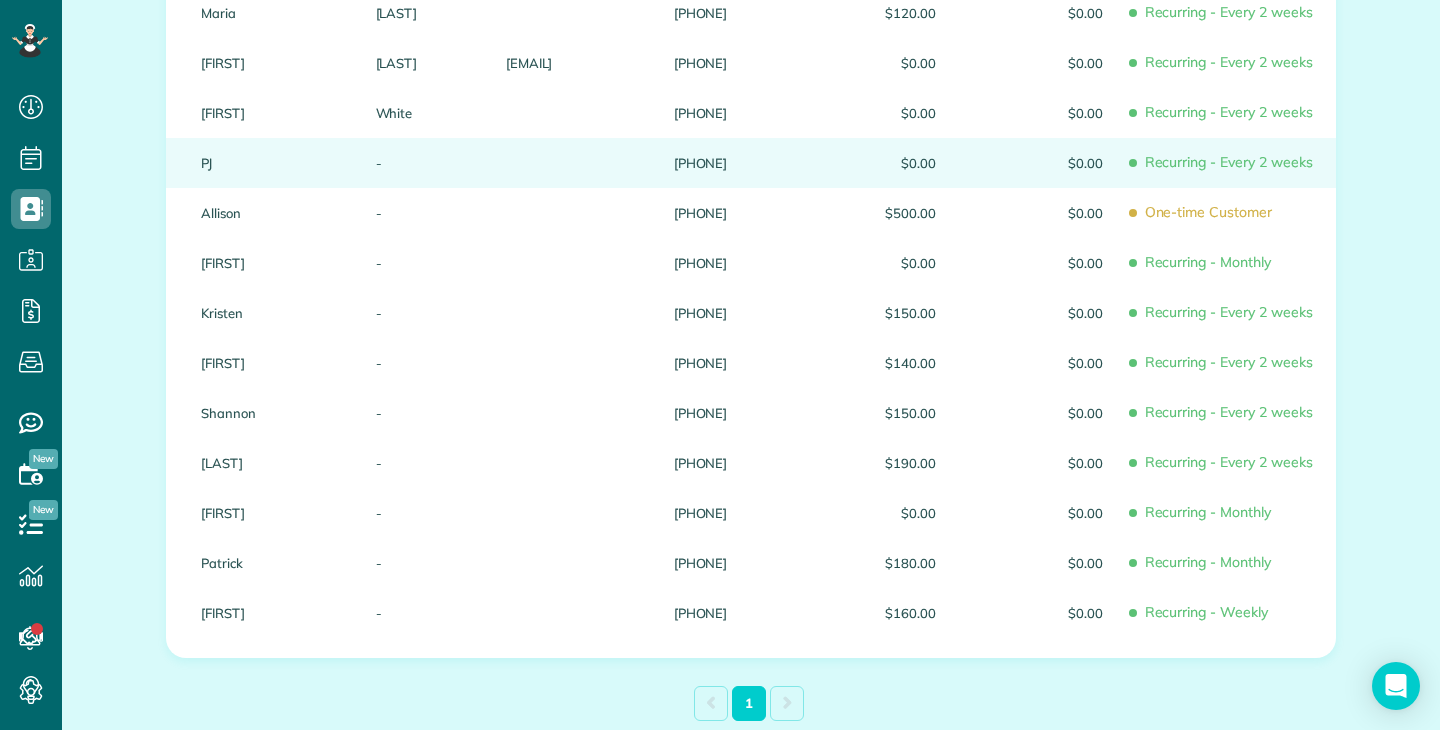 scroll, scrollTop: 311, scrollLeft: 0, axis: vertical 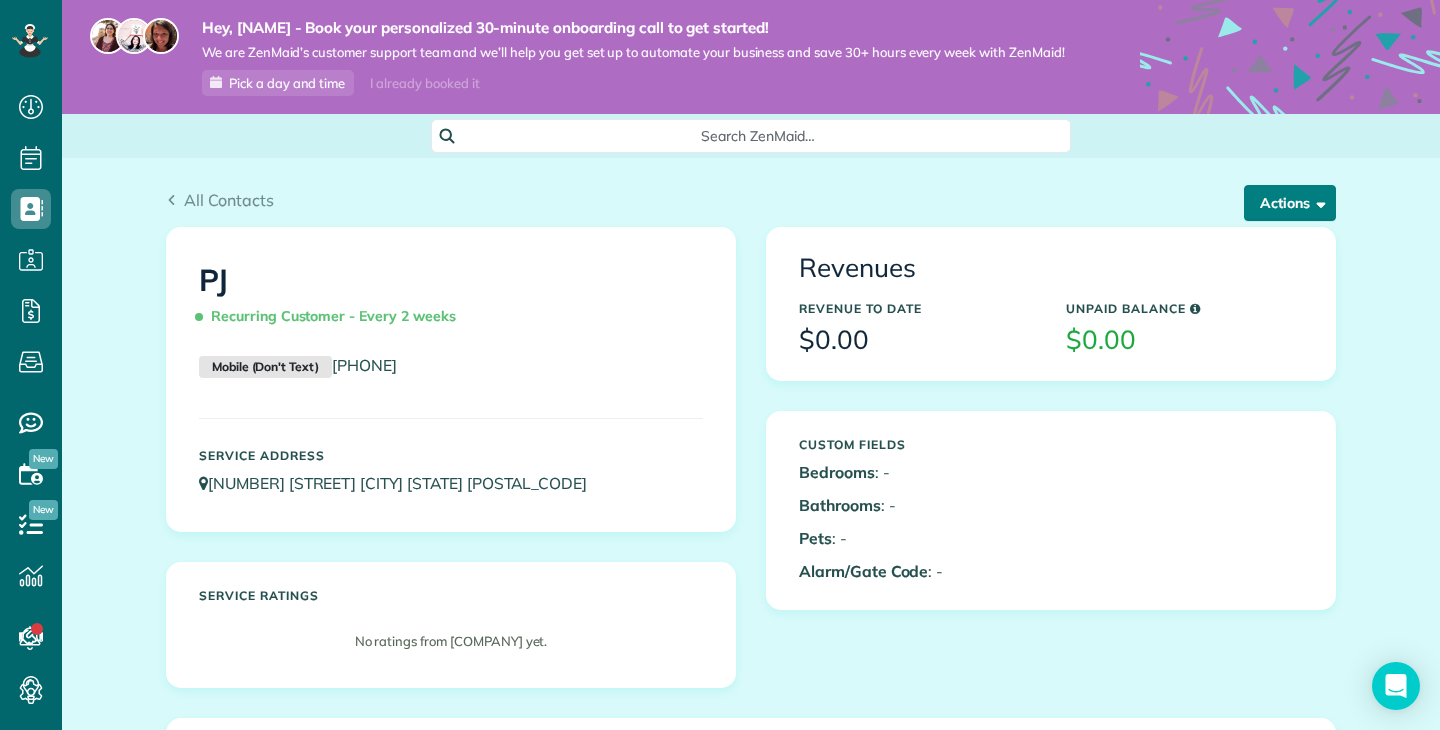 click on "Actions" at bounding box center [1290, 203] 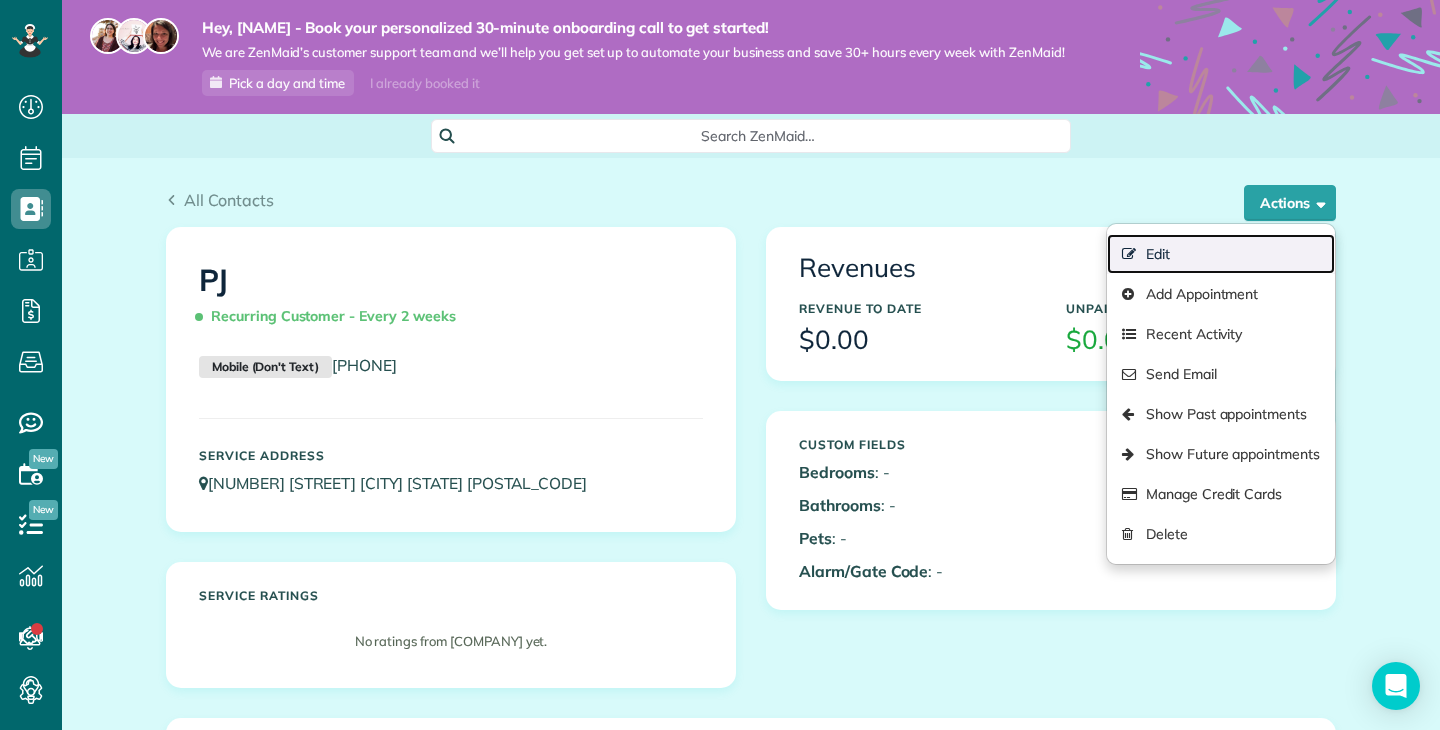 click on "Edit" at bounding box center [1221, 254] 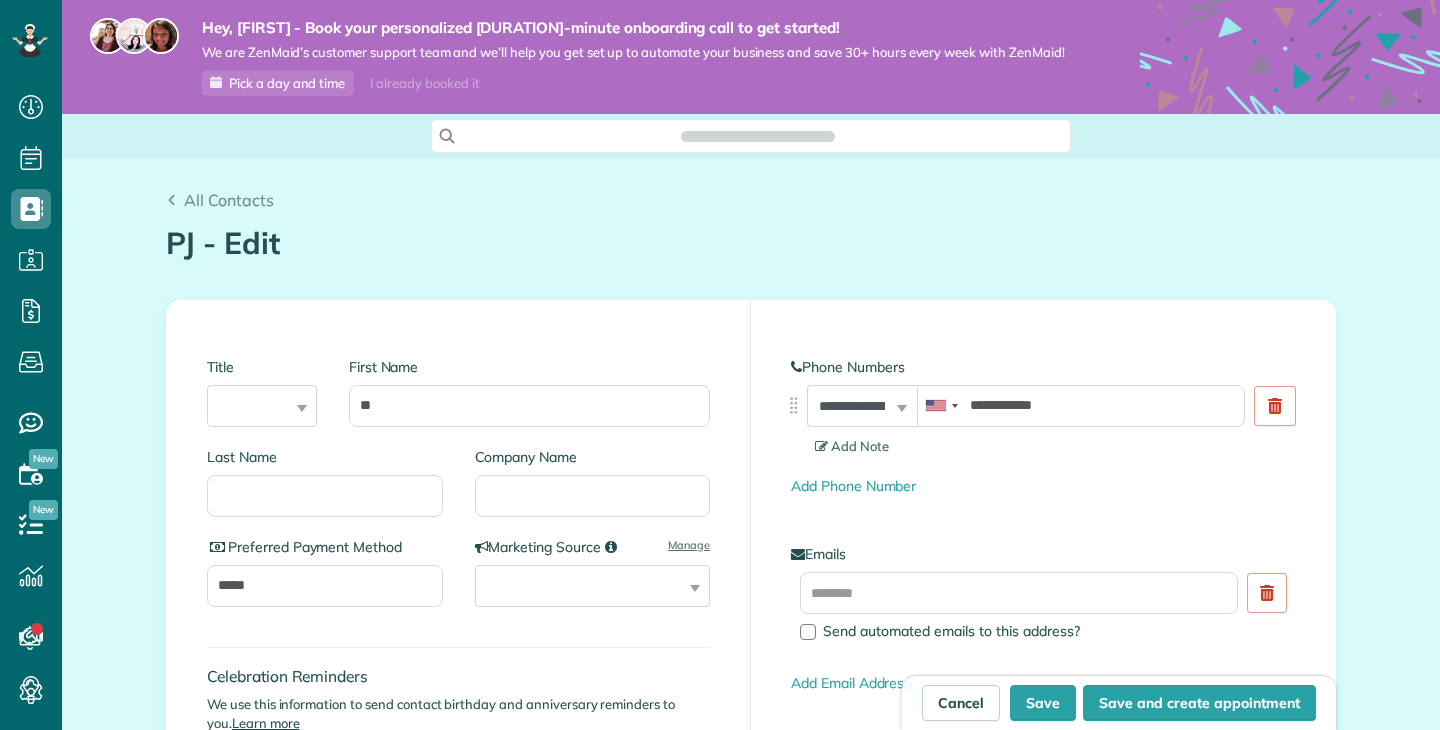 scroll, scrollTop: 0, scrollLeft: 0, axis: both 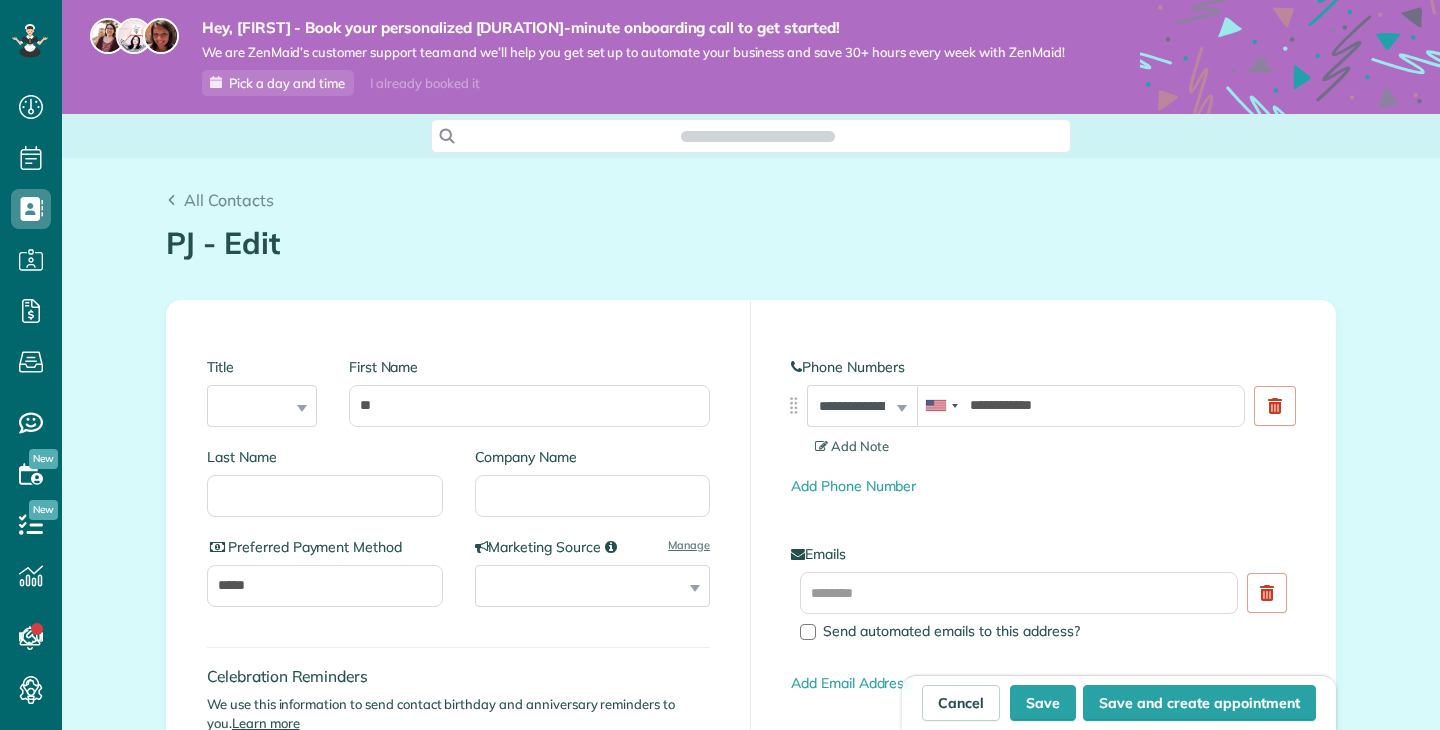 type on "**********" 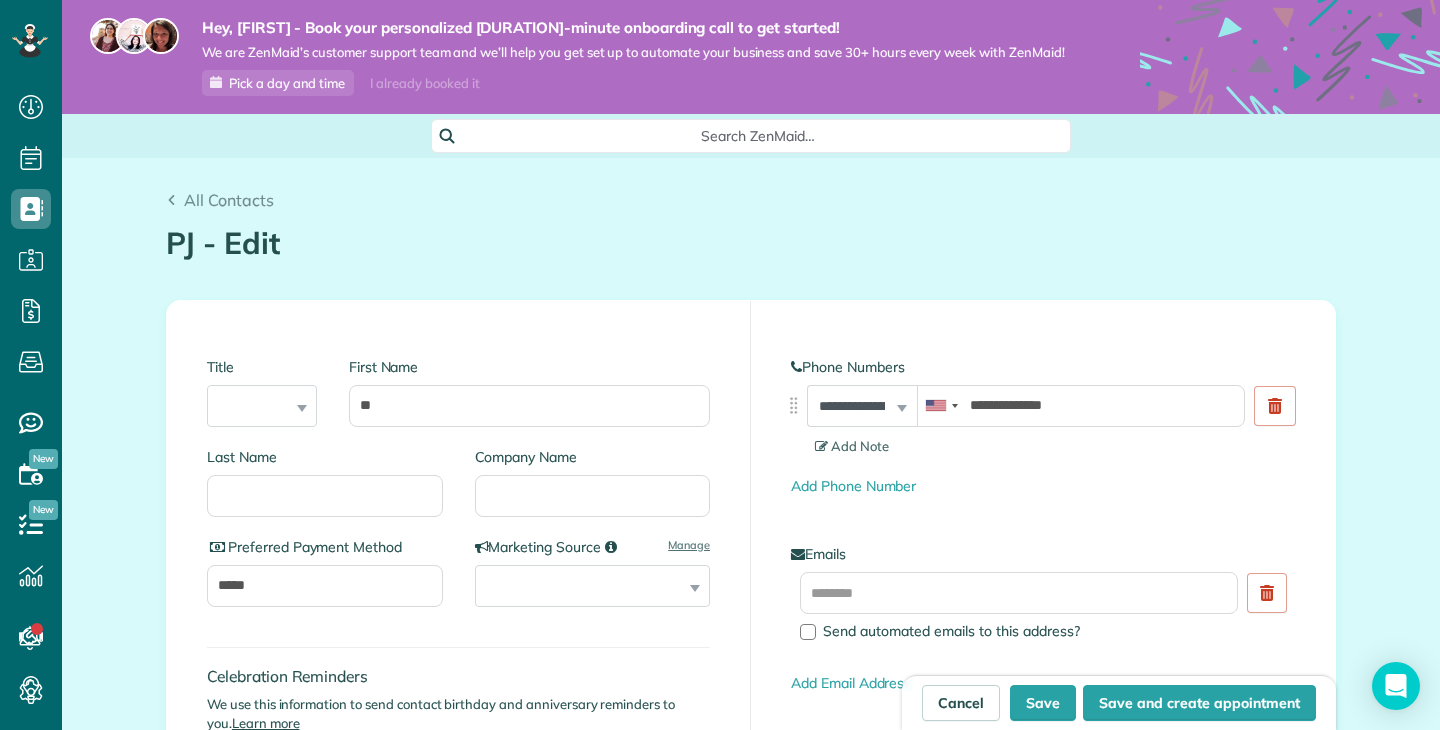 scroll, scrollTop: 730, scrollLeft: 62, axis: both 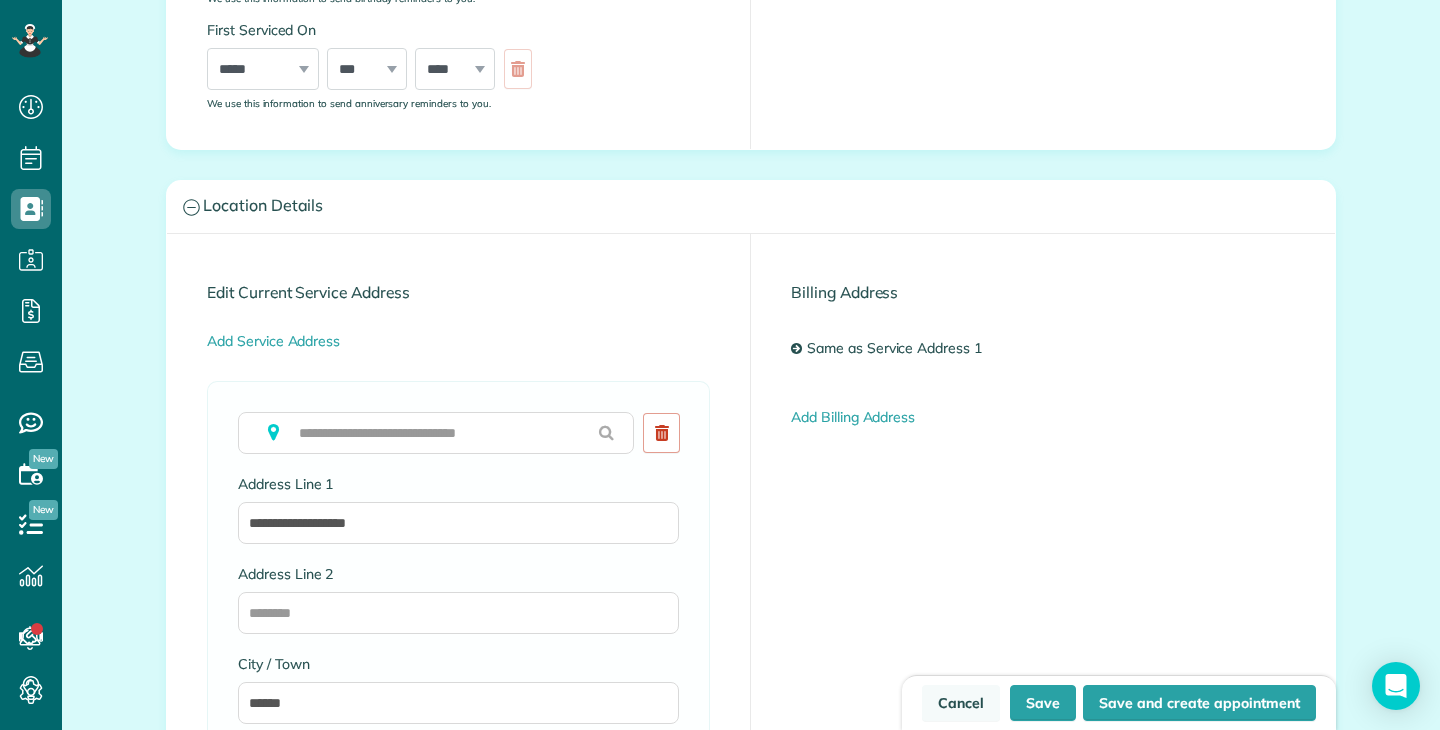 click on "Cancel" at bounding box center [961, 703] 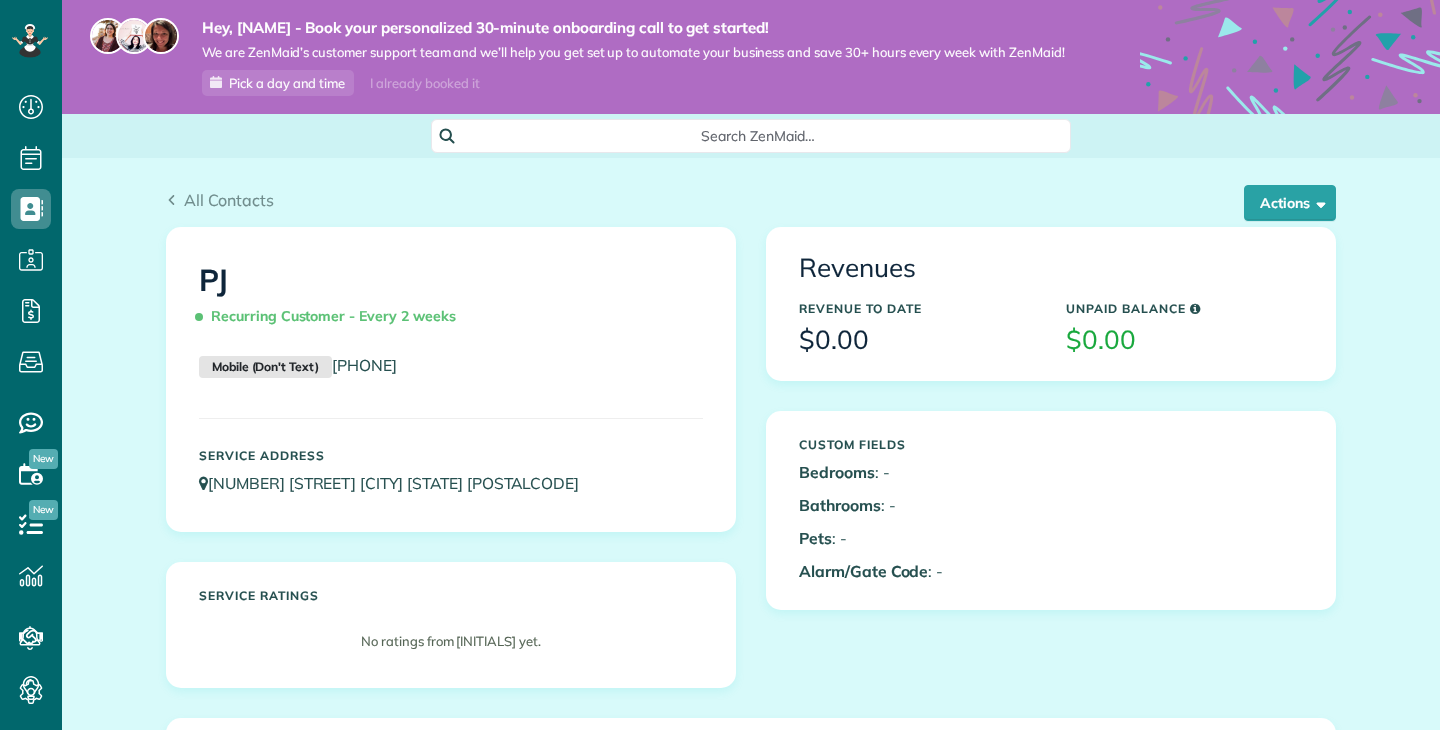 scroll, scrollTop: 0, scrollLeft: 0, axis: both 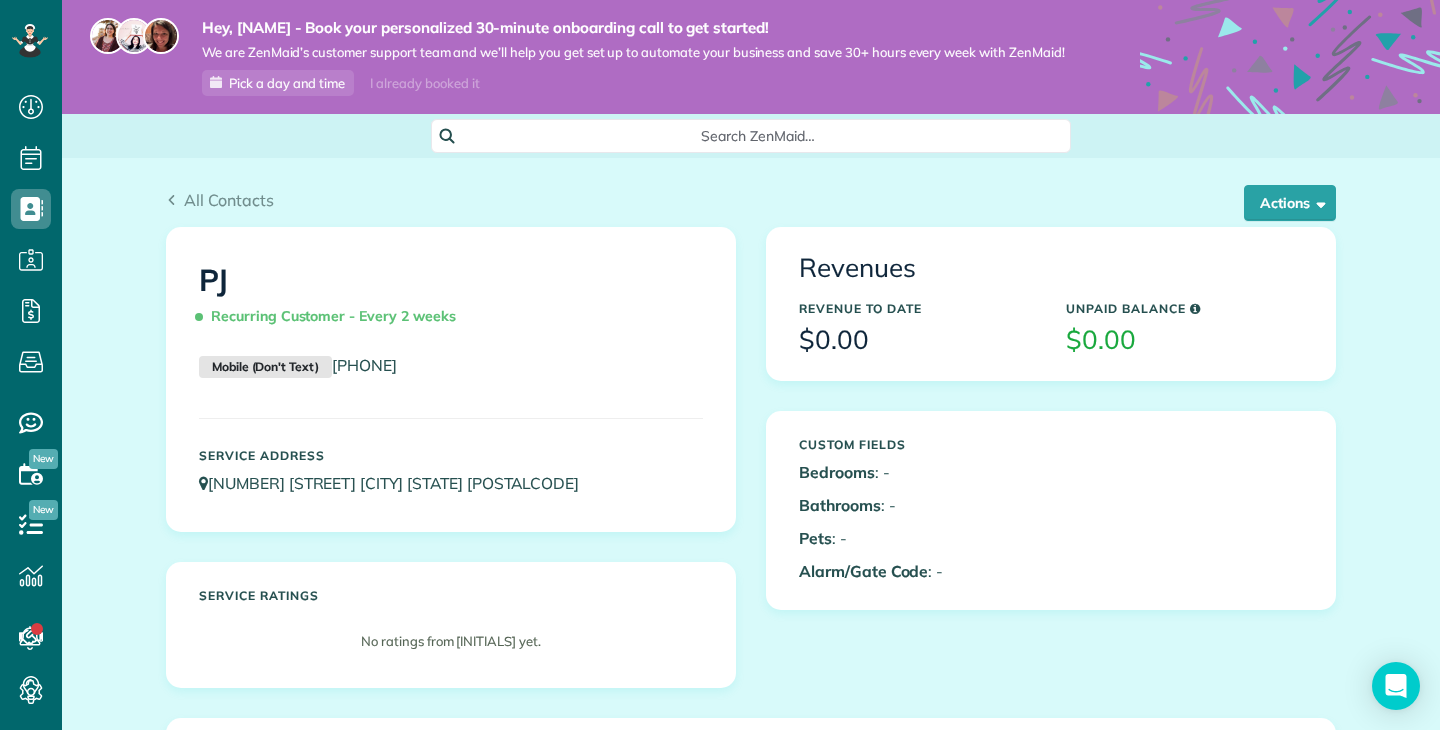 click on "Revenues
Revenue to Date
$0.00
Unpaid Balance
$0.00" at bounding box center [1051, 304] 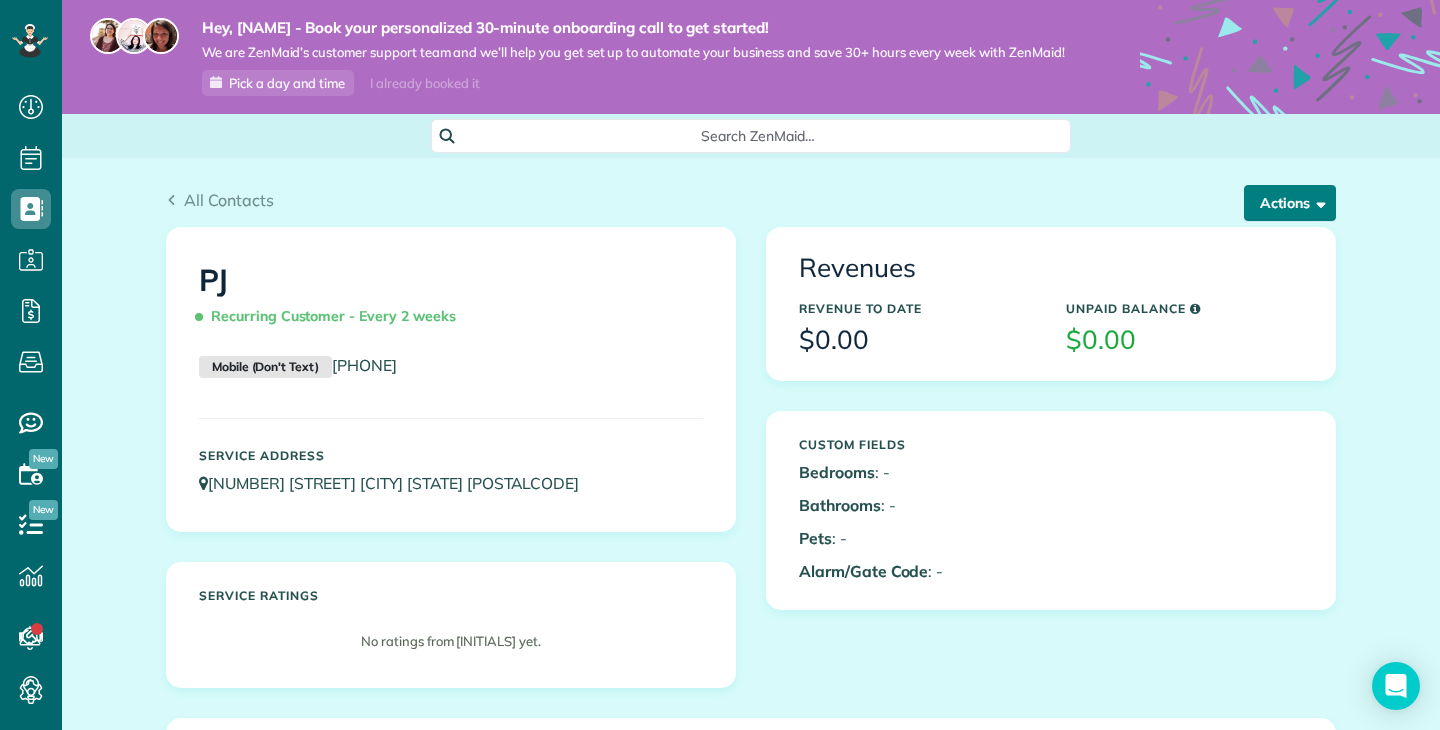 click on "Actions" at bounding box center (1290, 203) 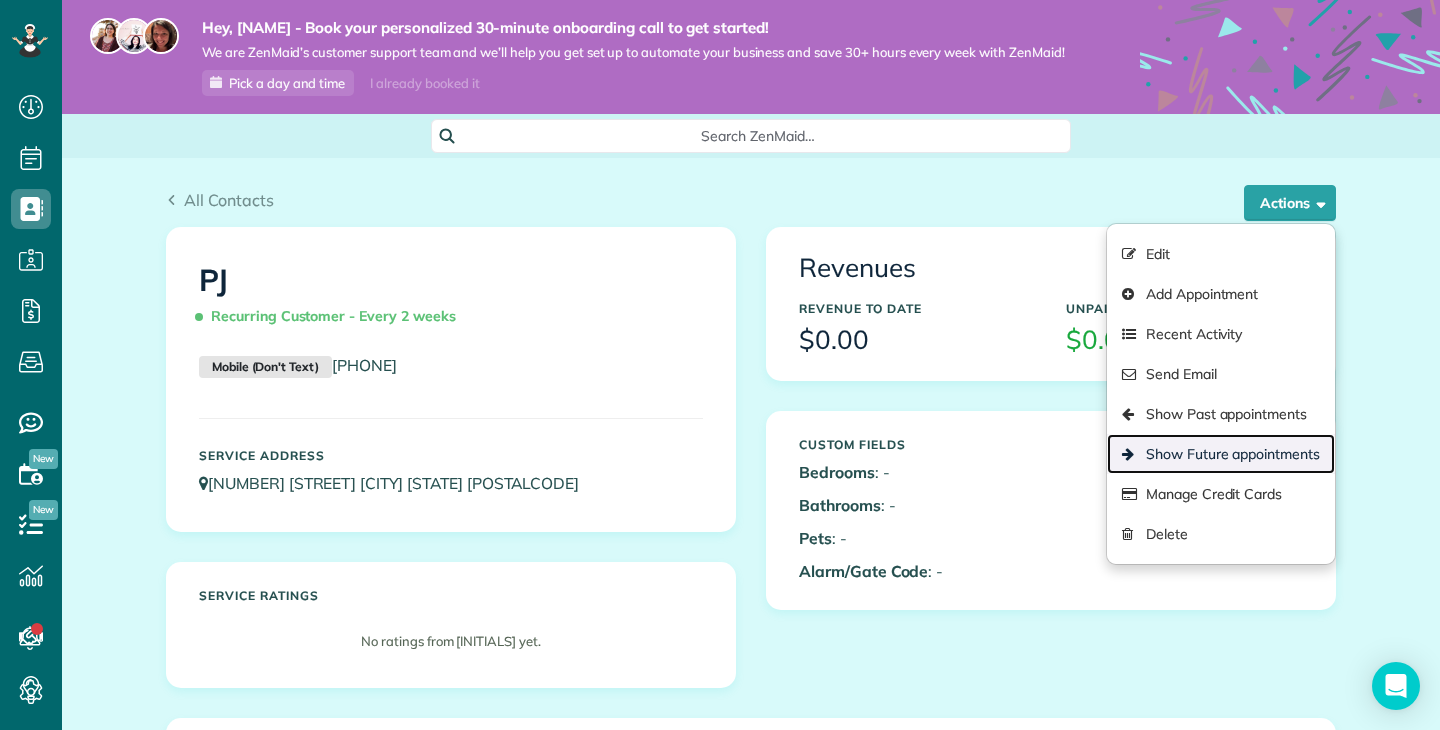 click on "Show Future appointments" at bounding box center [1221, 454] 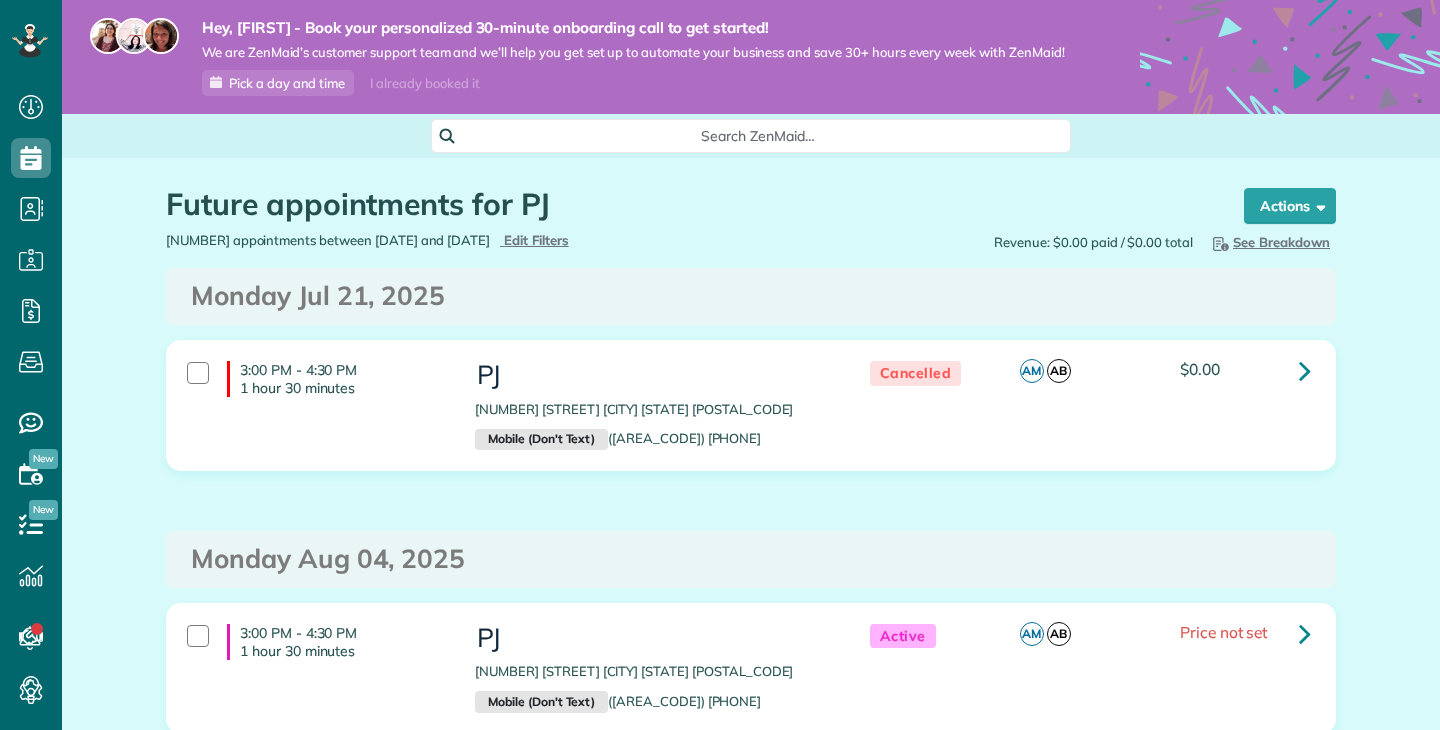 scroll, scrollTop: 0, scrollLeft: 0, axis: both 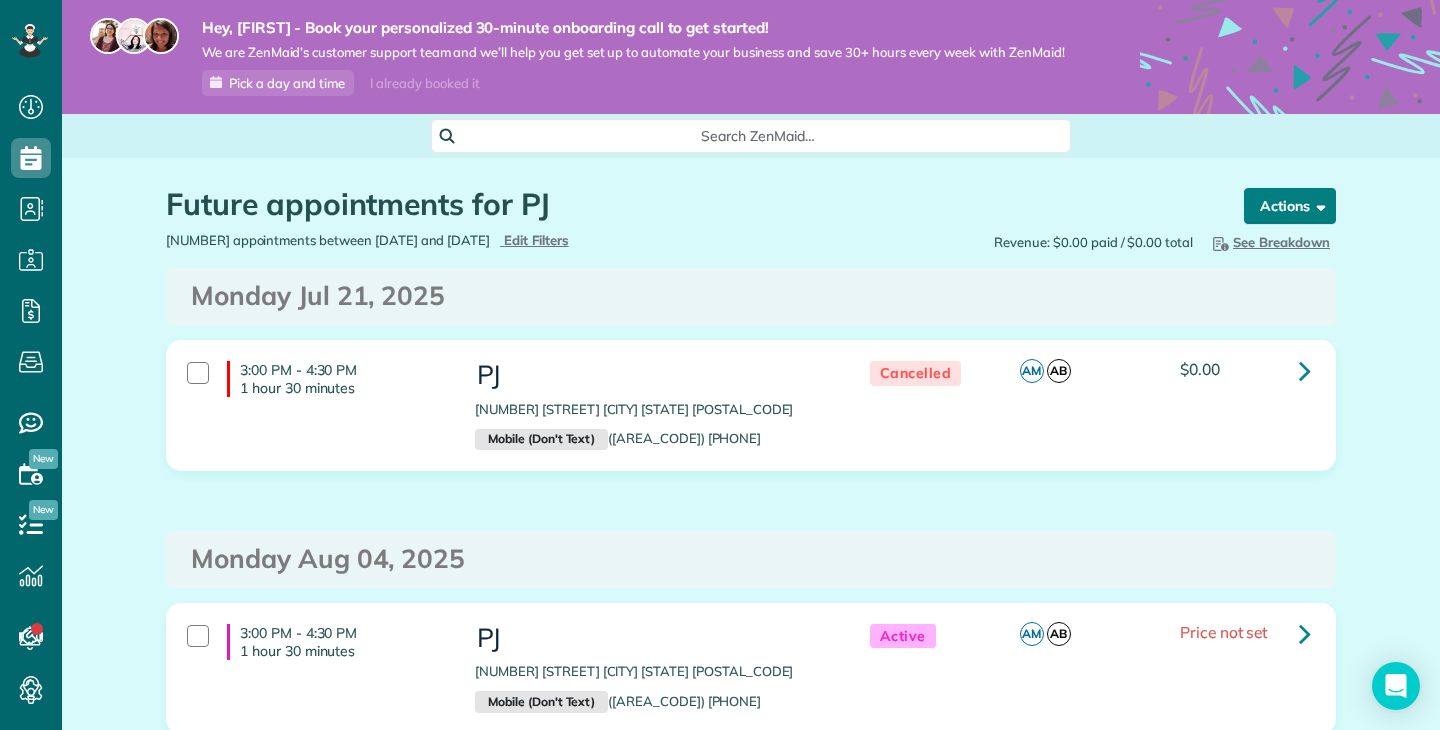 click at bounding box center [1317, 205] 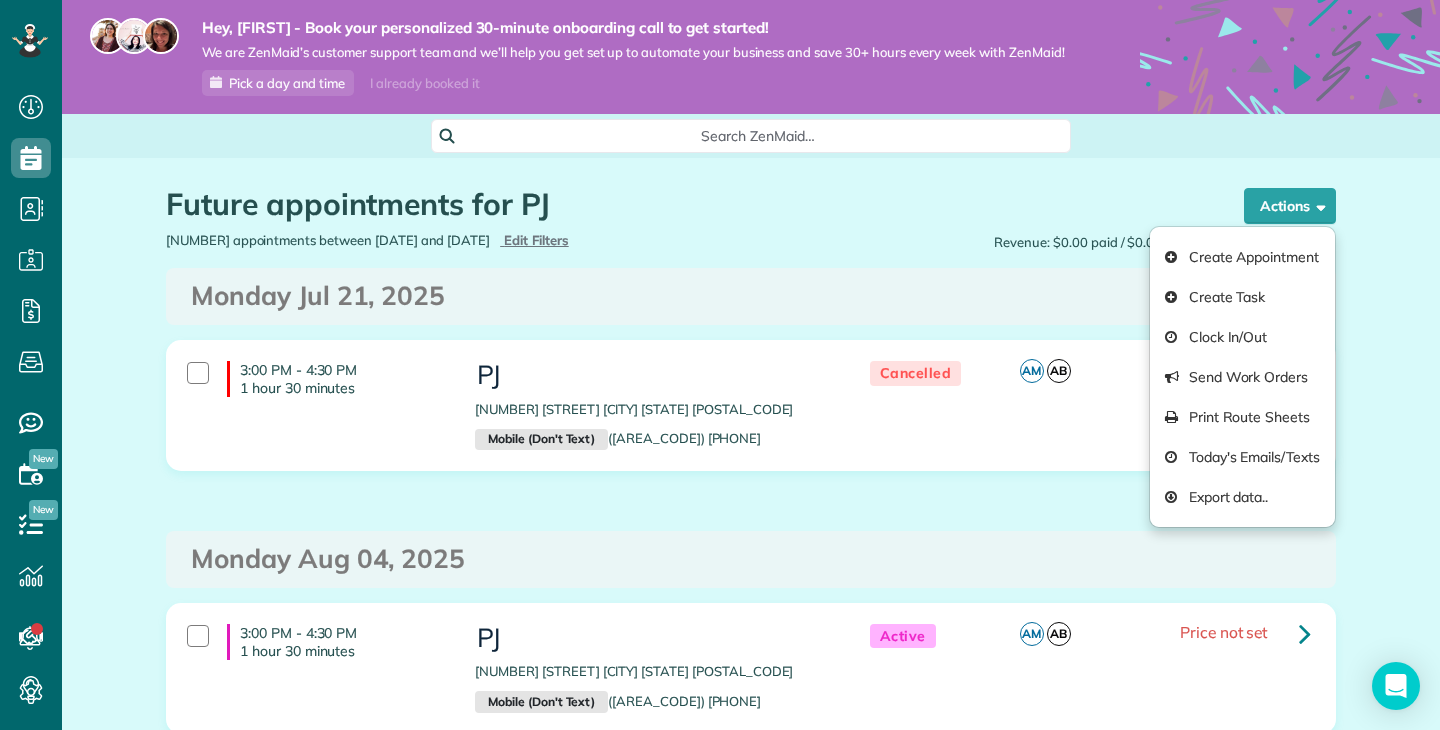 click on "Future appointments for PJ
the List View [2 min]
Schedule Changes
Actions
Create Appointment
Create Task
Clock In/Out
Send Work Orders
Print Route Sheets
Today's Emails/Texts
Export data..
Bulk Actions
Set status to: Active
Set status to: Estimate" at bounding box center (751, 1966) 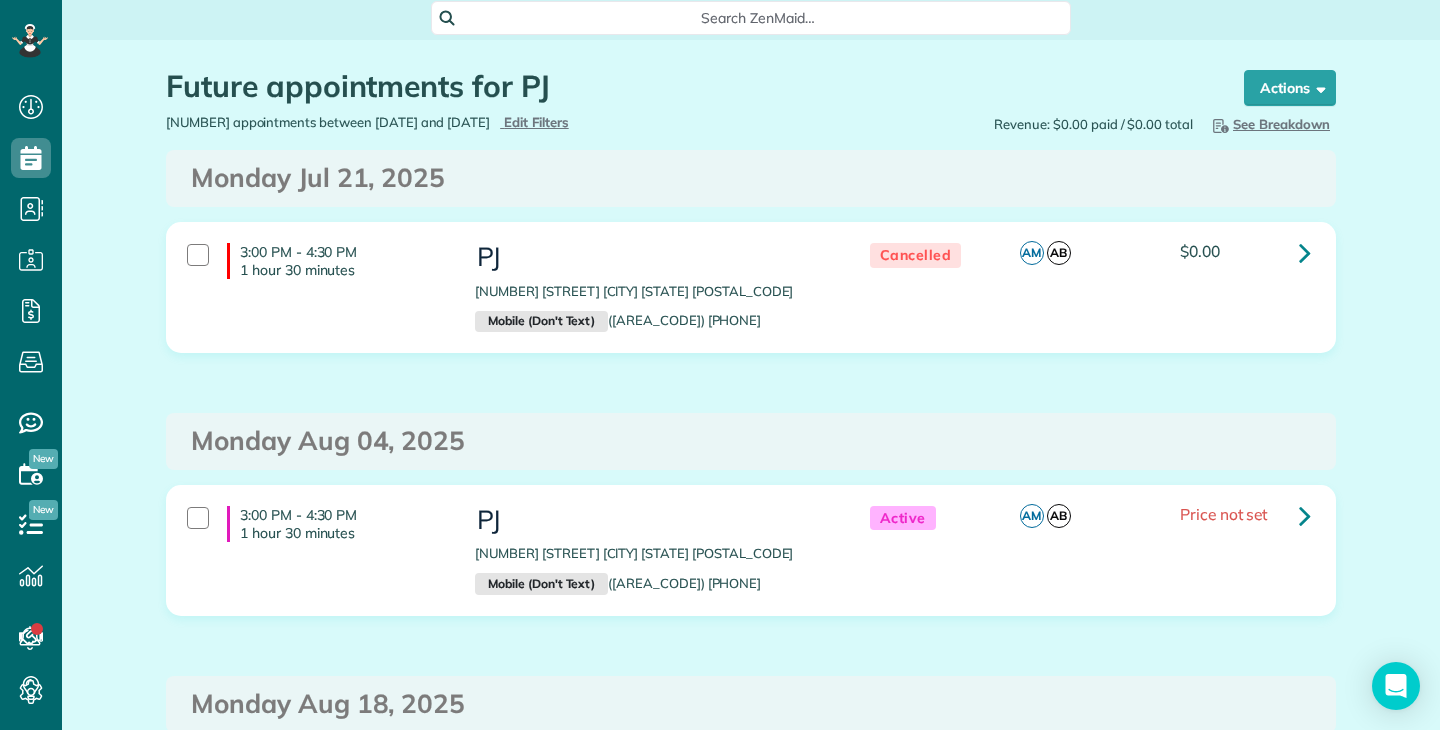 scroll, scrollTop: 124, scrollLeft: 0, axis: vertical 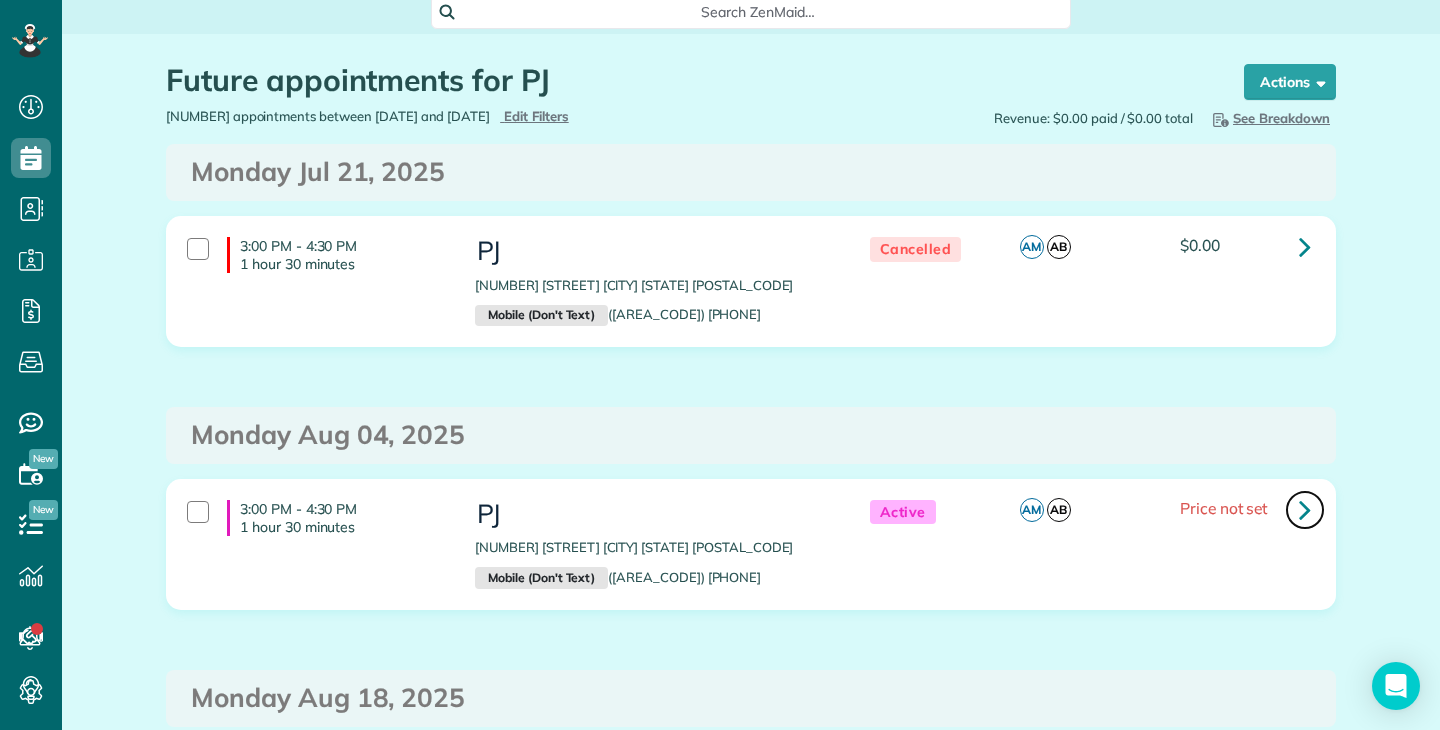 click at bounding box center [1305, 510] 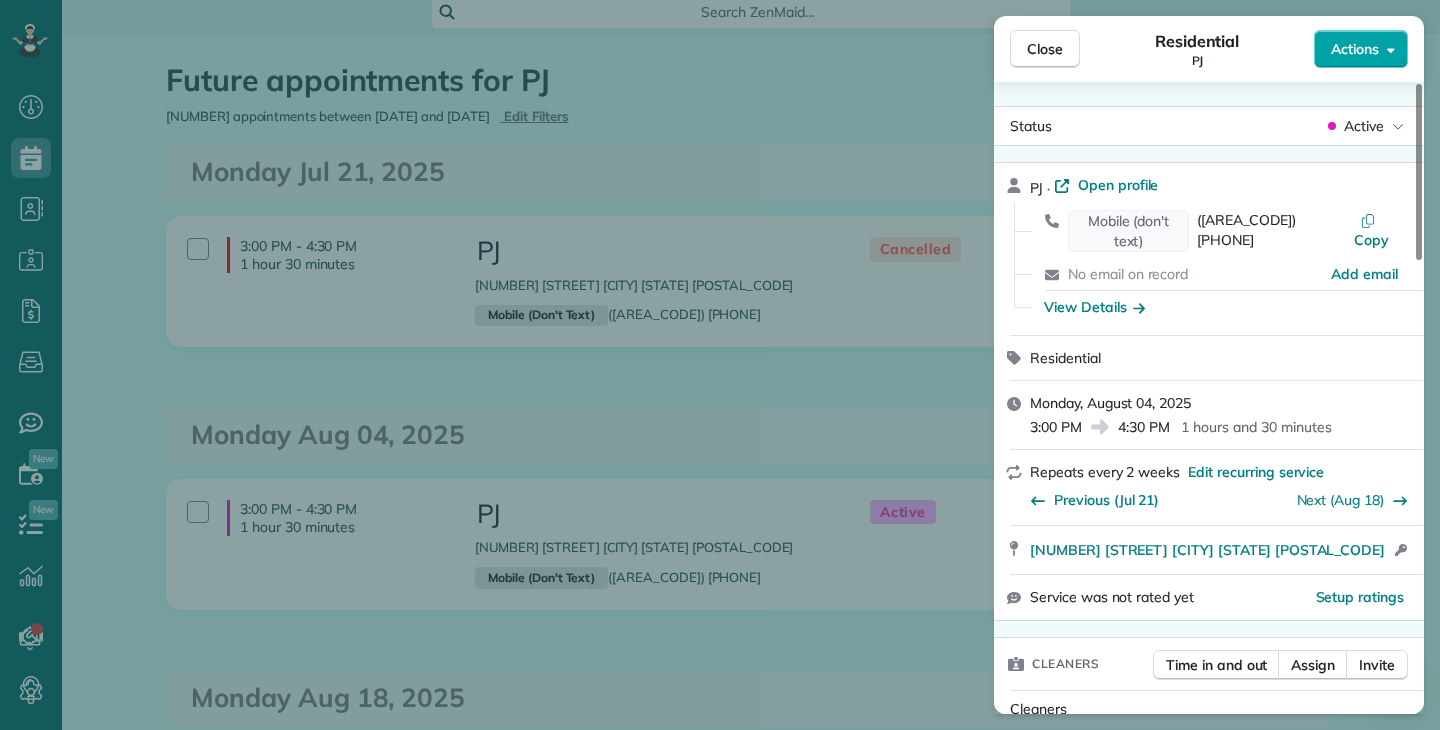 click on "Actions" at bounding box center (1361, 49) 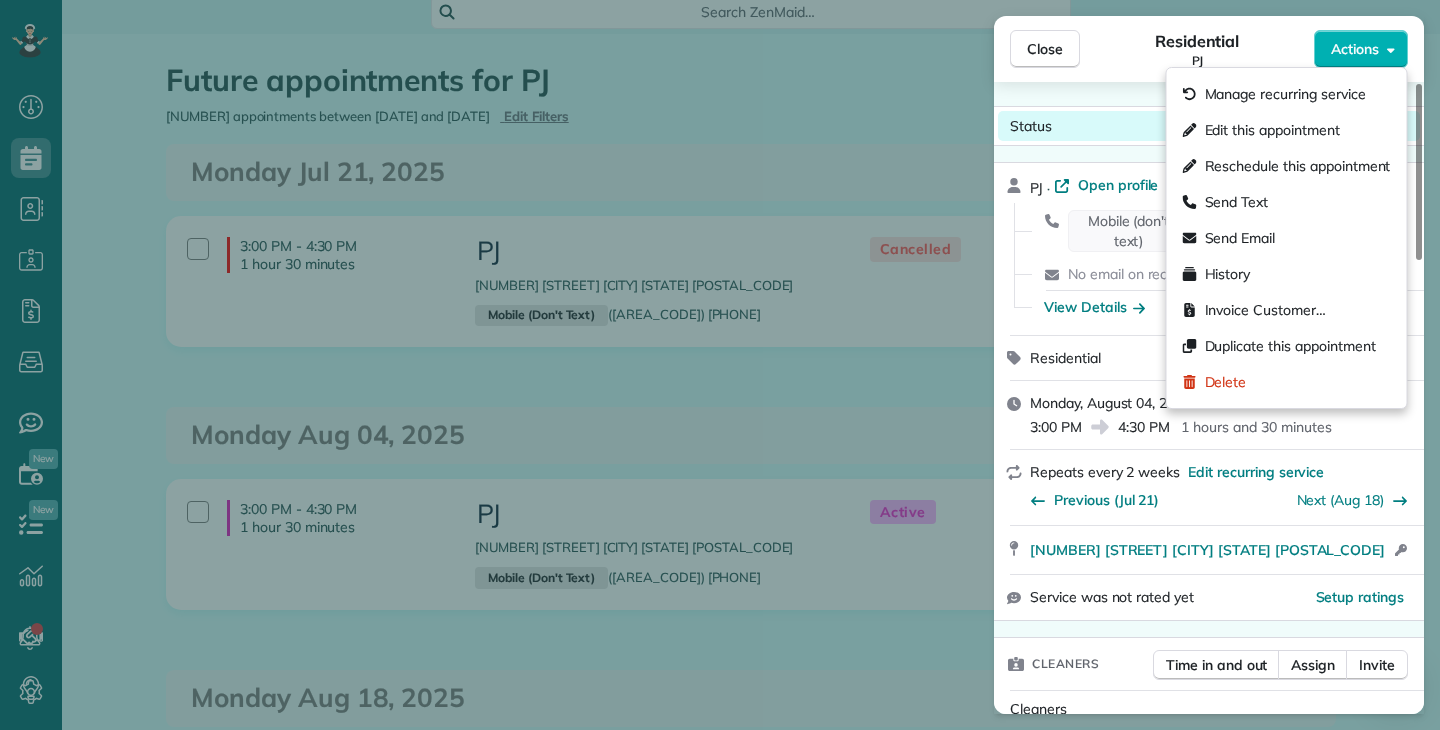 click on "Status Active" at bounding box center [1209, 126] 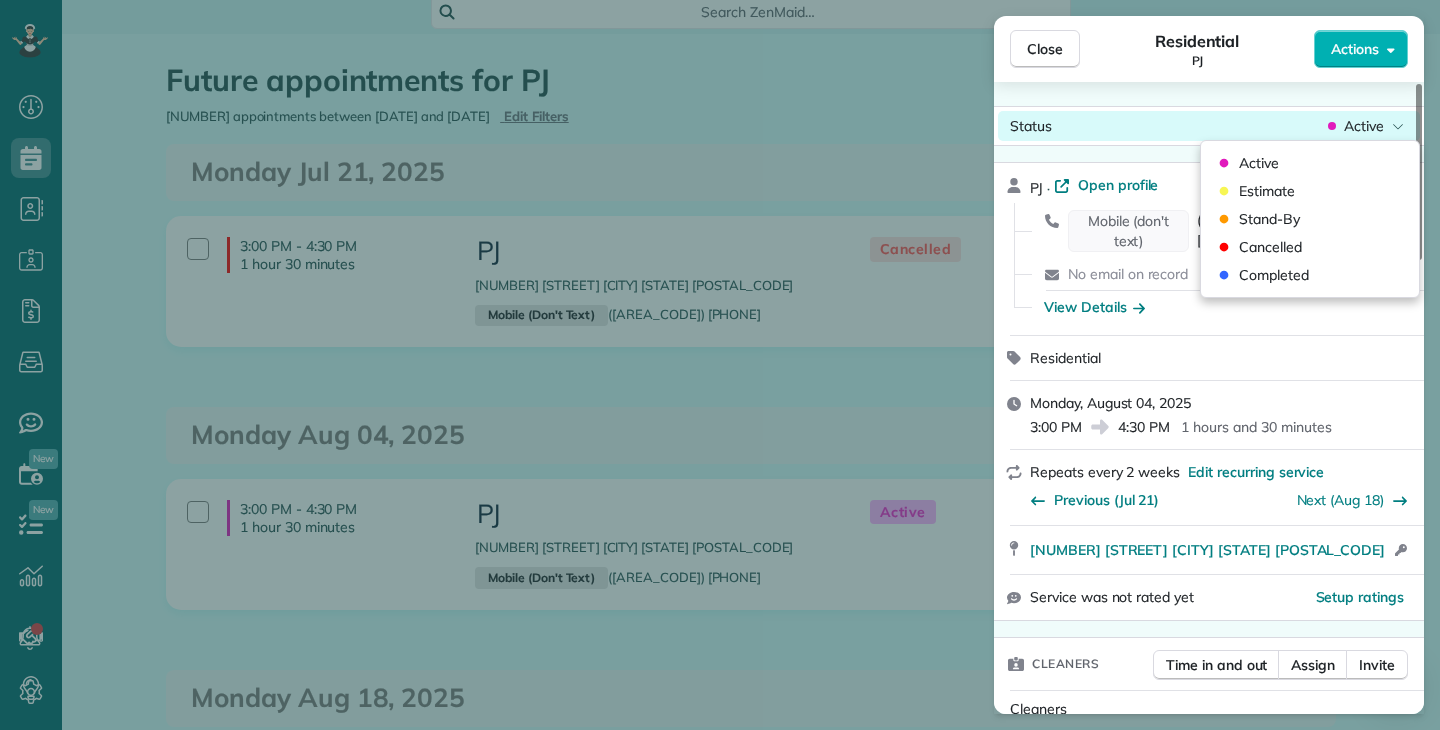 click on "Status Active" at bounding box center (1209, 126) 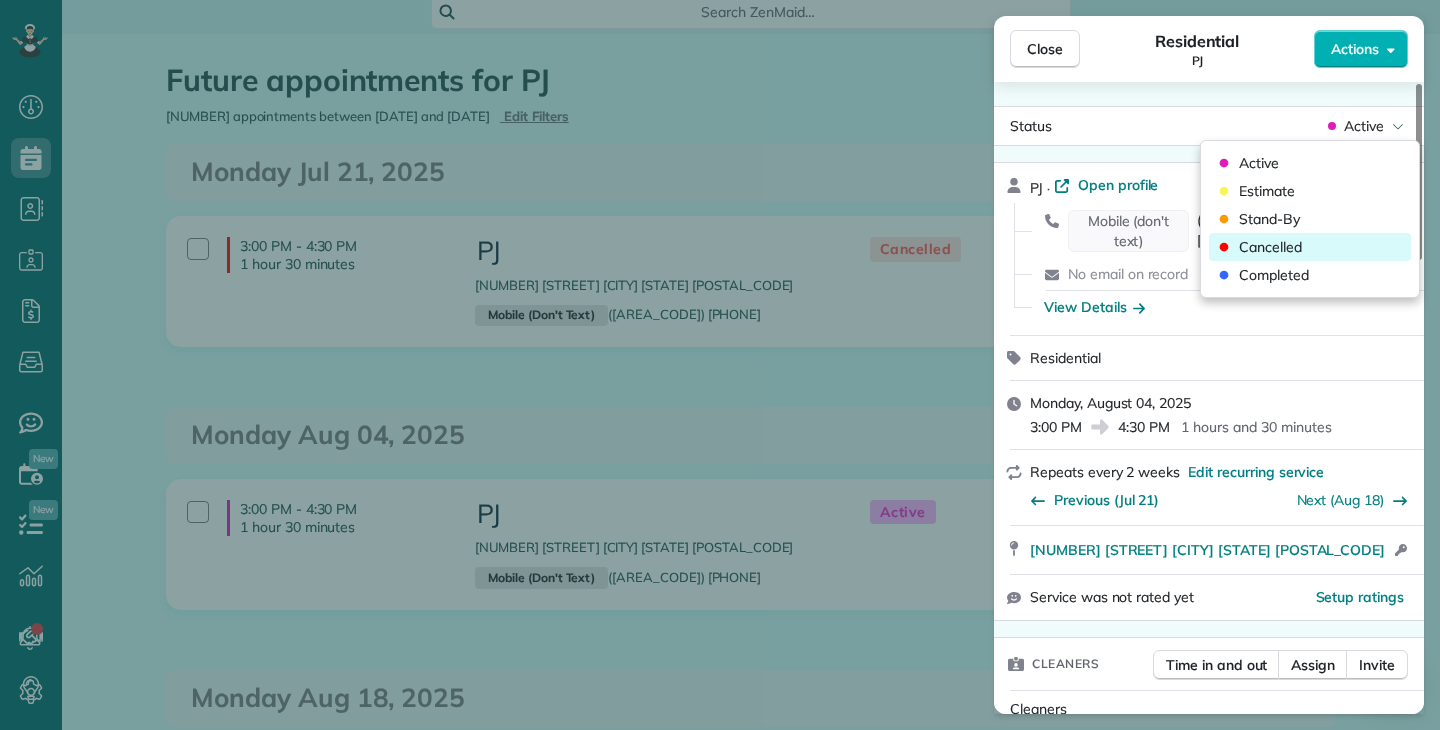 click on "Cancelled" at bounding box center [1310, 247] 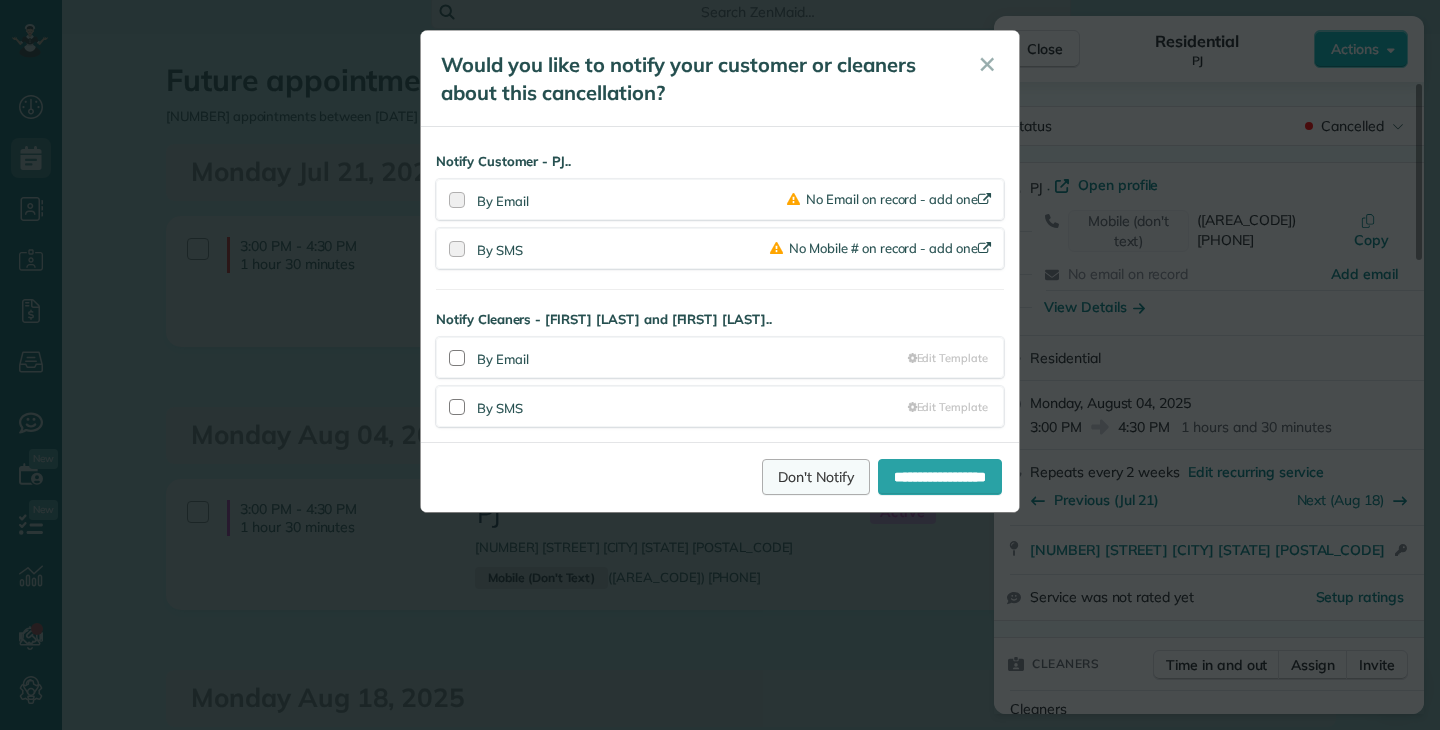 click on "Don't Notify" at bounding box center (816, 477) 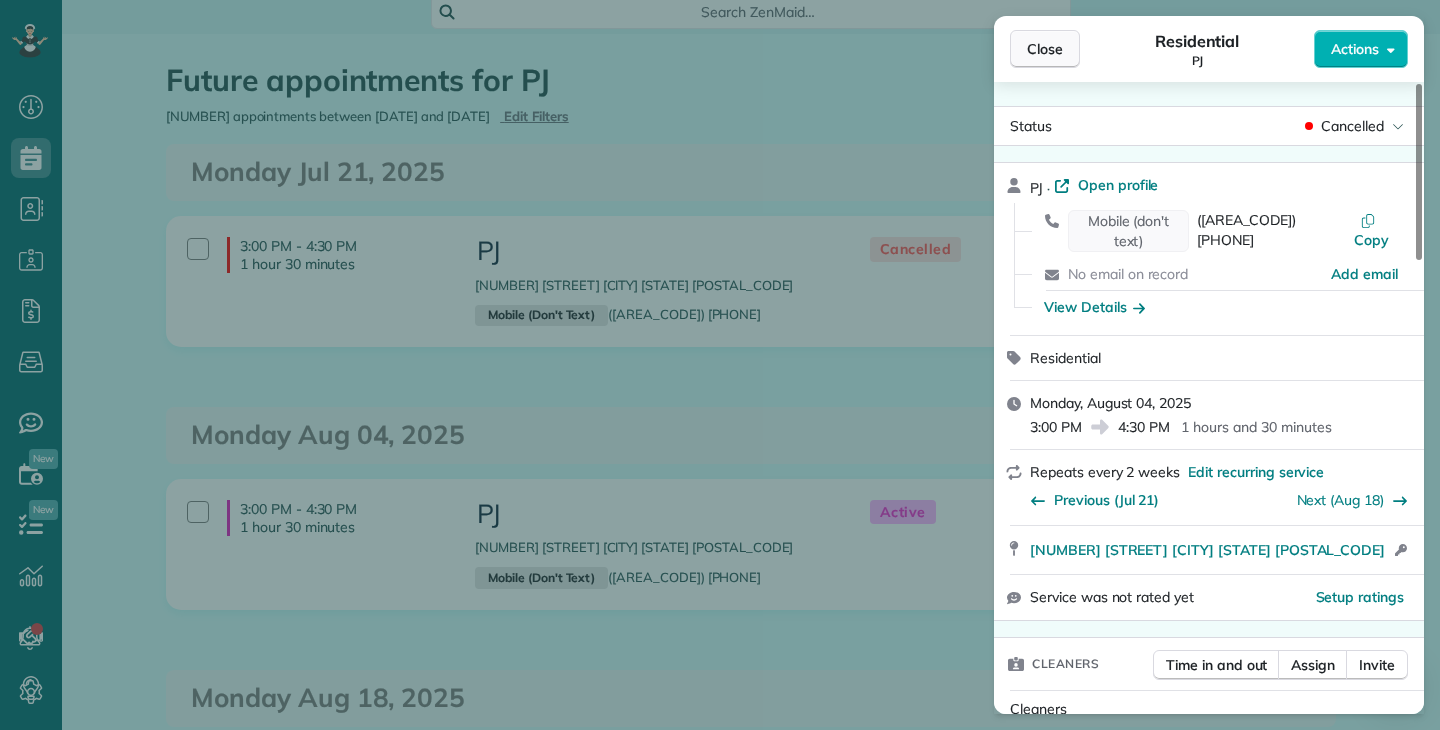 click on "Close" at bounding box center [1045, 49] 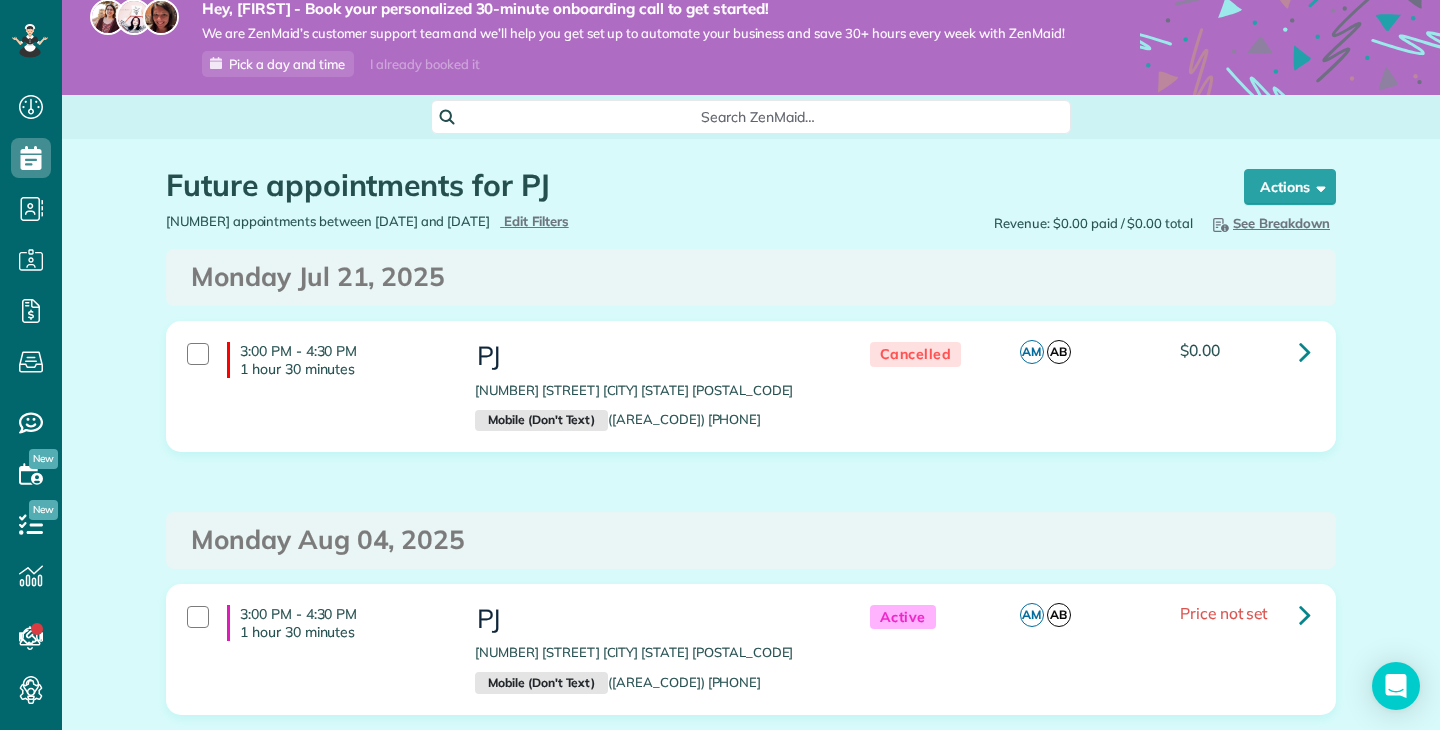 scroll, scrollTop: 0, scrollLeft: 0, axis: both 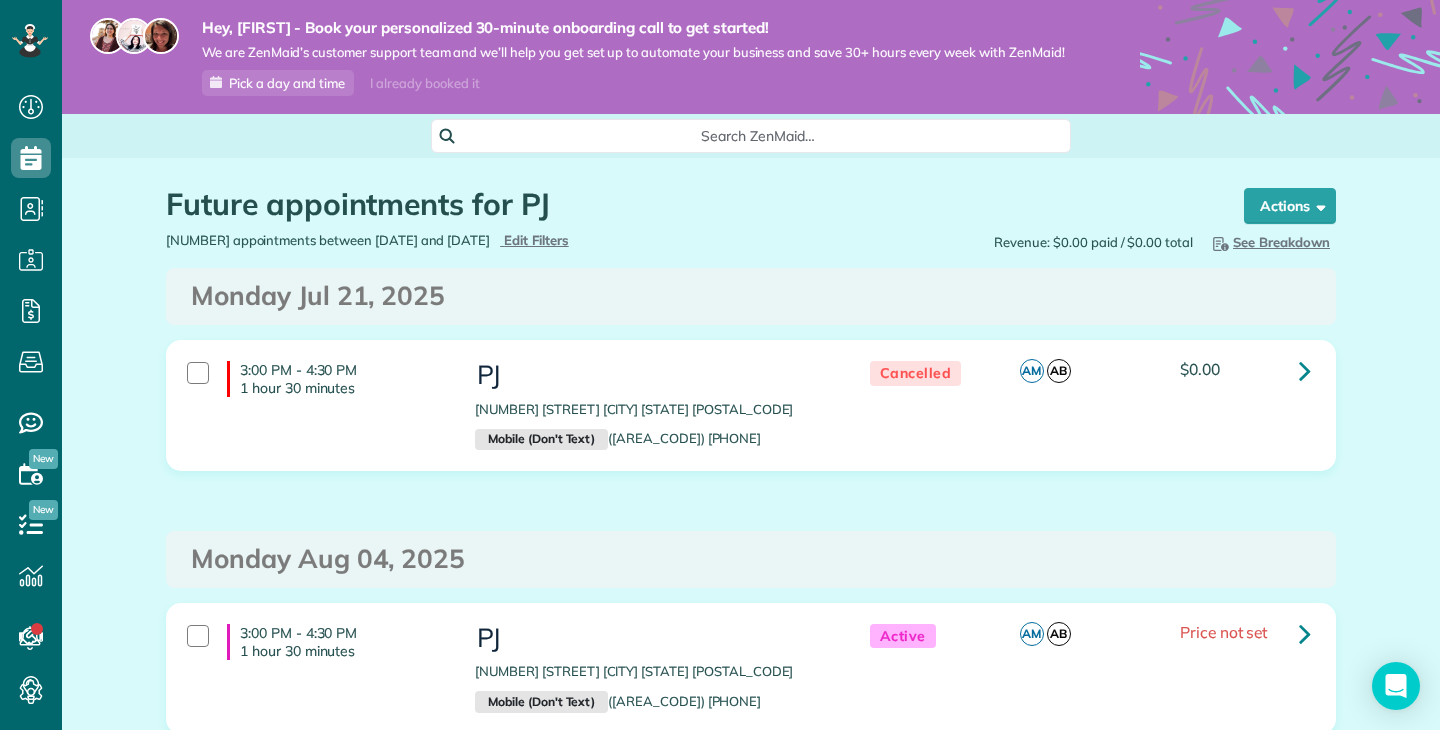 click on "3:00 PM -  4:30 PM
1 hour  30 minutes" at bounding box center (316, 379) 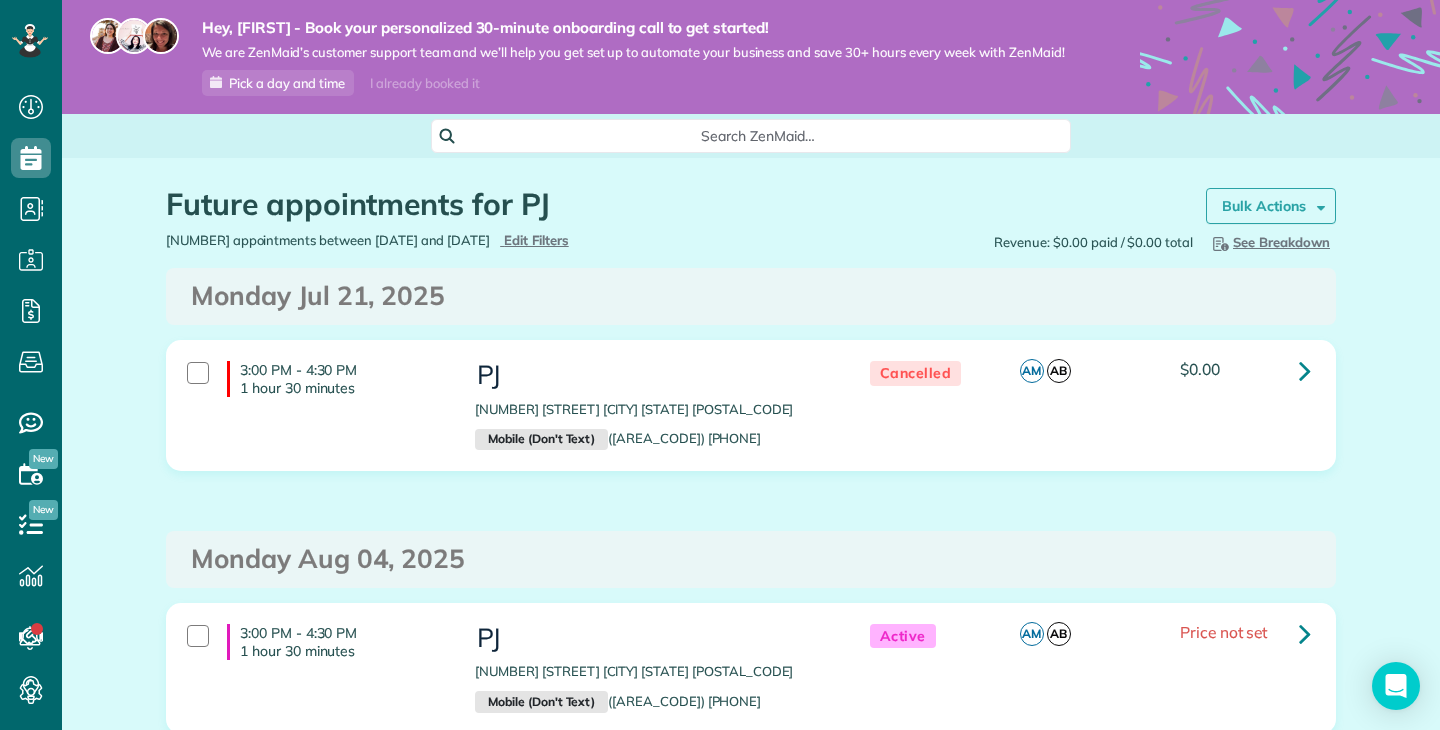 click on "Bulk Actions" at bounding box center (1271, 206) 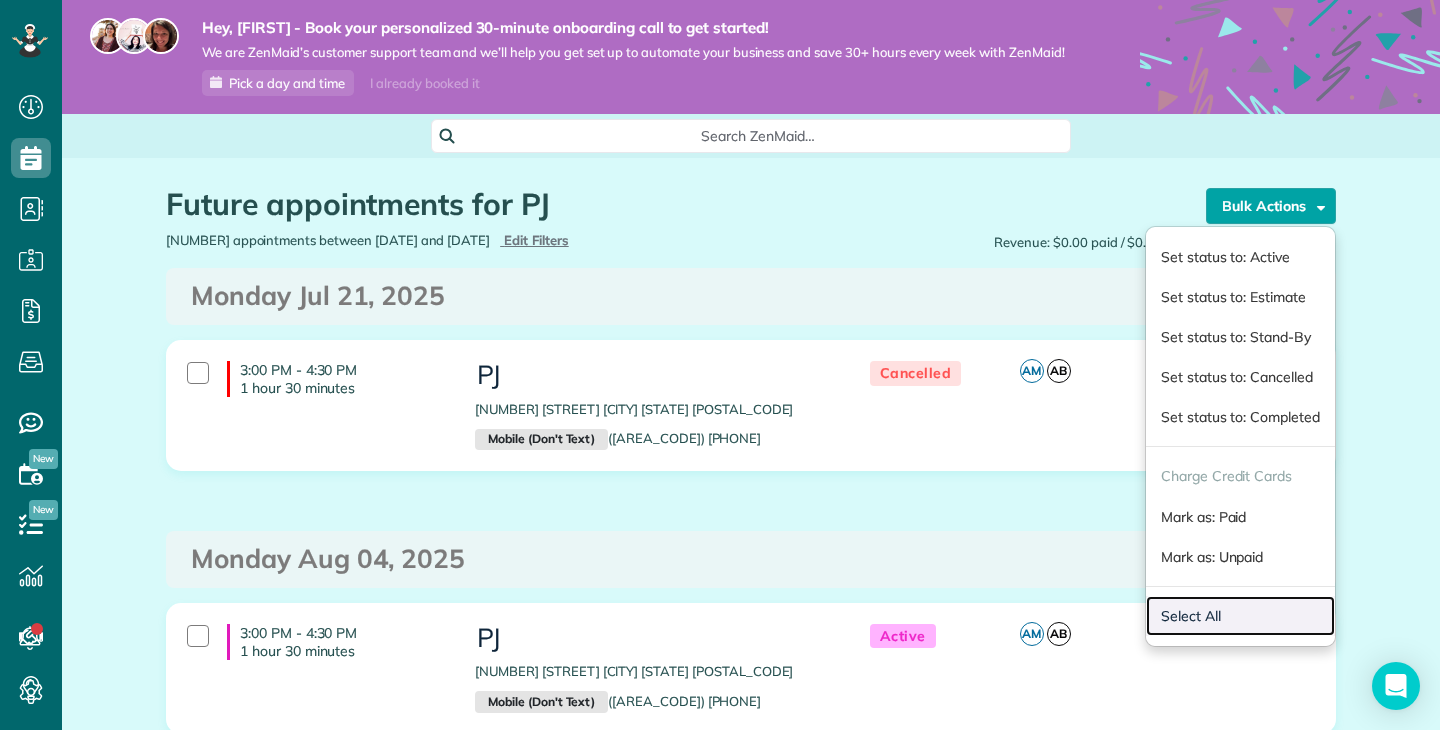 click on "Select All" at bounding box center (1240, 616) 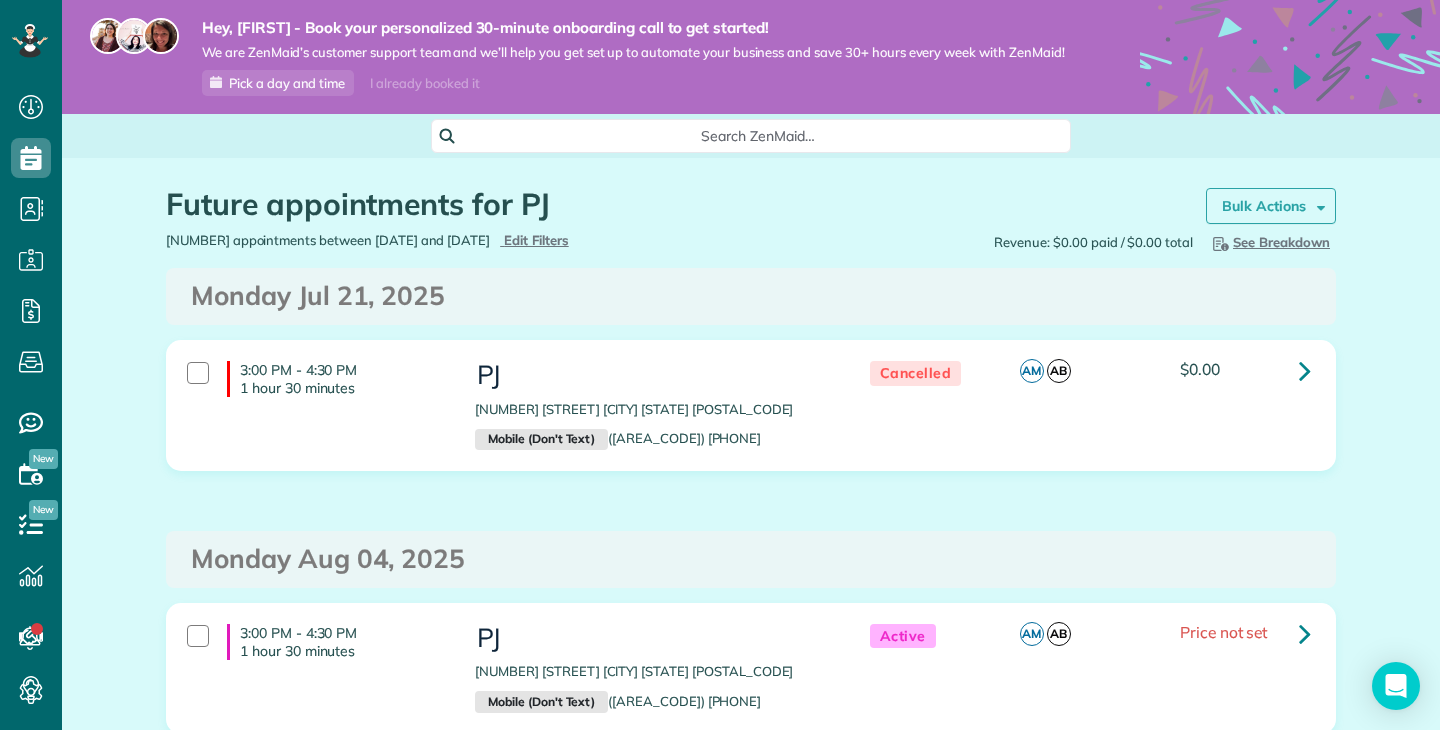 click on "Bulk Actions" at bounding box center (1271, 206) 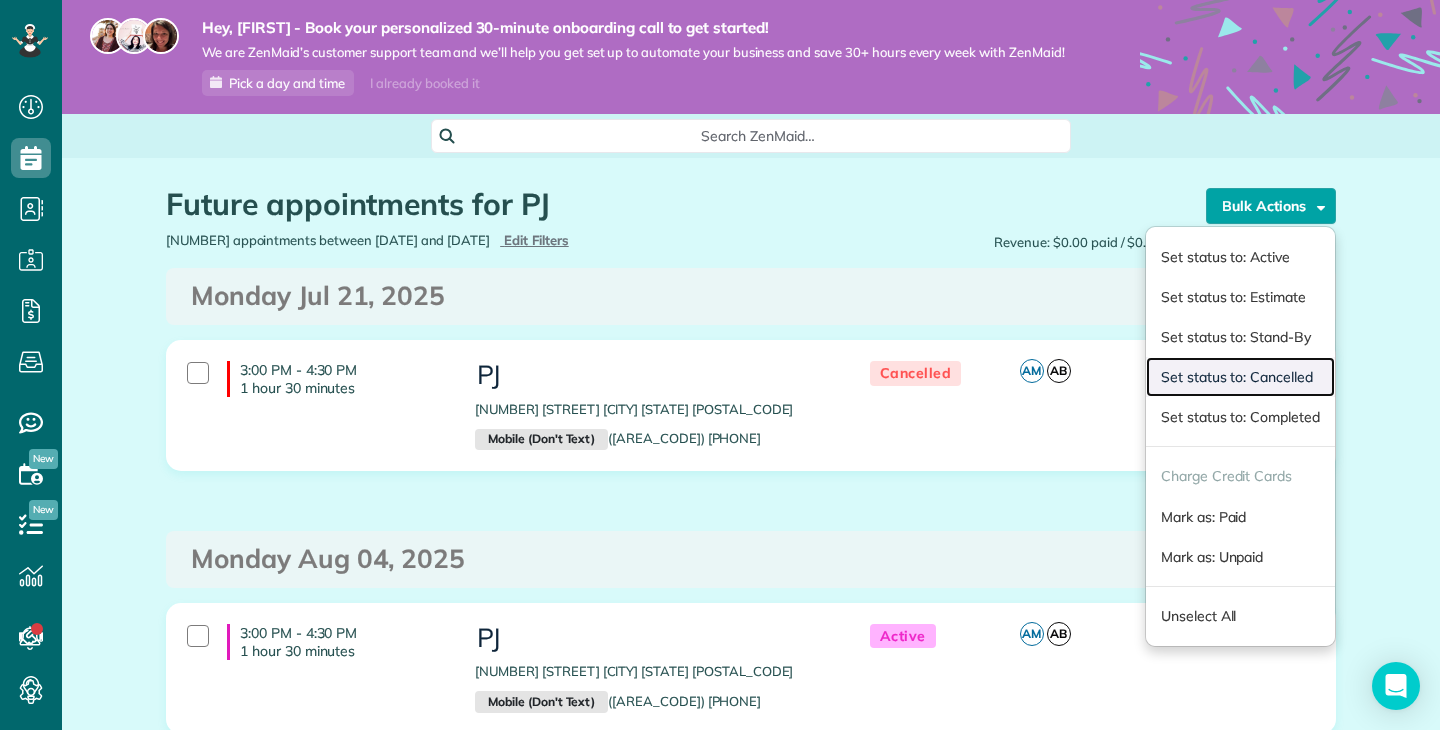 click on "Set status to: Cancelled" at bounding box center [1240, 377] 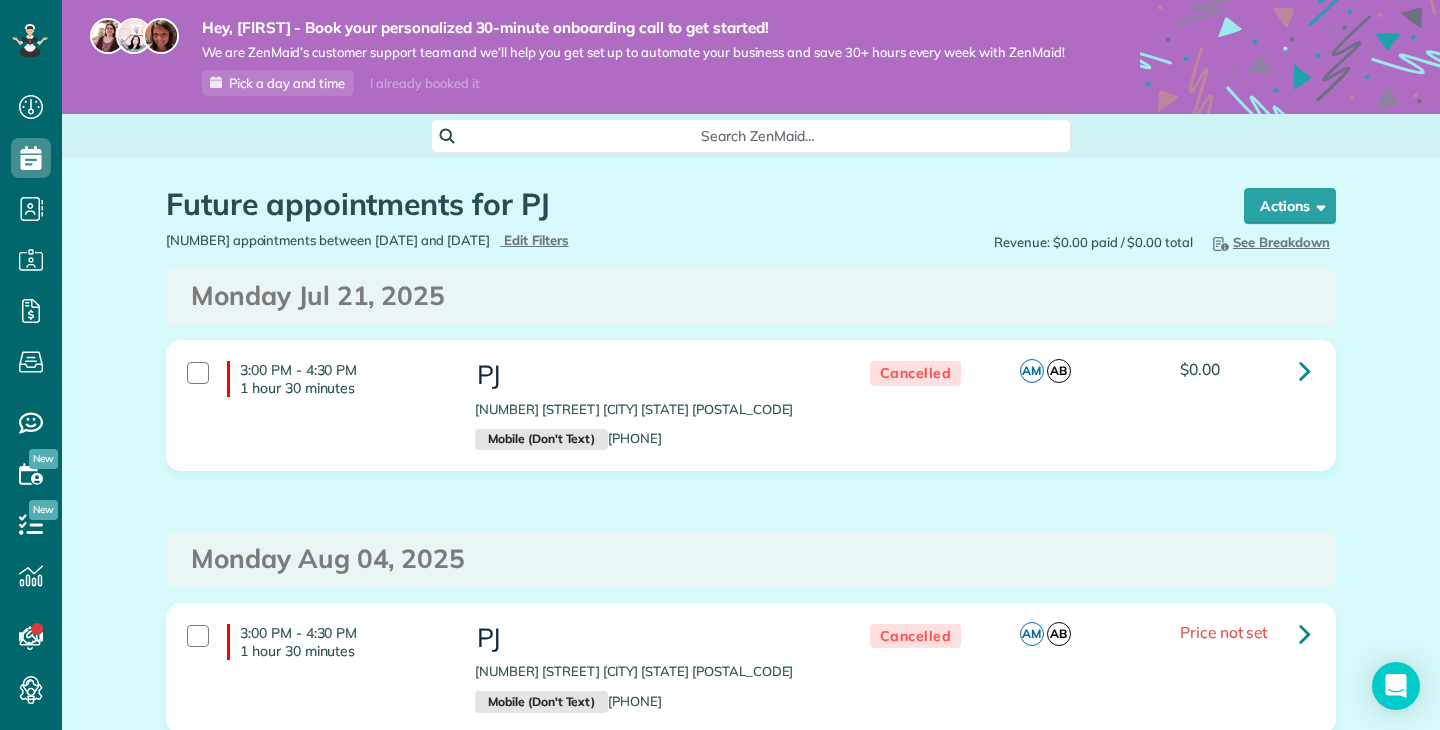 scroll, scrollTop: 0, scrollLeft: 0, axis: both 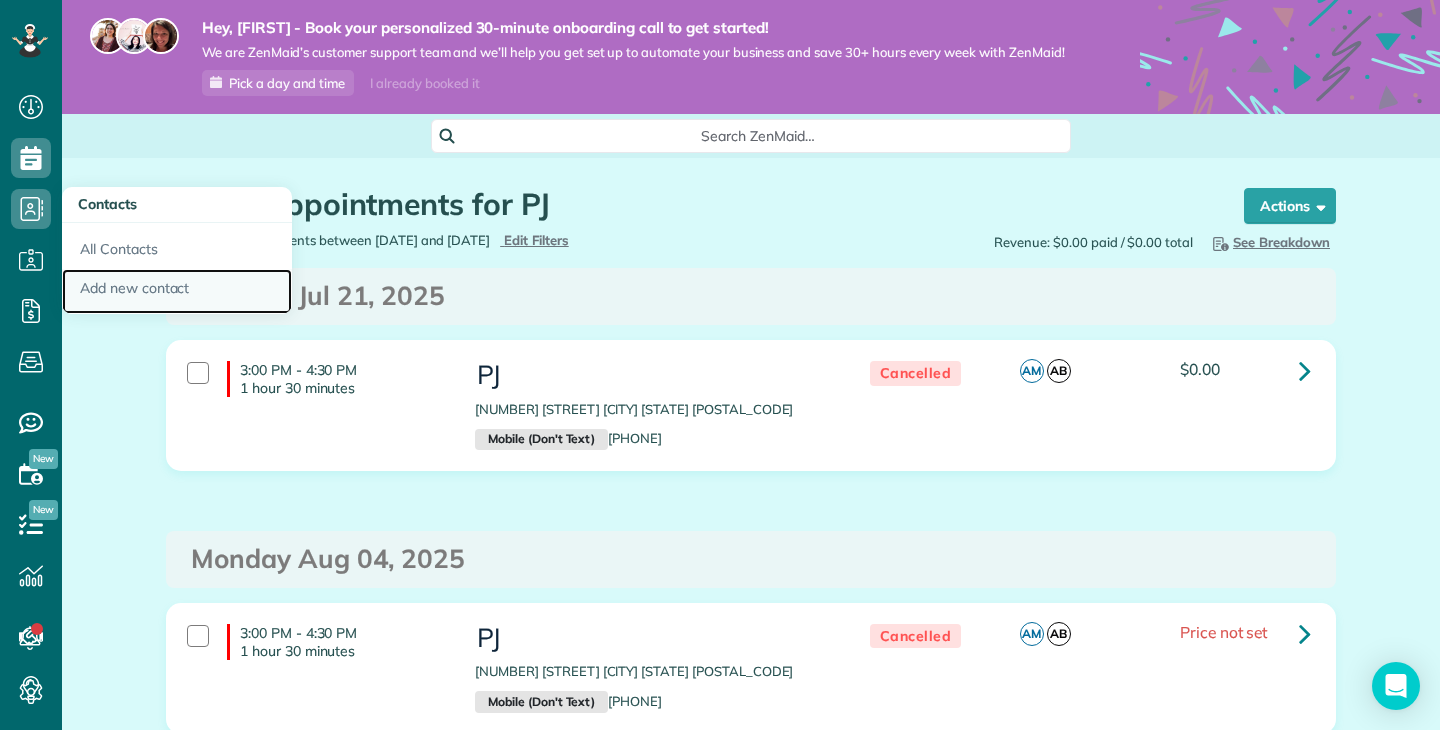 click on "Add new contact" at bounding box center [177, 292] 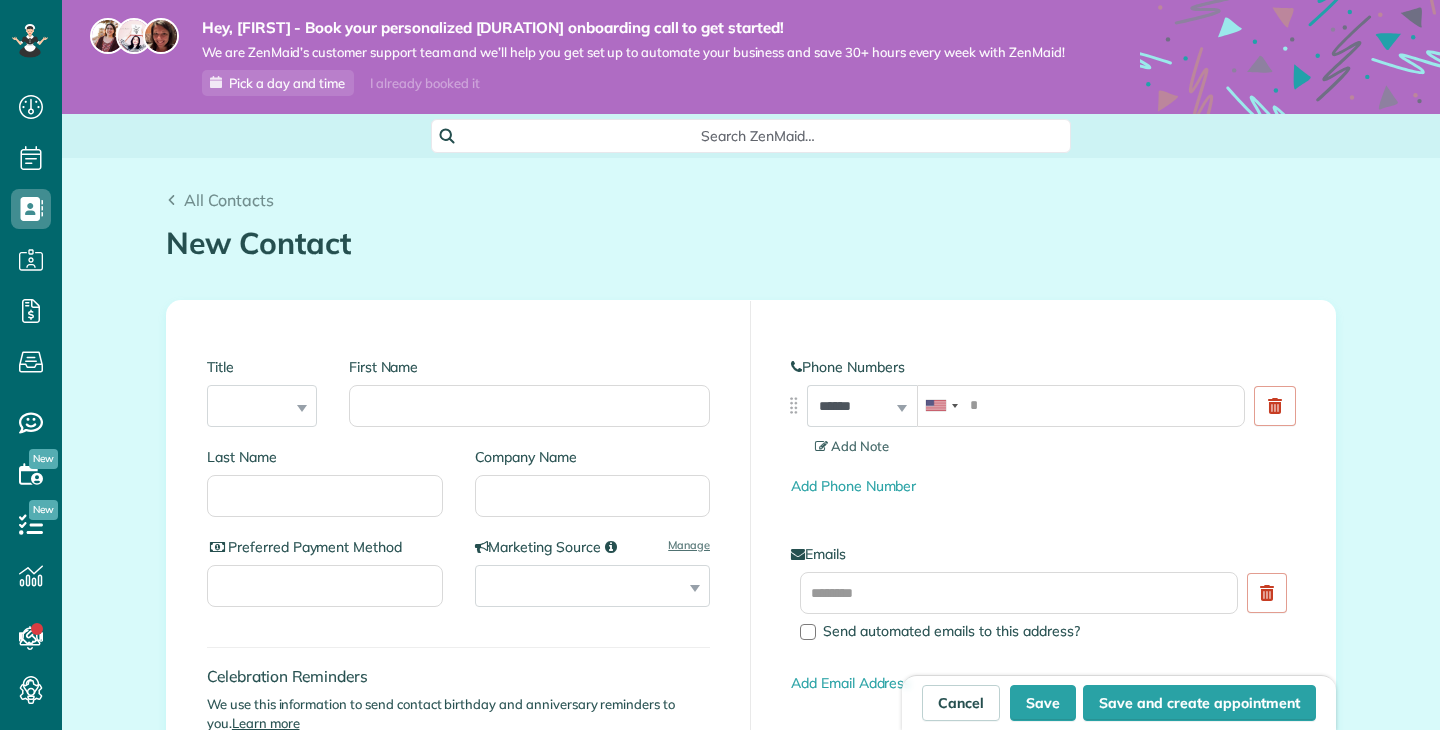 scroll, scrollTop: 0, scrollLeft: 0, axis: both 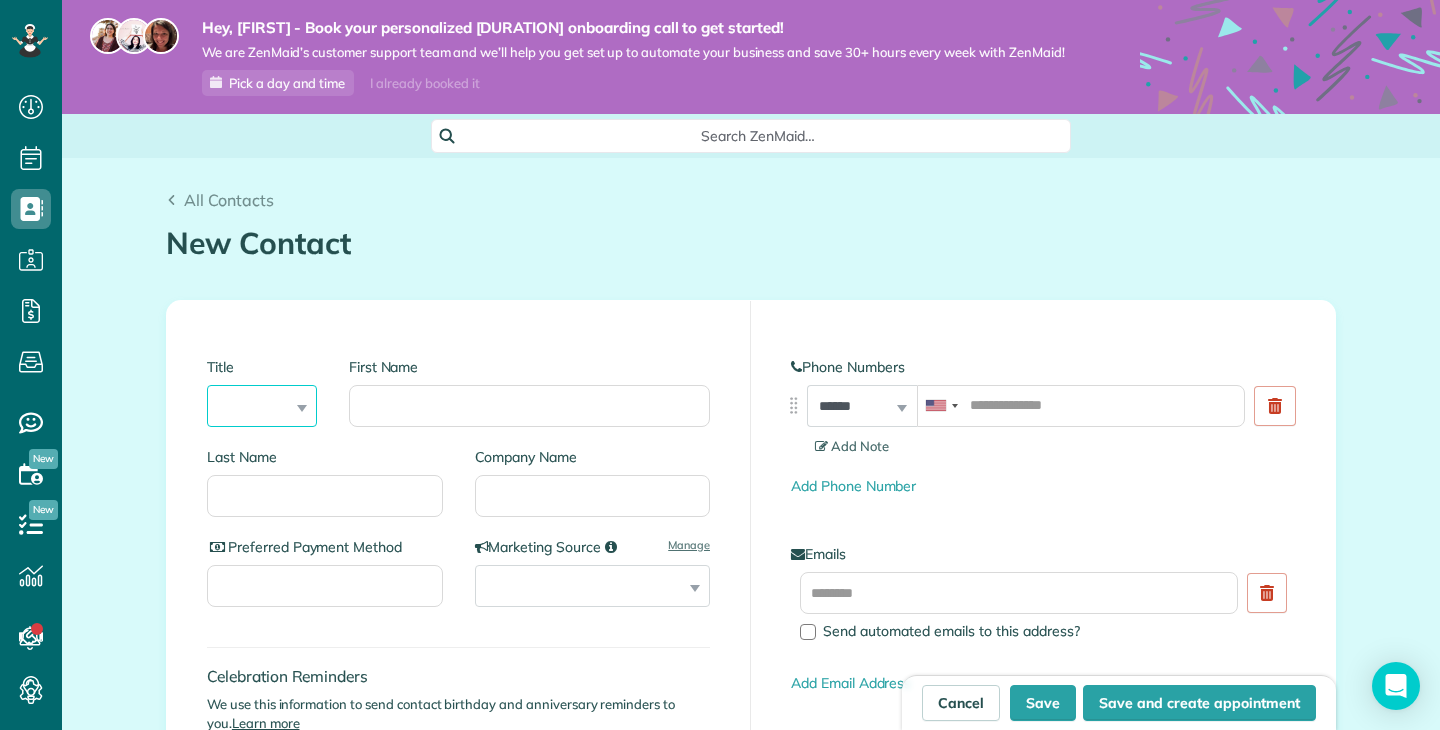 click on "***
****
***
***" at bounding box center [262, 406] 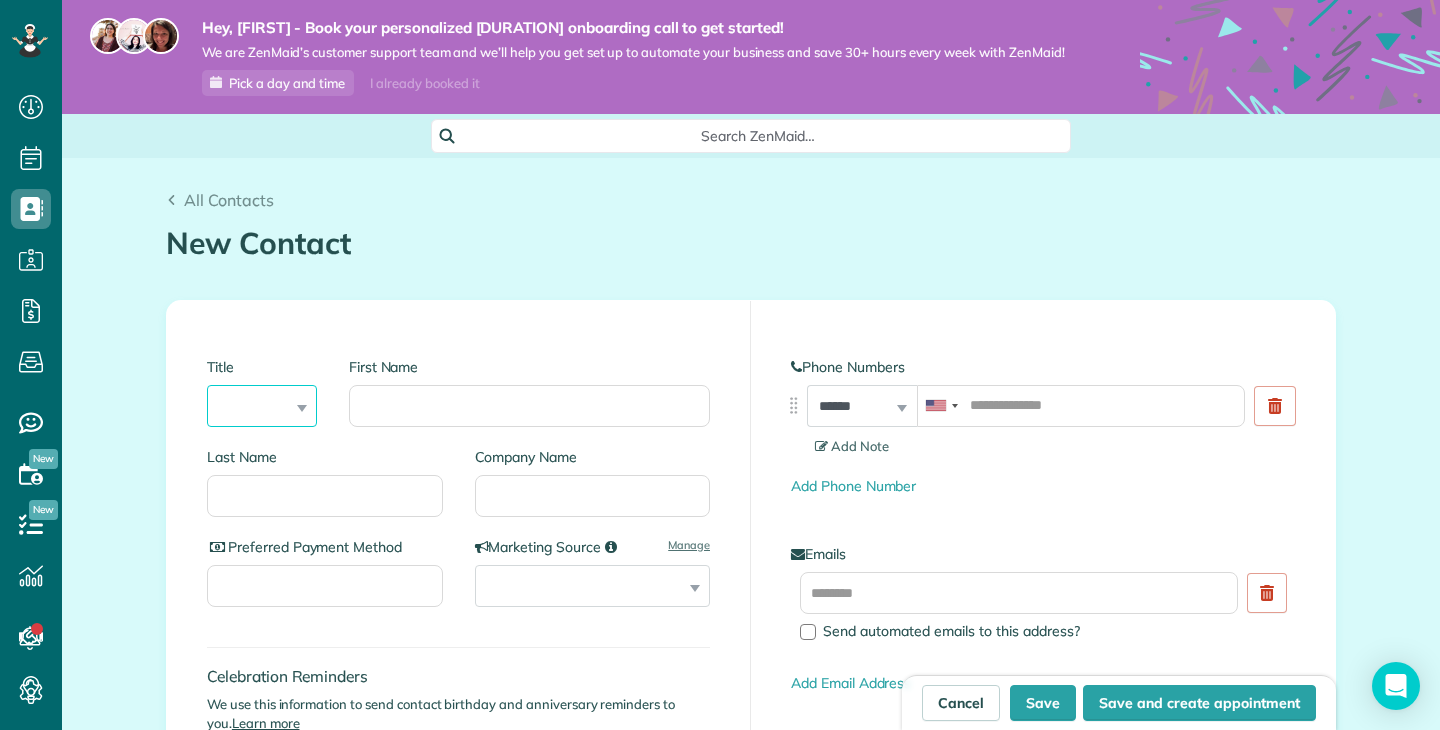 select on "***" 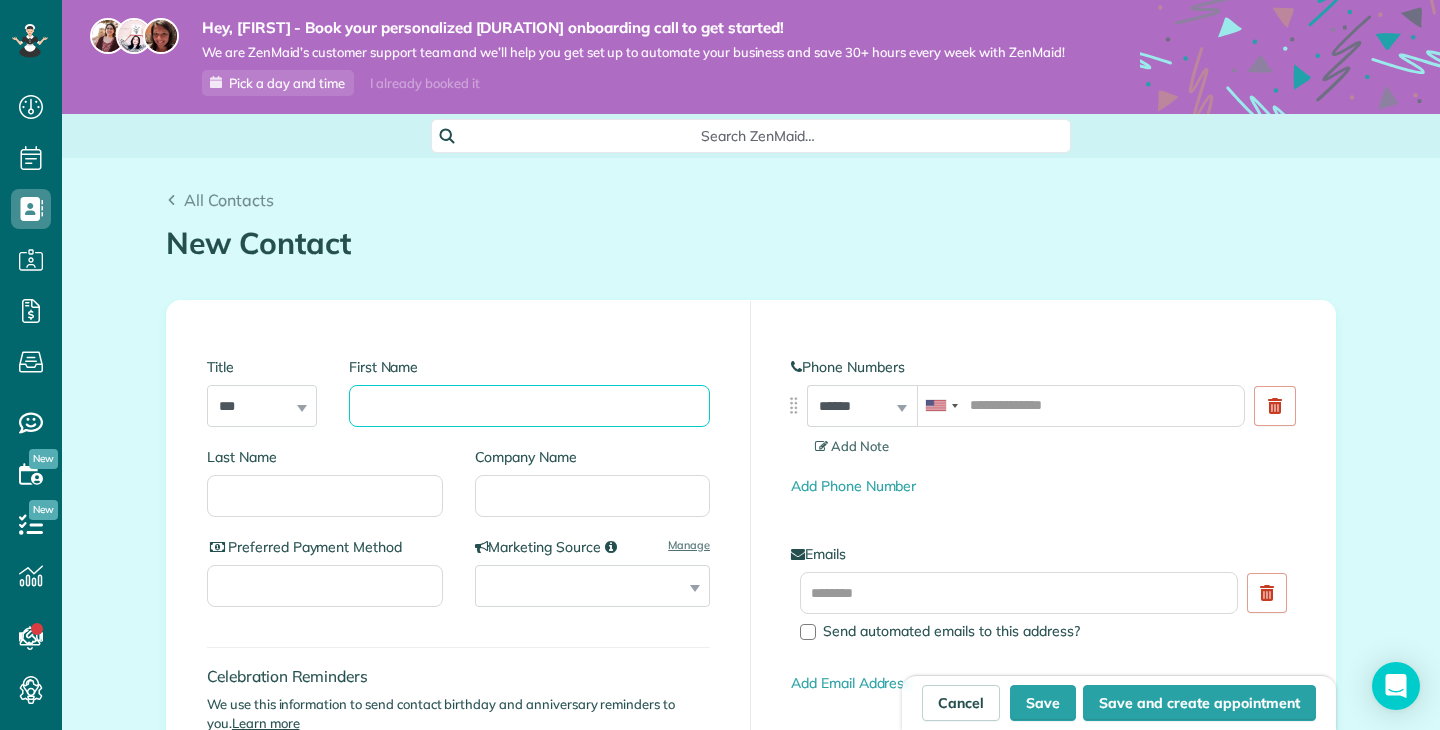 click on "First Name" at bounding box center [529, 406] 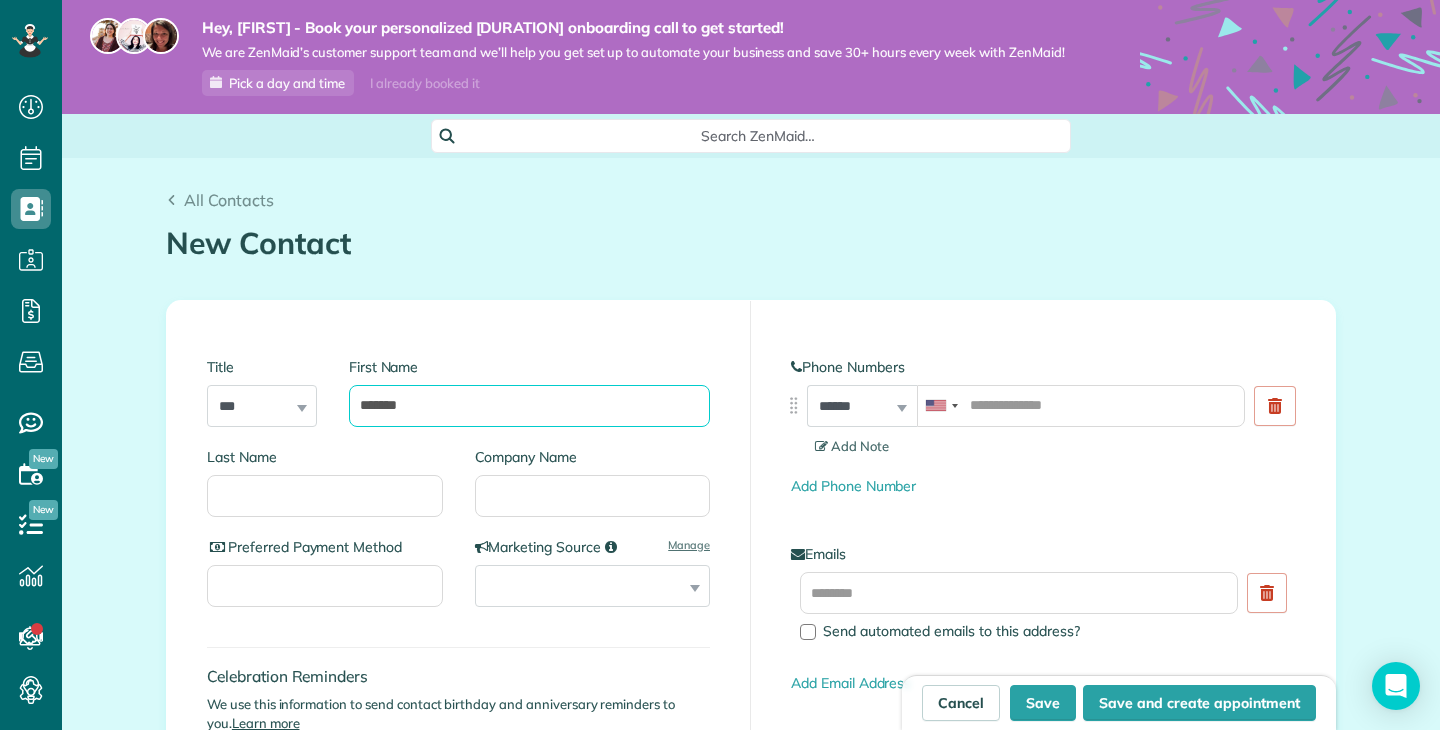 type on "*******" 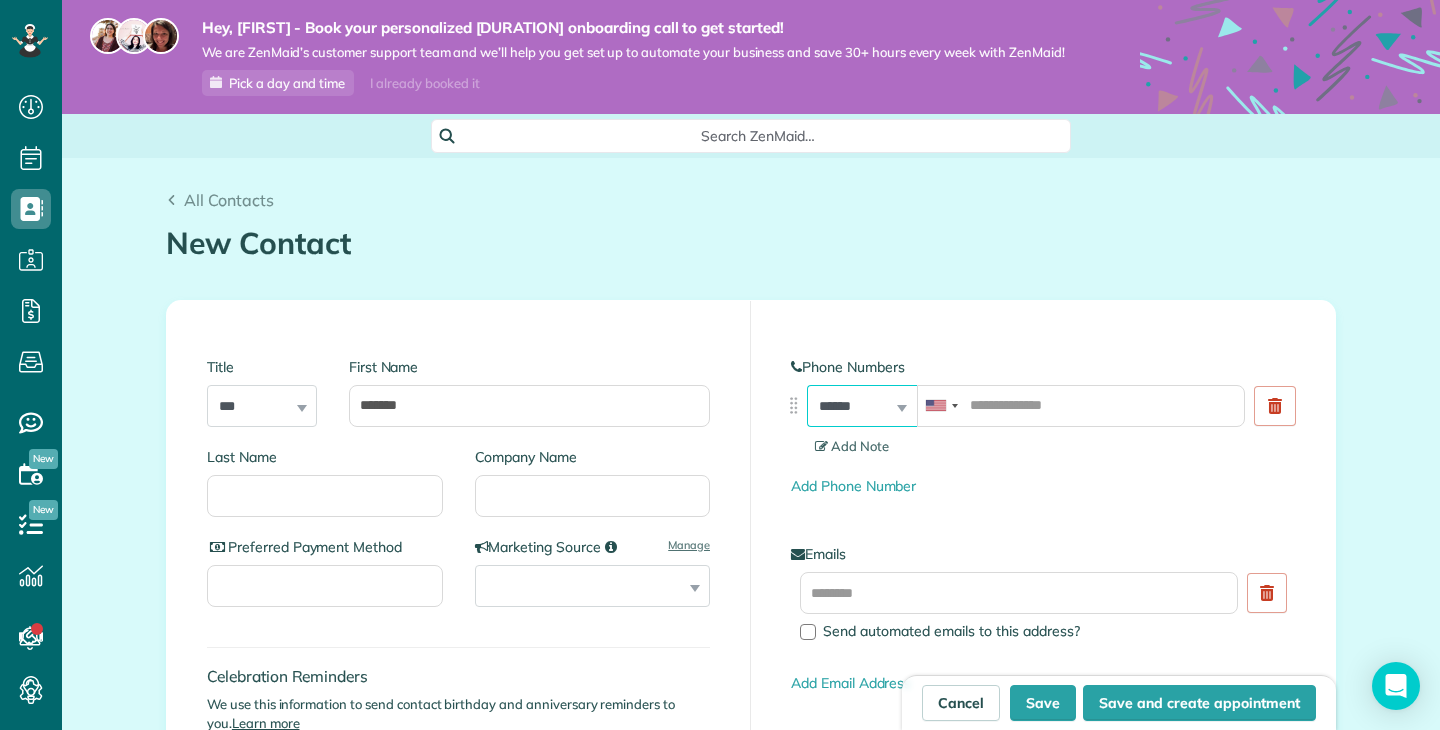 click on "**********" at bounding box center [862, 406] 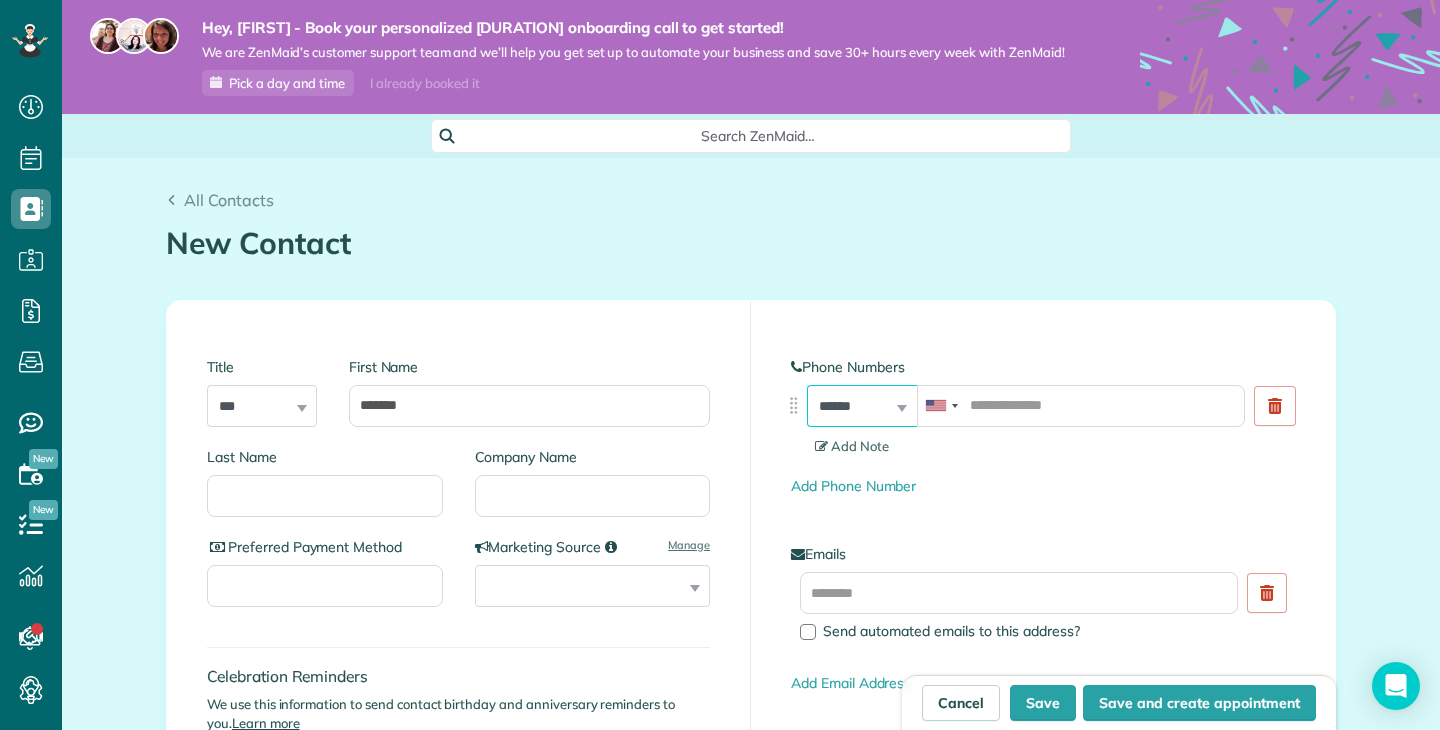 select on "**********" 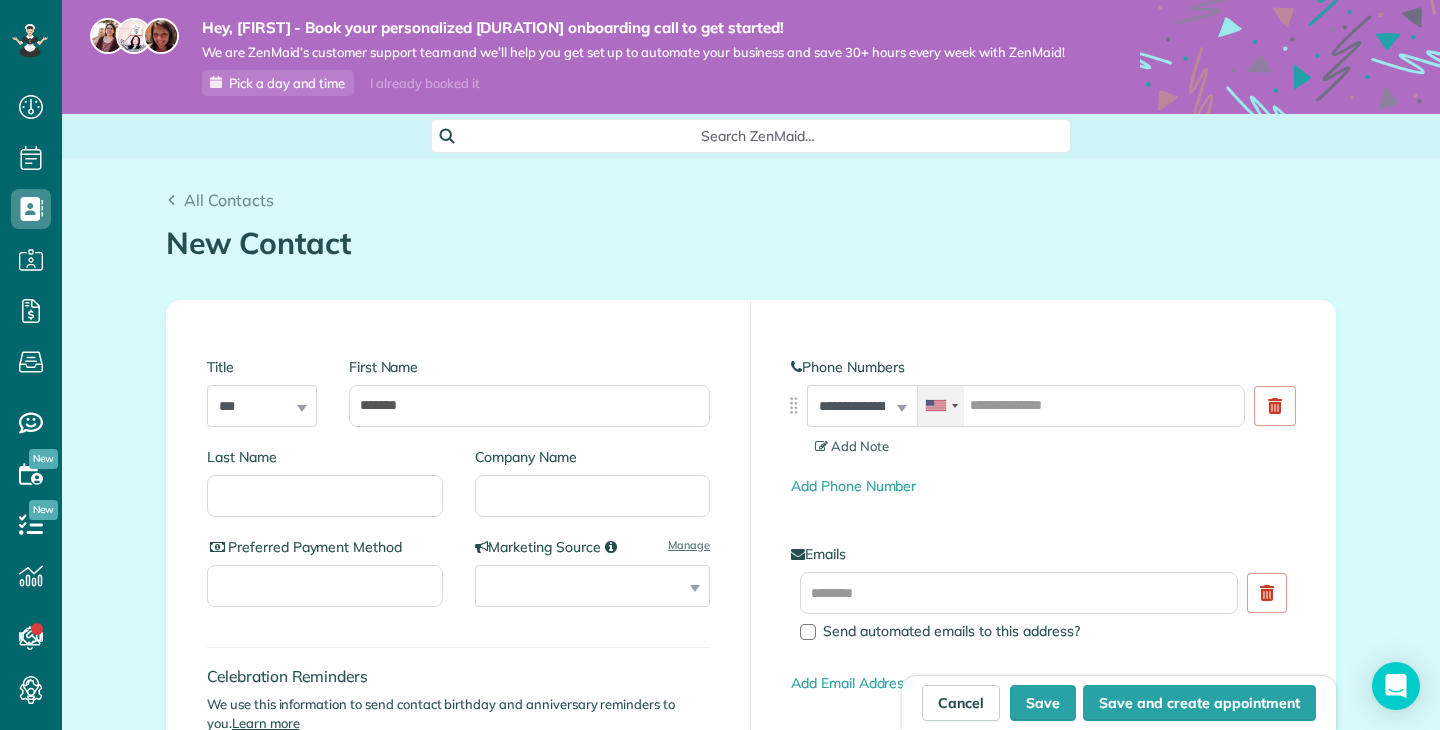 click at bounding box center [955, 406] 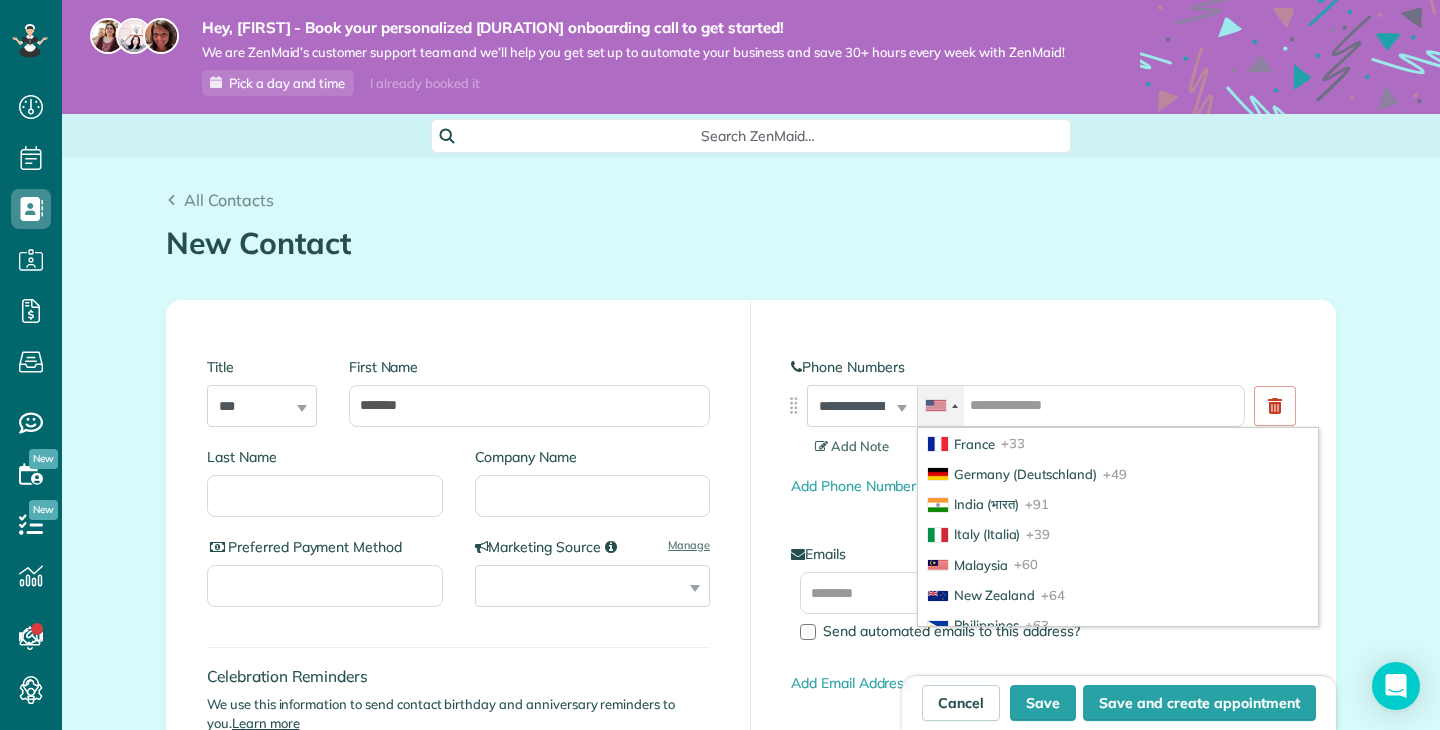 scroll, scrollTop: 279, scrollLeft: 0, axis: vertical 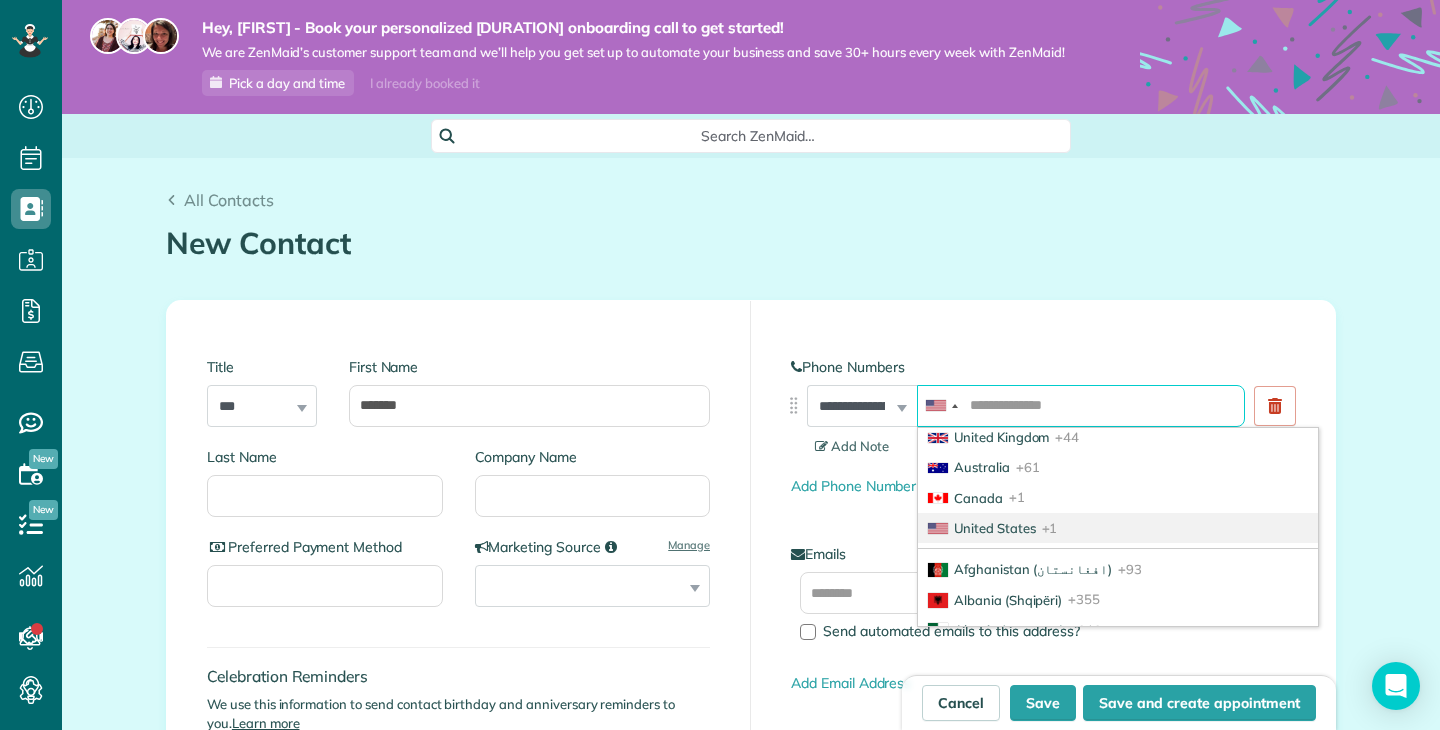 click at bounding box center [1081, 406] 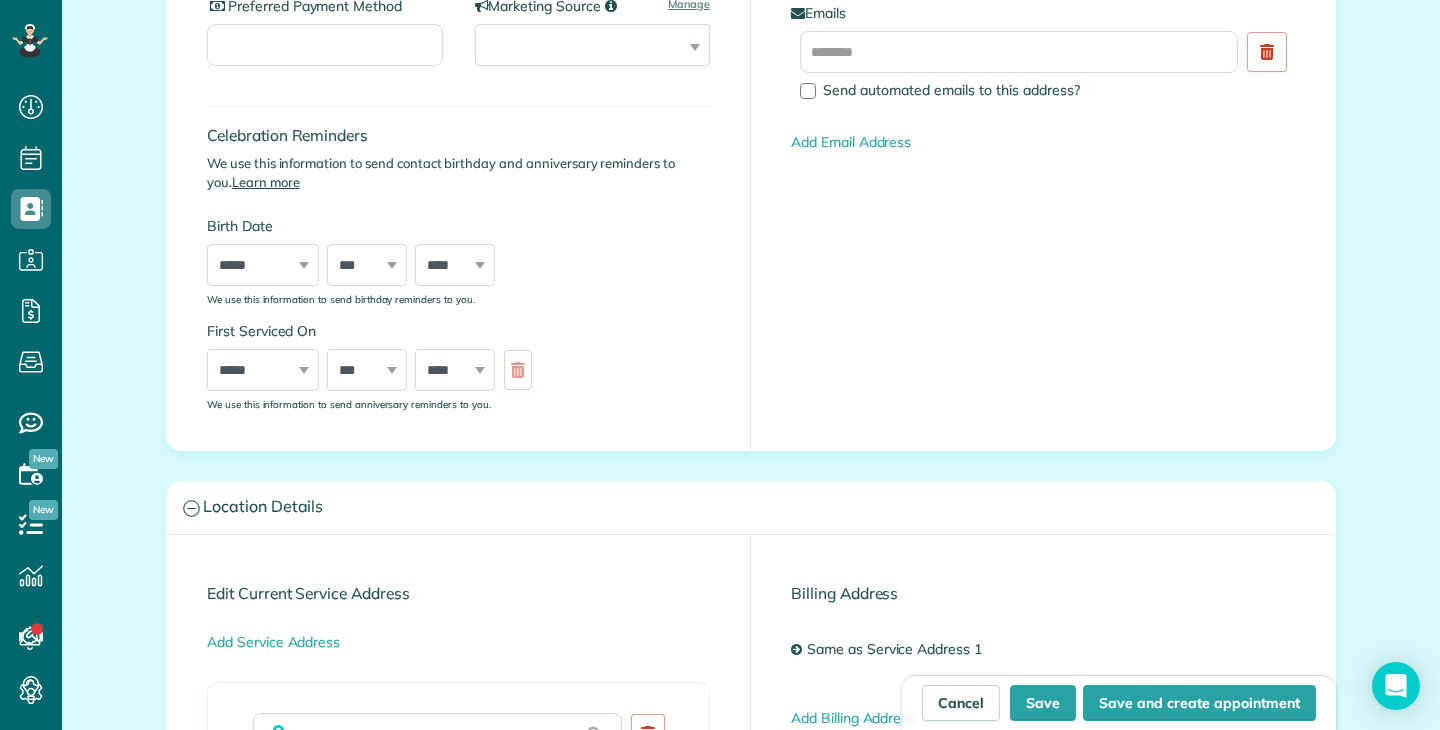 scroll, scrollTop: 548, scrollLeft: 0, axis: vertical 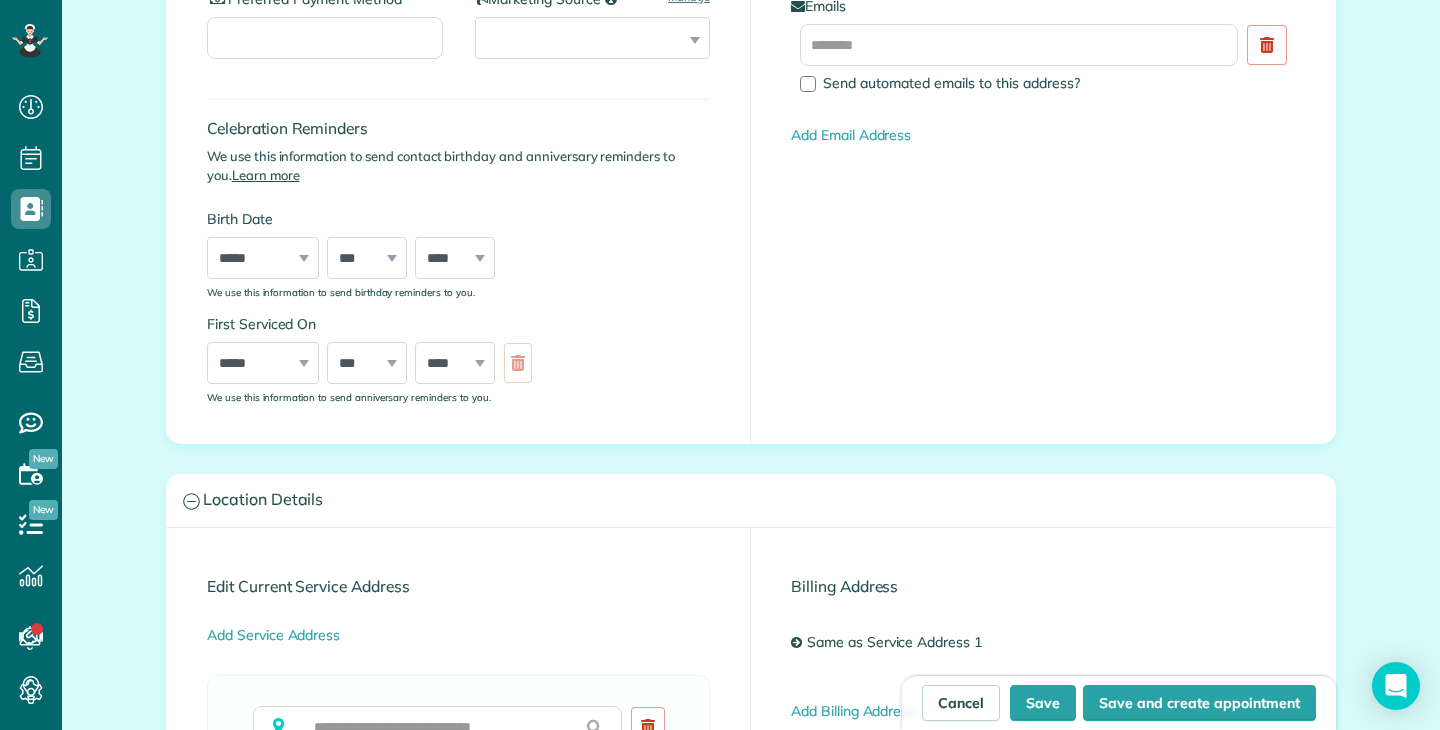 type on "**********" 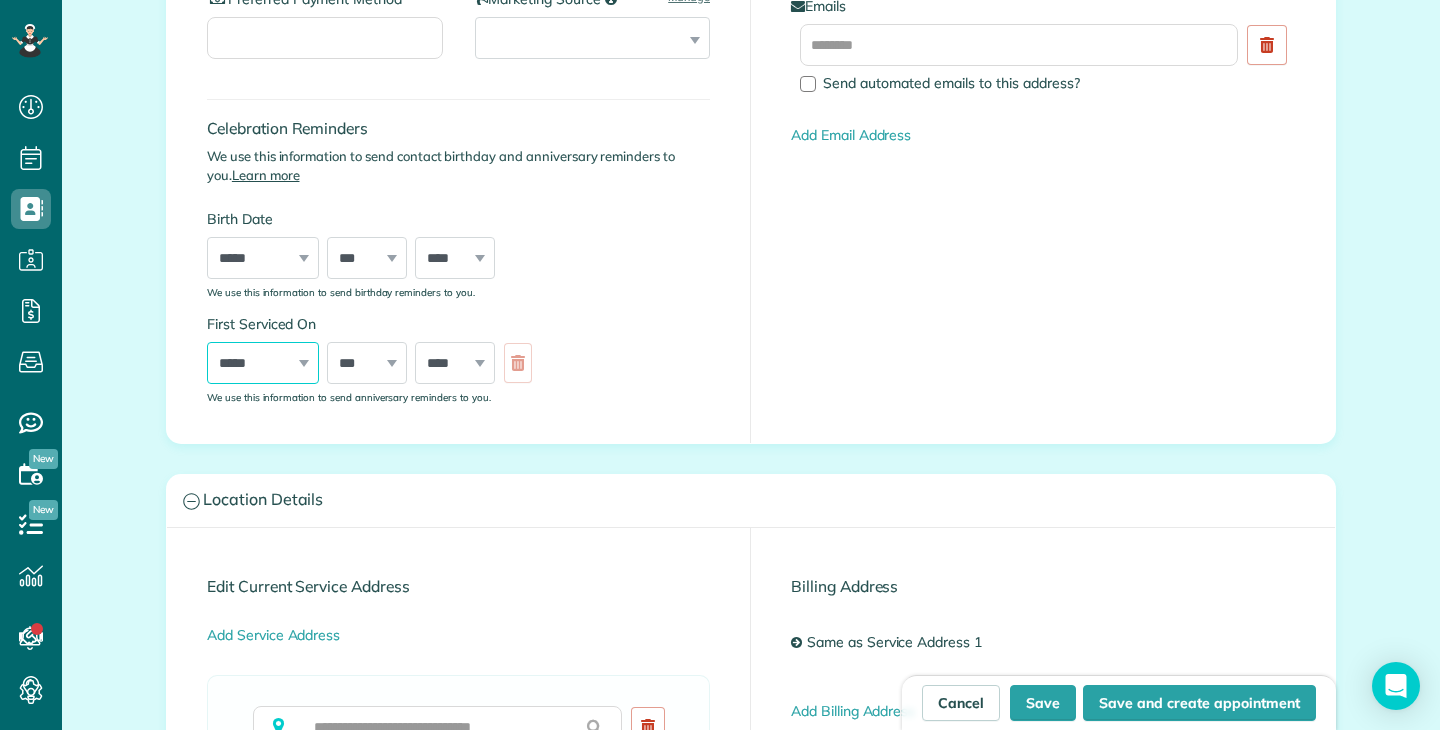 click on "*****
*******
********
*****
*****
***
****
****
******
*********
*******
********
********" at bounding box center (263, 363) 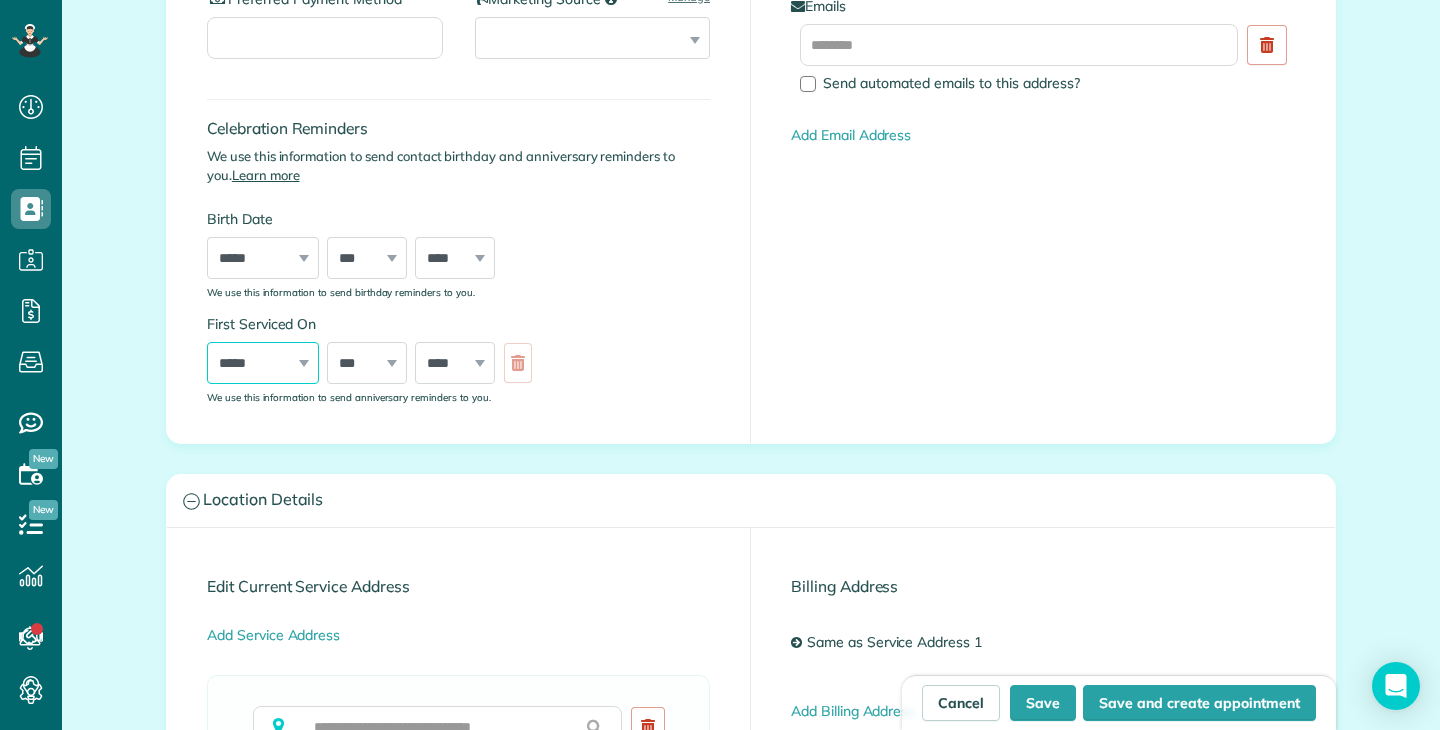 select on "*" 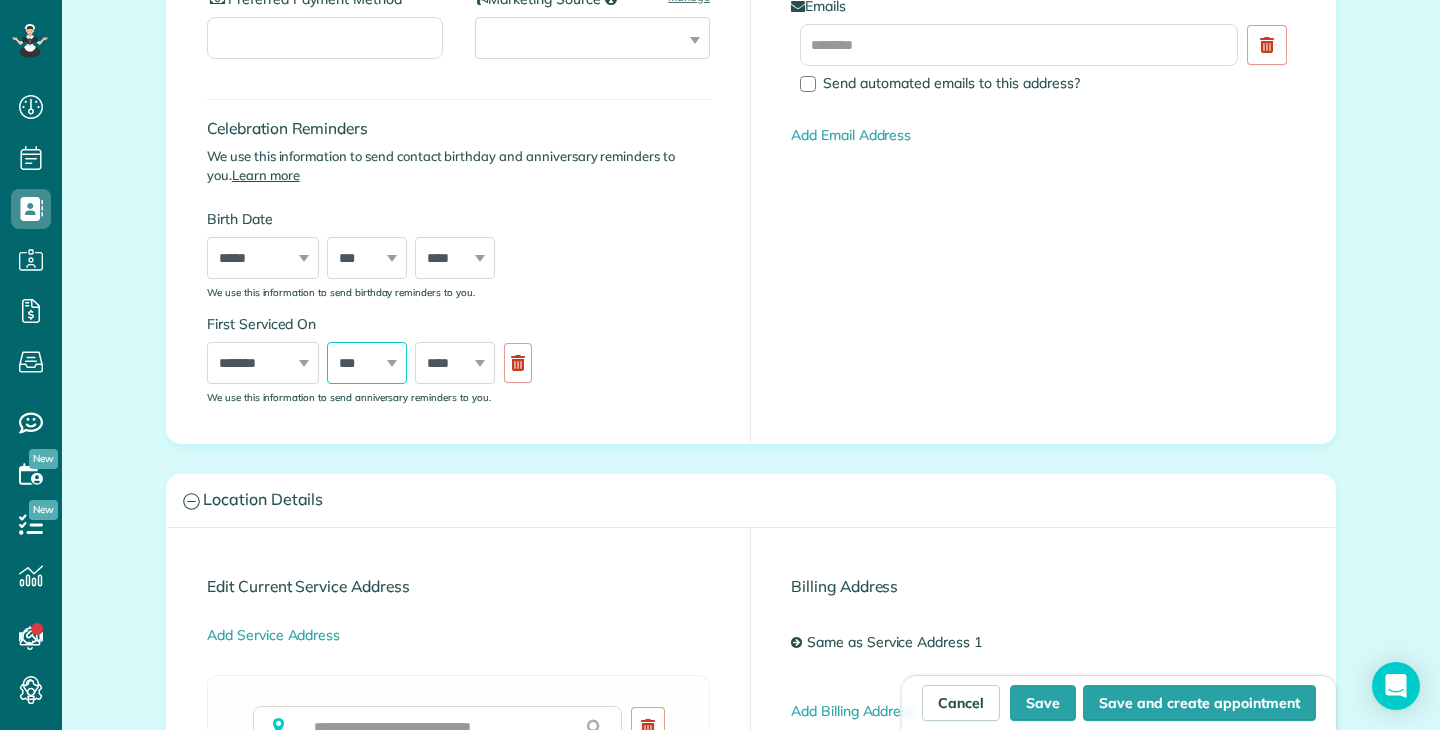 click on "***
*
*
*
*
*
*
*
*
*
**
**
**
**
**
**
**
**
**
**
**
**
**
**
**
**
**
**
**
**
**
**" at bounding box center [367, 363] 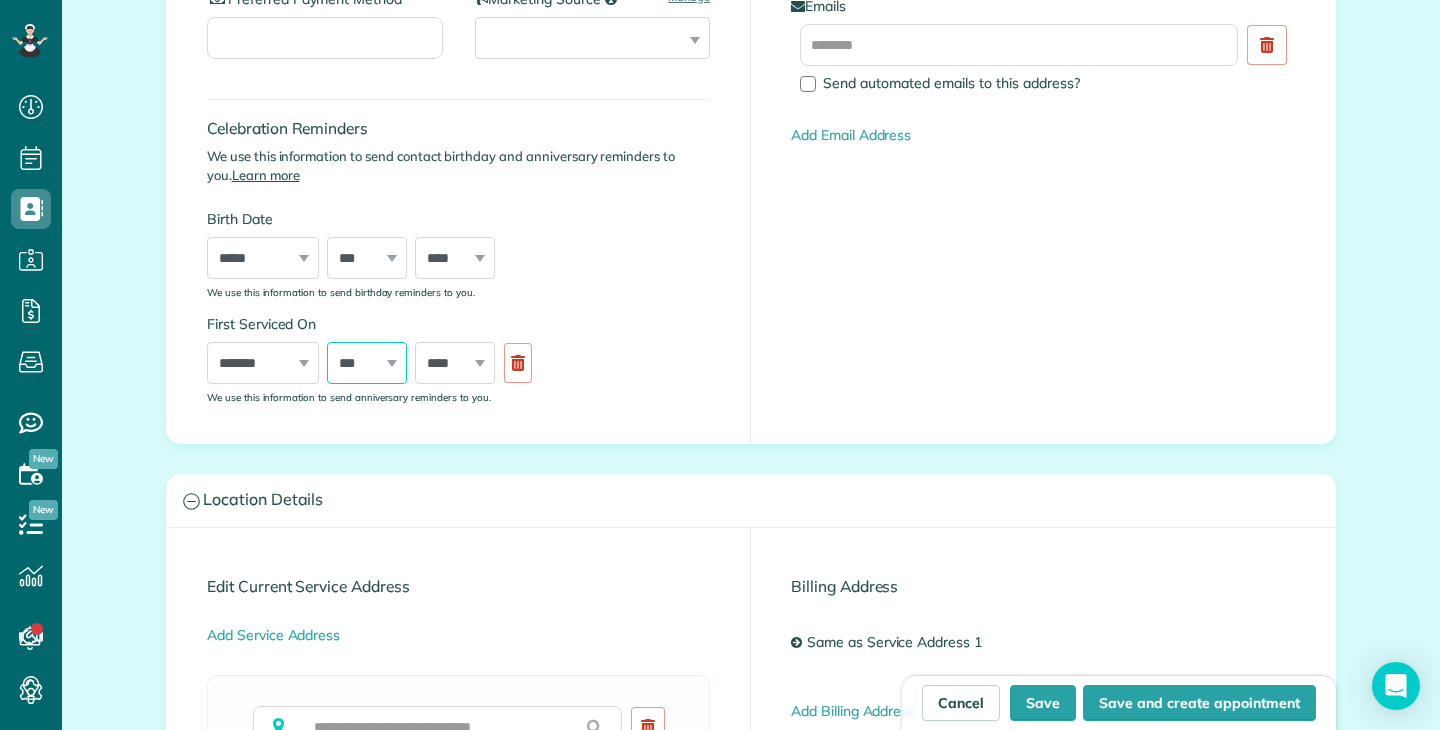 select on "**" 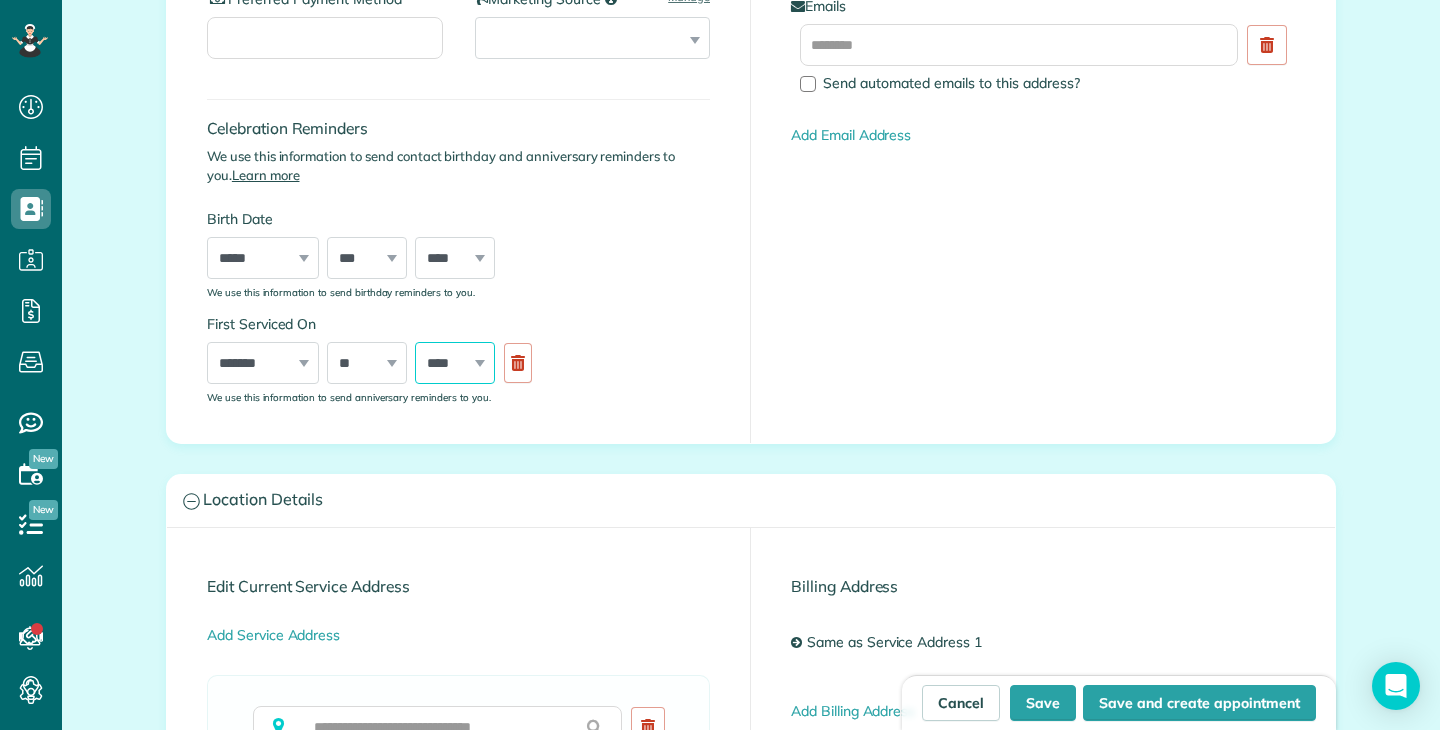 click on "****
****
****
****
****
****
****
****
****
****
****
****
****
****
****
****
****
****
****
****
****
****
****
****
****
****
****
****
****
****
****
****
****
****
****
****
****
****
****
****
****
****
****
****
****
****
****
****
****
****
****
****" at bounding box center (455, 363) 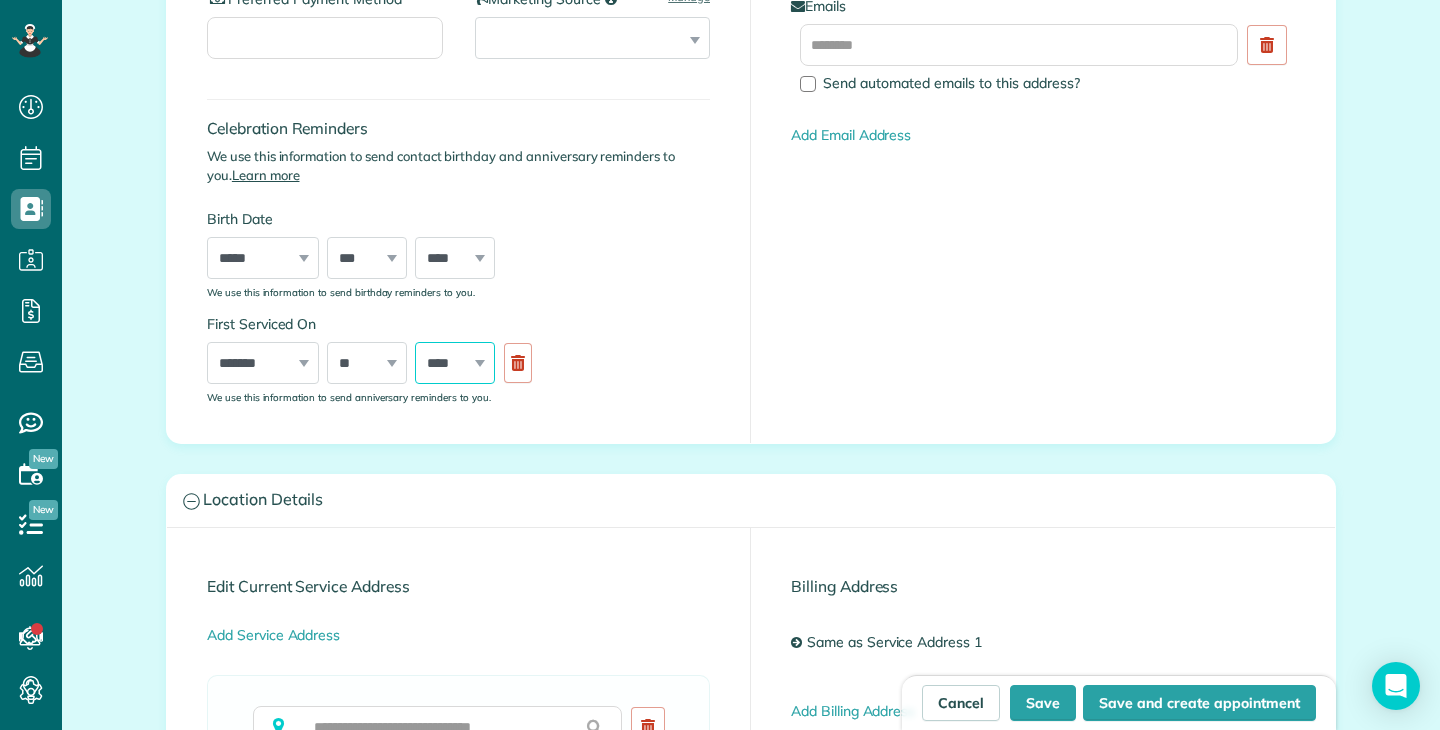 select on "****" 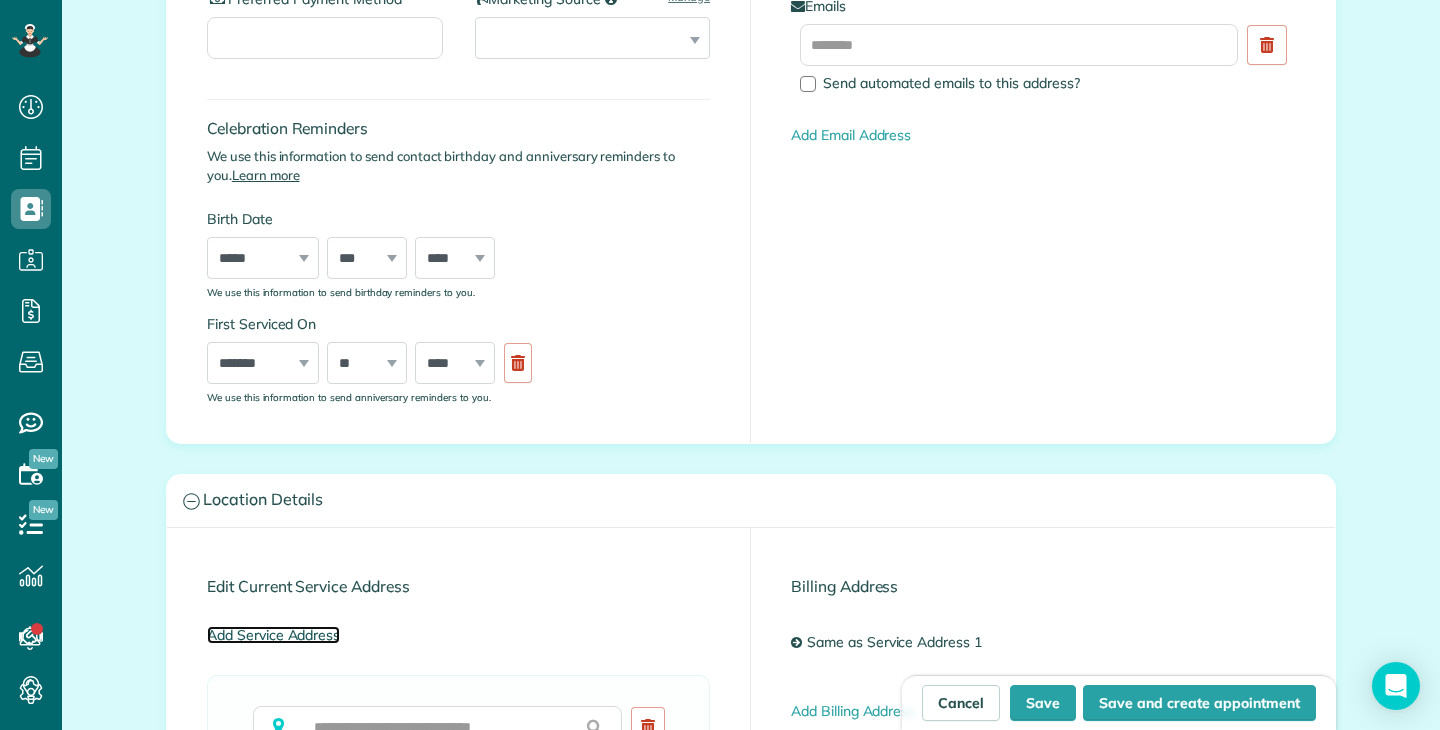 click on "Add Service Address" at bounding box center [273, 635] 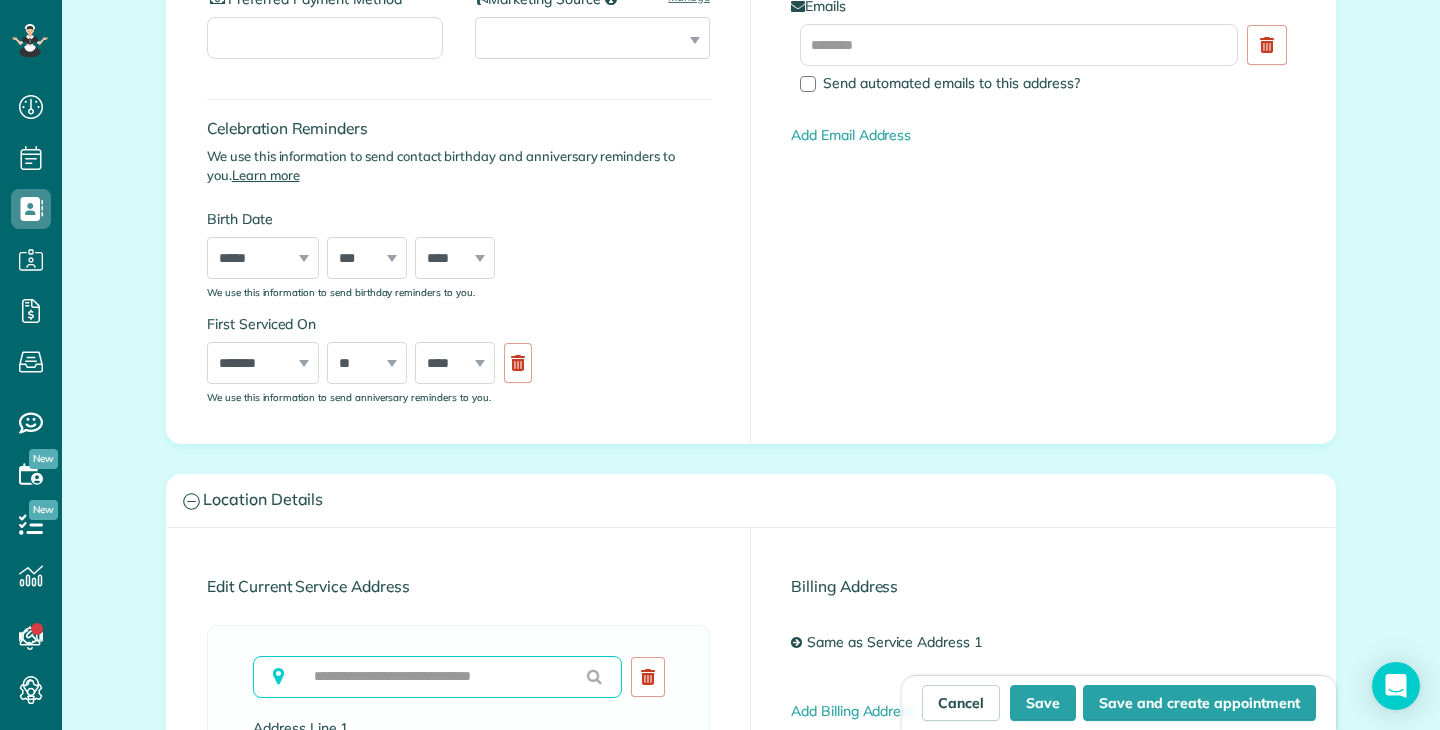 click at bounding box center [437, 677] 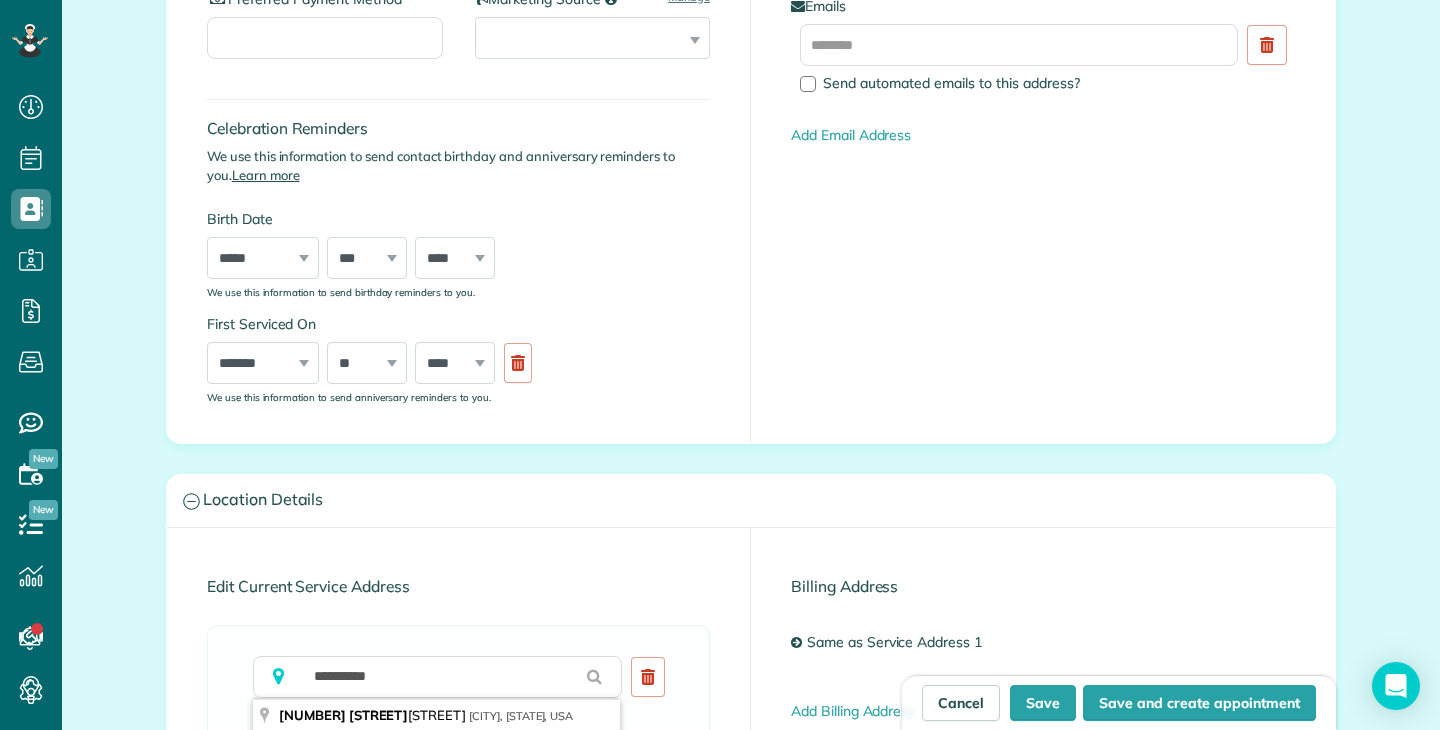 type on "**********" 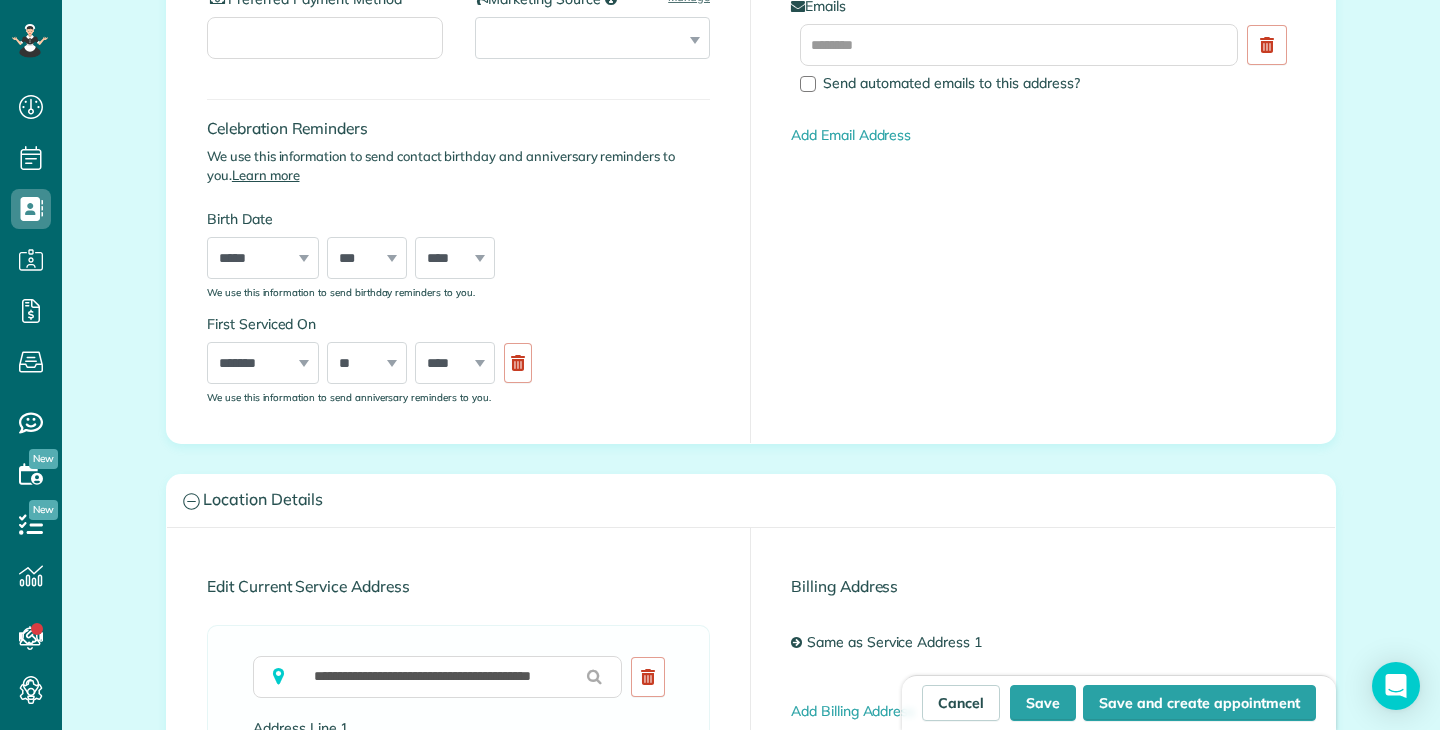 type on "**********" 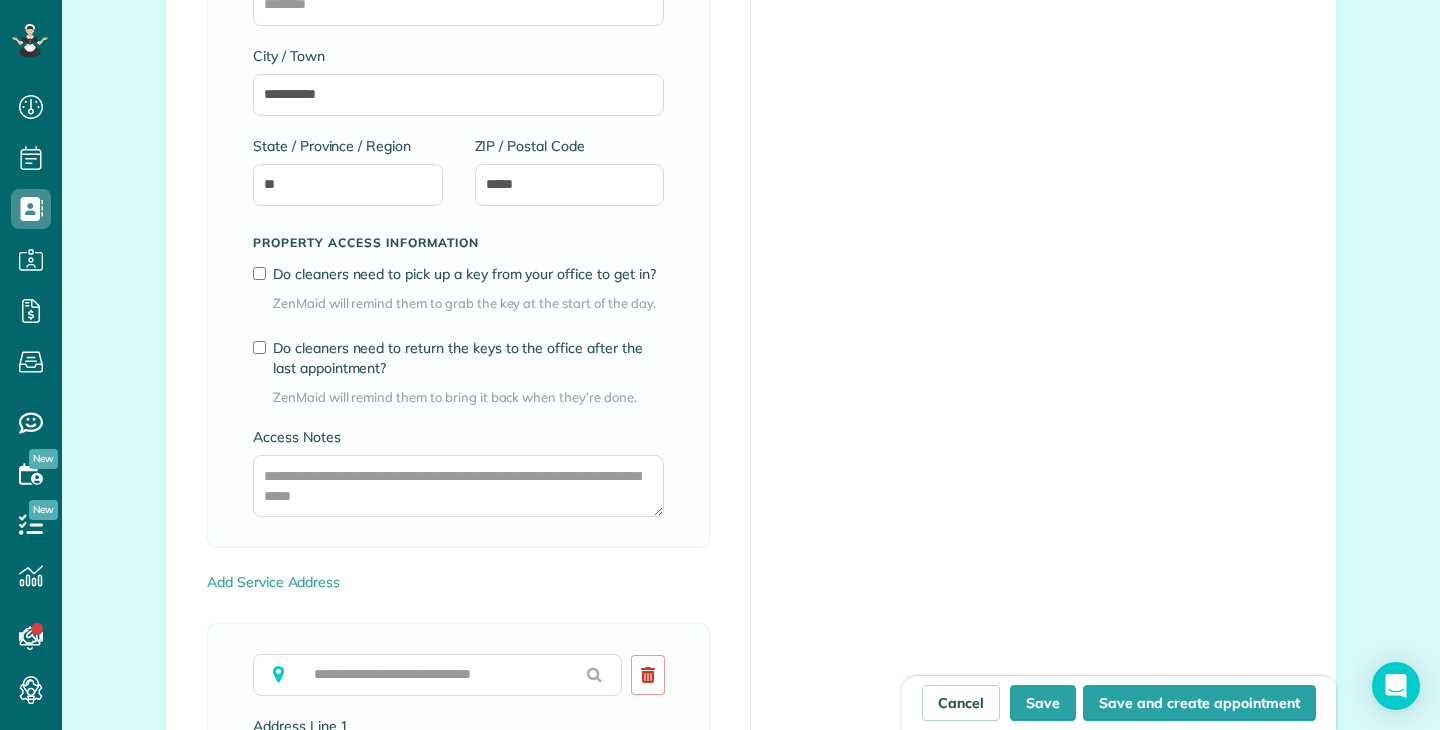 scroll, scrollTop: 1403, scrollLeft: 0, axis: vertical 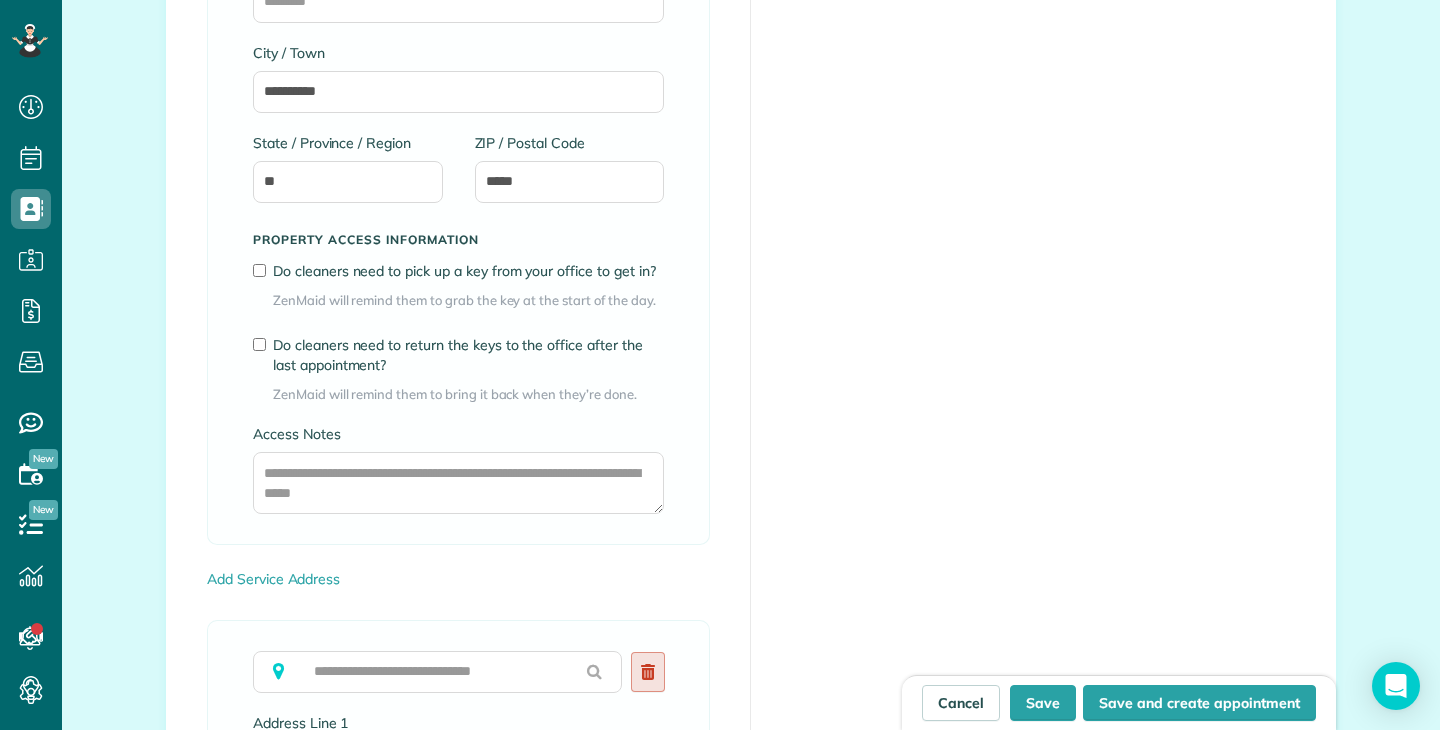 click 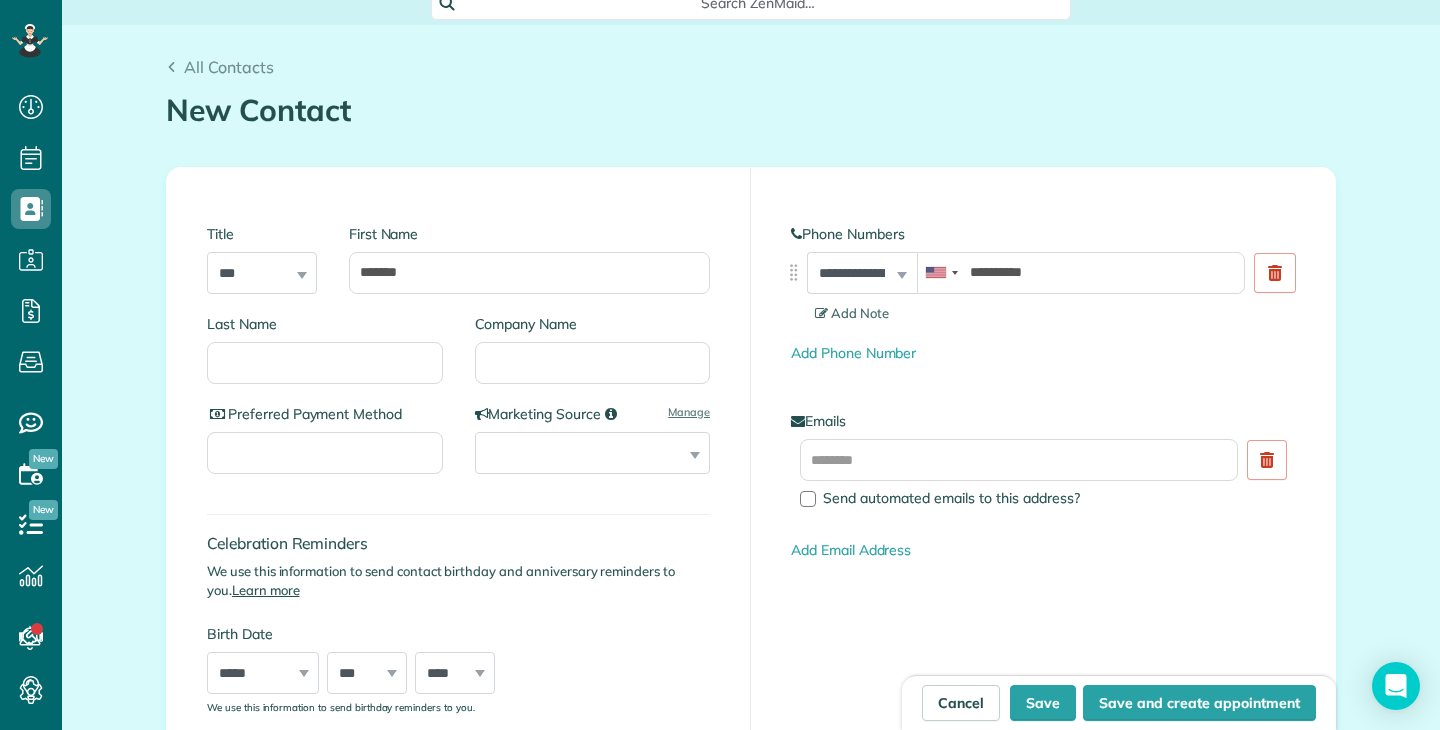 scroll, scrollTop: 0, scrollLeft: 0, axis: both 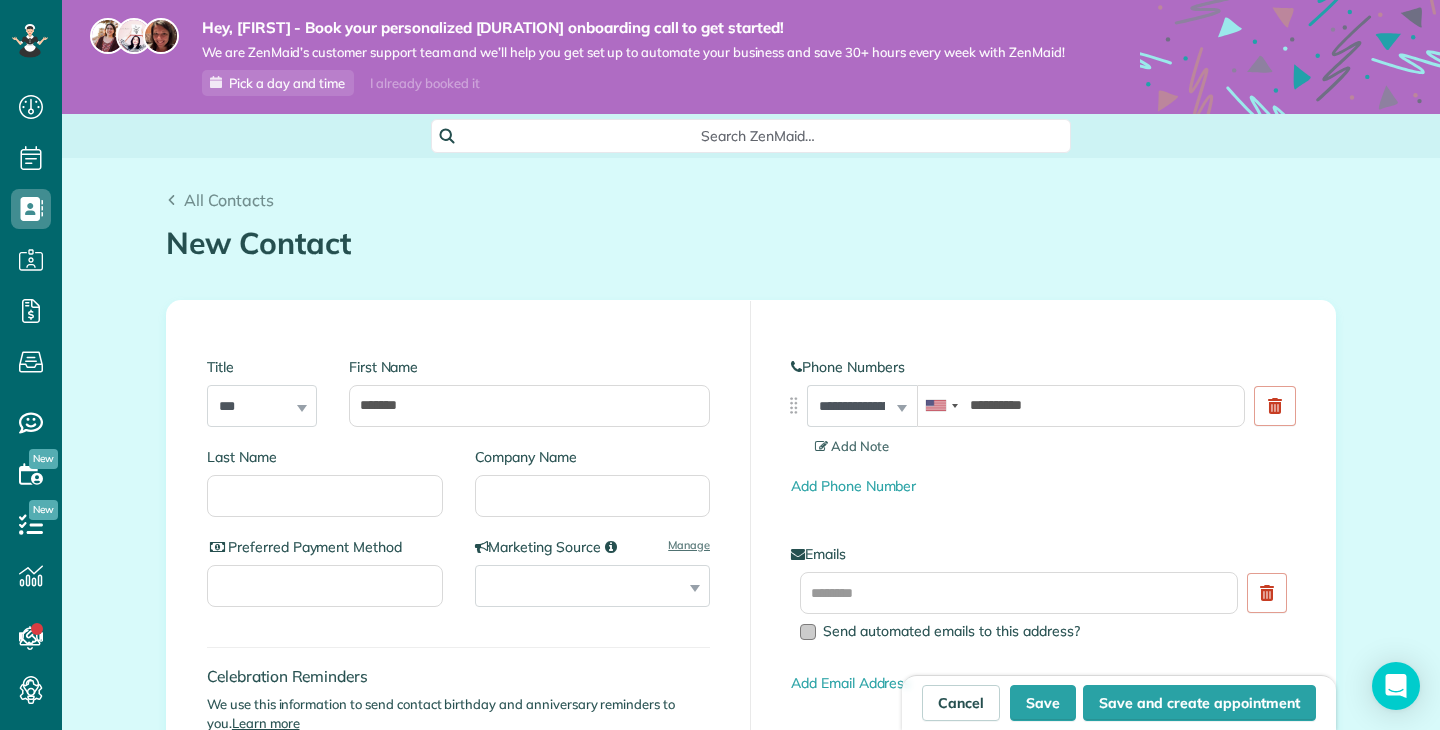 click at bounding box center [808, 632] 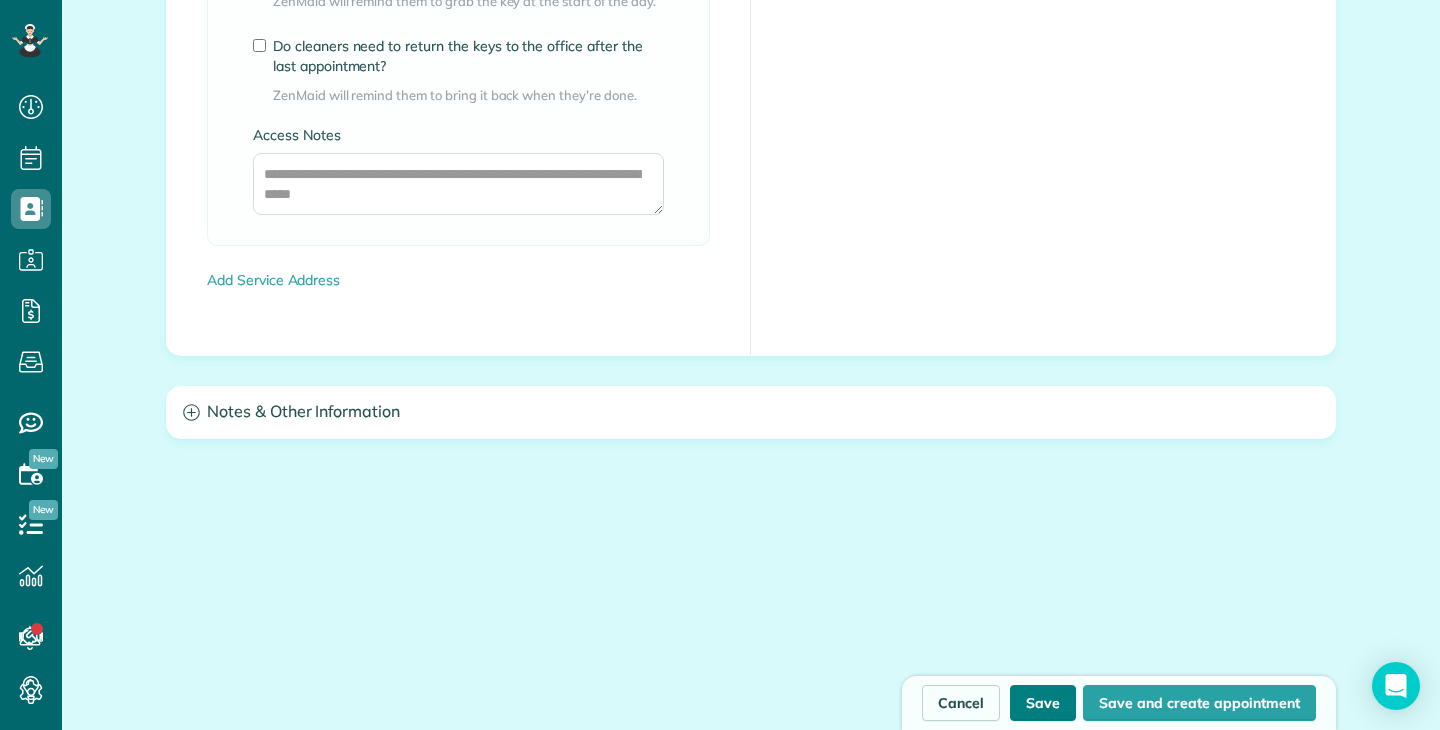 scroll, scrollTop: 1802, scrollLeft: 0, axis: vertical 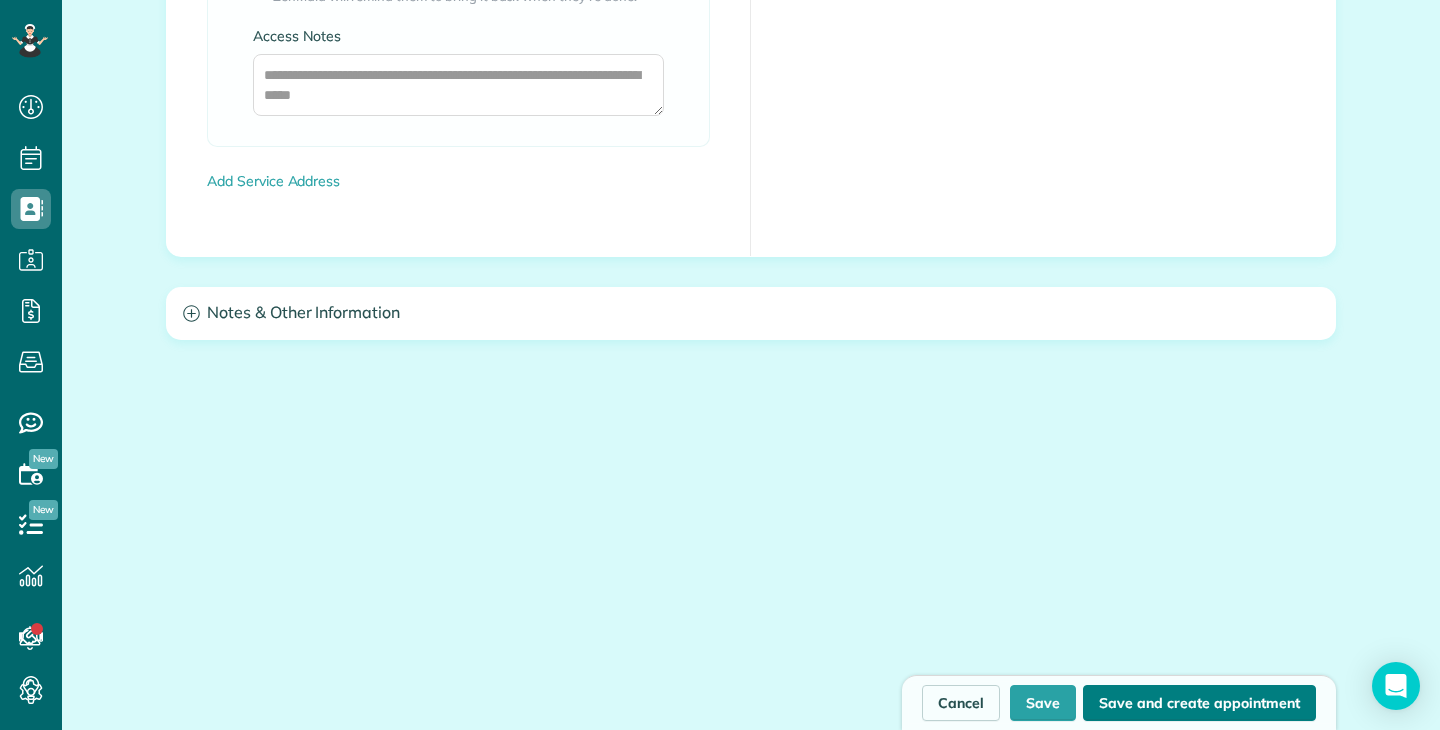 click on "Save and create appointment" at bounding box center (1199, 703) 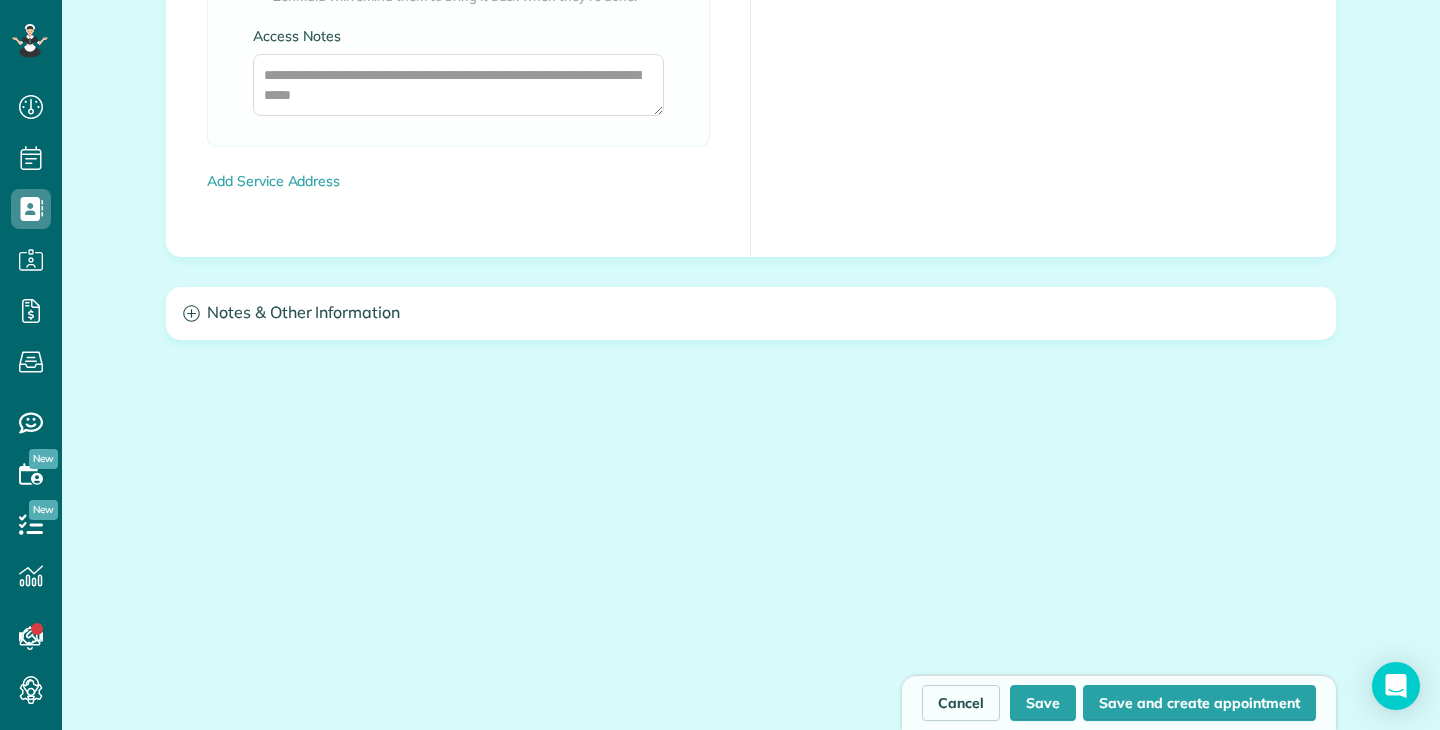 type on "**********" 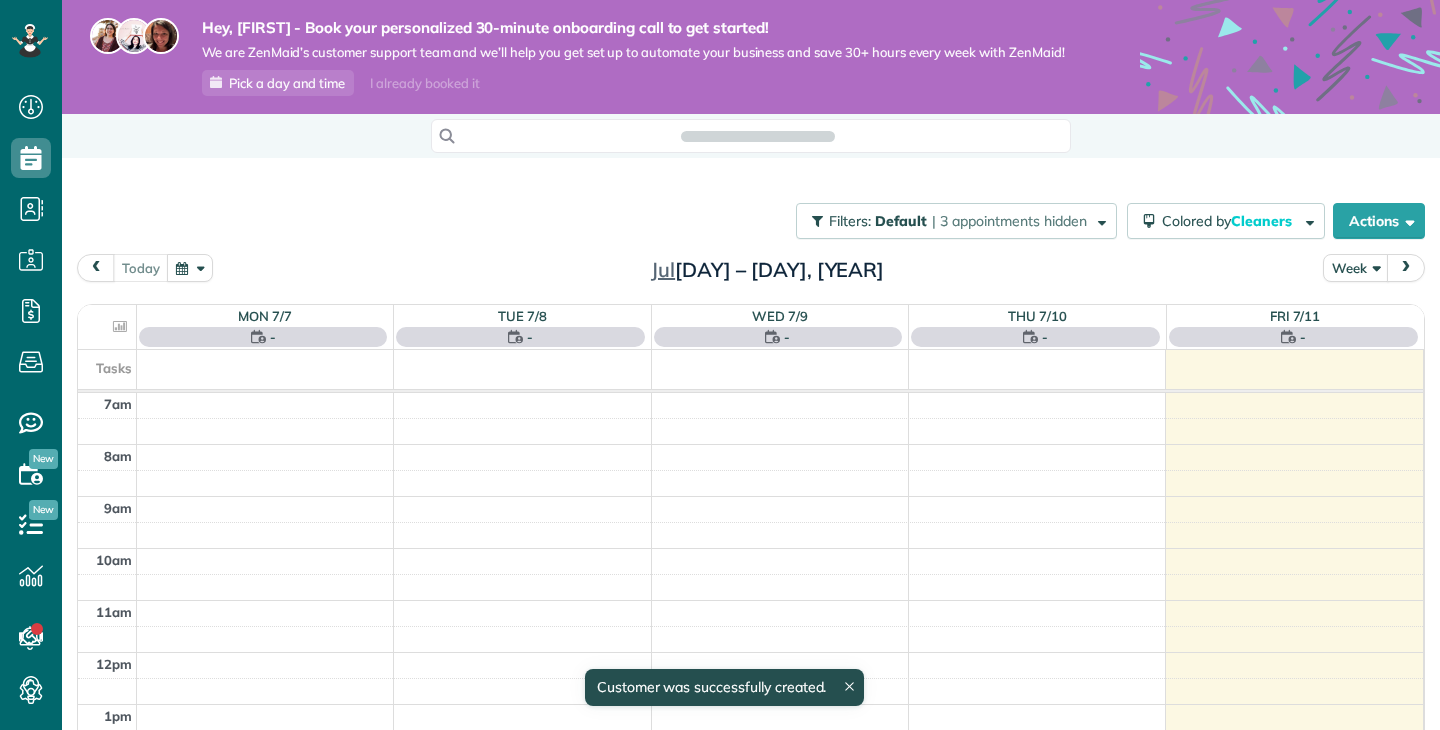scroll, scrollTop: 0, scrollLeft: 0, axis: both 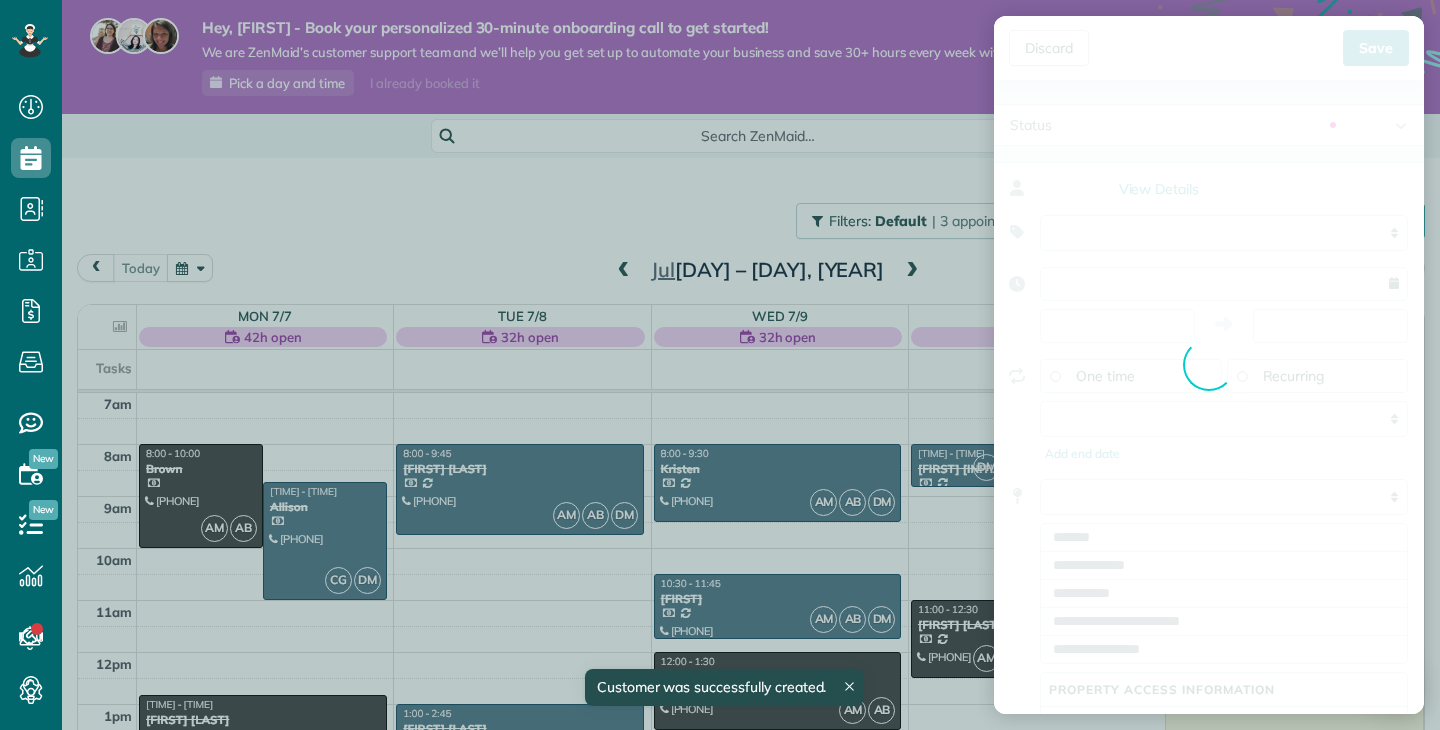 type on "**********" 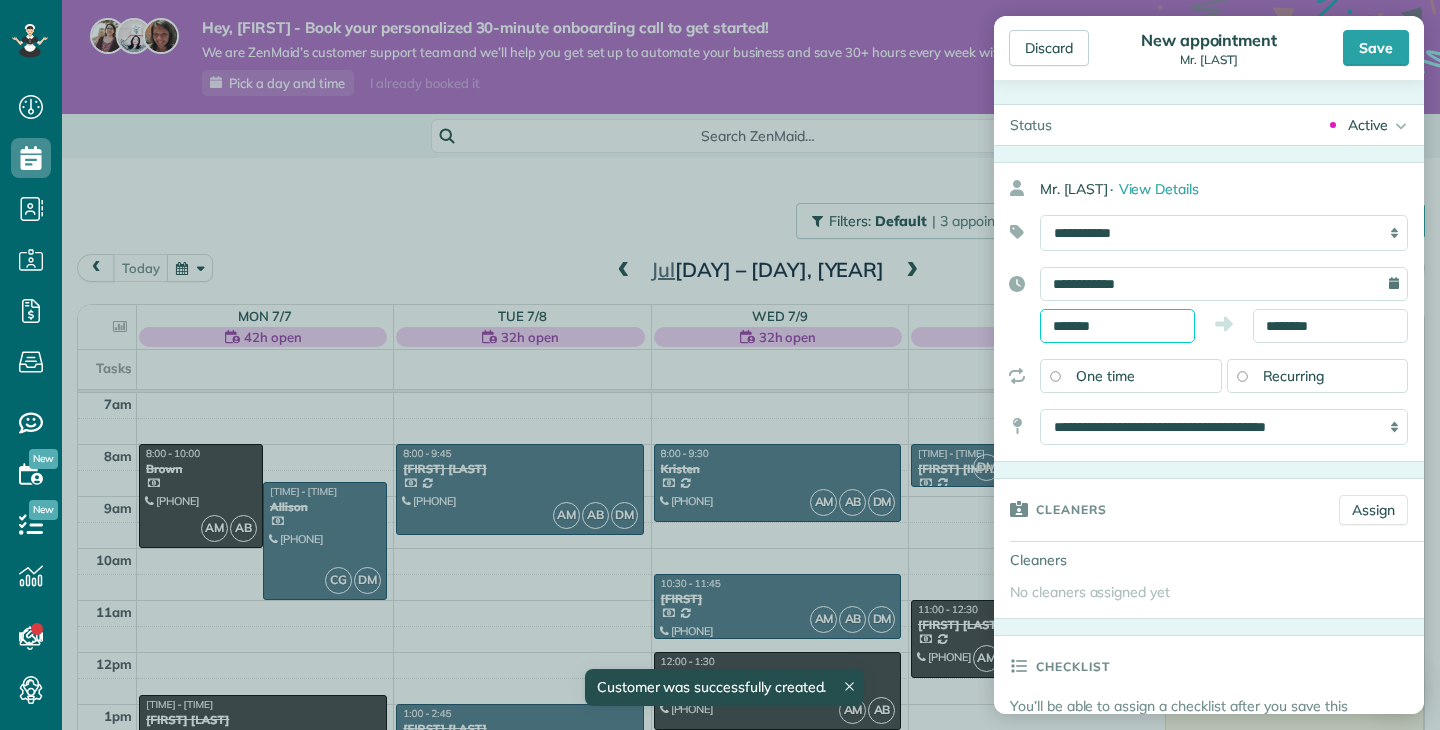 click on "*******" at bounding box center [1117, 326] 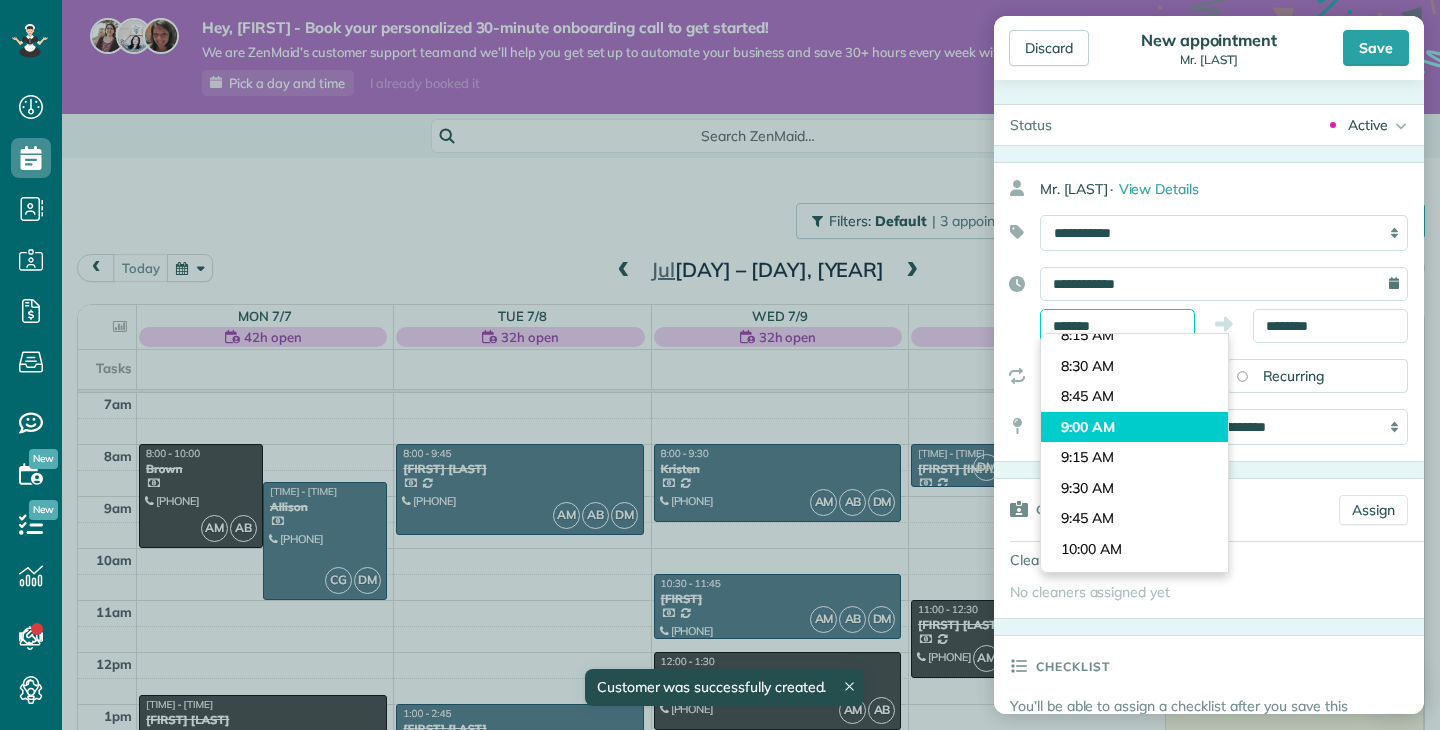 scroll, scrollTop: 986, scrollLeft: 0, axis: vertical 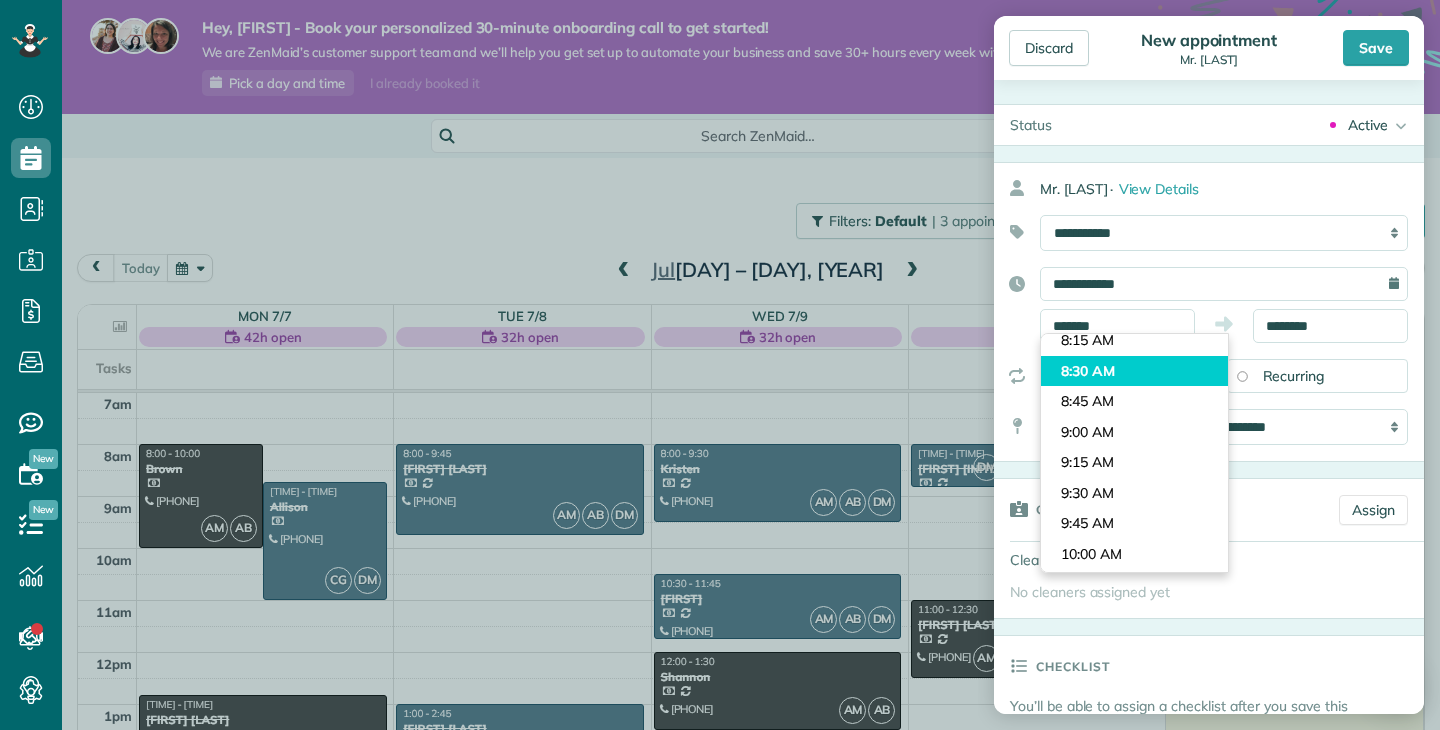 type on "*******" 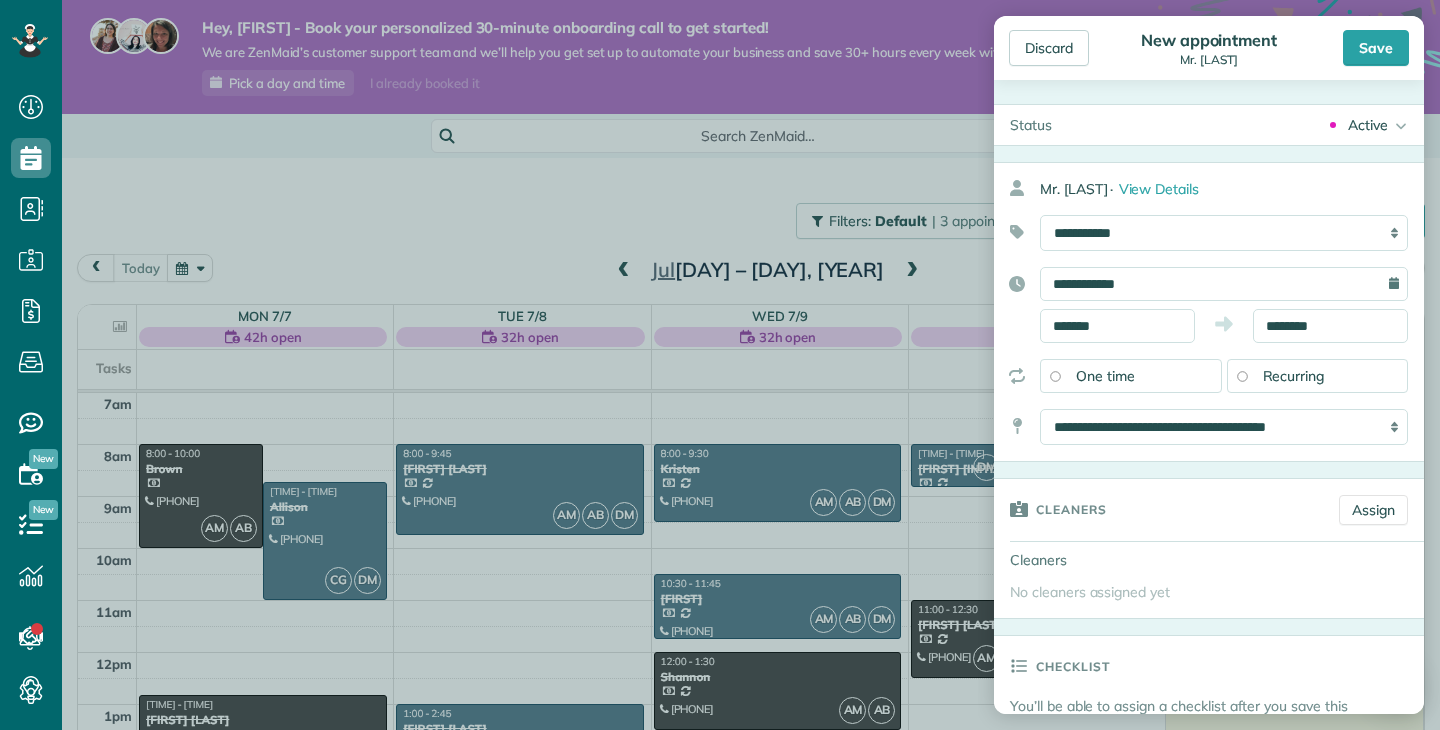 click on "Dashboard
Scheduling
Calendar View
List View
Dispatch View - Weekly scheduling (Beta)" at bounding box center (720, 365) 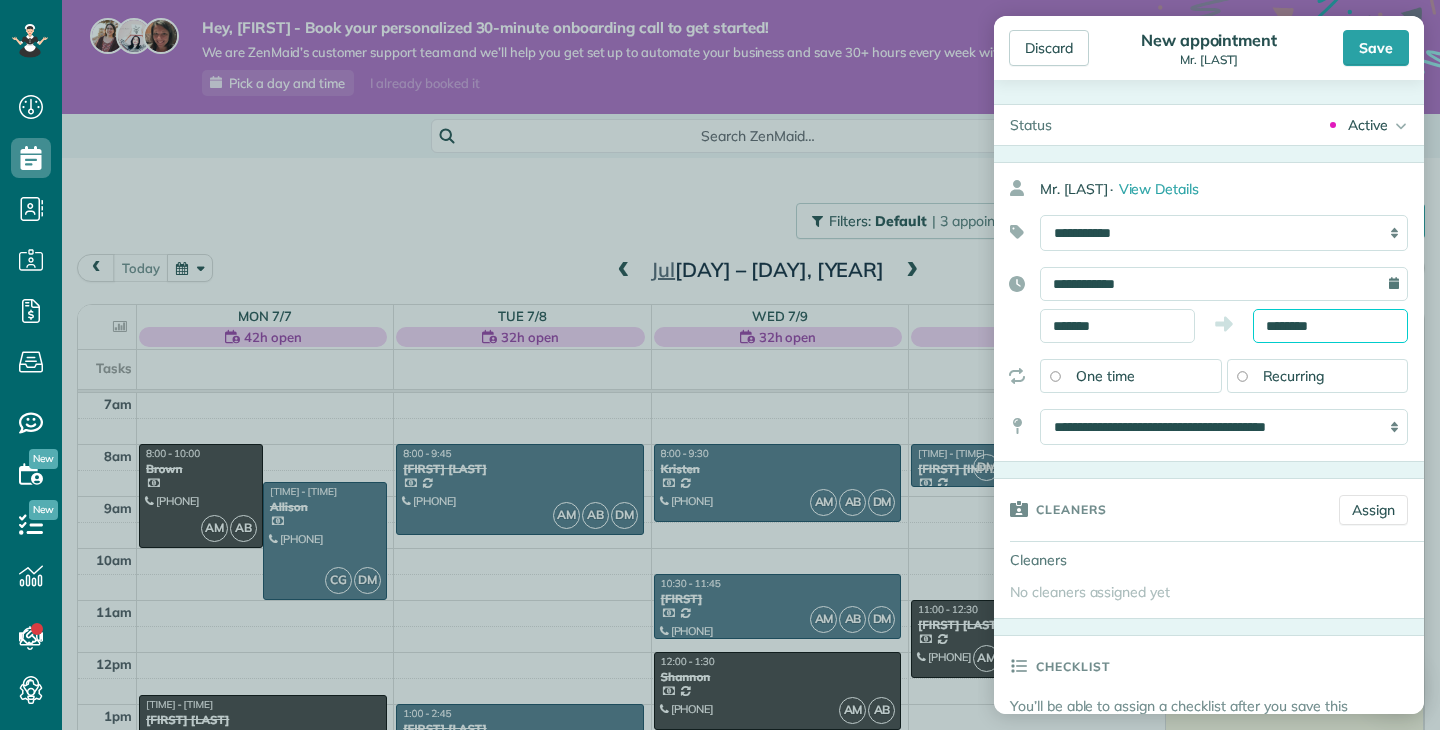 click on "********" at bounding box center [1330, 326] 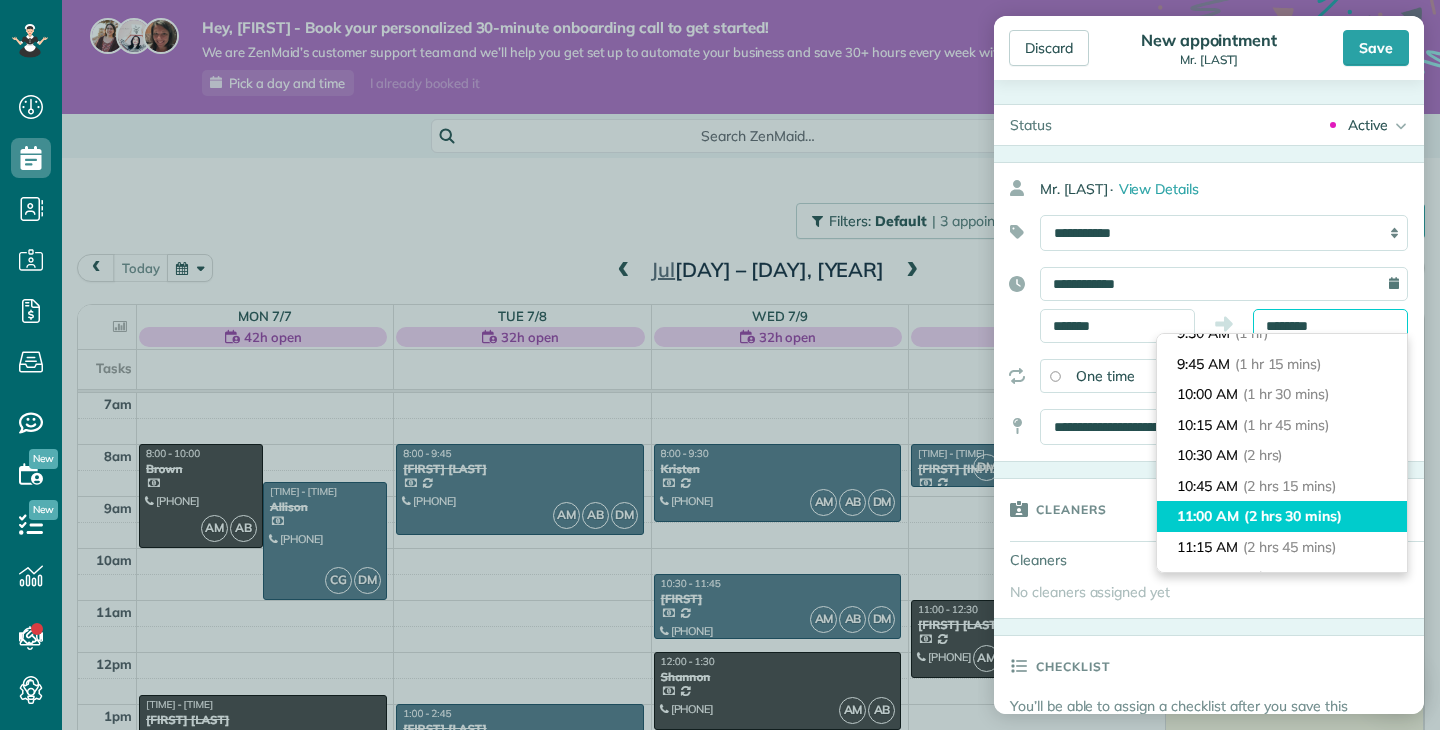 scroll, scrollTop: 131, scrollLeft: 0, axis: vertical 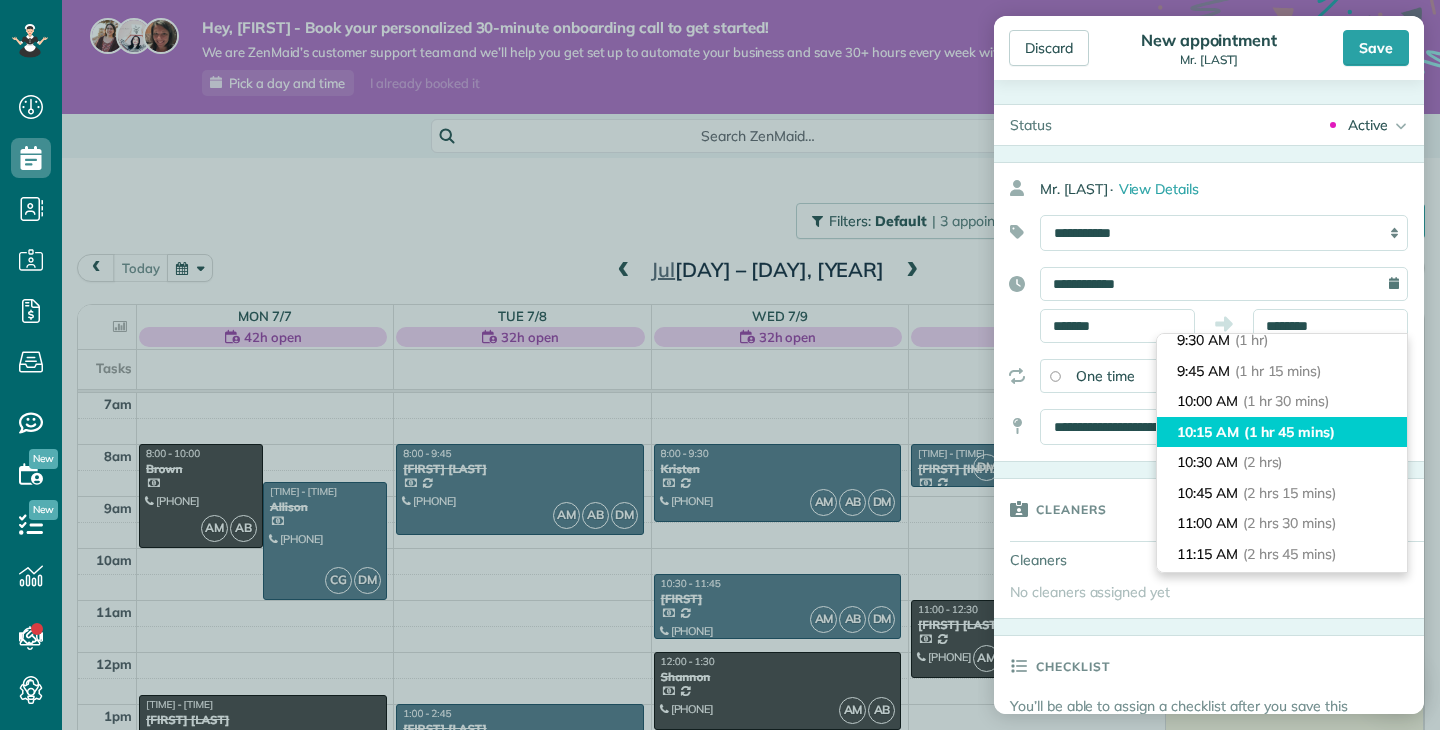 type on "********" 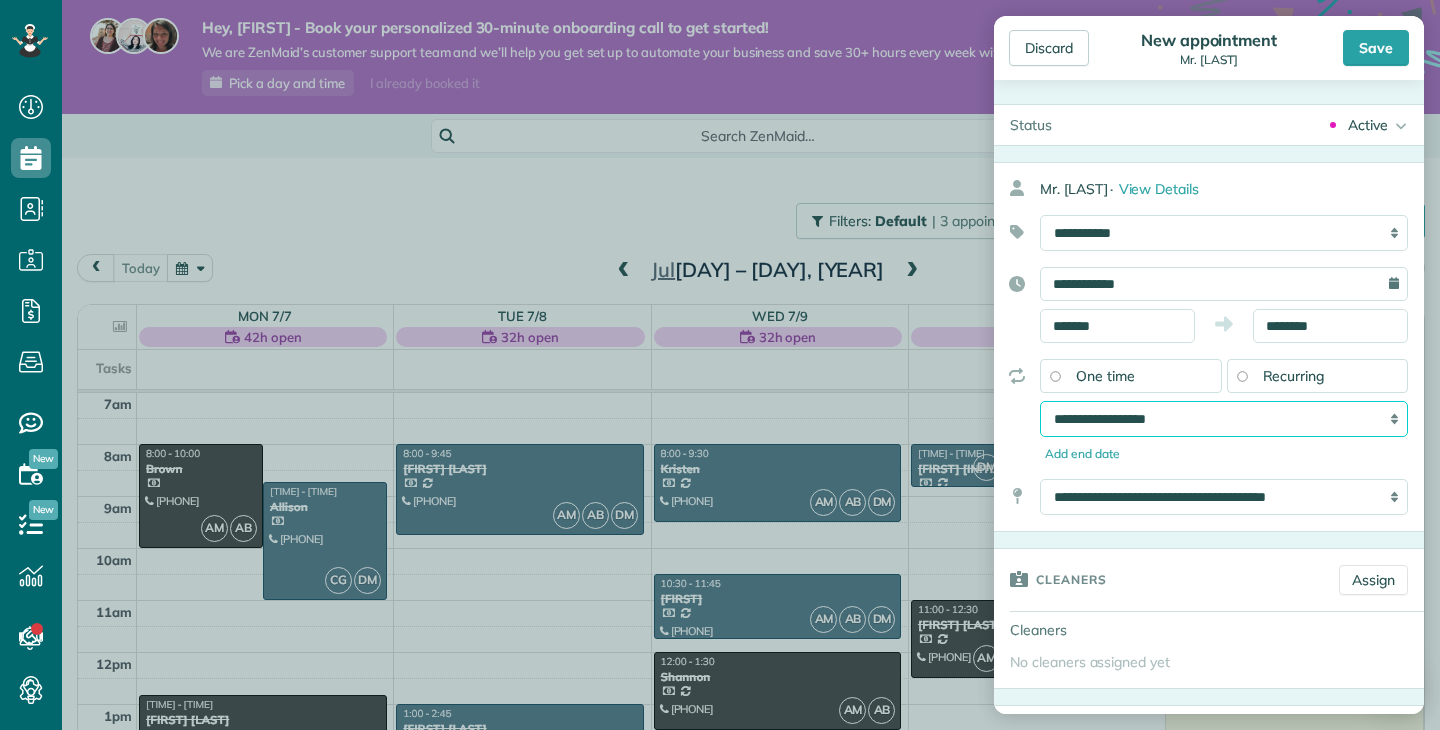 click on "**********" at bounding box center [1224, 419] 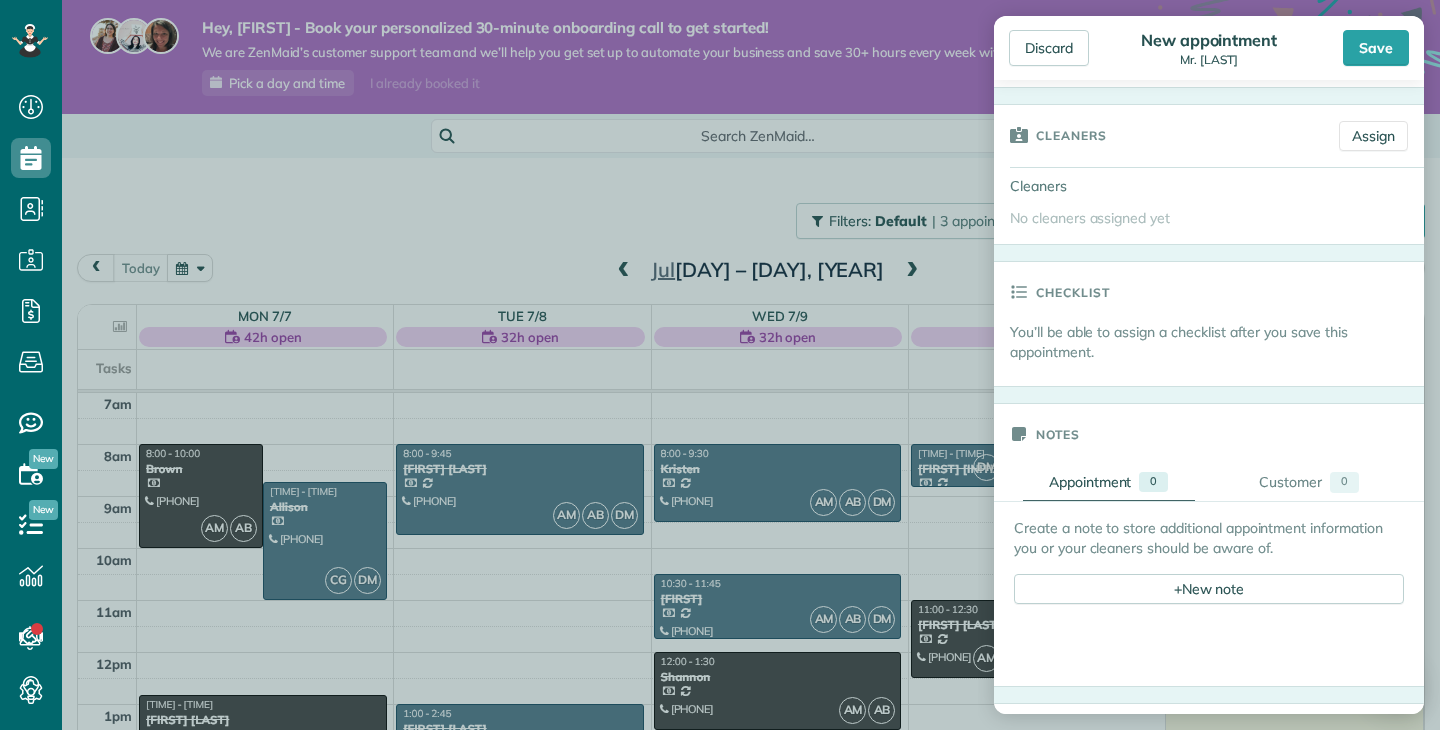 scroll, scrollTop: 474, scrollLeft: 0, axis: vertical 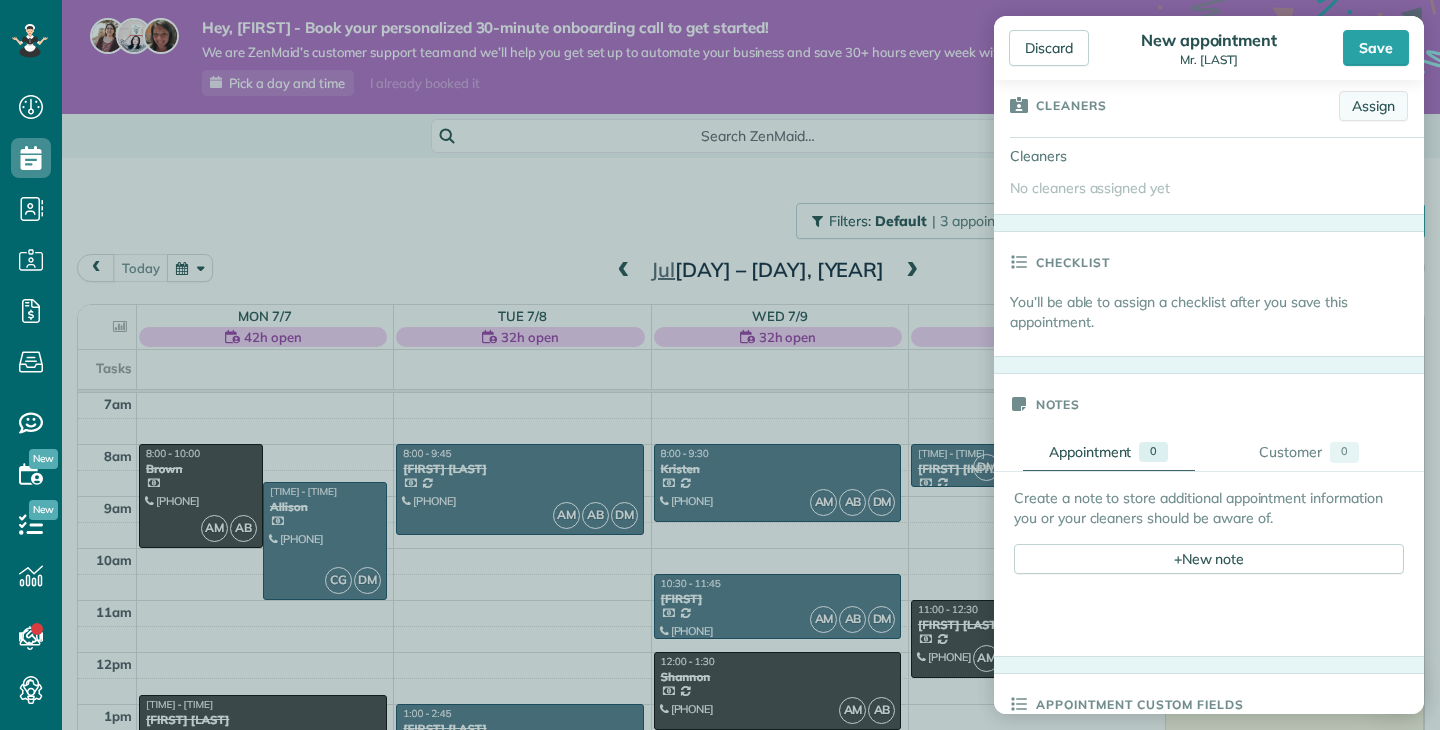 click on "Assign" at bounding box center (1373, 106) 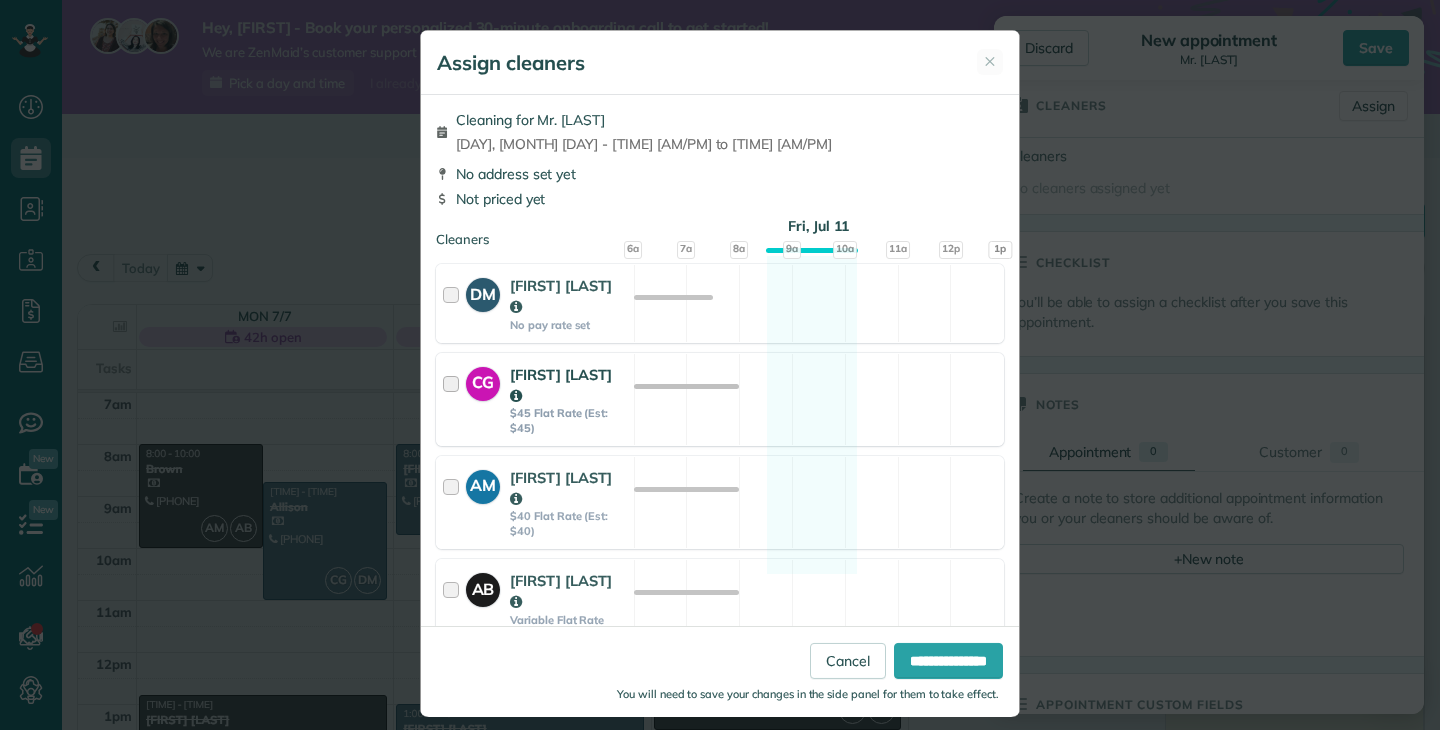 click at bounding box center (454, 399) 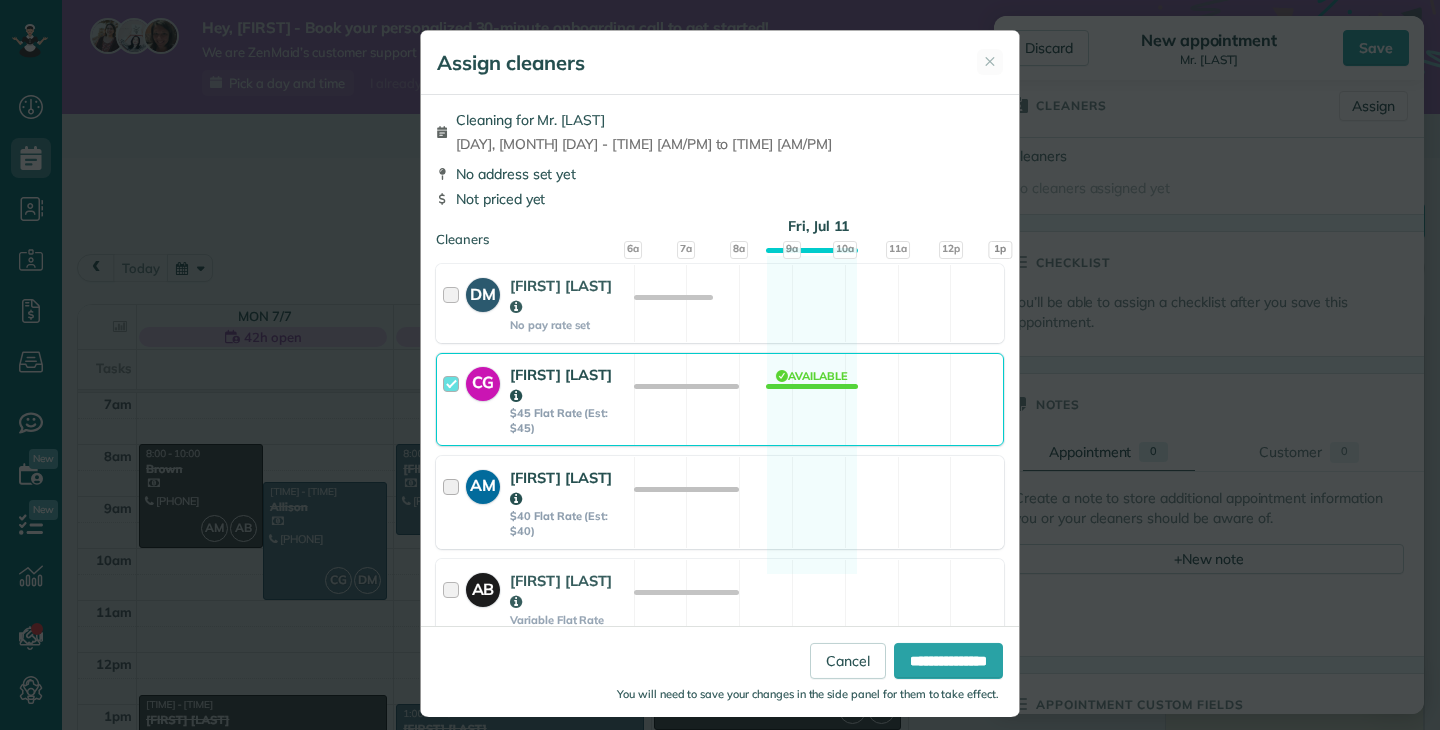 click at bounding box center [454, 502] 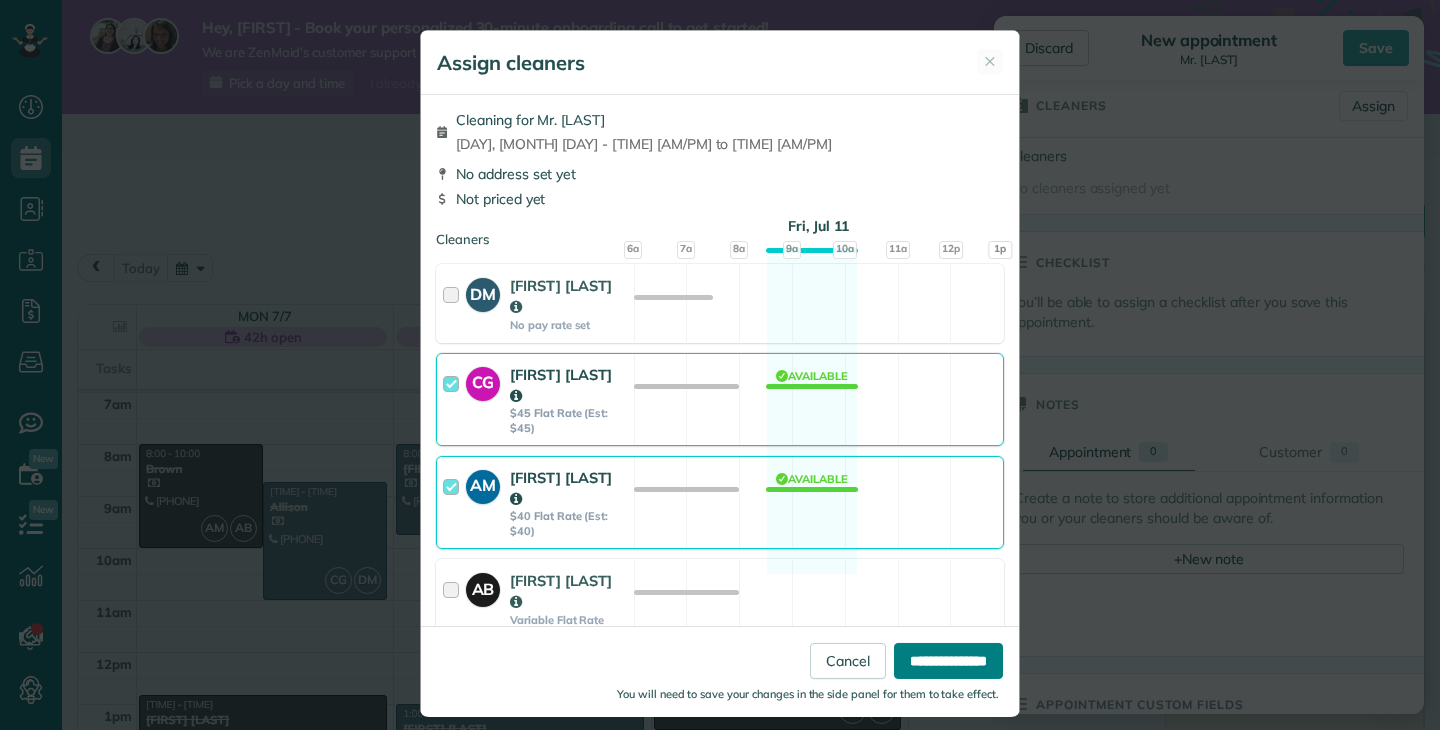 click on "**********" at bounding box center [948, 660] 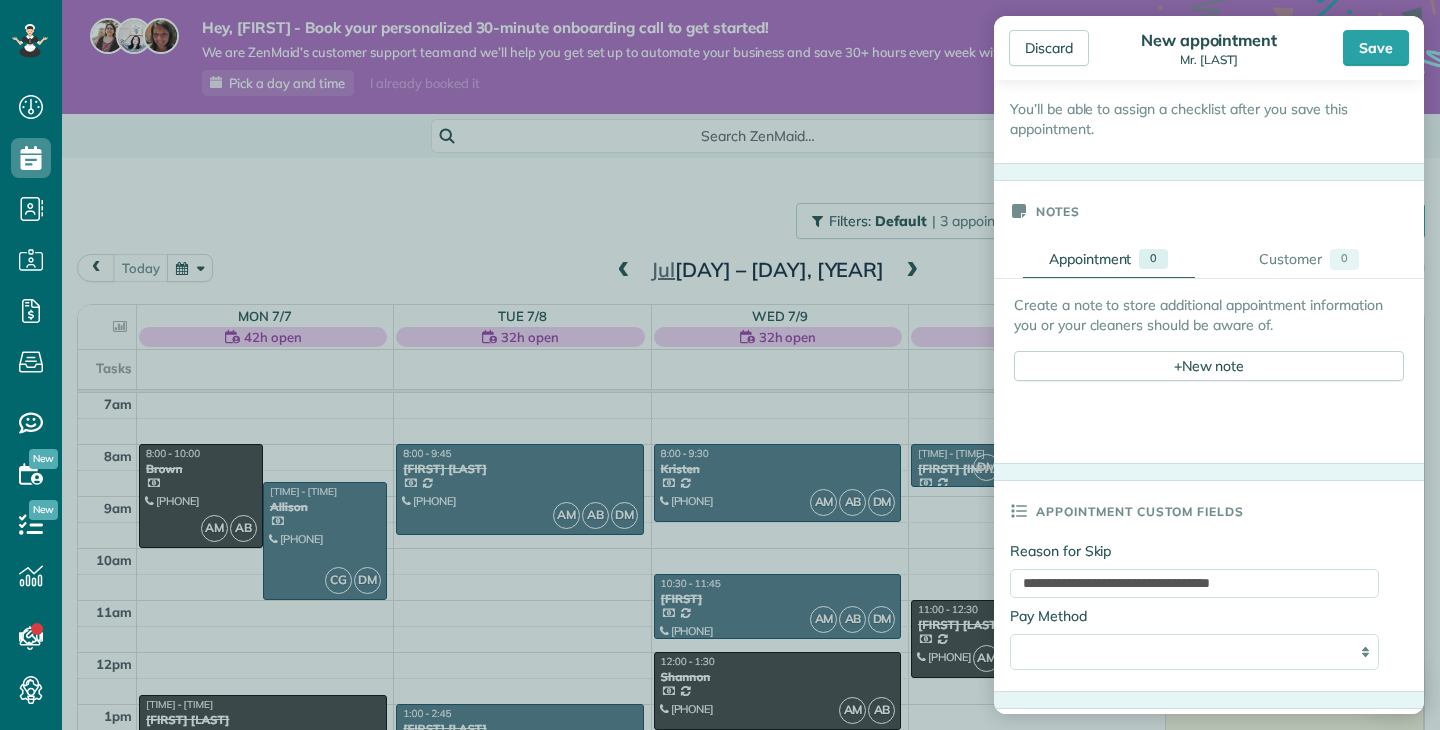 scroll, scrollTop: 1210, scrollLeft: 0, axis: vertical 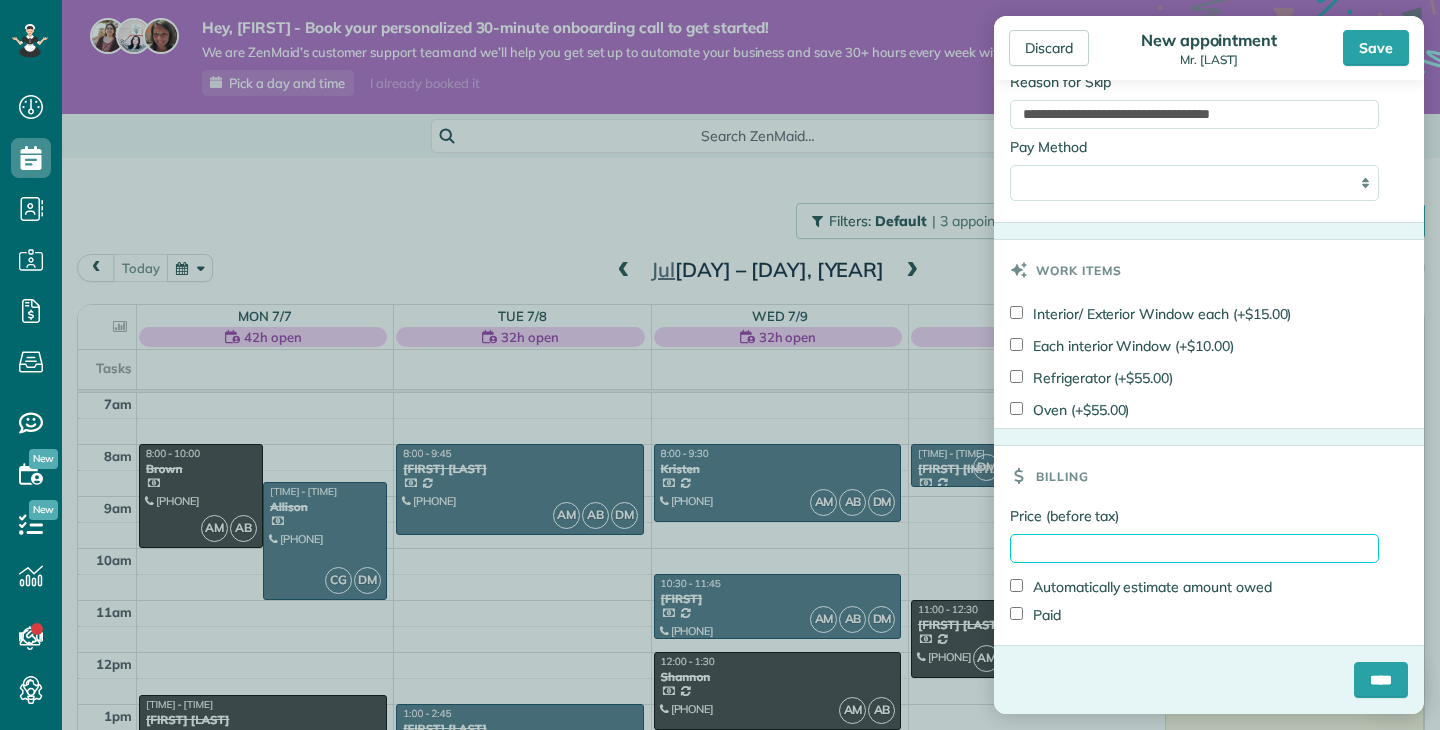 click on "Price (before tax)" at bounding box center [1194, 548] 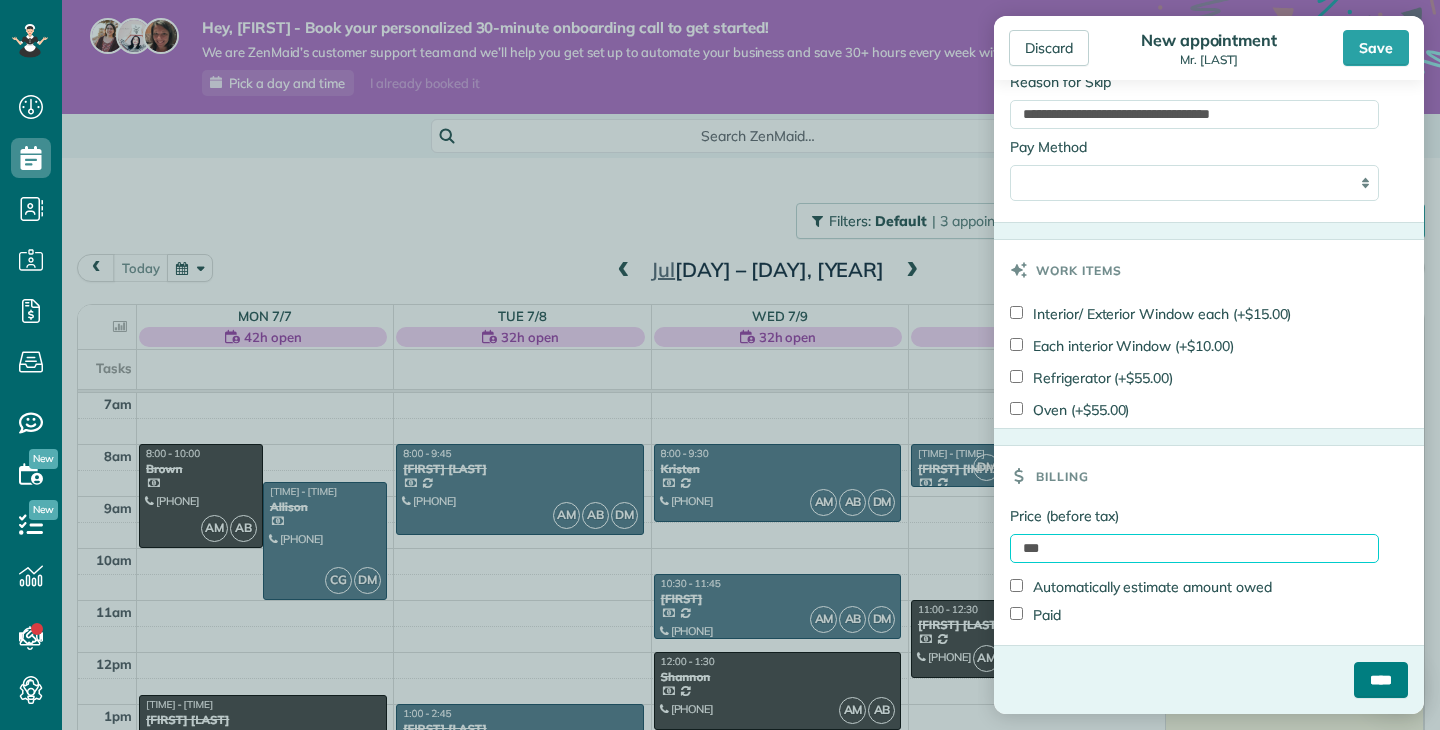 type on "***" 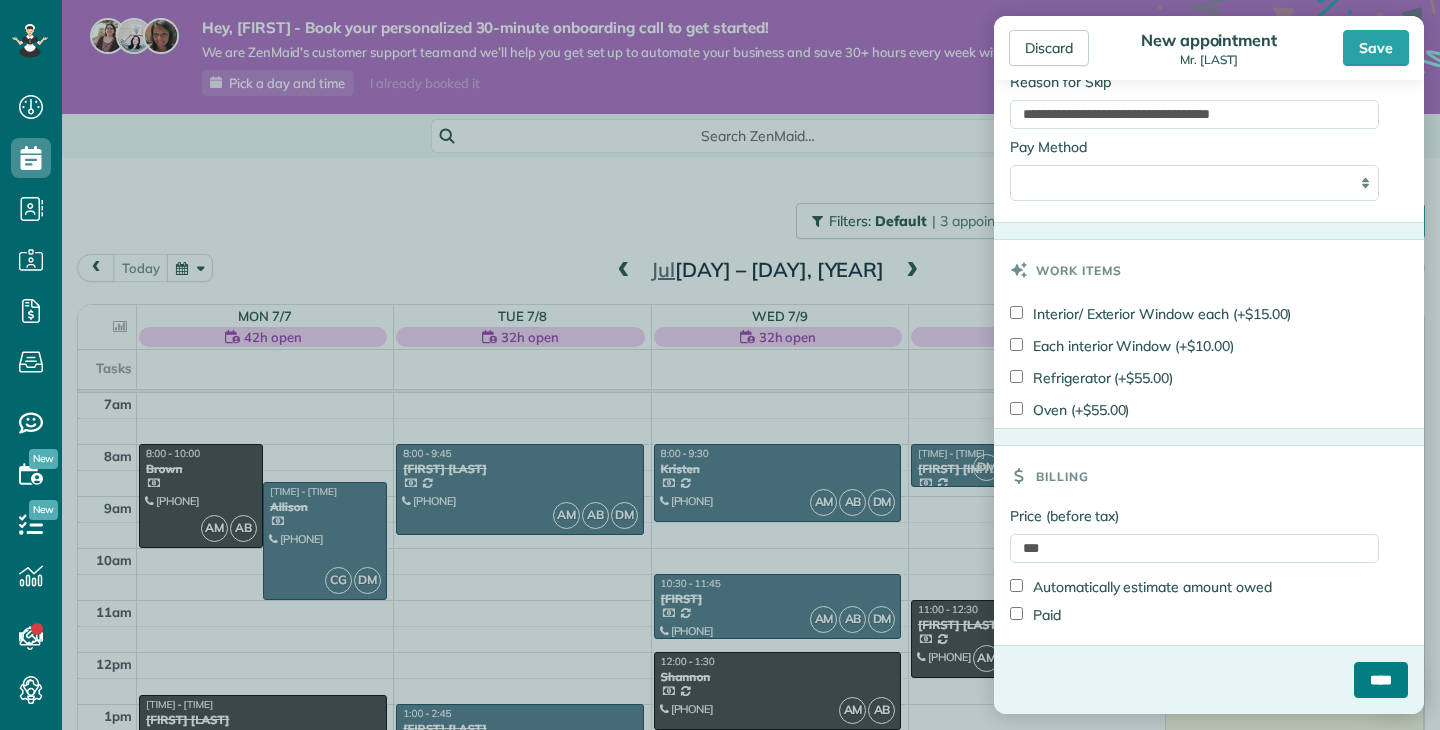 click on "****" at bounding box center [1381, 680] 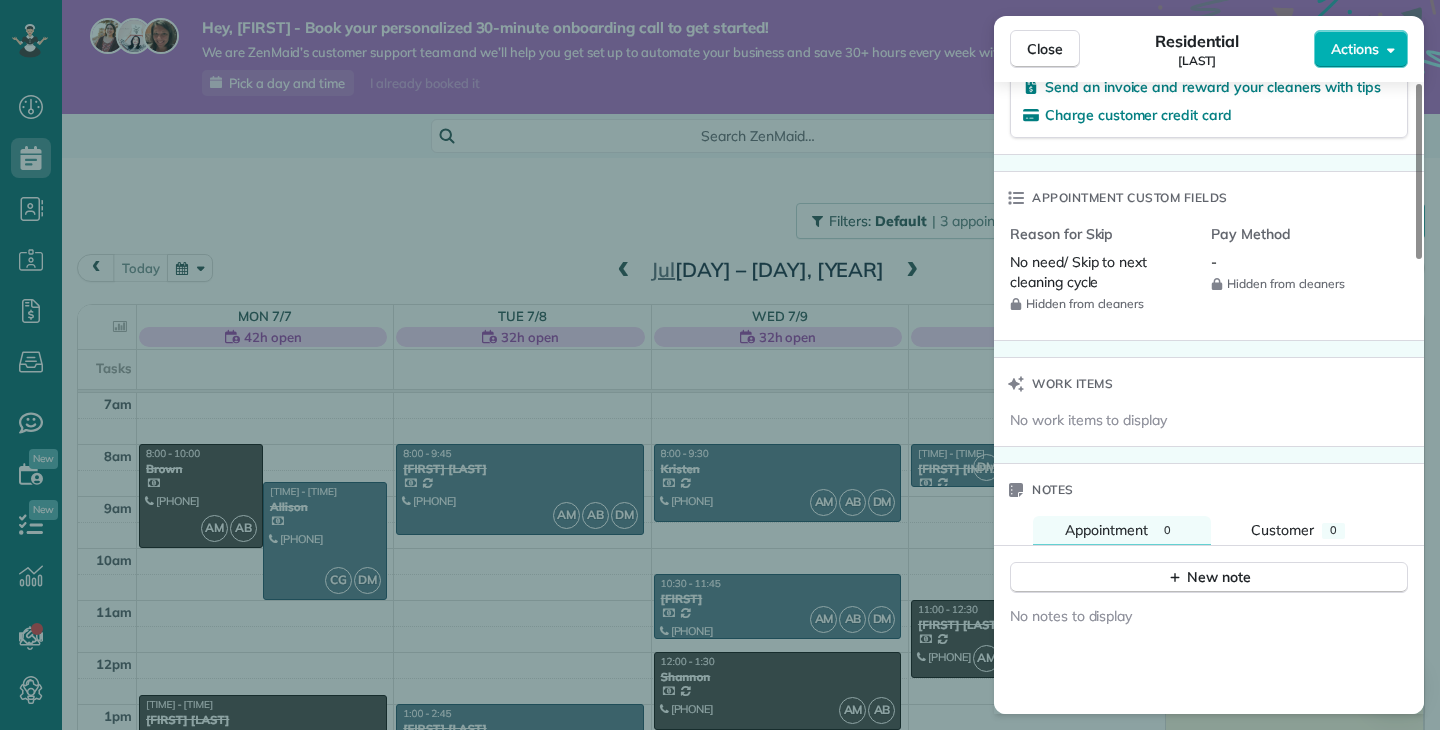 scroll, scrollTop: 1335, scrollLeft: 0, axis: vertical 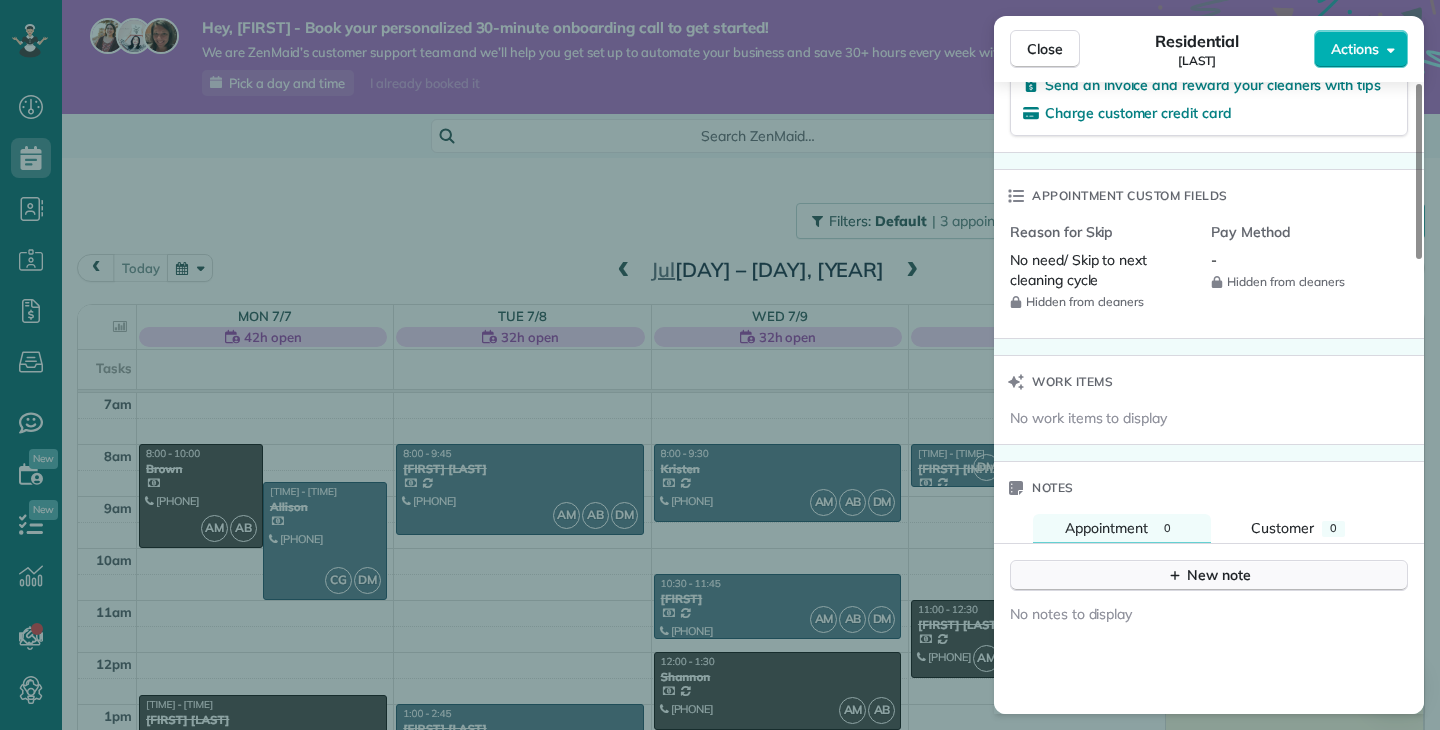 click on "New note" at bounding box center (1209, 575) 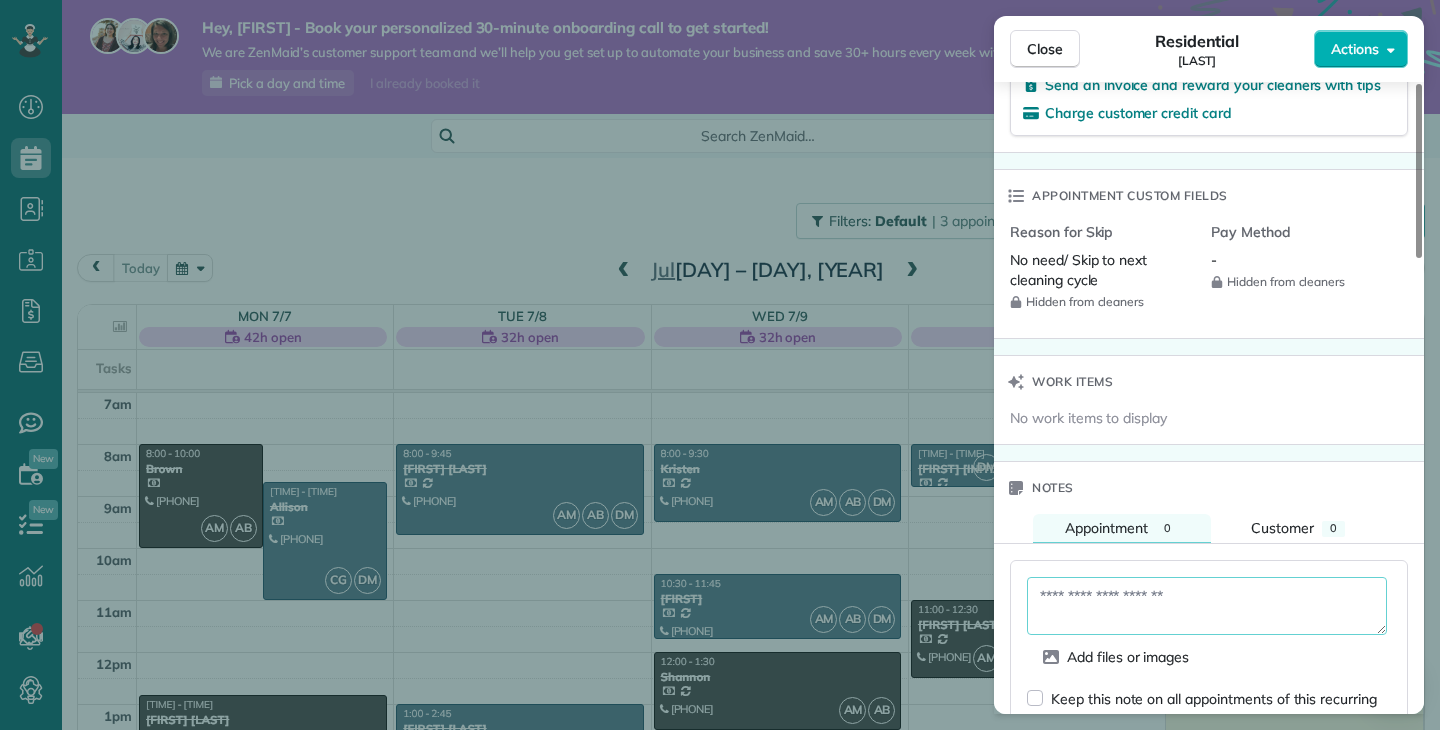 click at bounding box center [1207, 606] 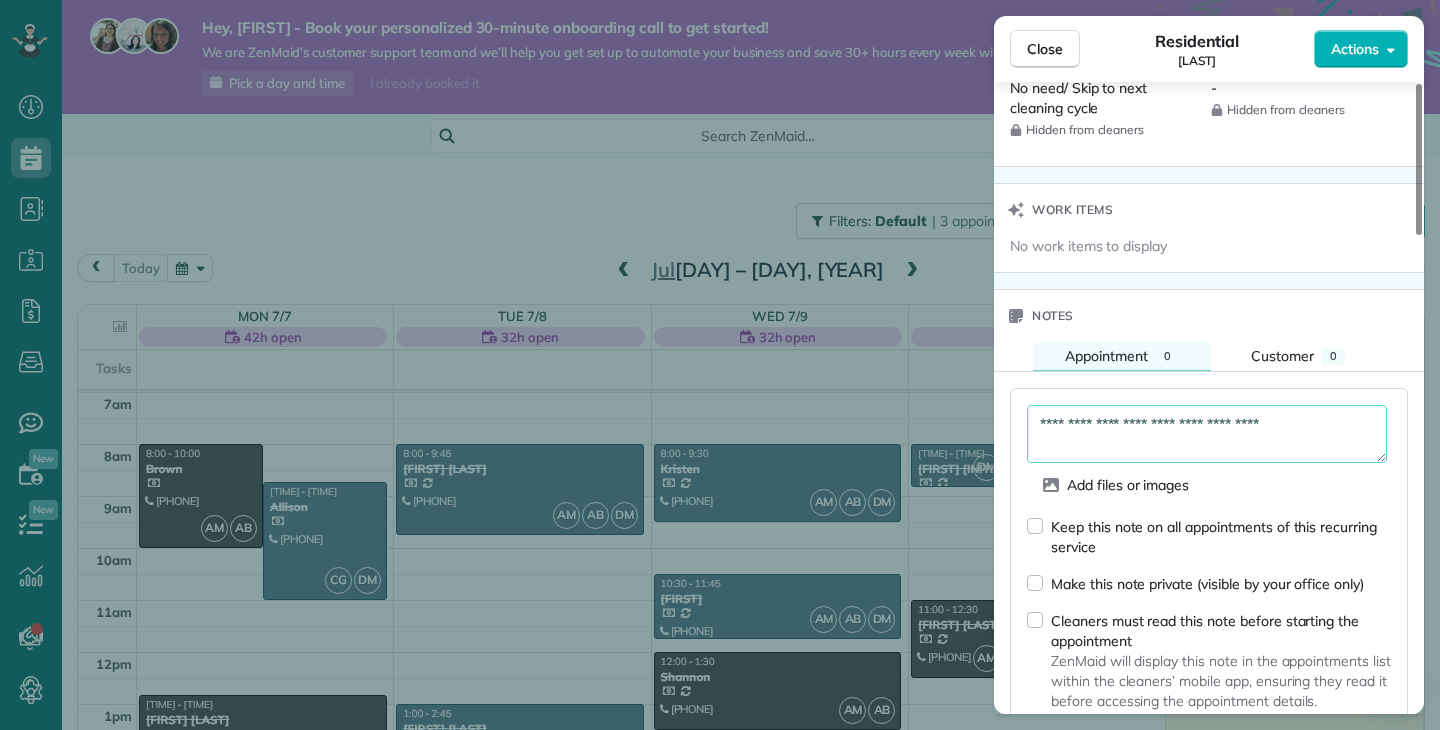 scroll, scrollTop: 1509, scrollLeft: 0, axis: vertical 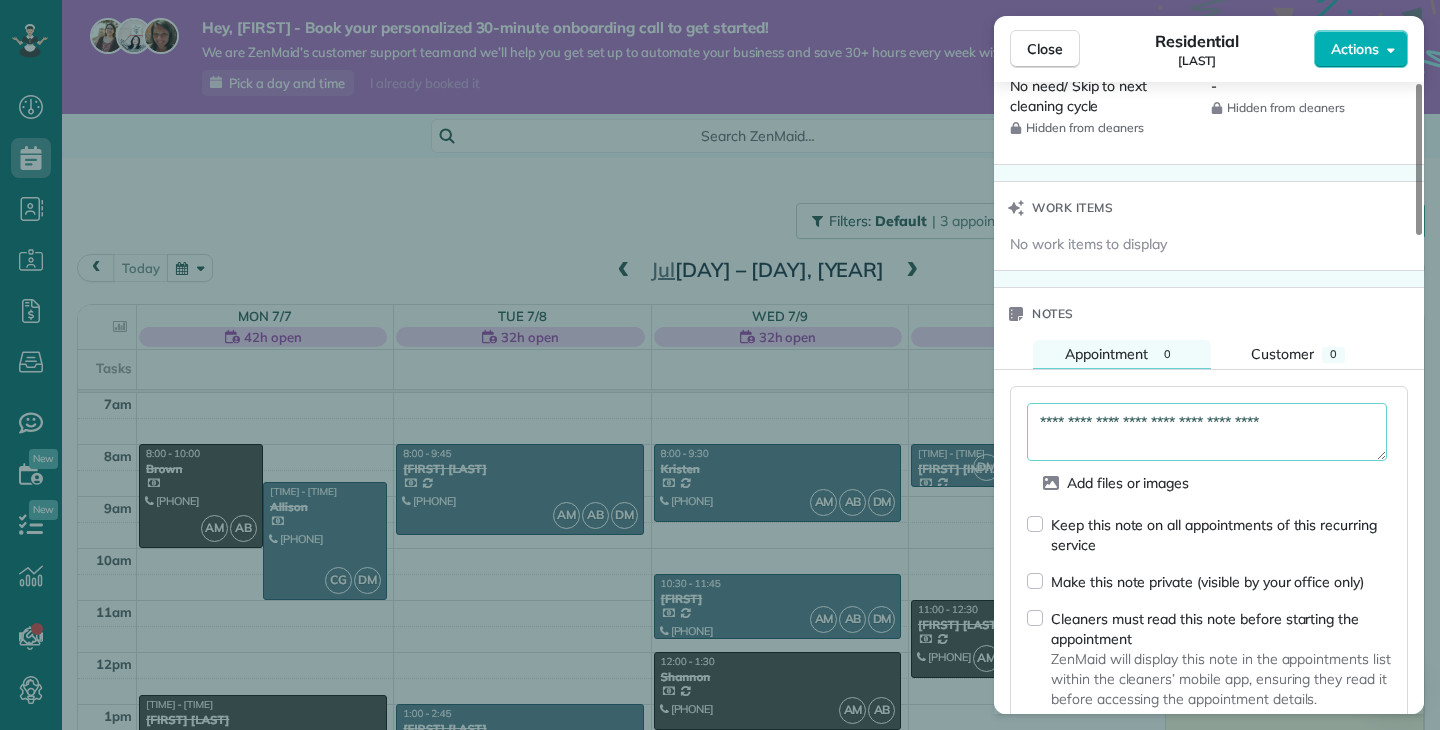 type on "**********" 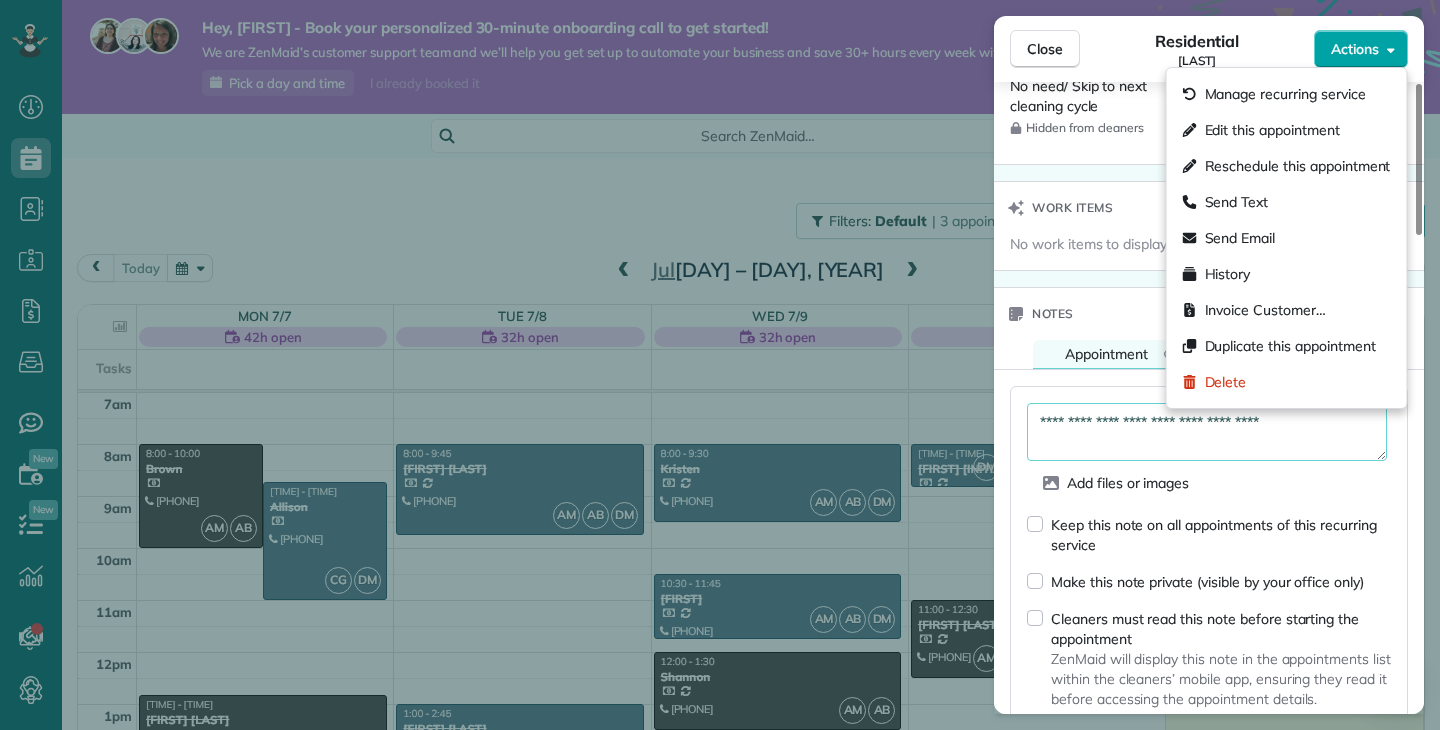 click on "Actions" at bounding box center (1355, 49) 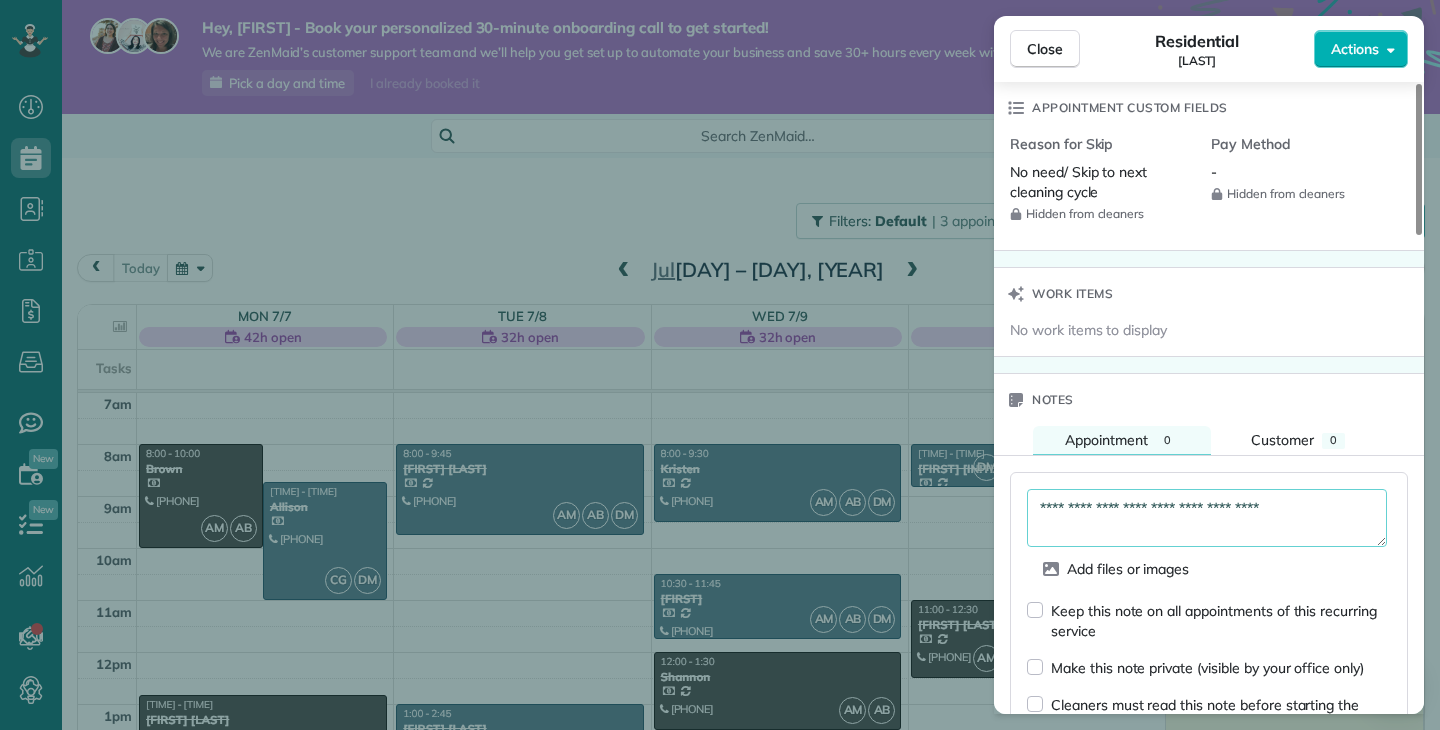 scroll, scrollTop: 1996, scrollLeft: 0, axis: vertical 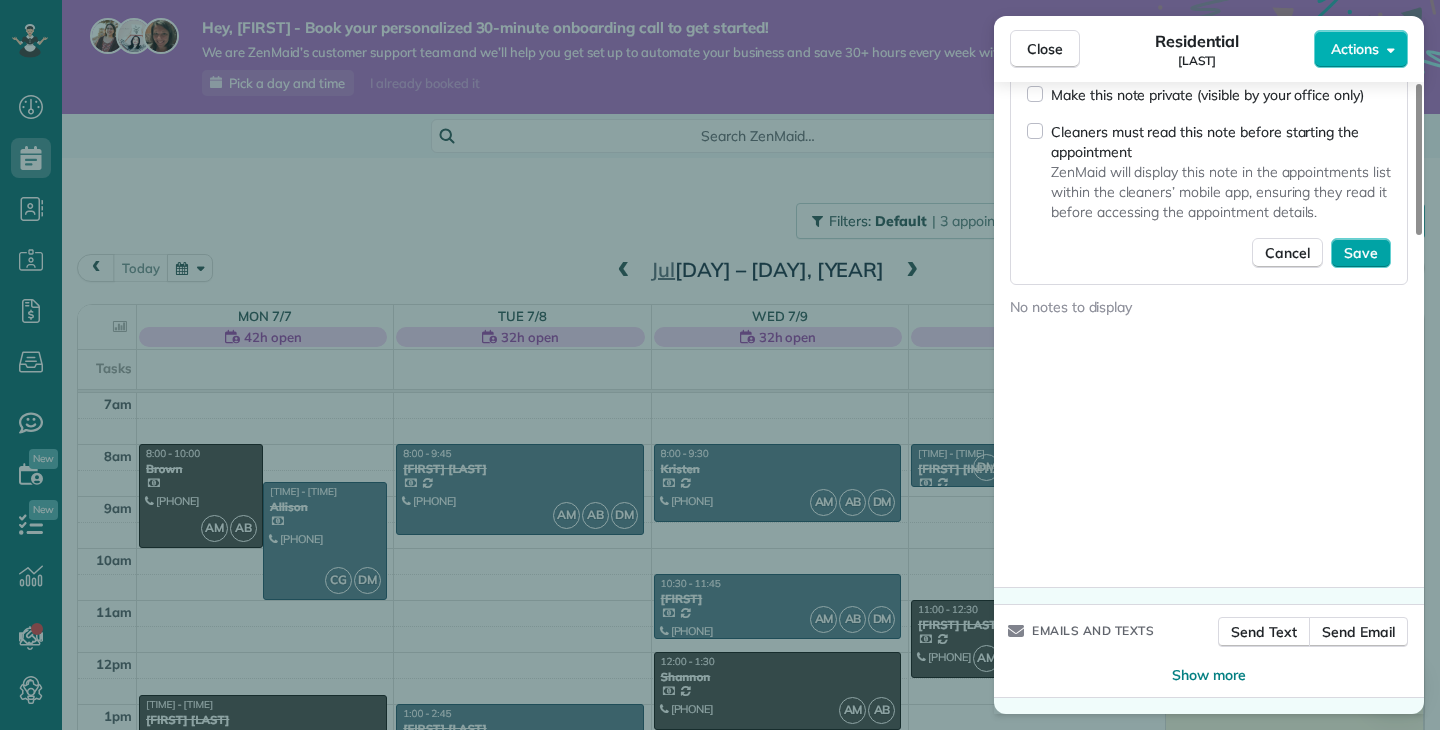 click on "Save" at bounding box center [1361, 253] 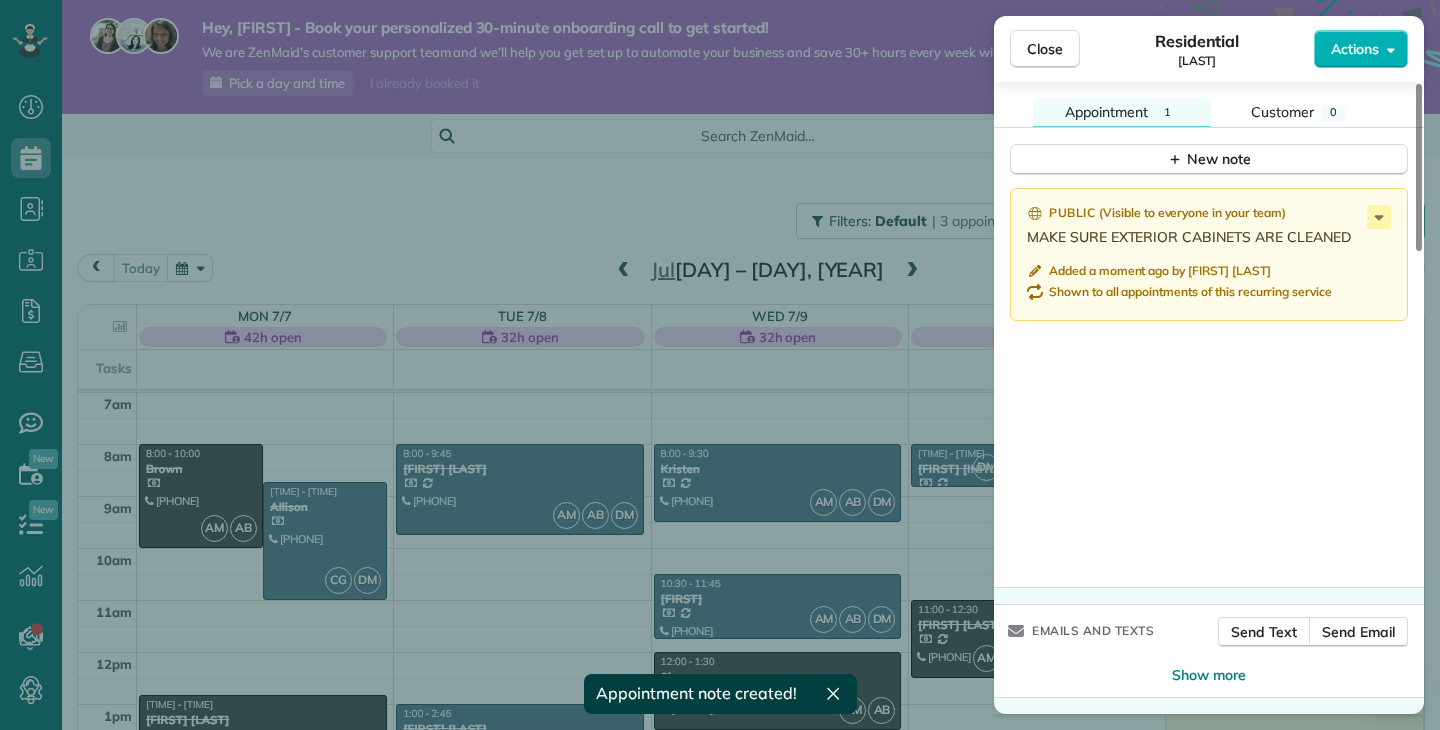 scroll, scrollTop: 1751, scrollLeft: 0, axis: vertical 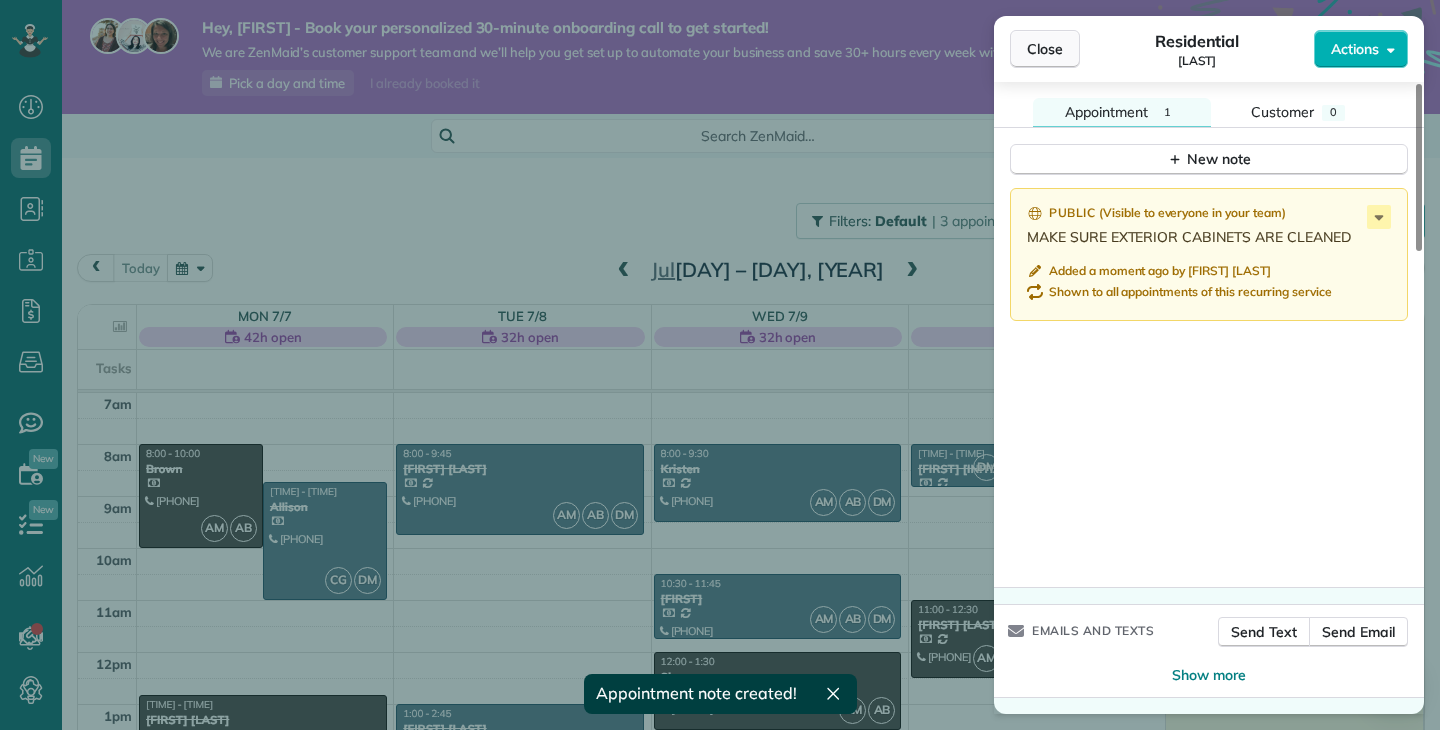click on "Close" at bounding box center (1045, 49) 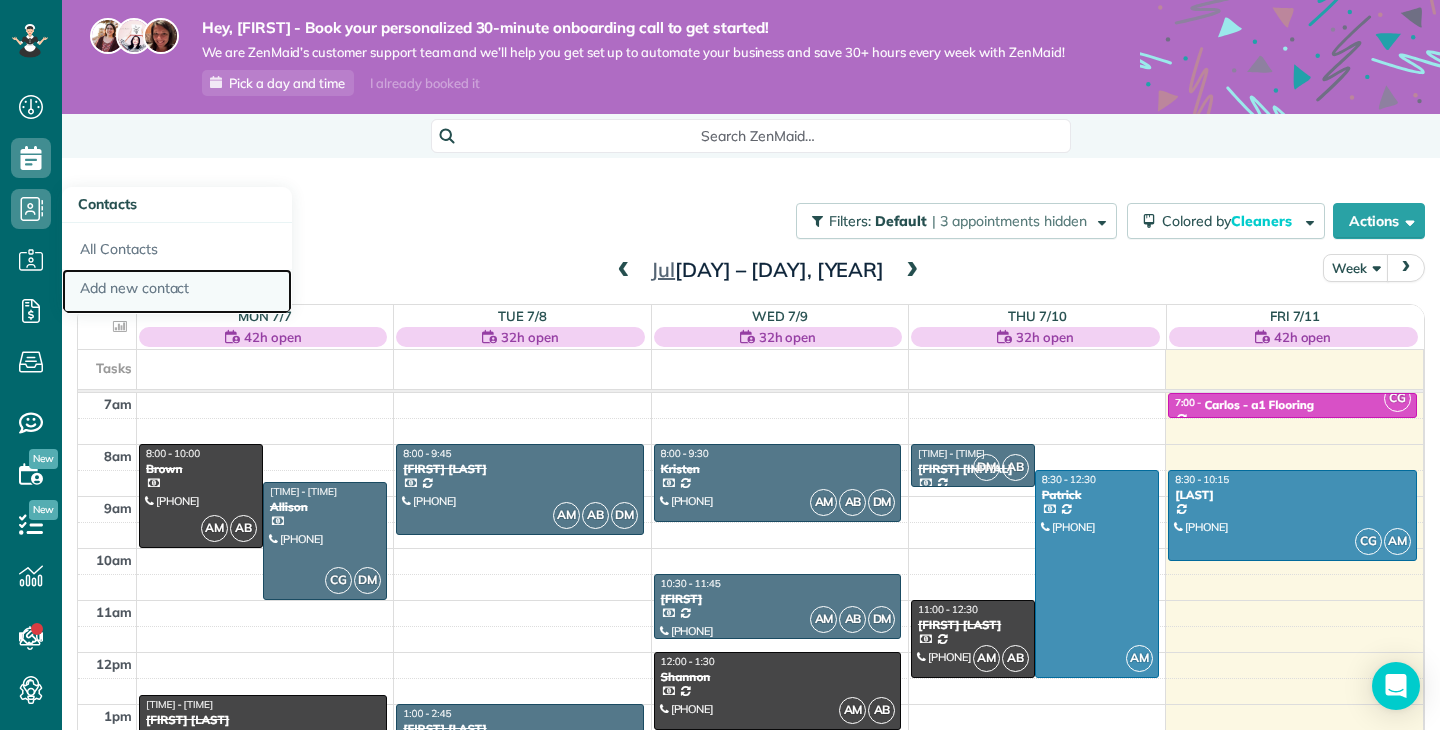 click on "Add new contact" at bounding box center (177, 292) 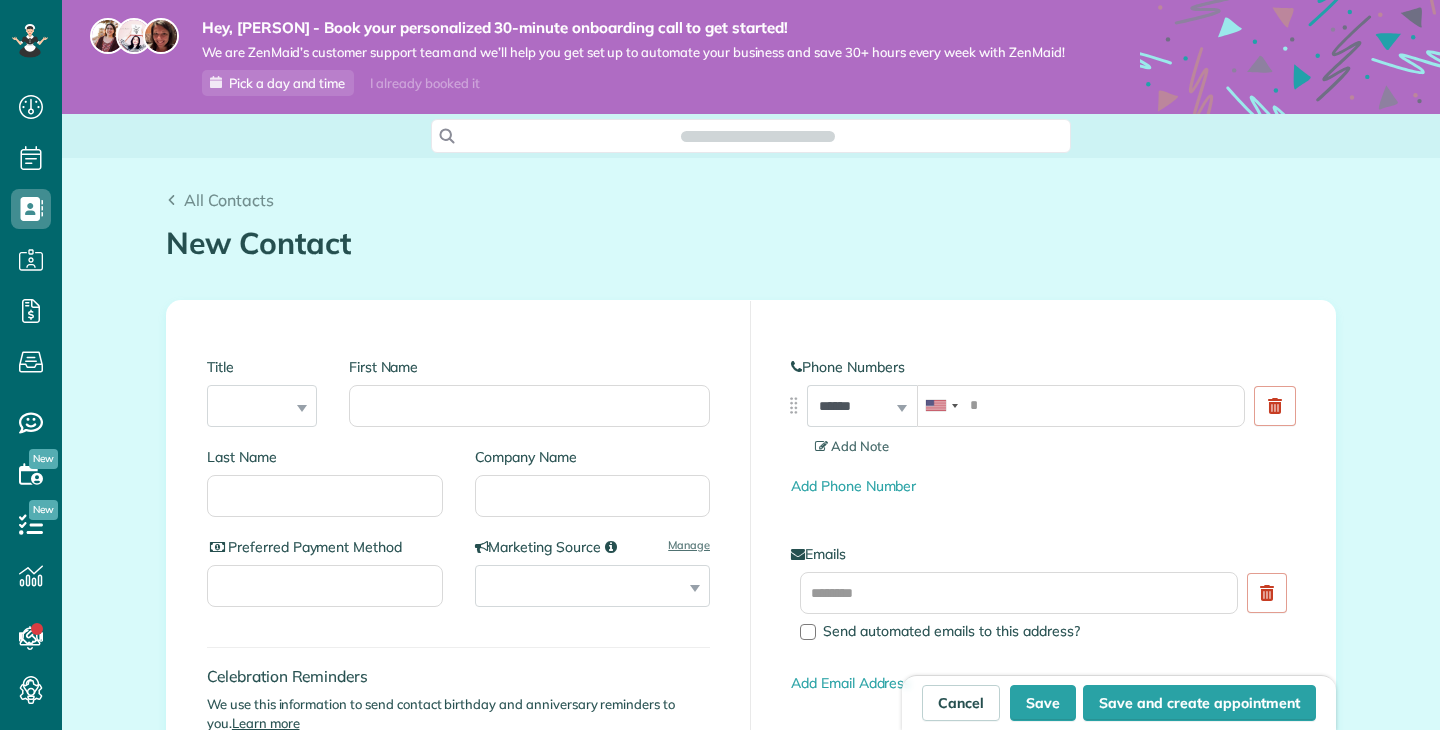 scroll, scrollTop: 0, scrollLeft: 0, axis: both 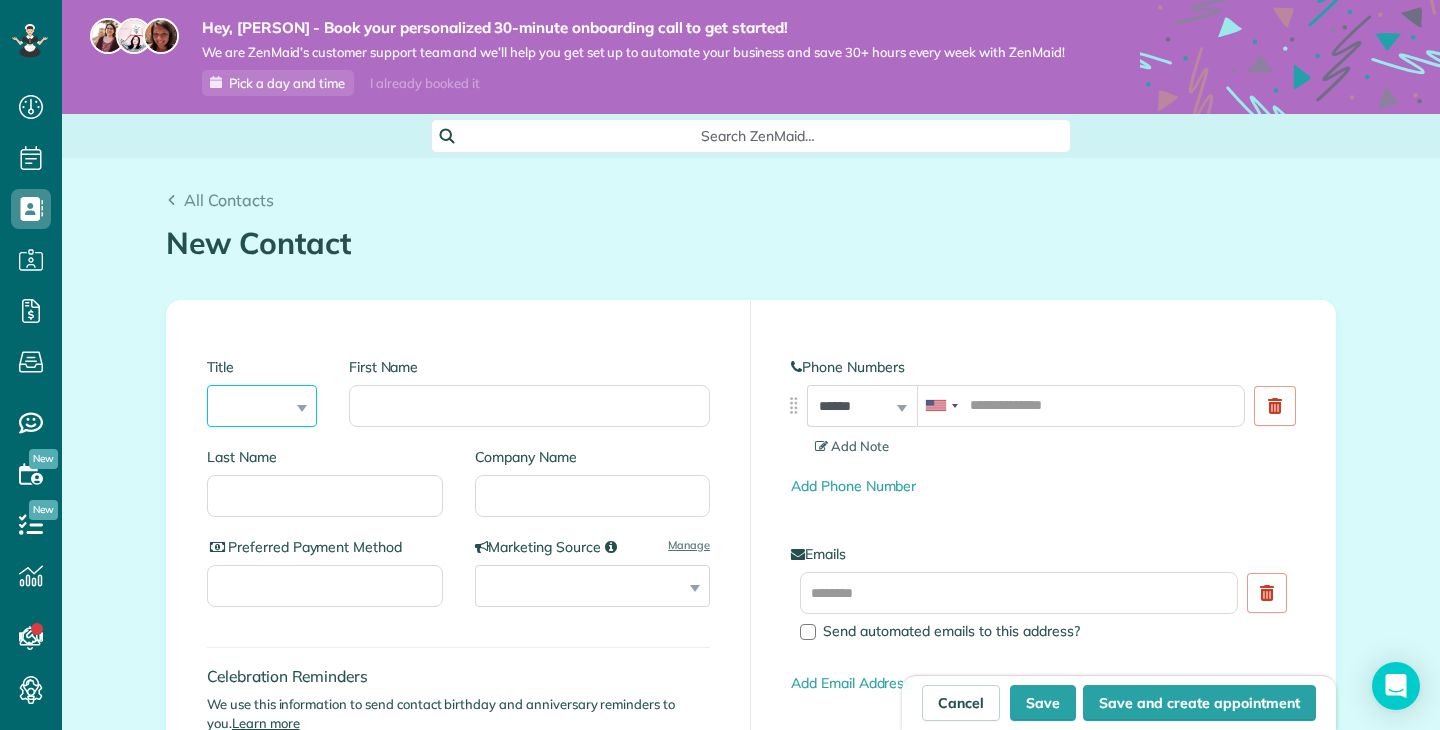 click on "***
****
***
***" at bounding box center [262, 406] 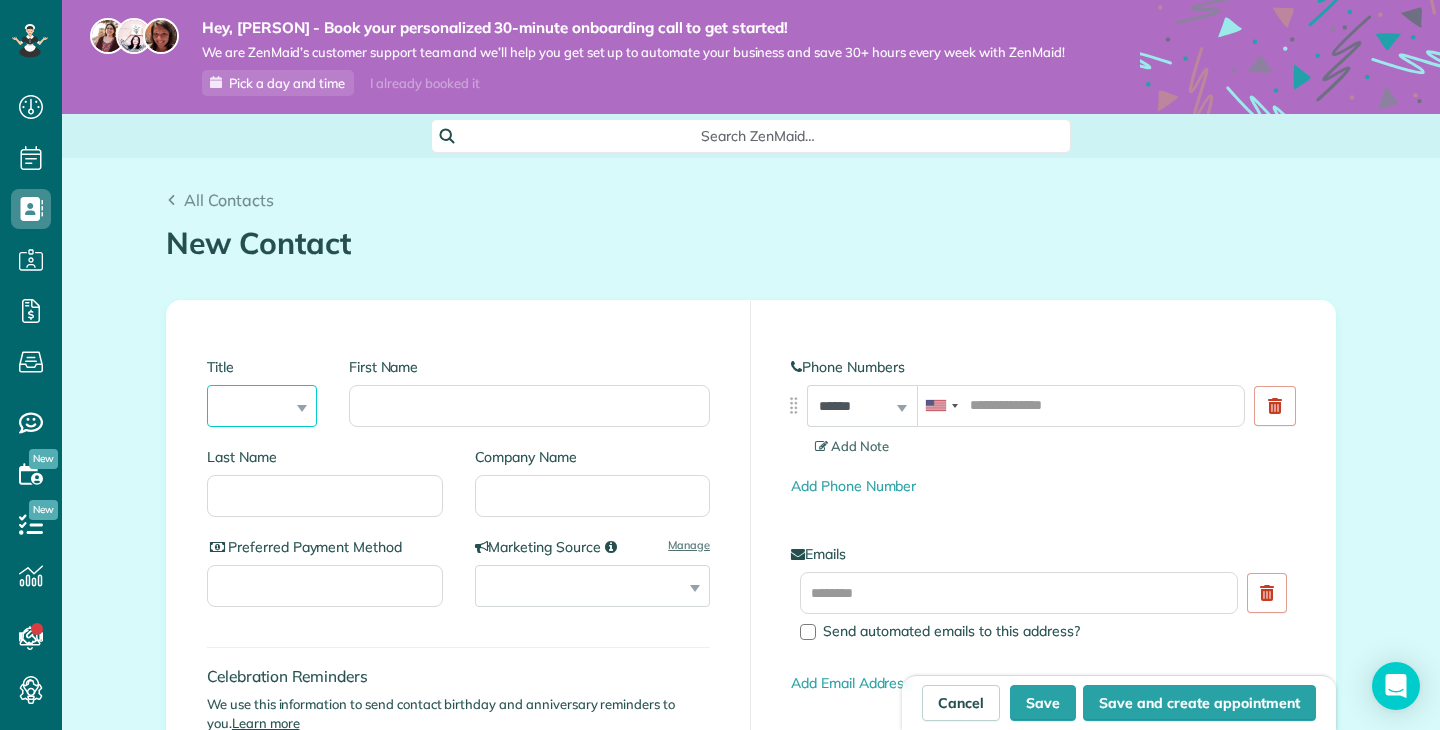 select on "****" 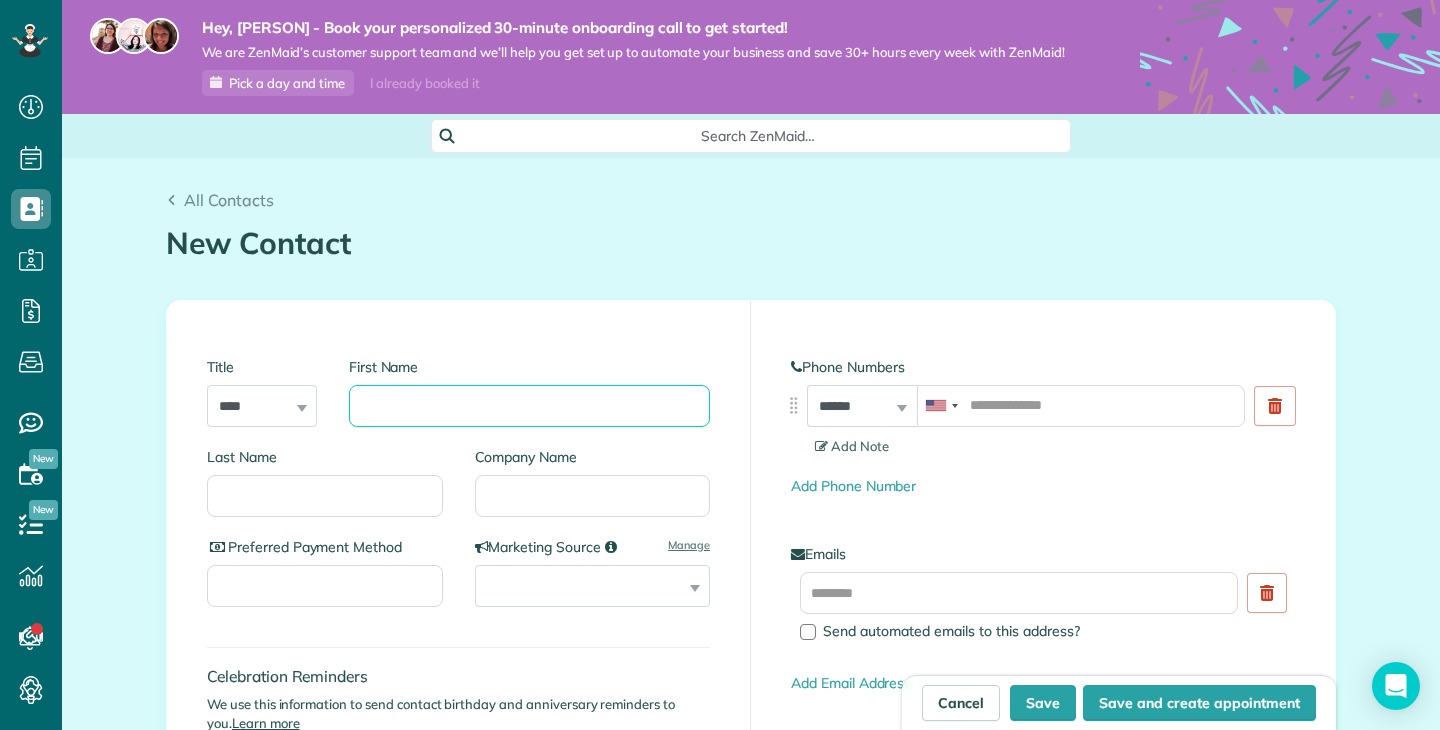 click on "First Name" at bounding box center (529, 406) 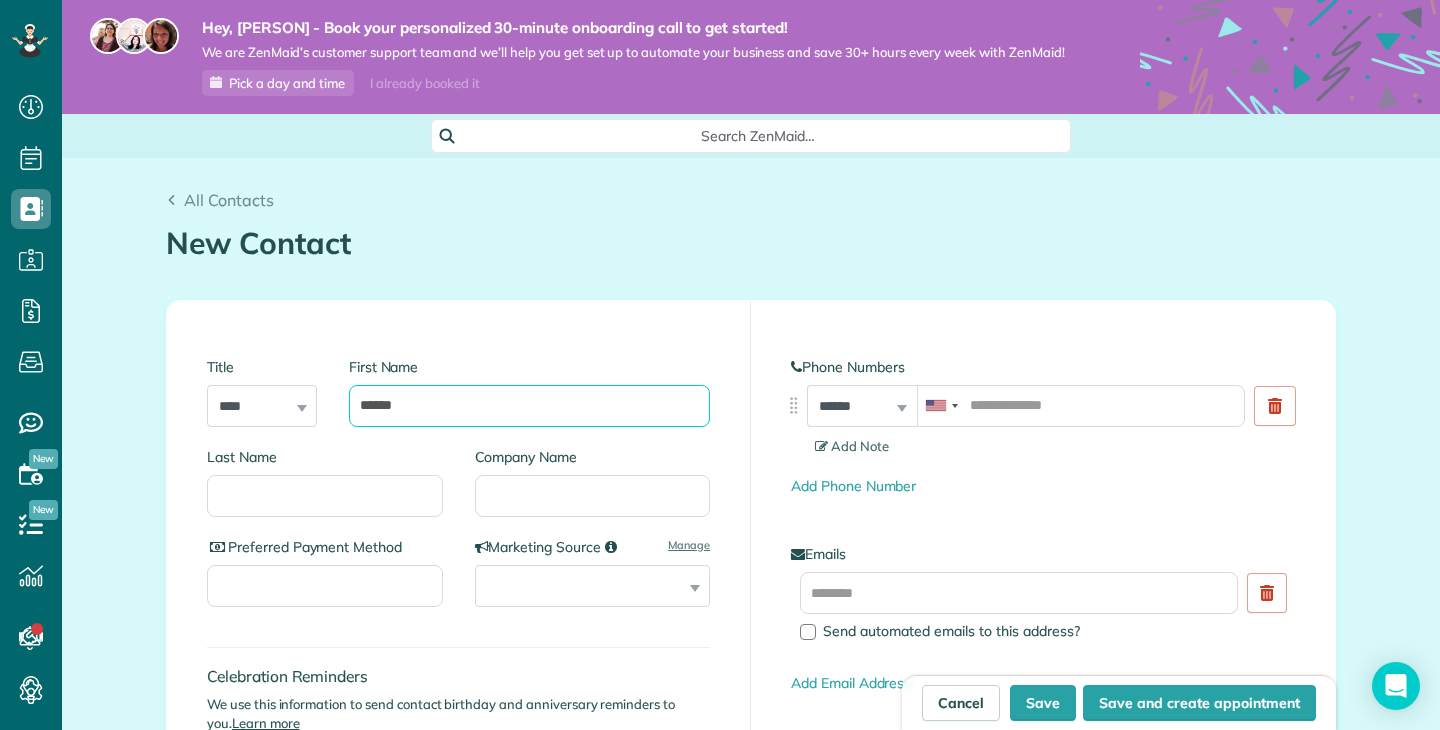 type on "******" 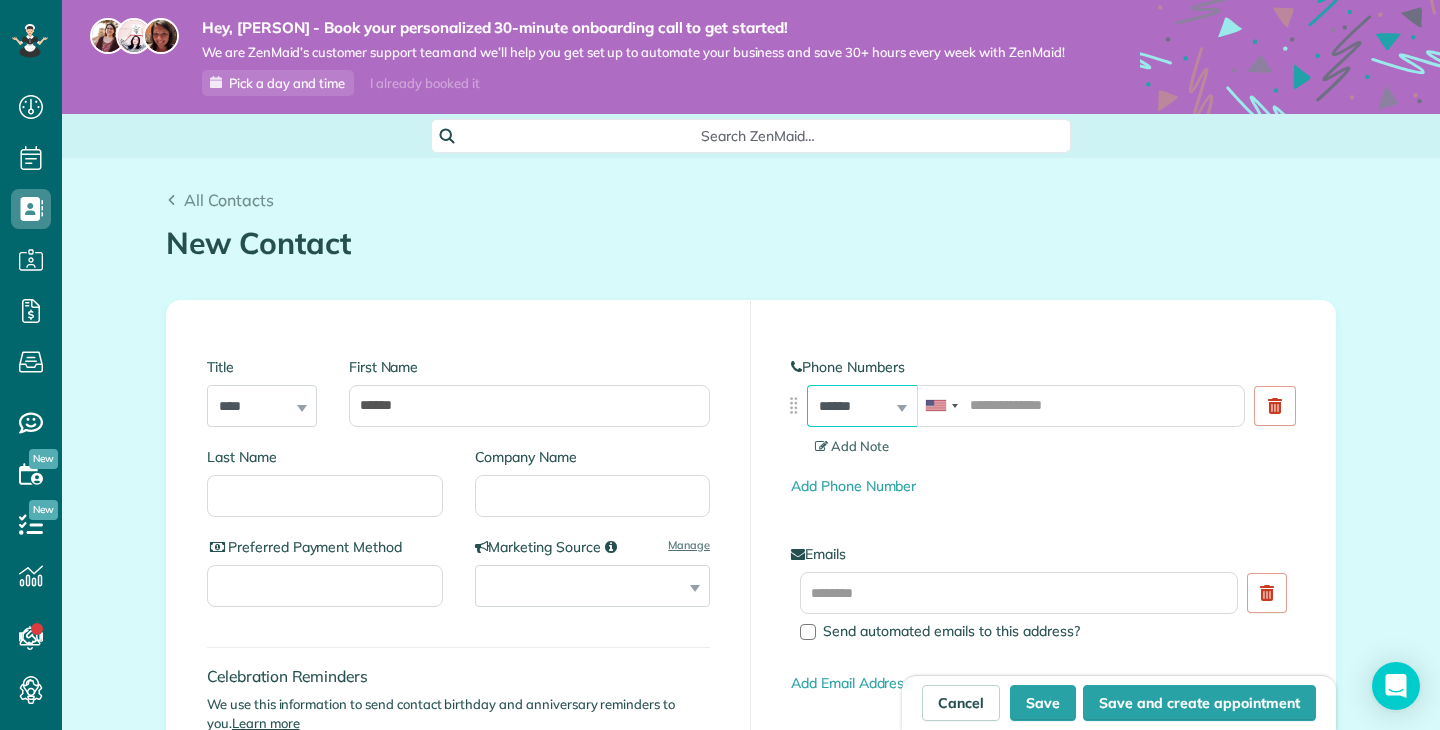 click on "**********" at bounding box center [862, 406] 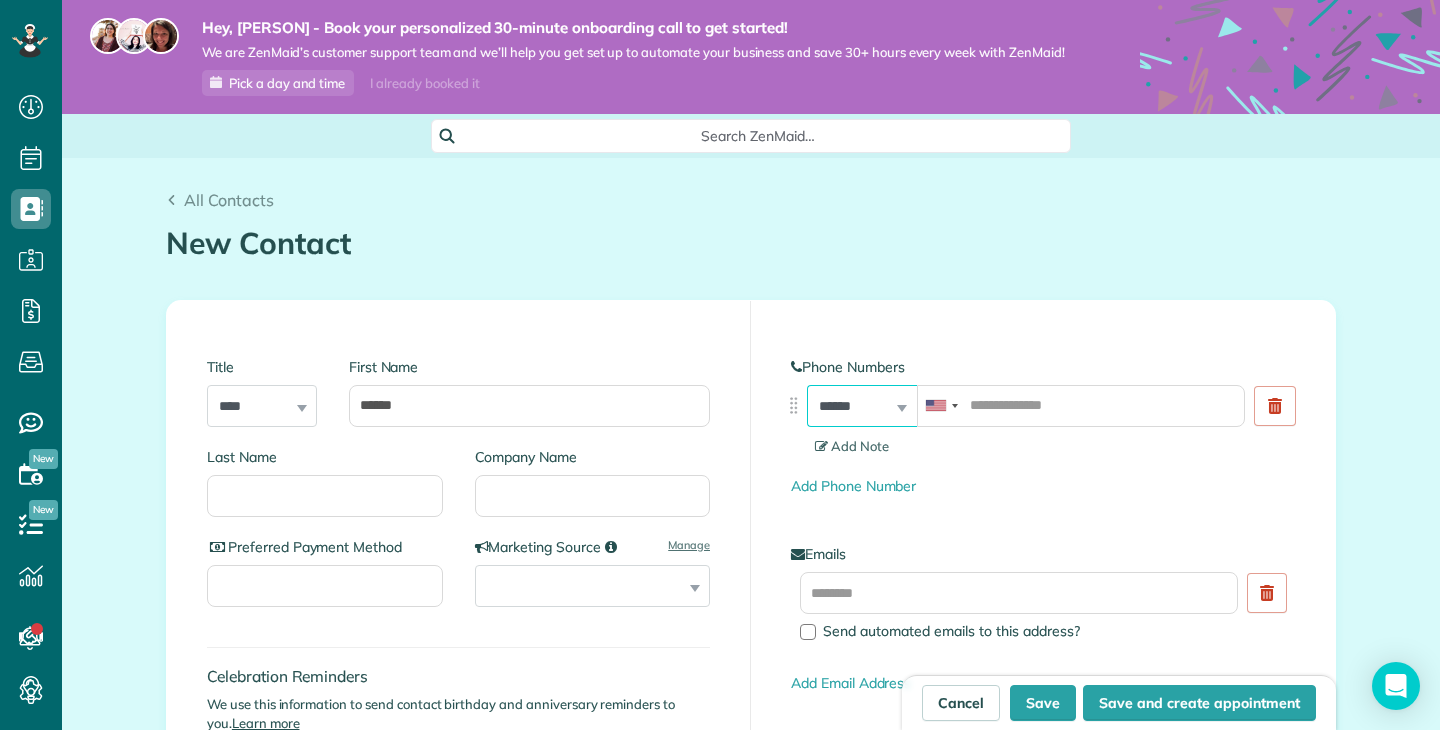 select on "**********" 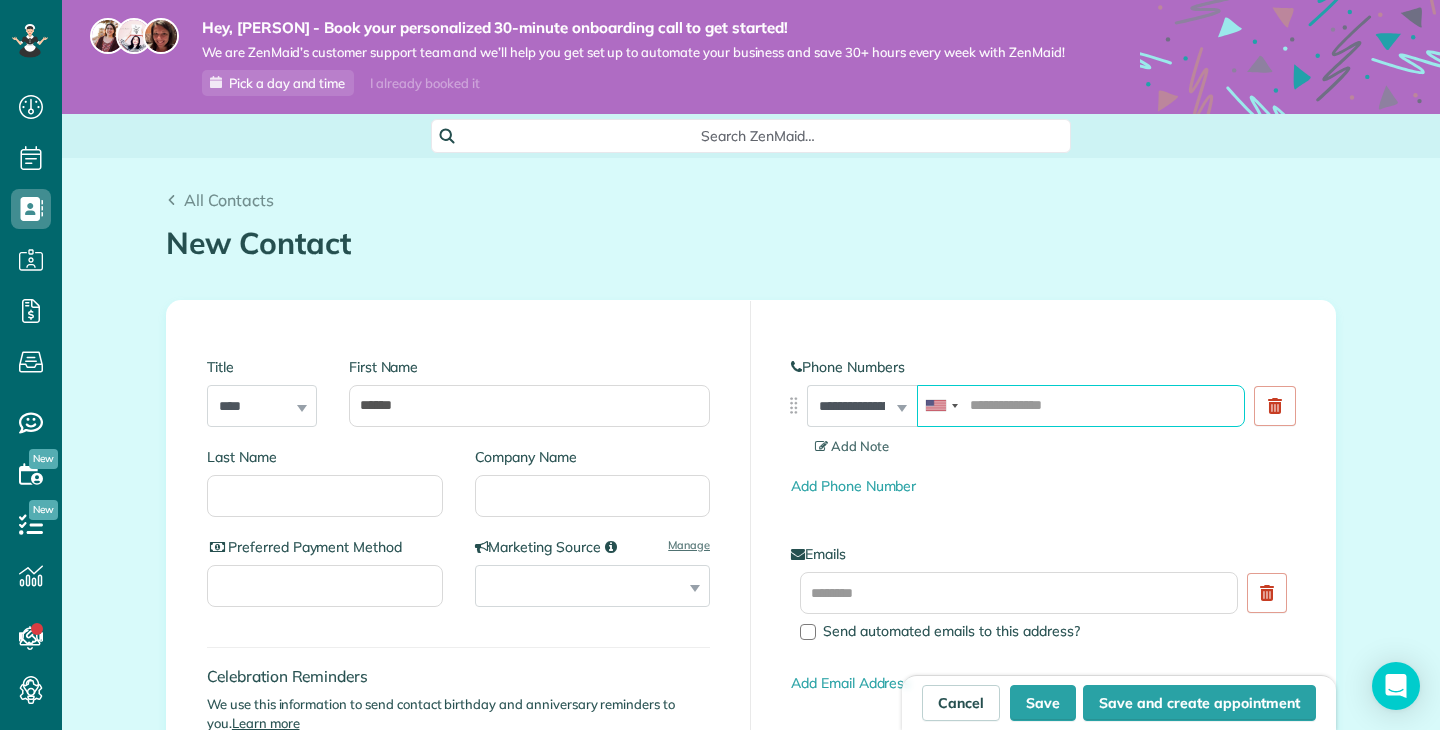 click at bounding box center [1081, 406] 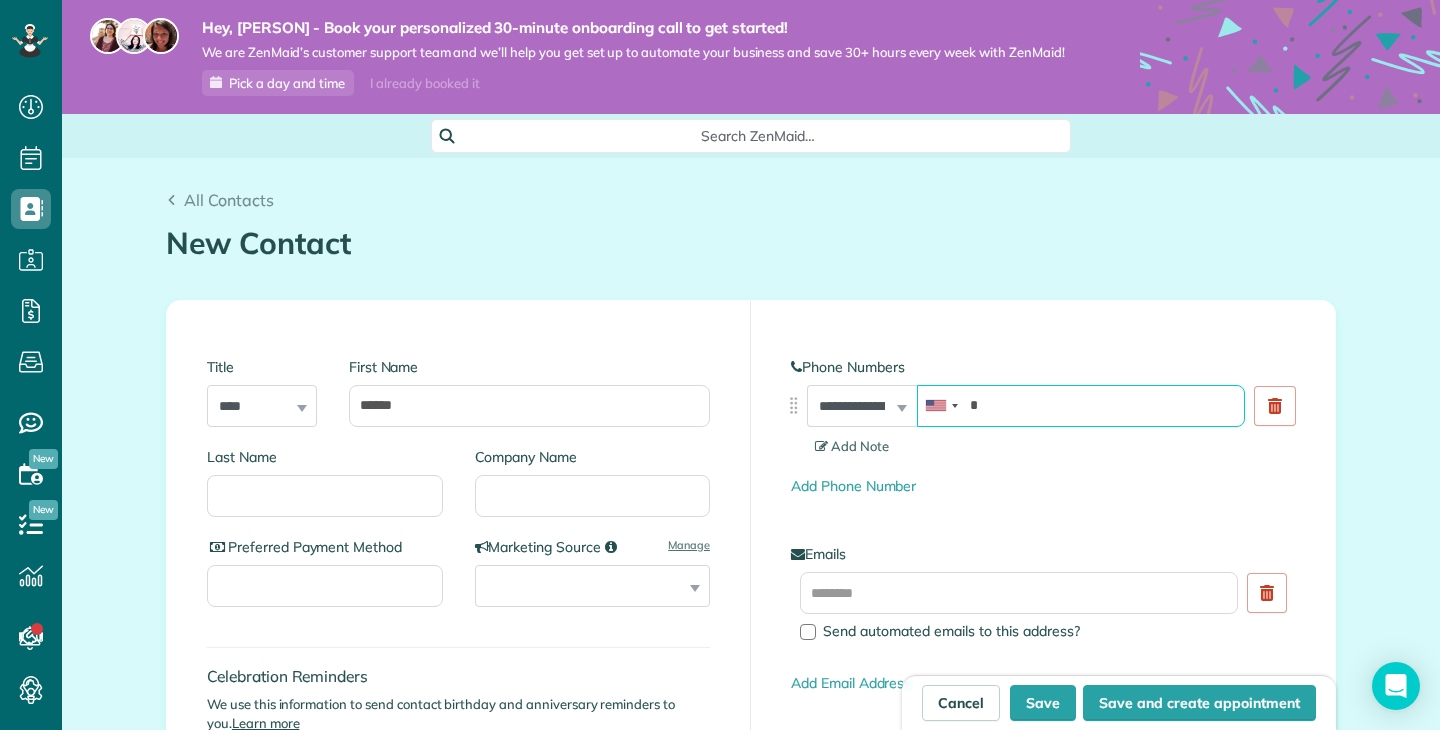 type 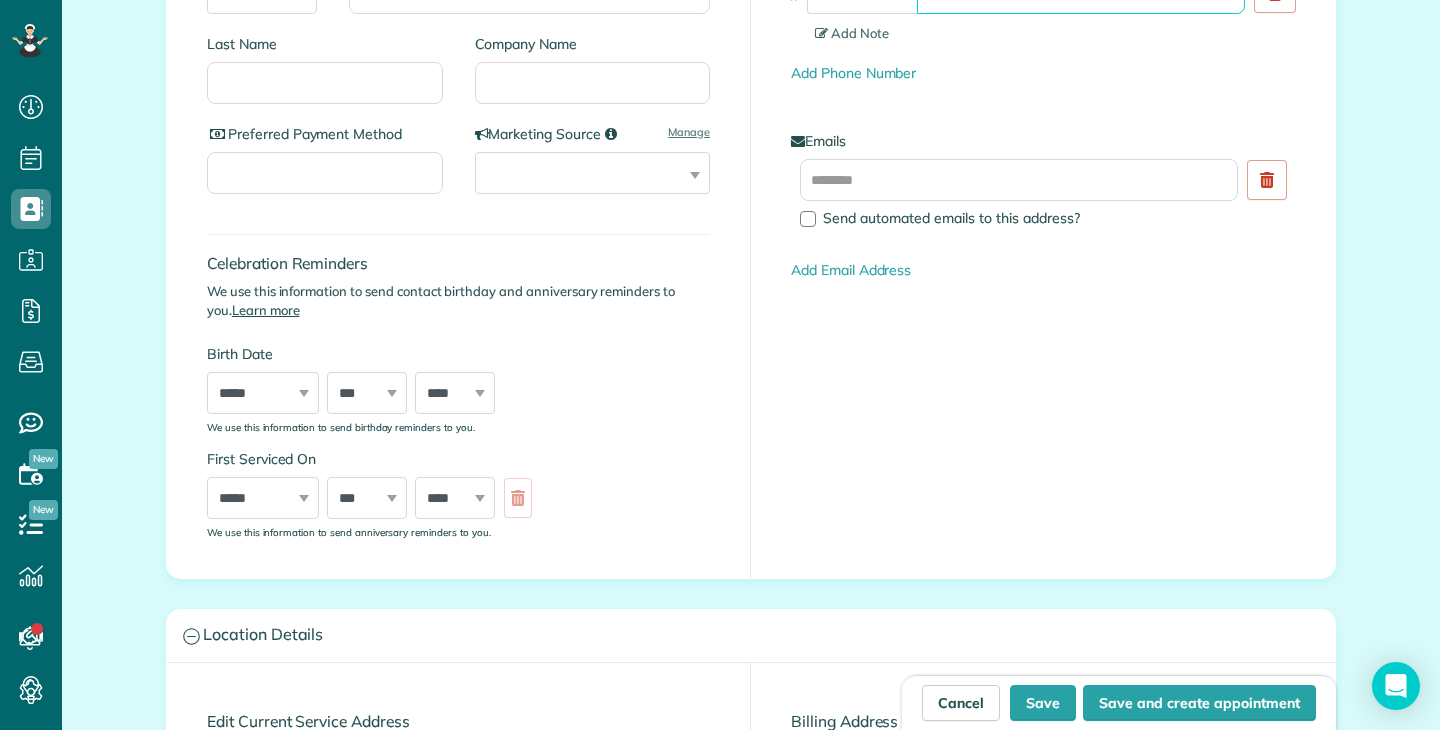 scroll, scrollTop: 415, scrollLeft: 0, axis: vertical 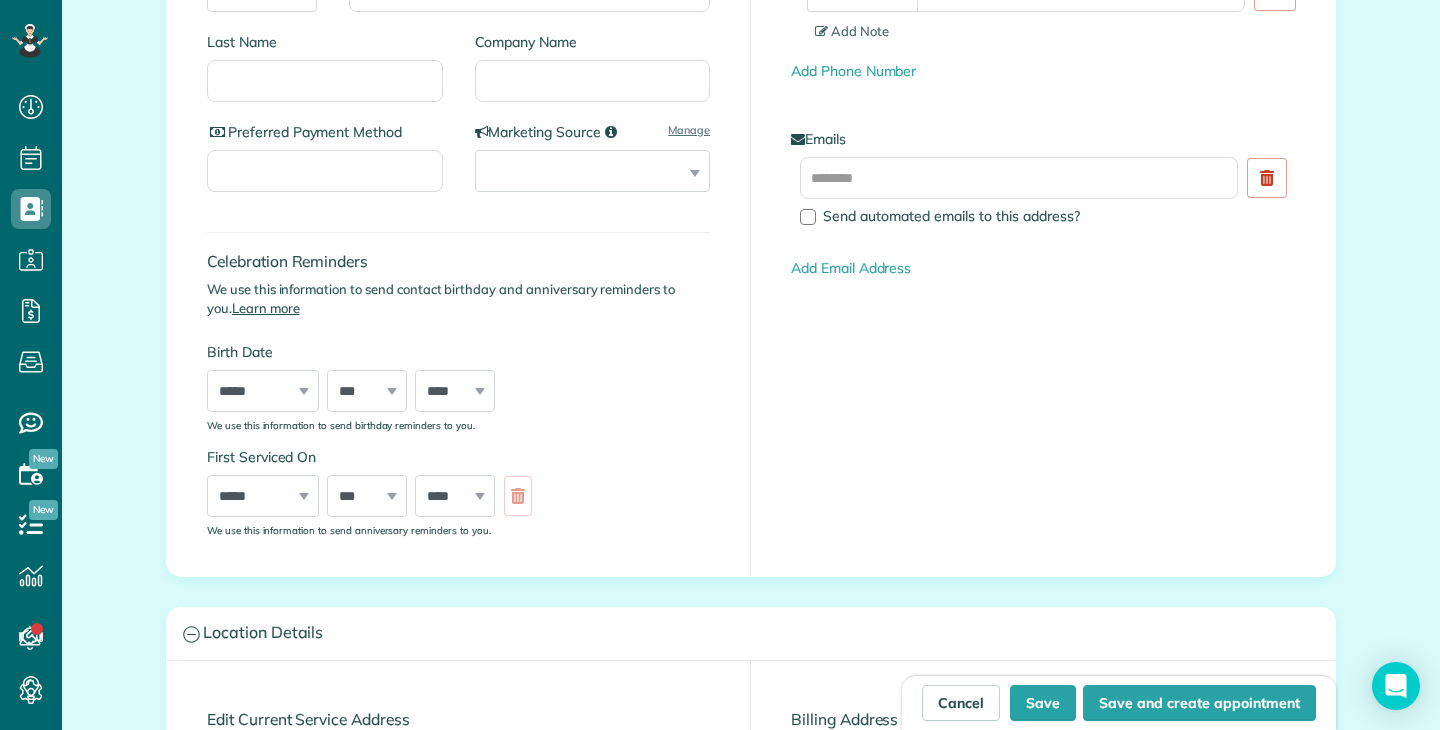 click on "*****
*******
********
*****
*****
***
****
****
******
*********
*******
********
********" at bounding box center [263, 496] 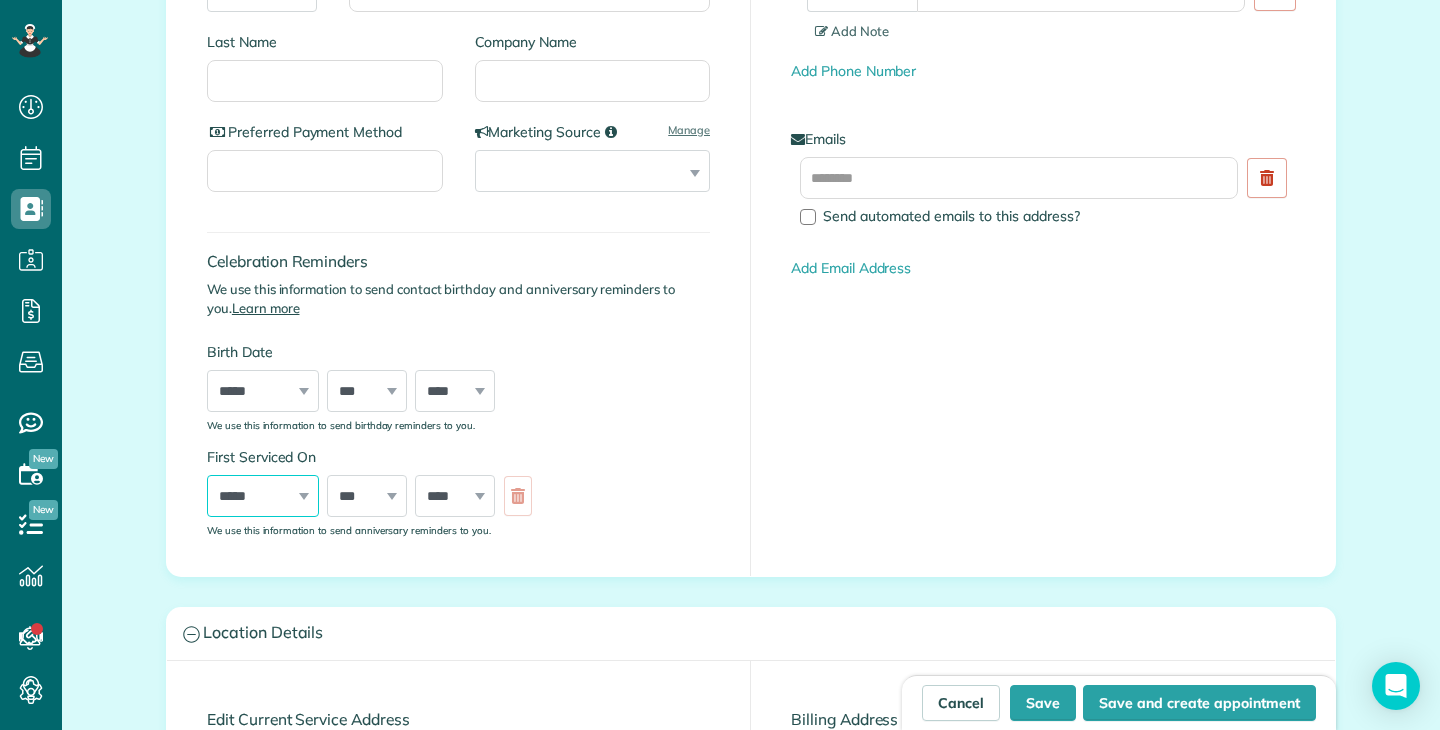 click on "*****
*******
********
*****
*****
***
****
****
******
*********
*******
********
********" at bounding box center [263, 496] 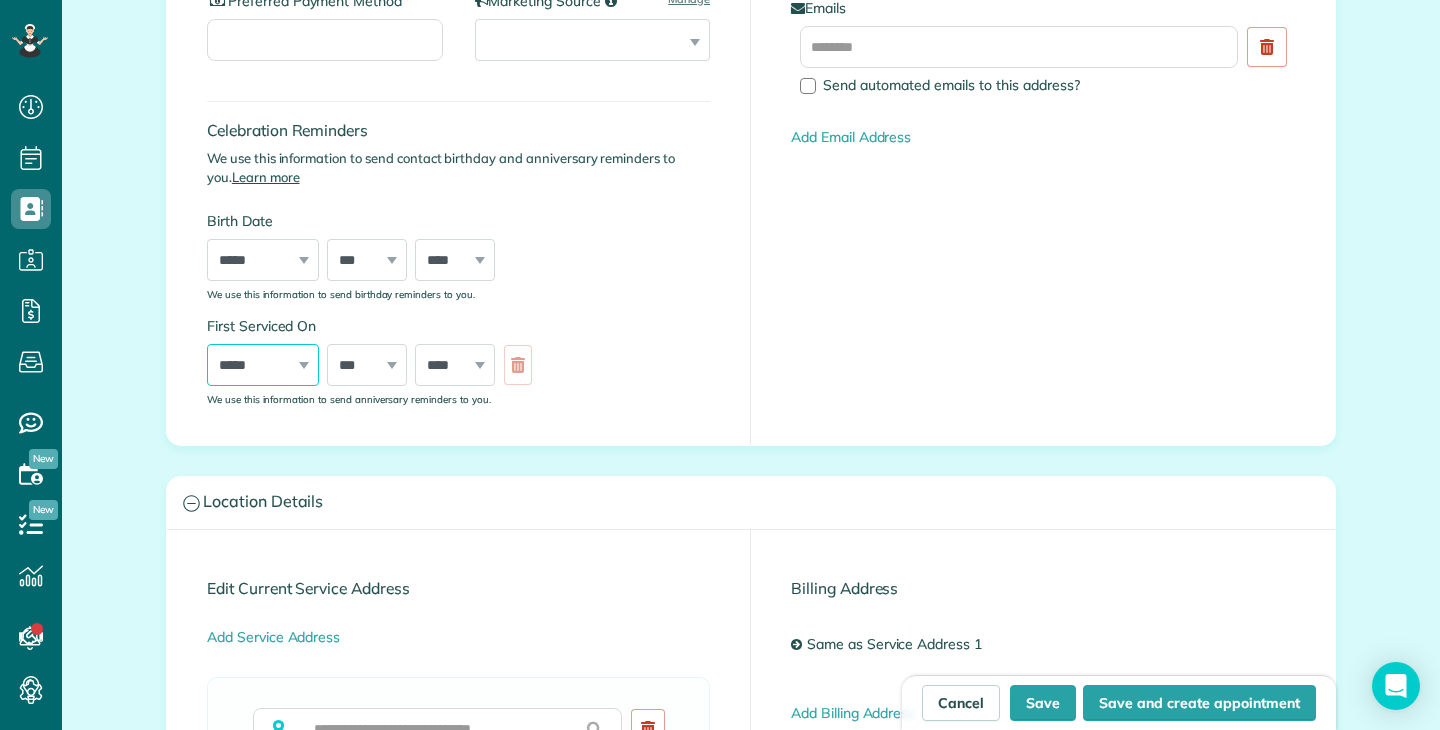 scroll, scrollTop: 621, scrollLeft: 0, axis: vertical 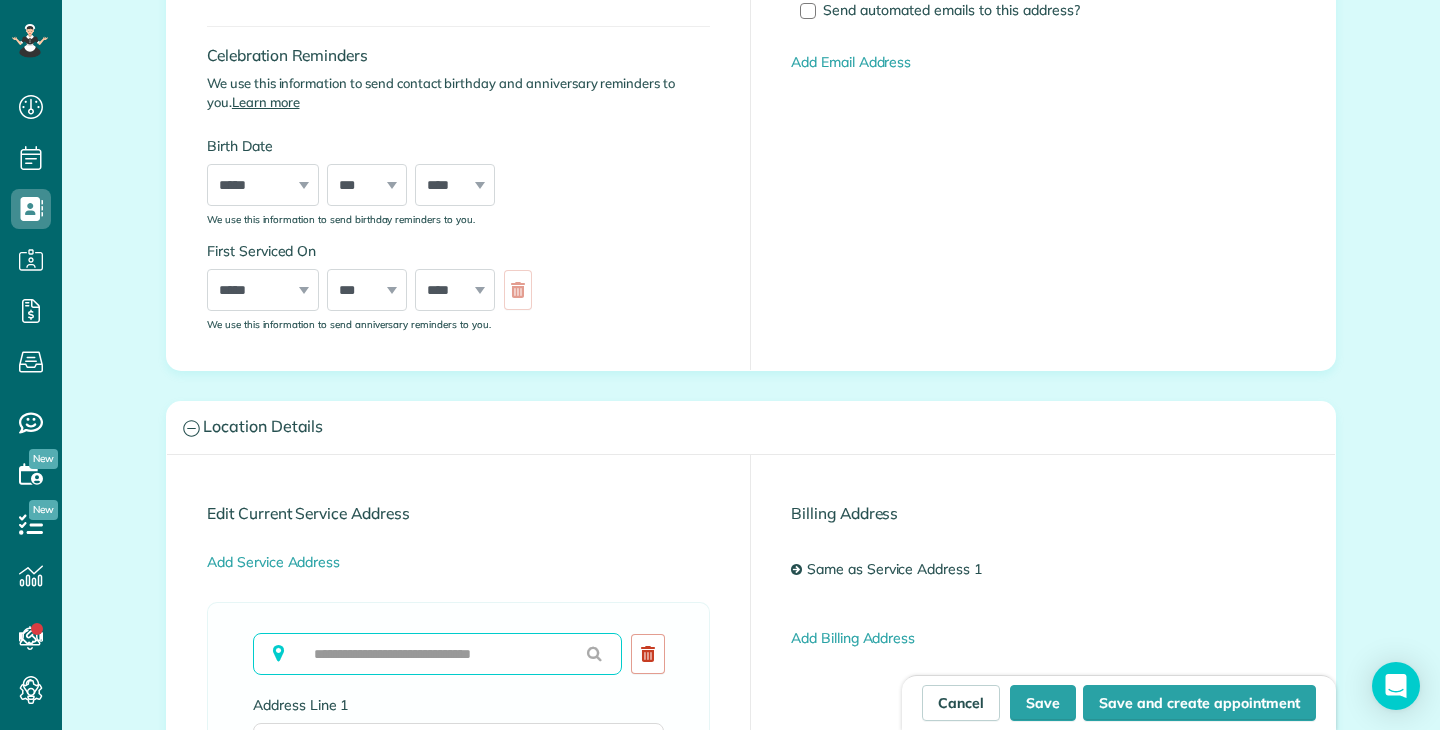 click at bounding box center (437, 654) 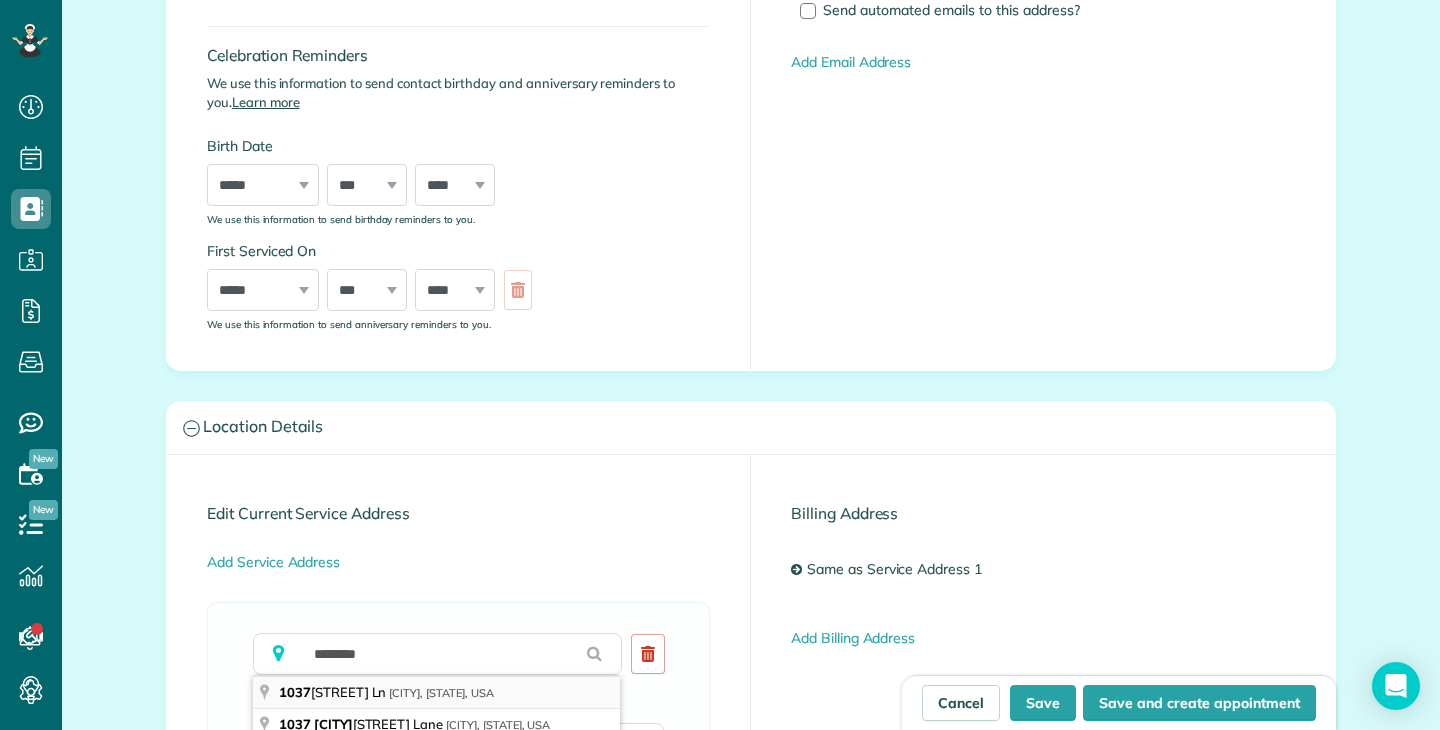 type on "**********" 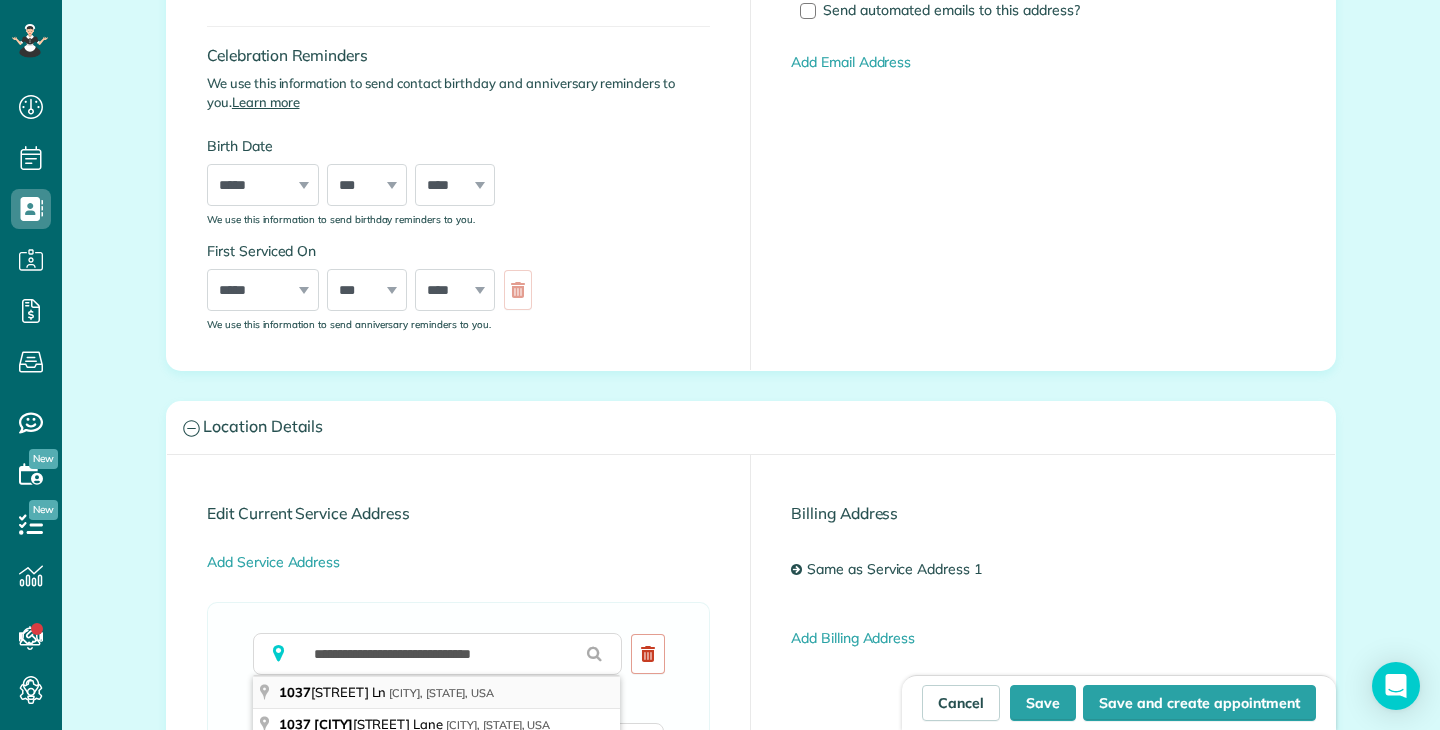 type on "**********" 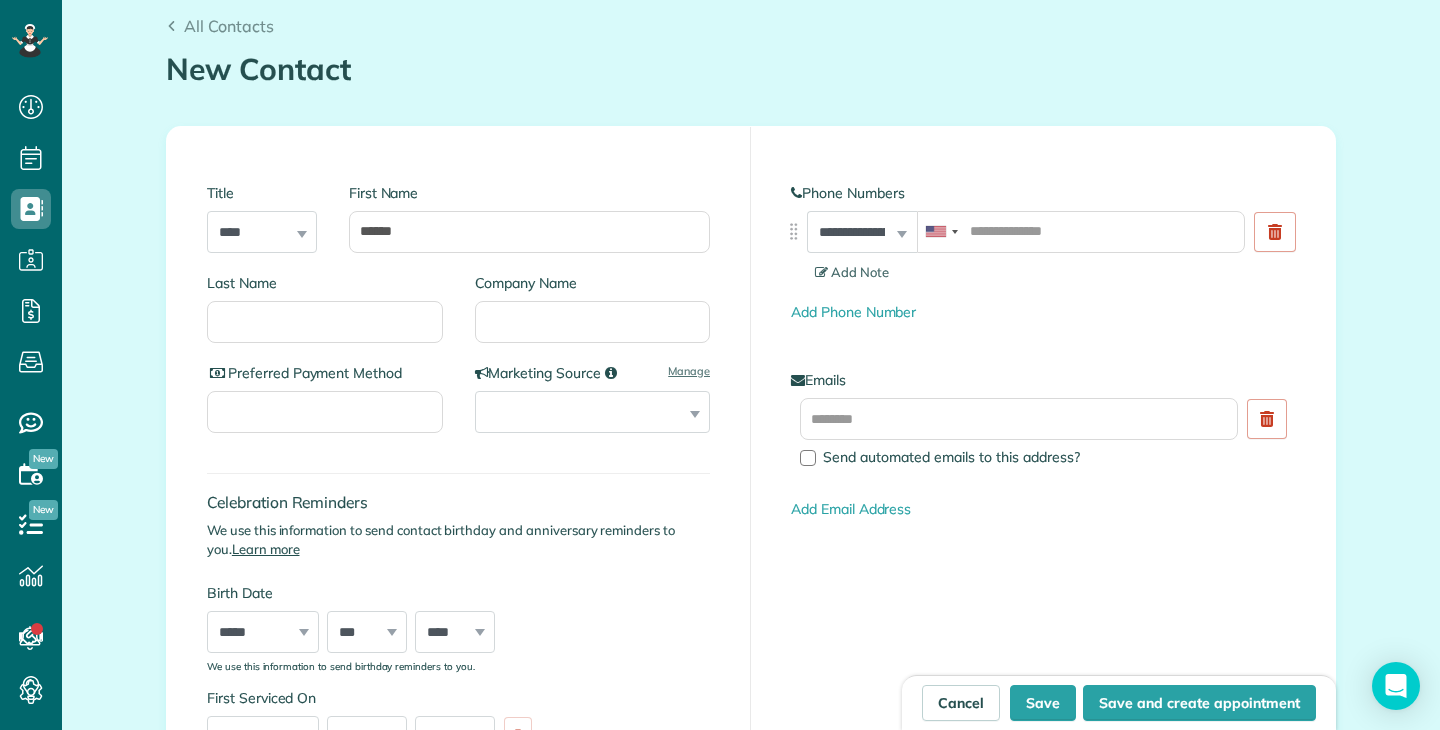 scroll, scrollTop: 0, scrollLeft: 0, axis: both 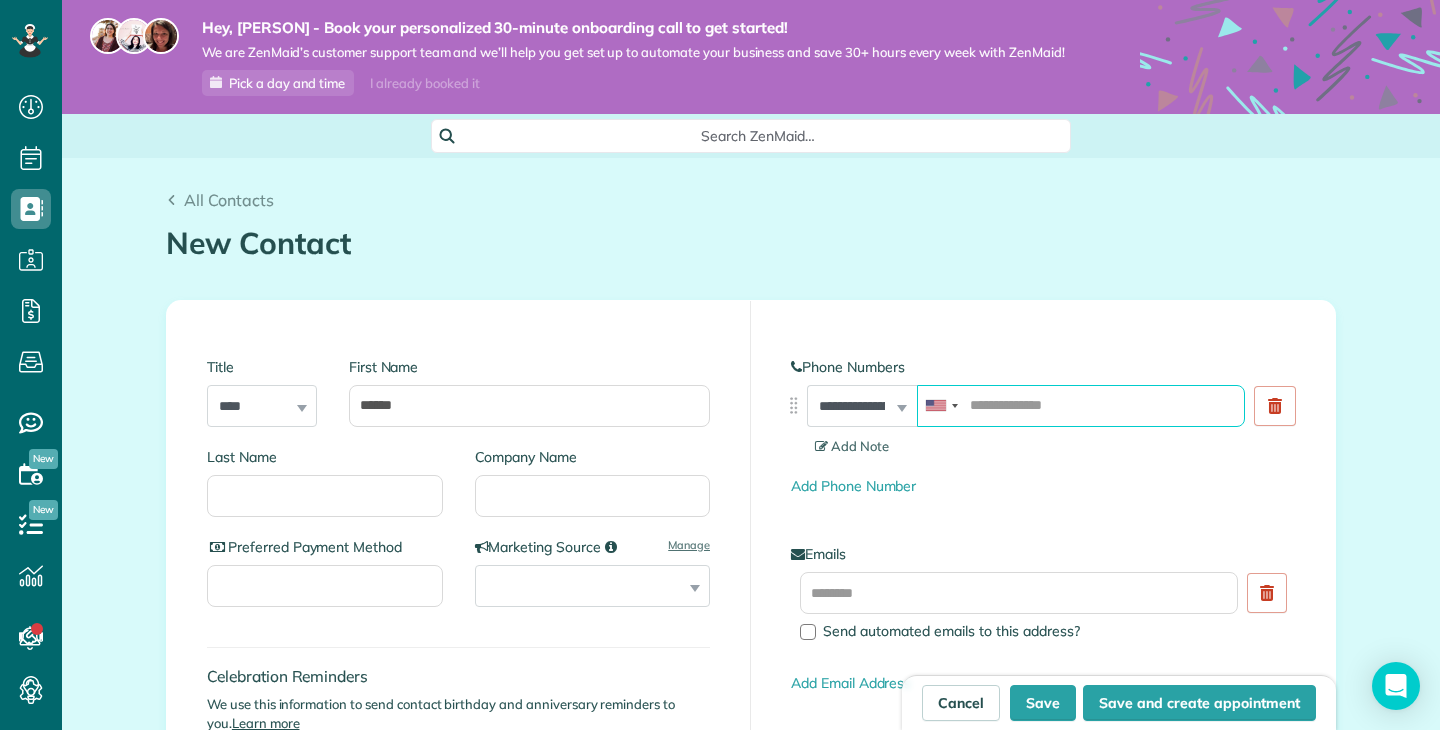 click at bounding box center [1081, 406] 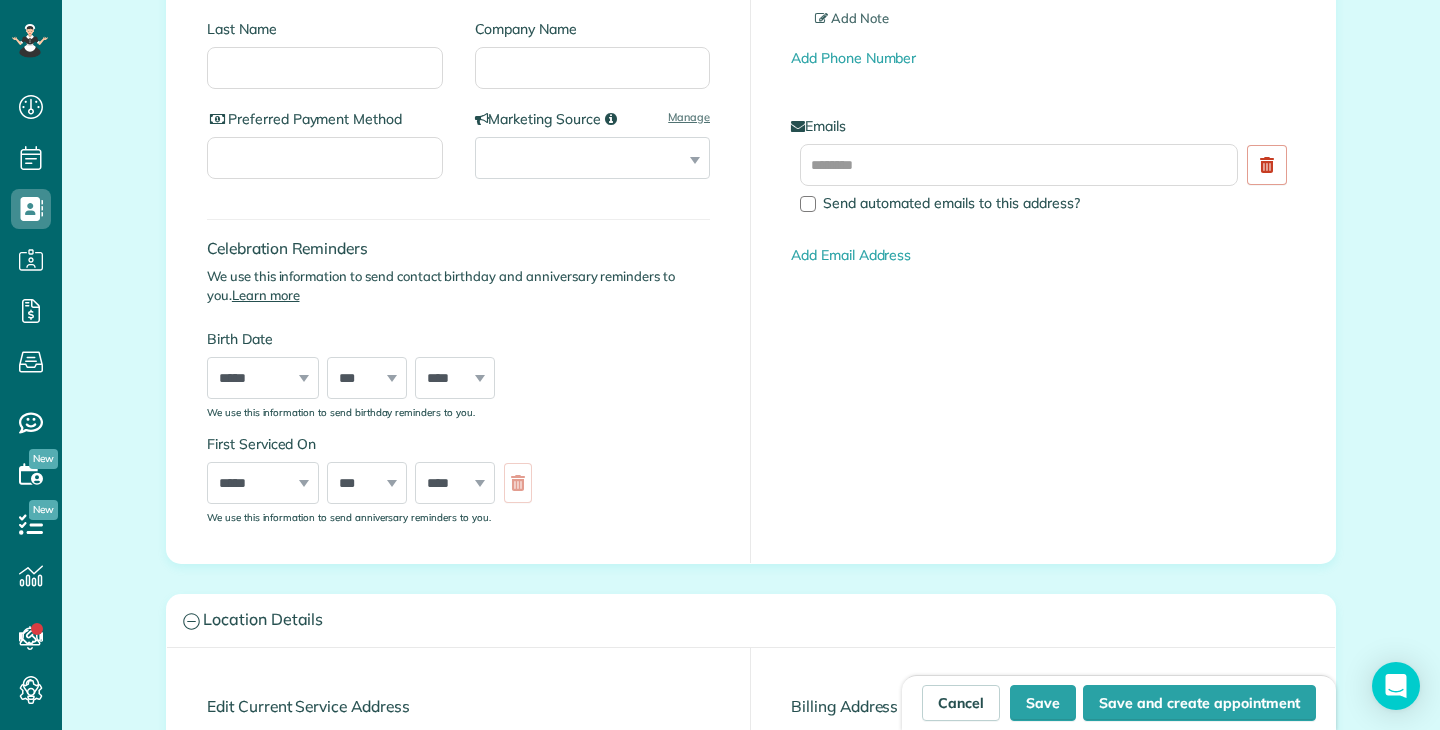 scroll, scrollTop: 486, scrollLeft: 0, axis: vertical 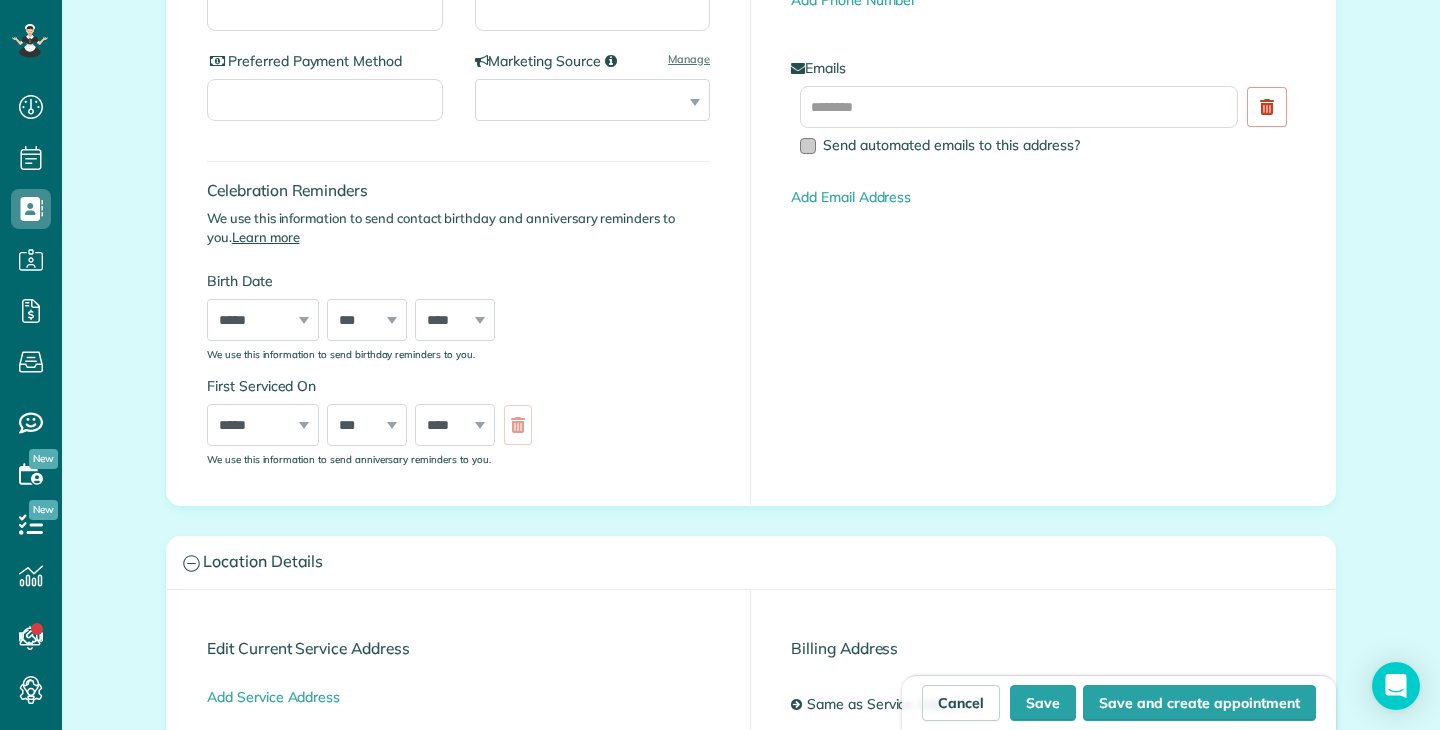 click at bounding box center (808, 146) 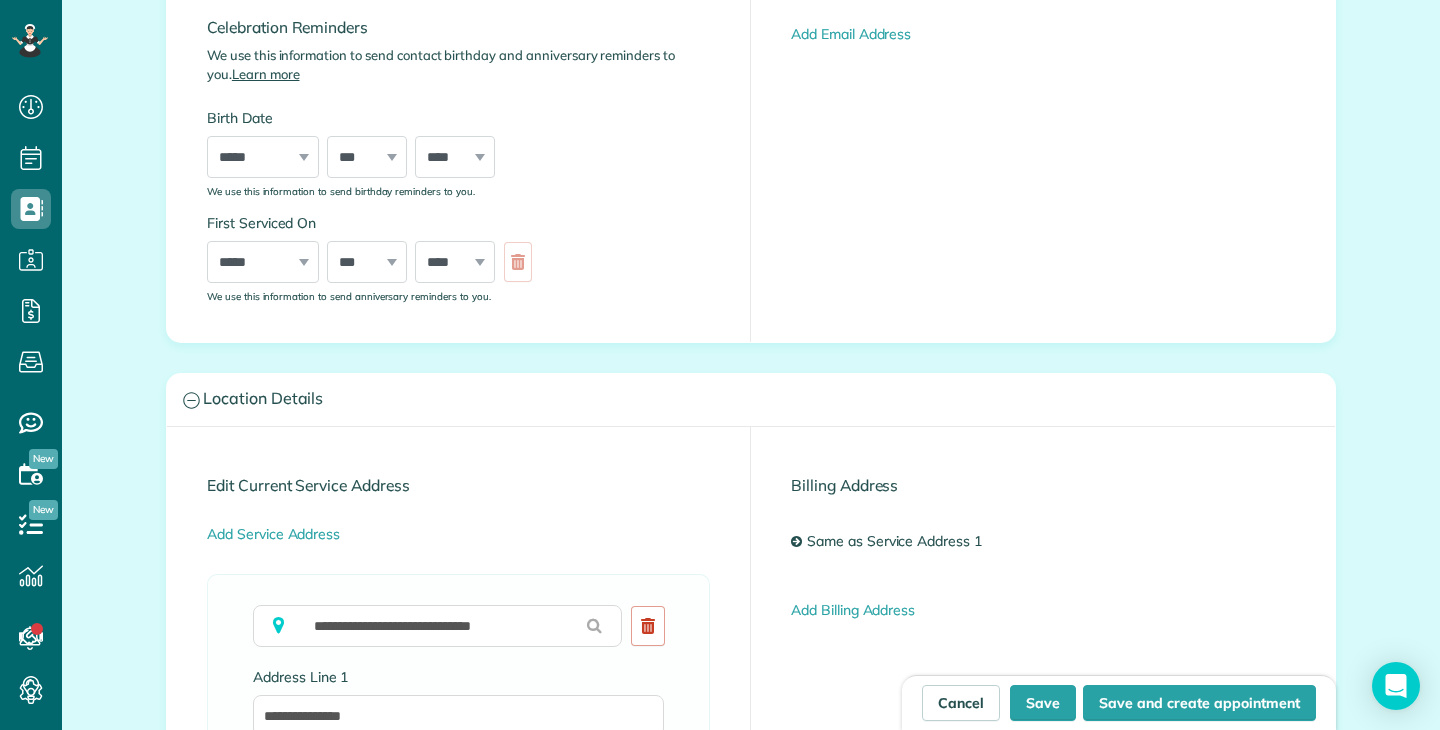 scroll, scrollTop: 812, scrollLeft: 0, axis: vertical 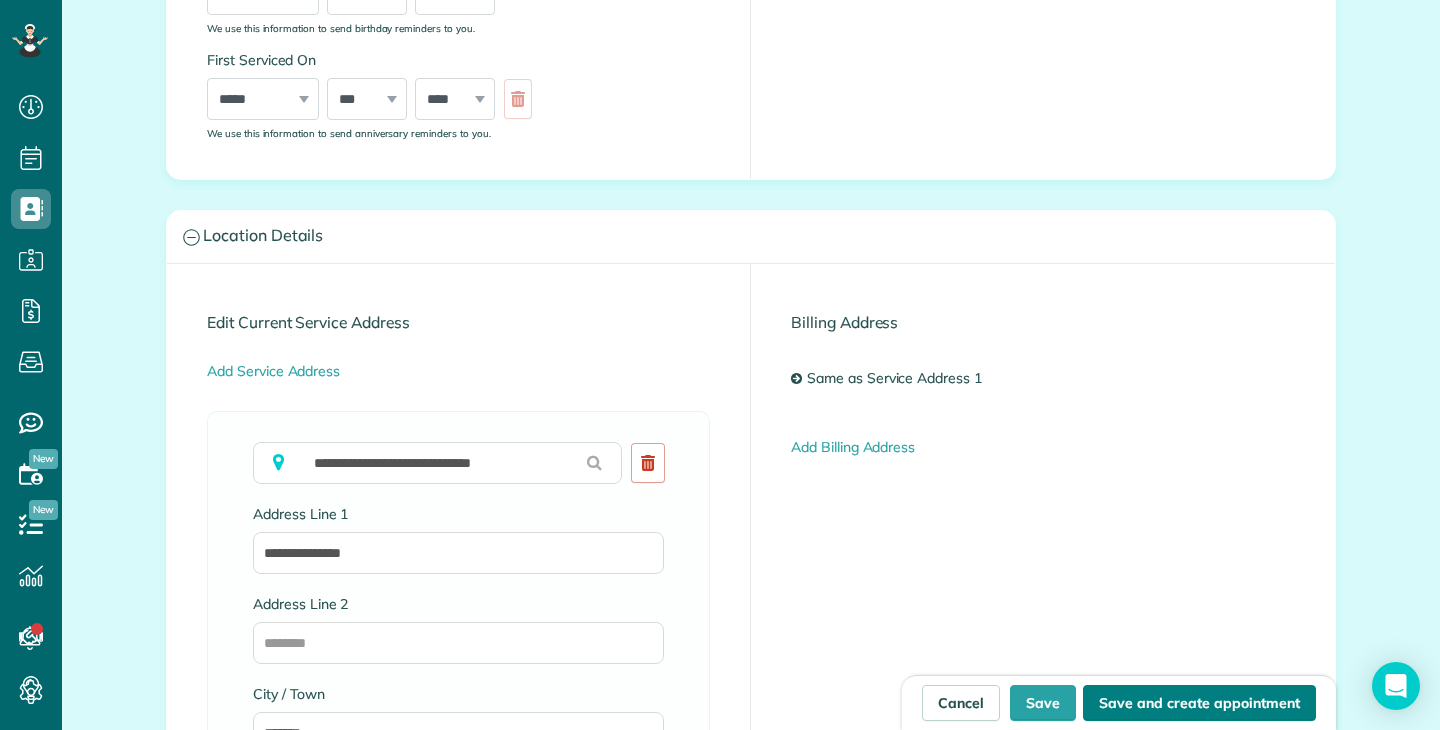 click on "Save and create appointment" at bounding box center (1199, 703) 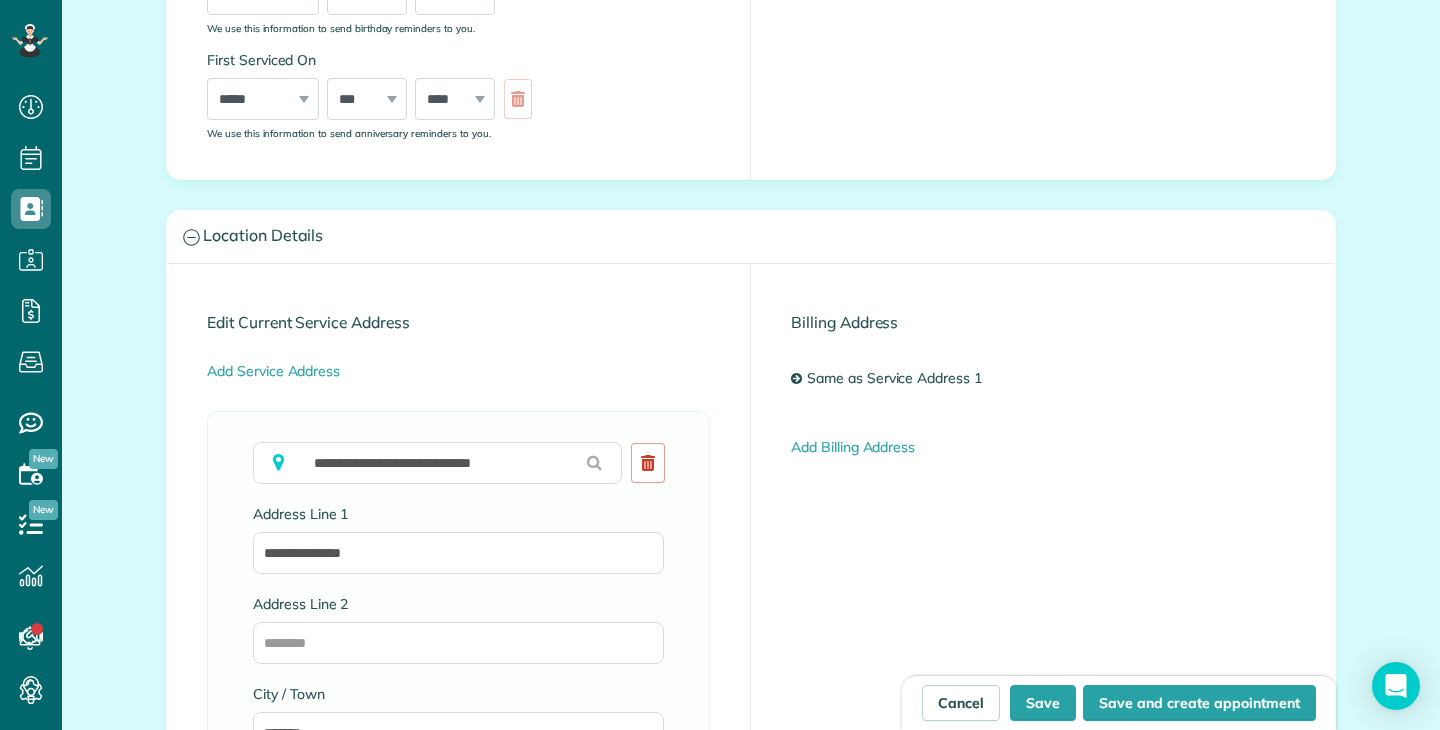 type on "**********" 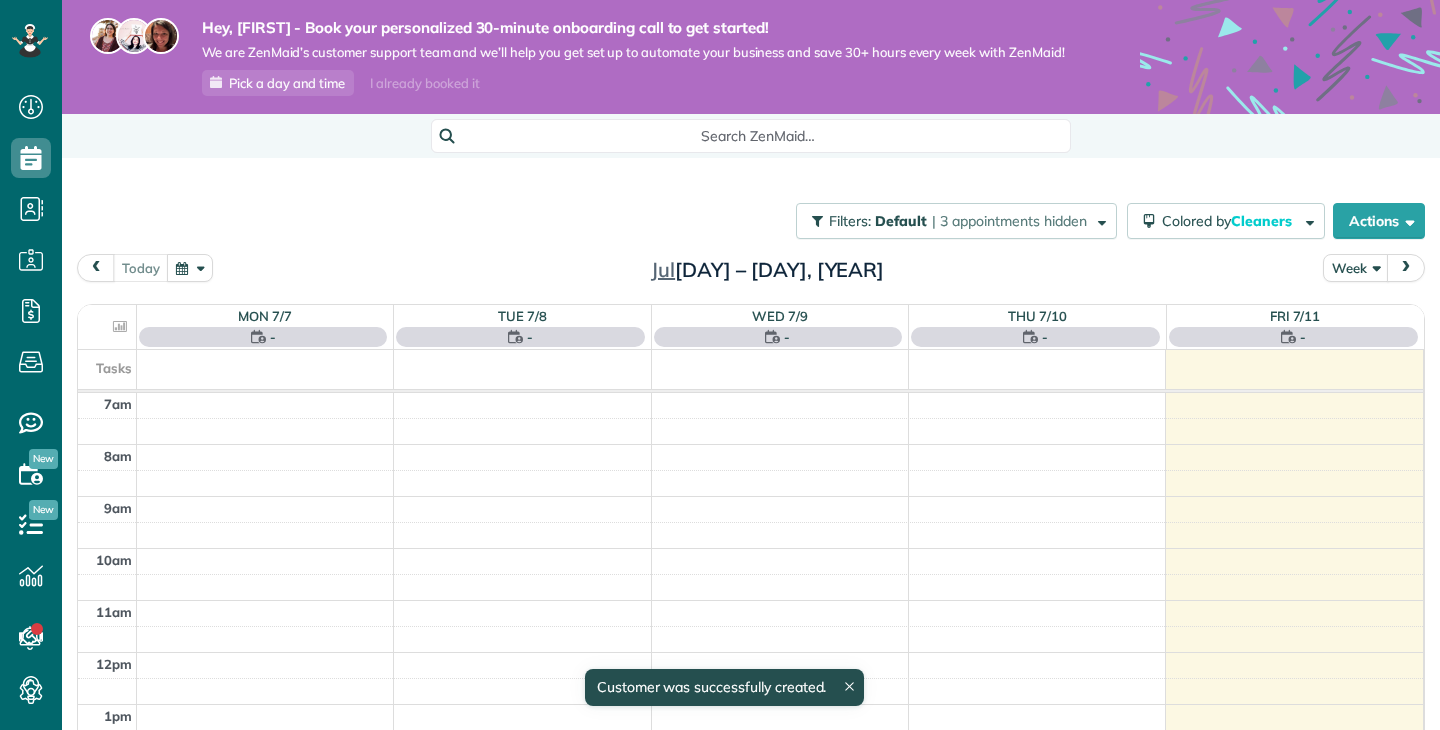 scroll, scrollTop: 0, scrollLeft: 0, axis: both 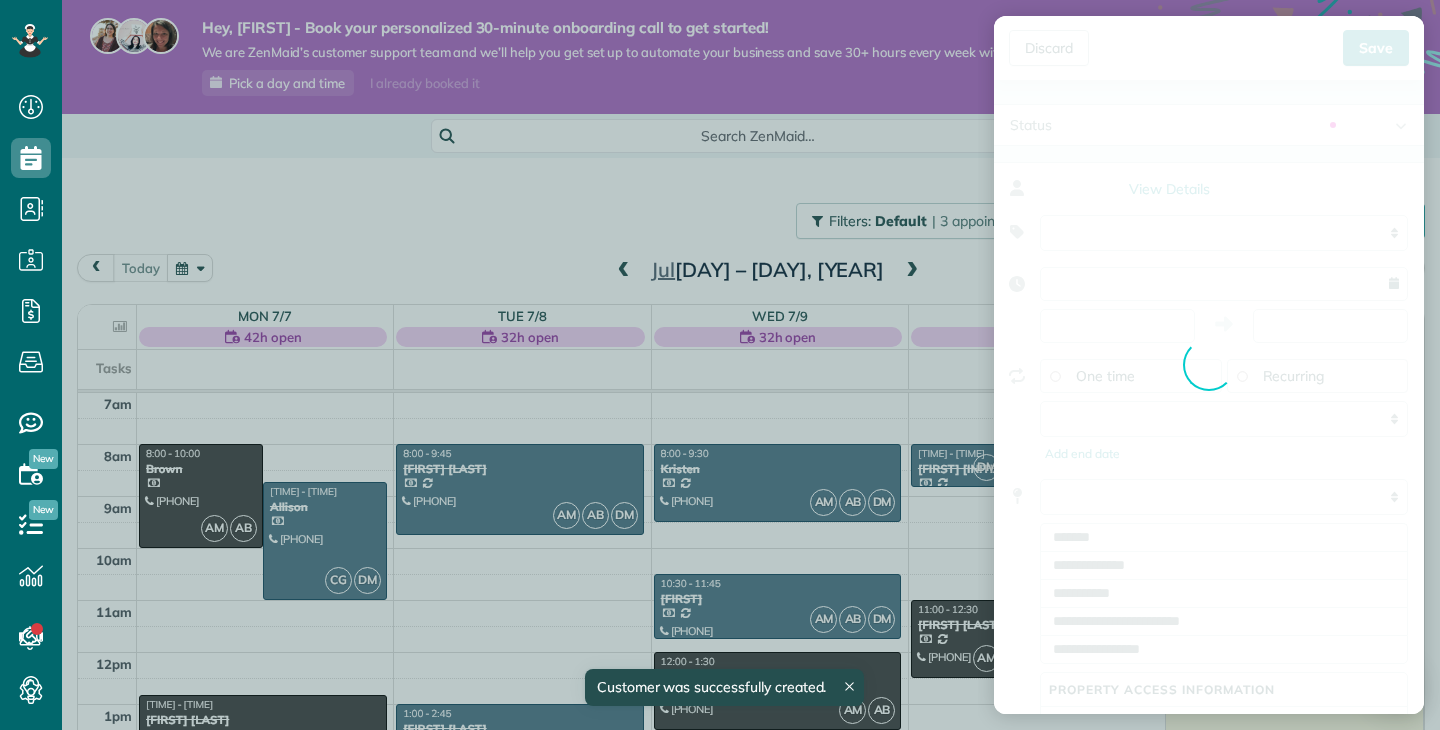 type on "**********" 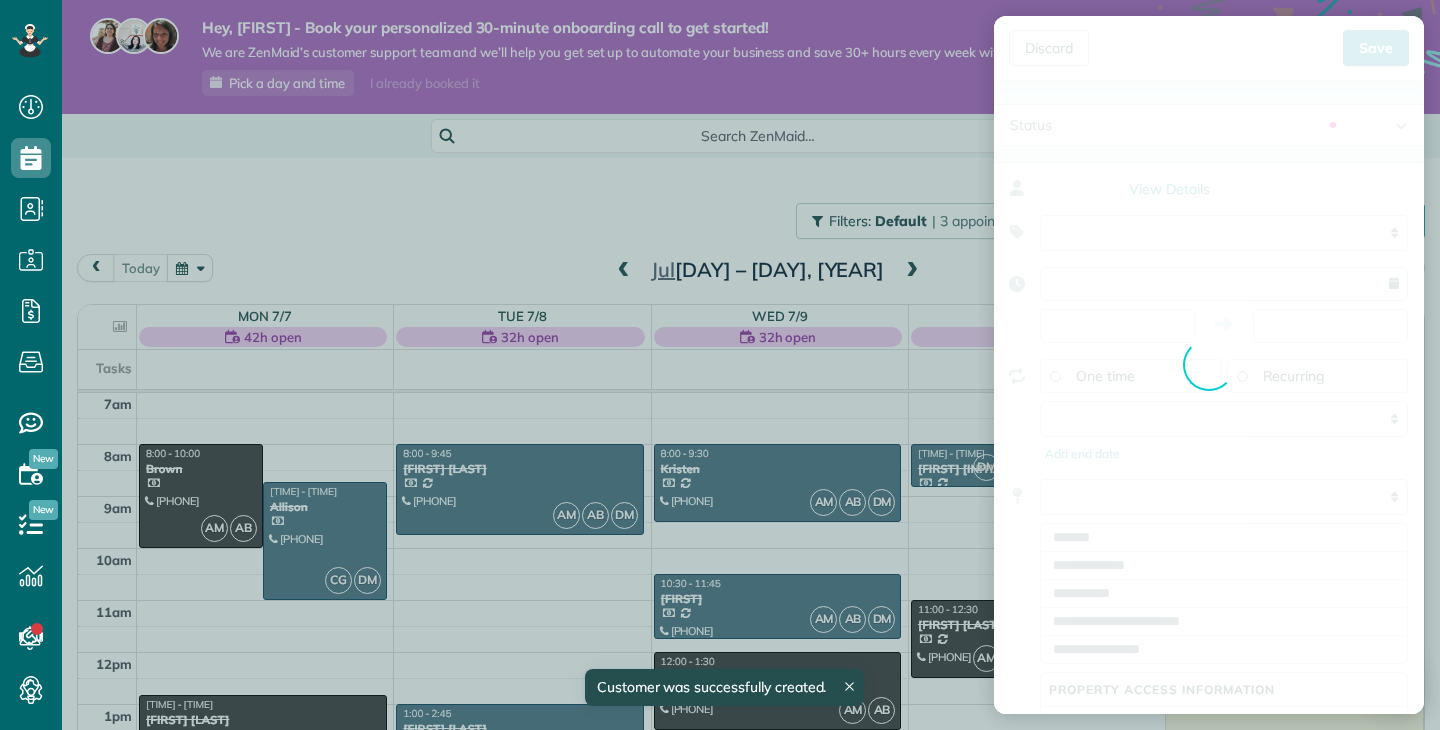 scroll, scrollTop: 730, scrollLeft: 62, axis: both 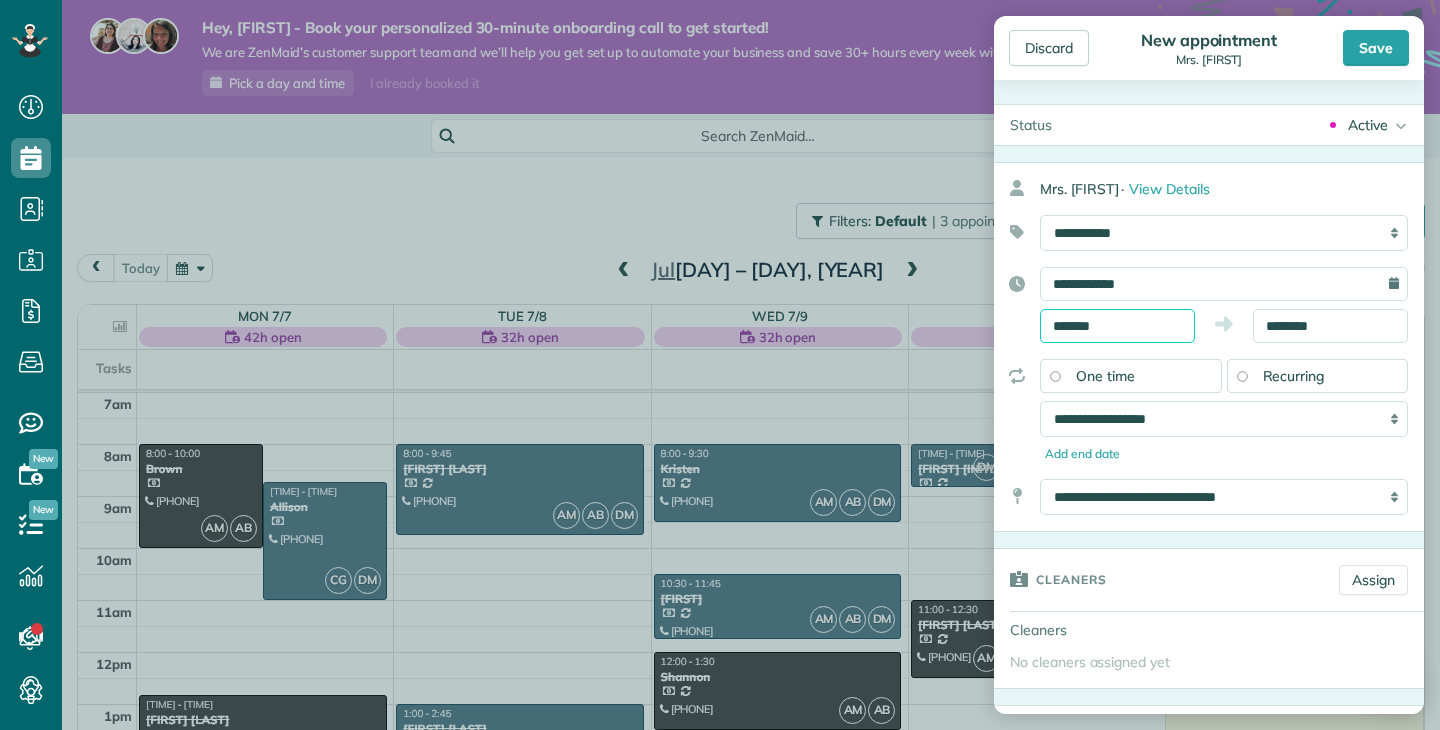 click on "*******" at bounding box center [1117, 326] 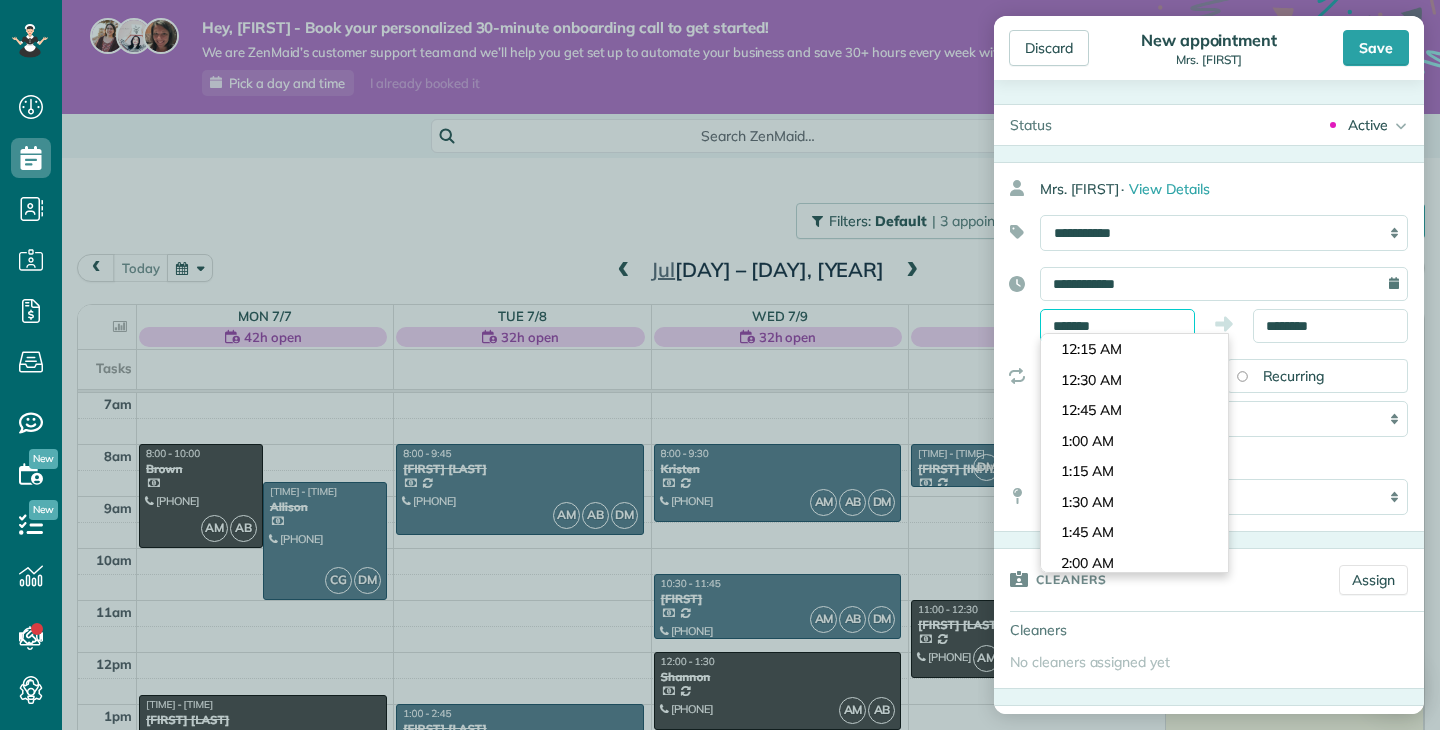 scroll, scrollTop: 1038, scrollLeft: 0, axis: vertical 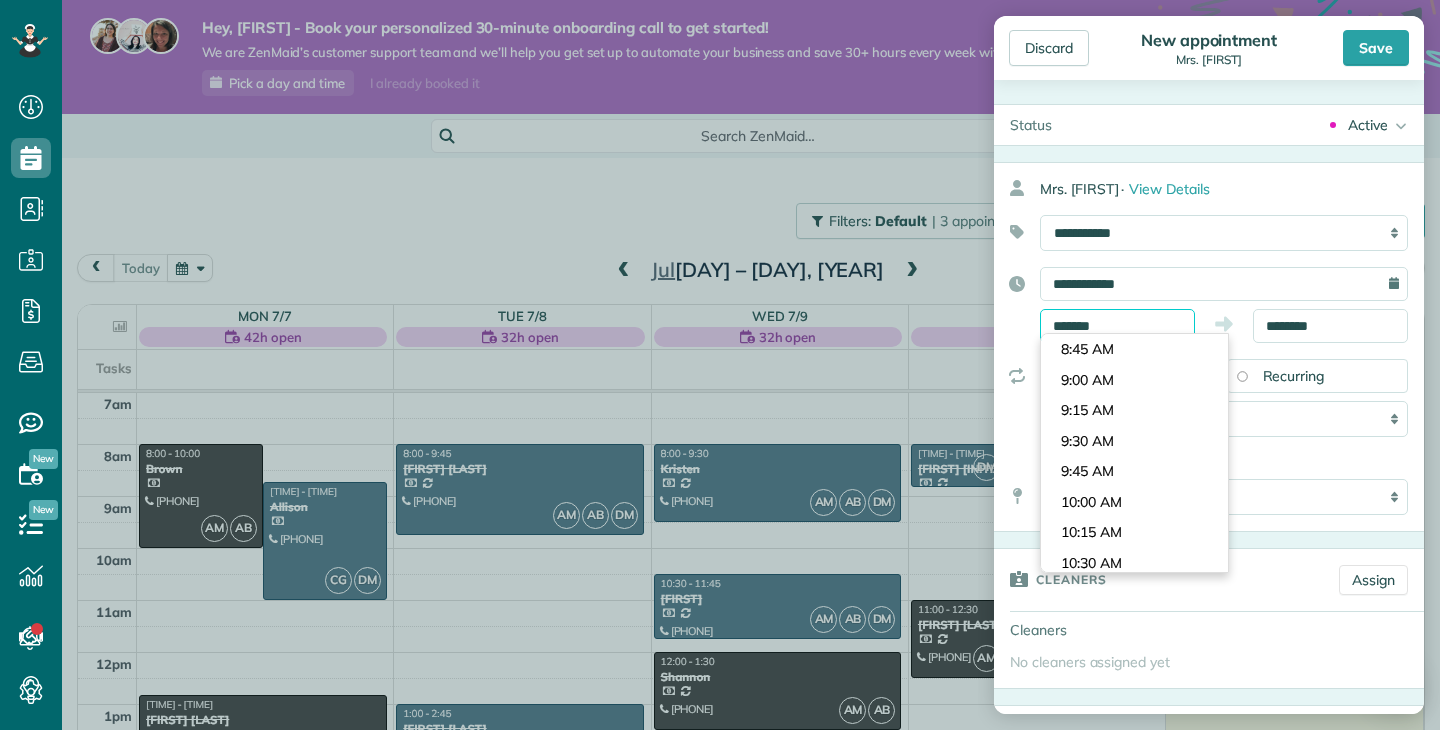 click on "*******" at bounding box center (1117, 326) 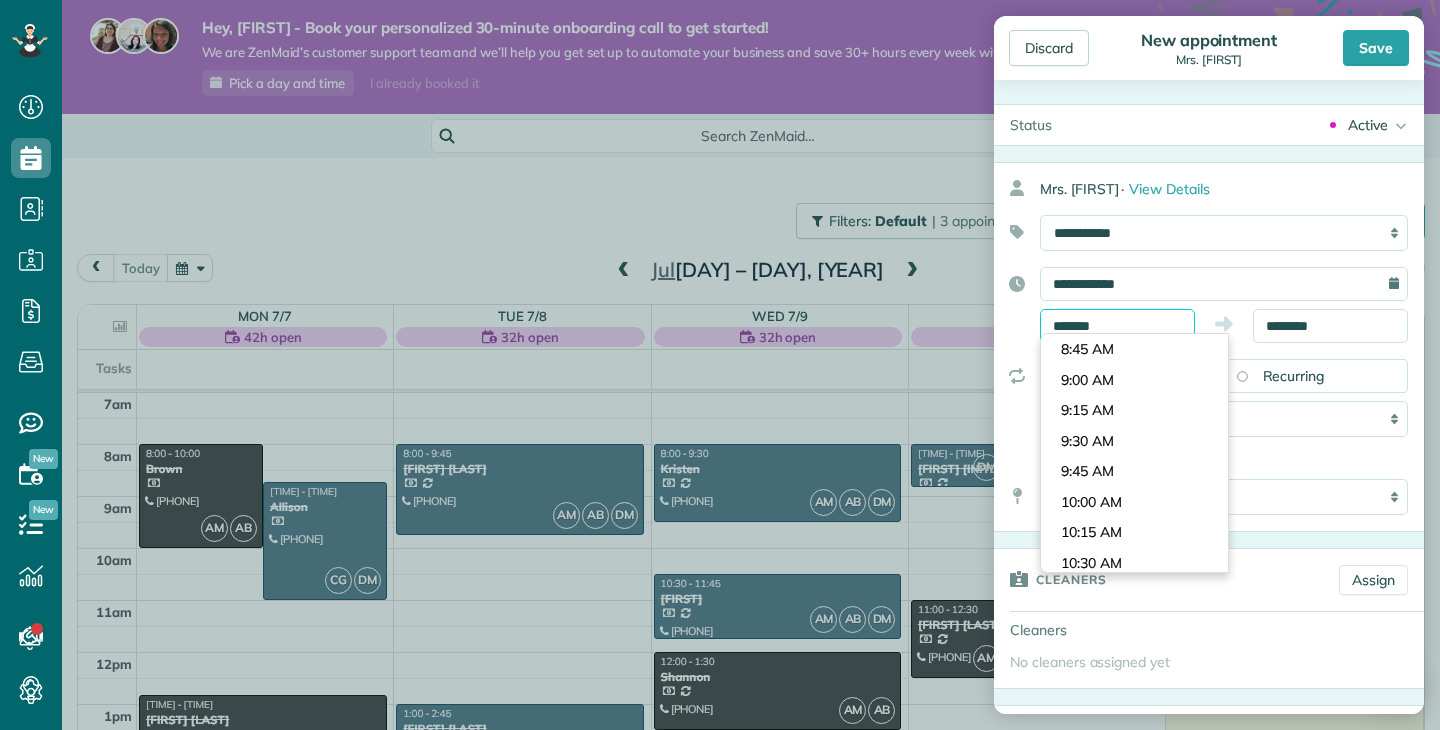 click on "*******" at bounding box center [1117, 326] 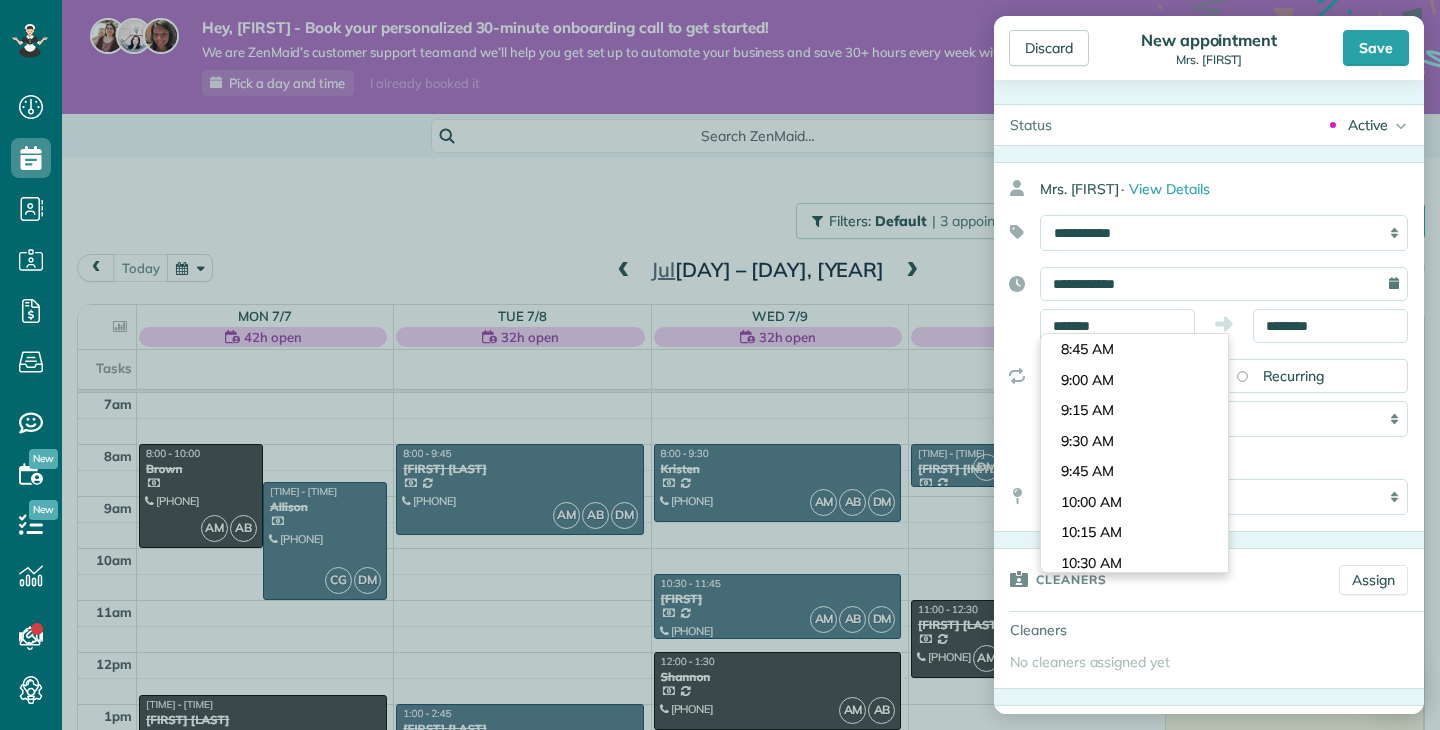 type on "********" 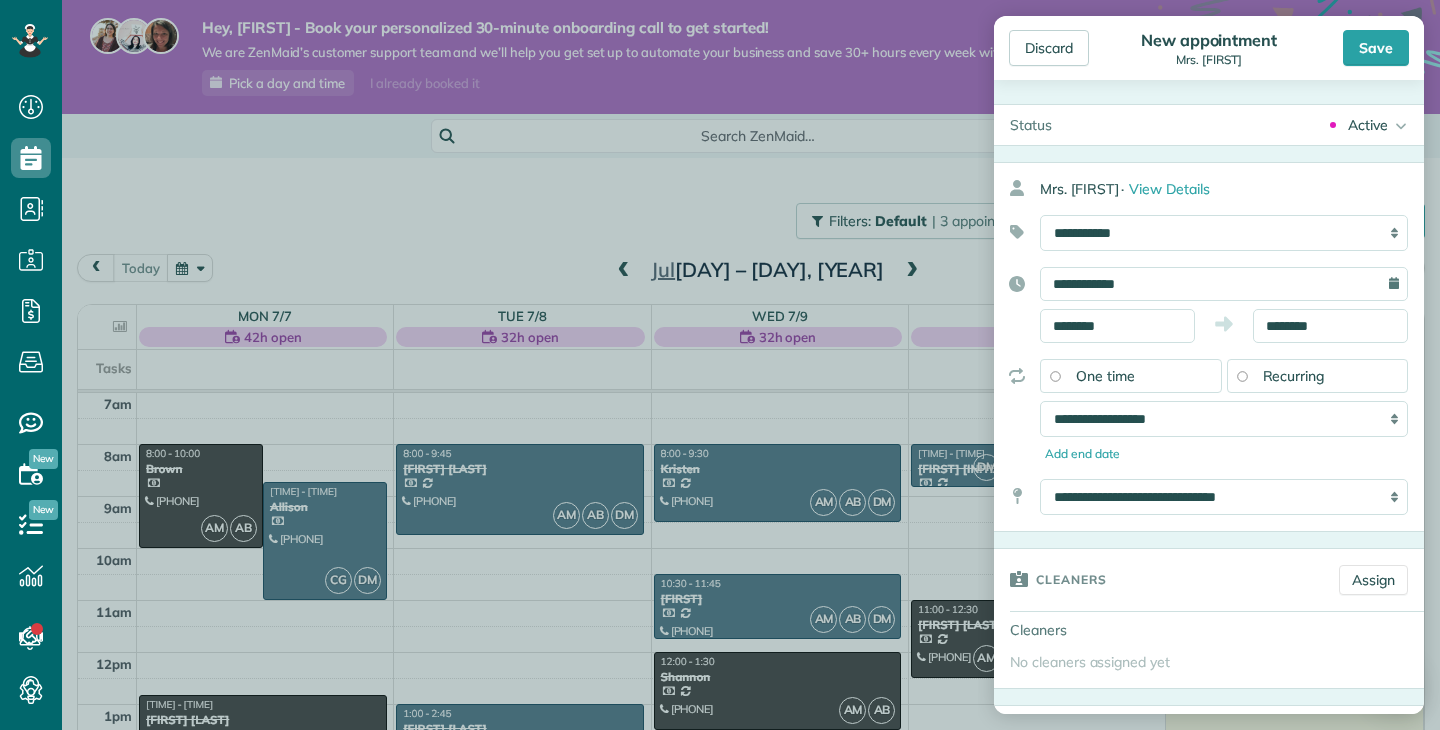click on "Dashboard
Scheduling
Calendar View
List View
Dispatch View - Weekly scheduling (Beta)" at bounding box center [720, 365] 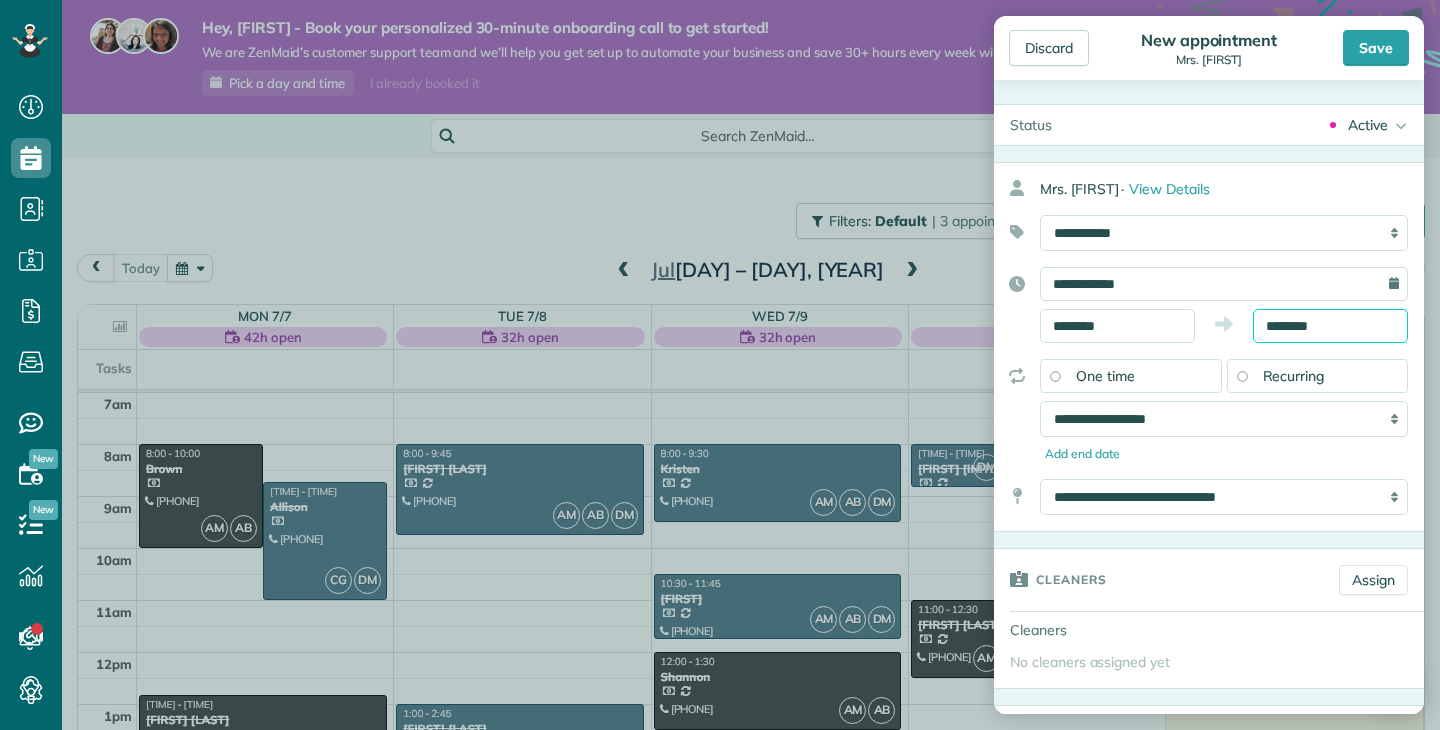click on "********" at bounding box center (1330, 326) 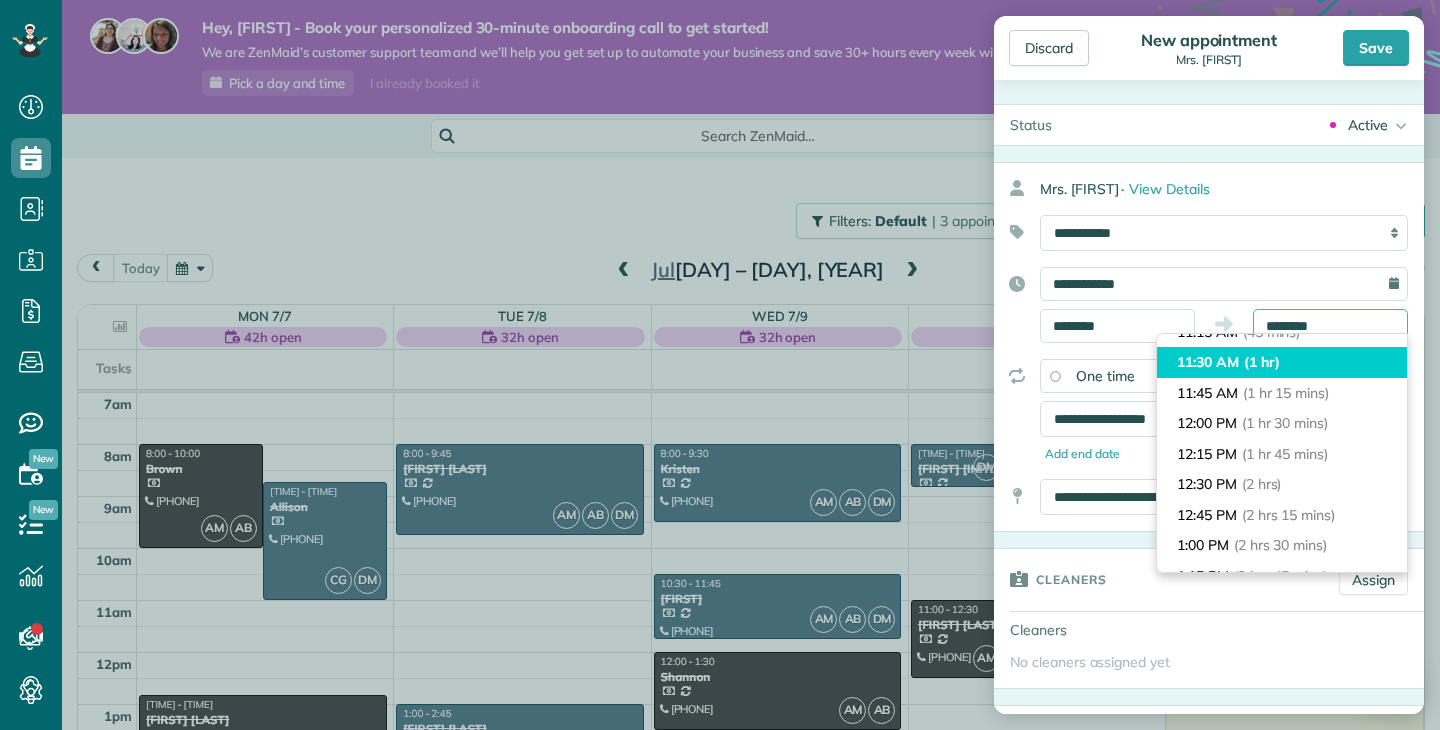 scroll, scrollTop: 114, scrollLeft: 0, axis: vertical 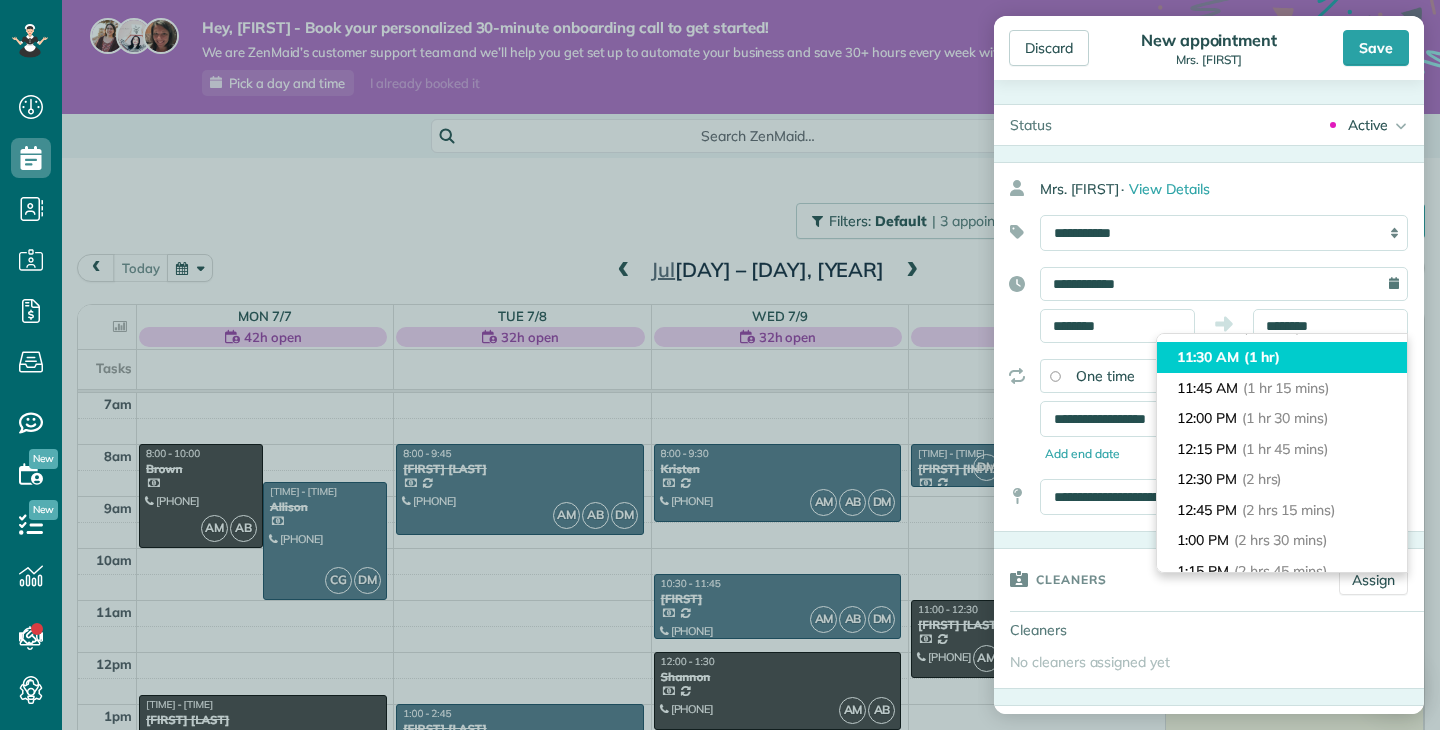 type on "********" 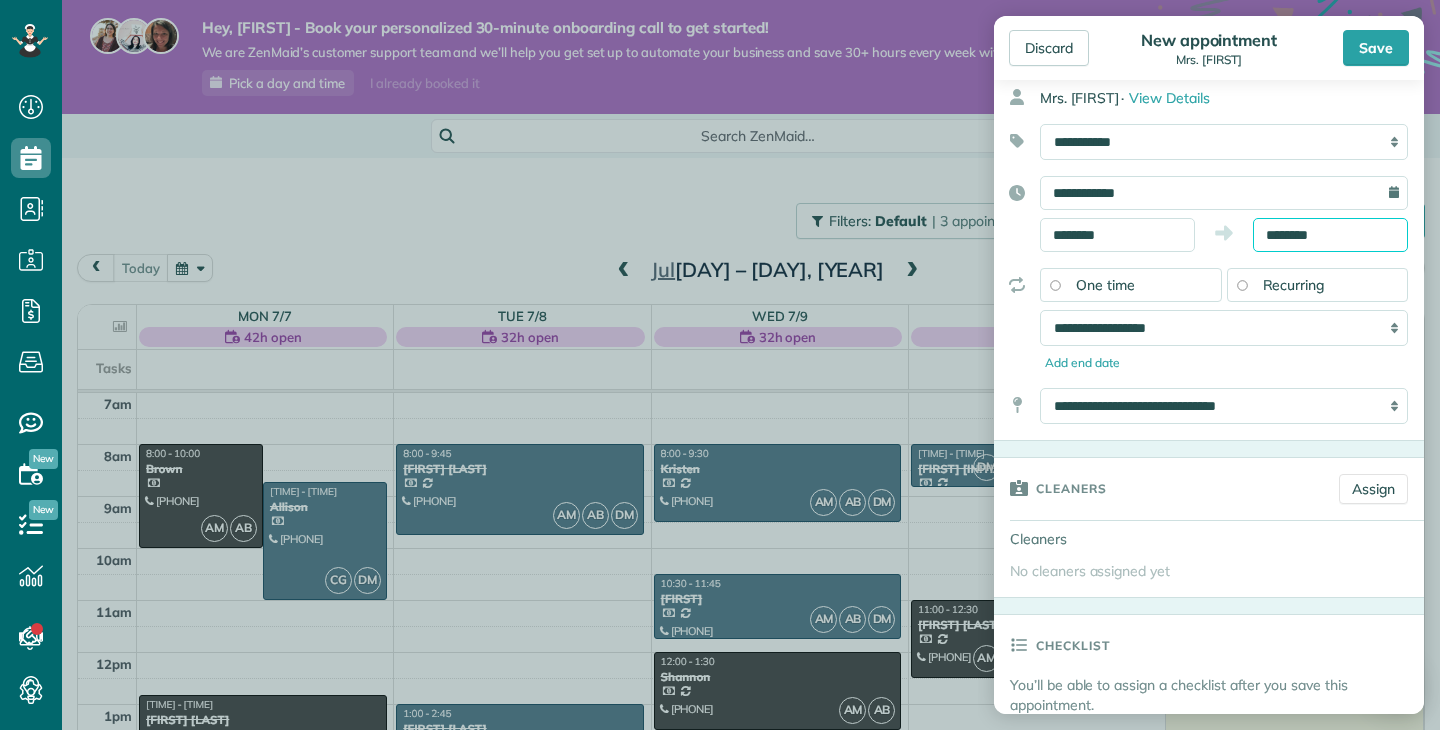 scroll, scrollTop: 104, scrollLeft: 0, axis: vertical 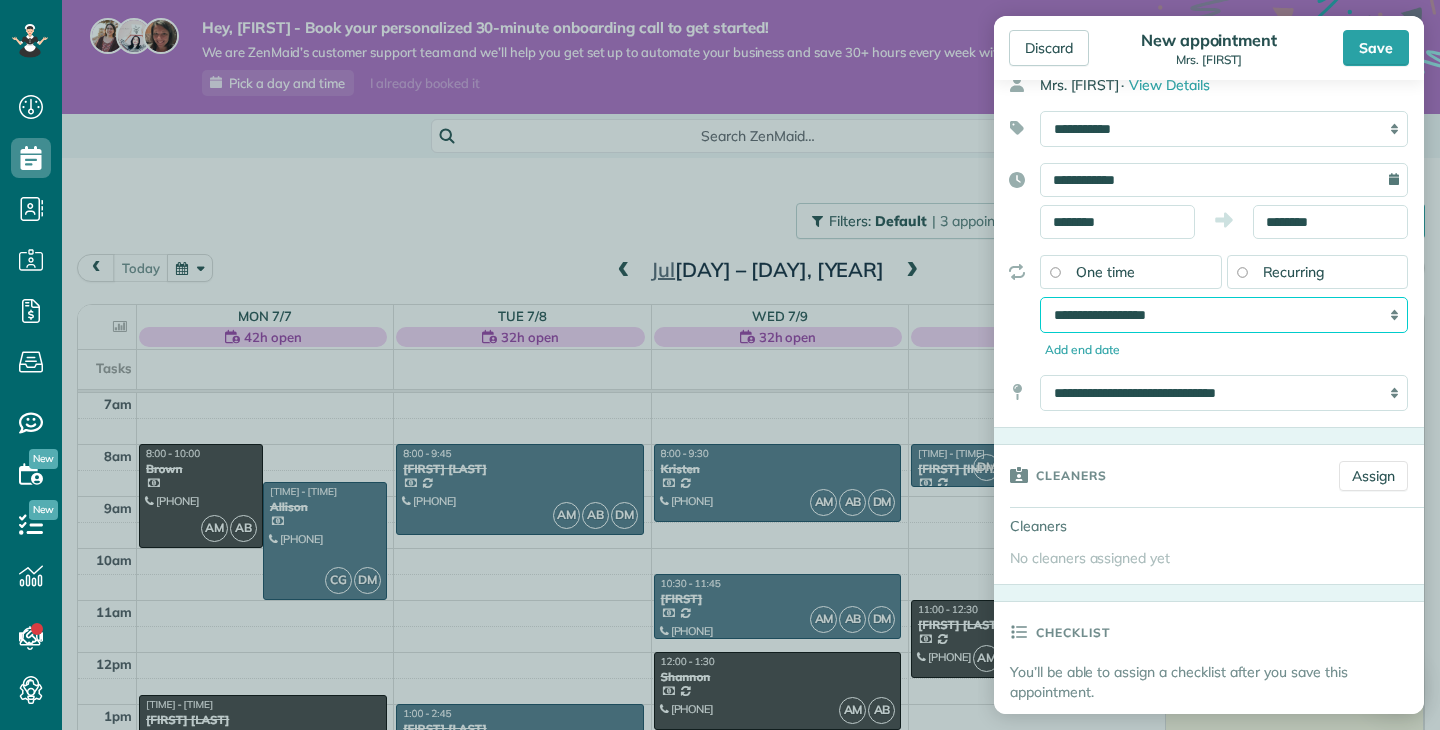 click on "**********" at bounding box center (1224, 315) 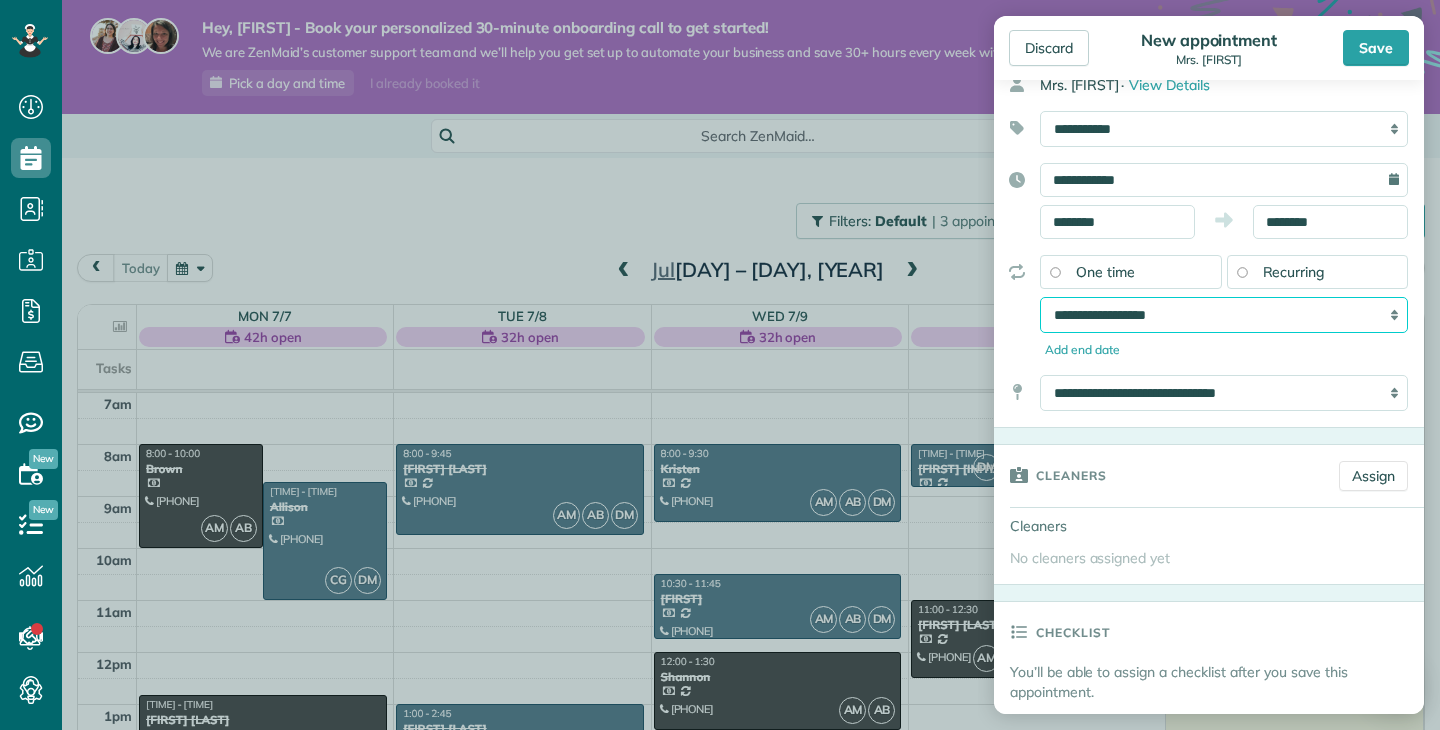 select on "**********" 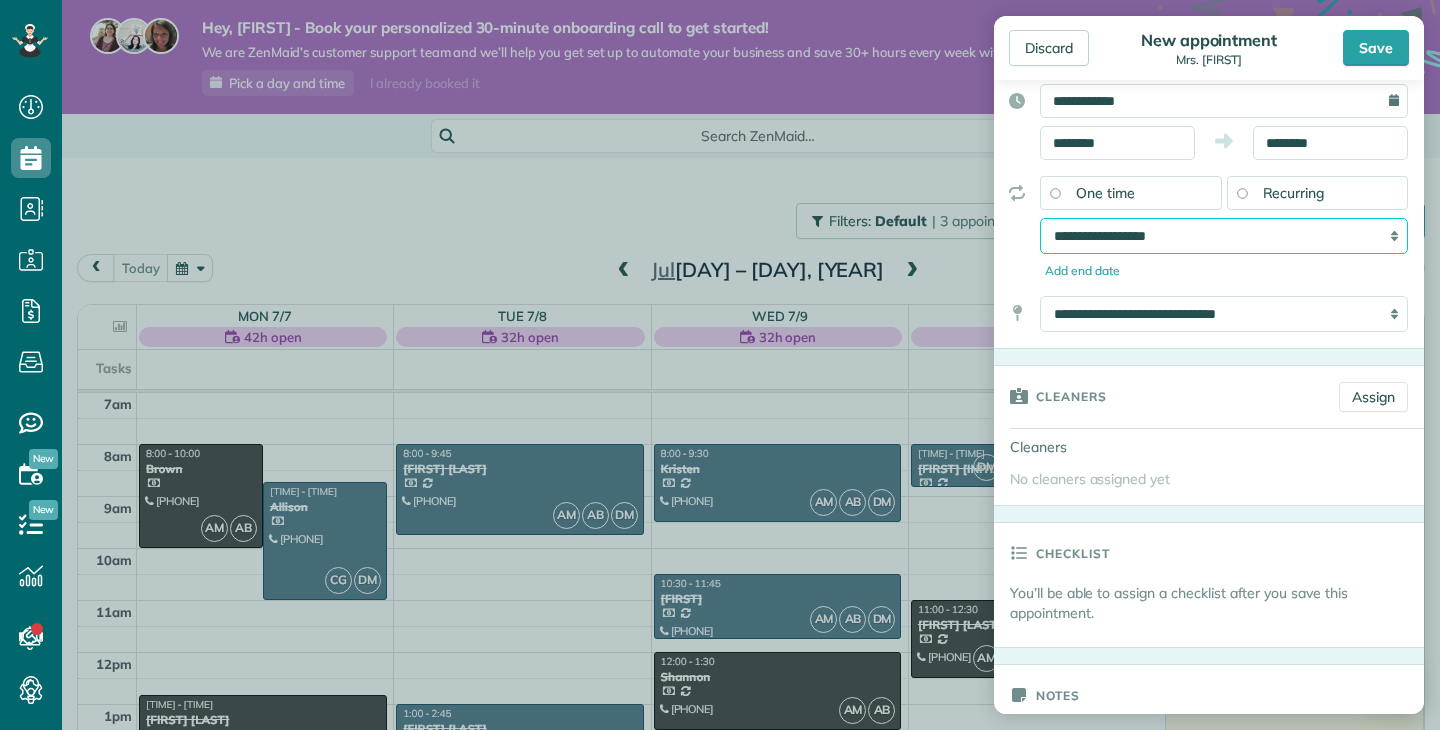 scroll, scrollTop: 210, scrollLeft: 0, axis: vertical 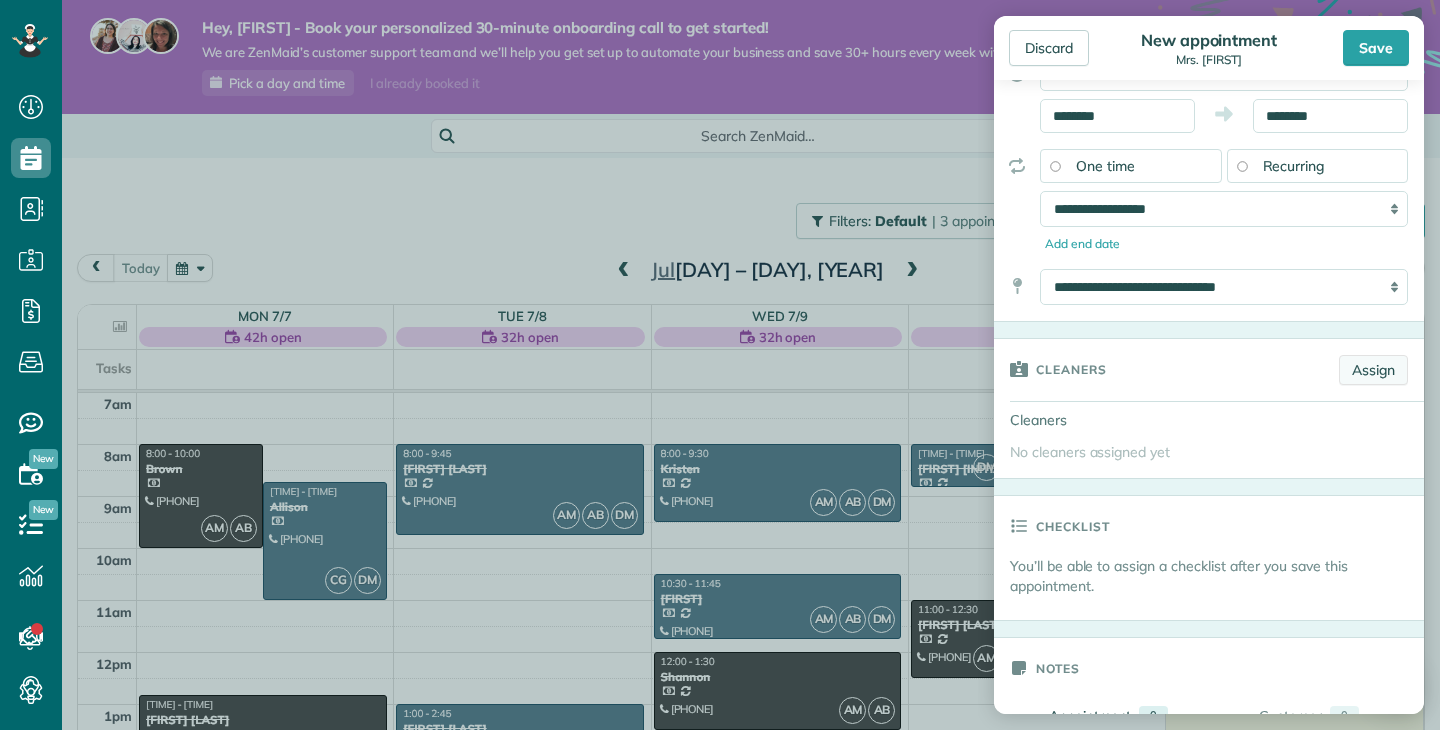 click on "Assign" at bounding box center [1373, 370] 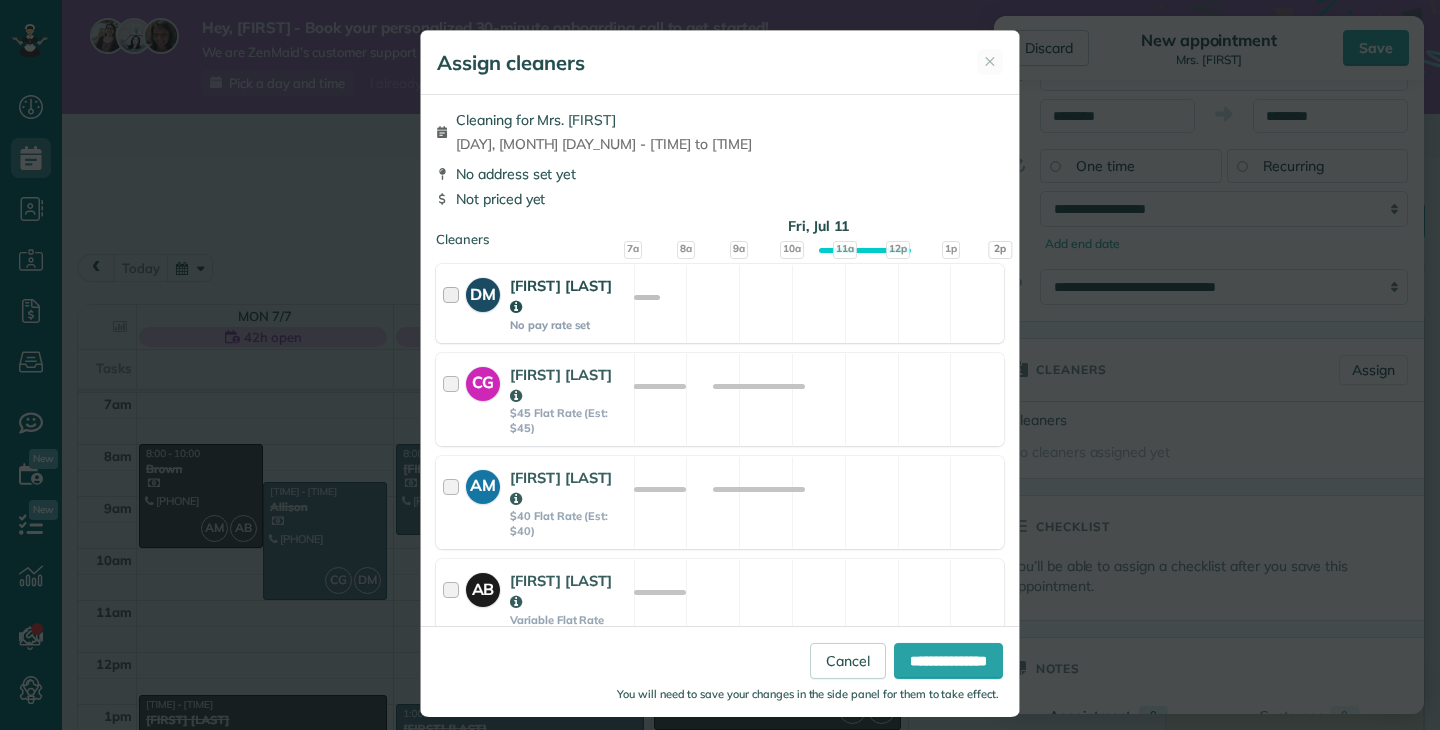 click at bounding box center [454, 303] 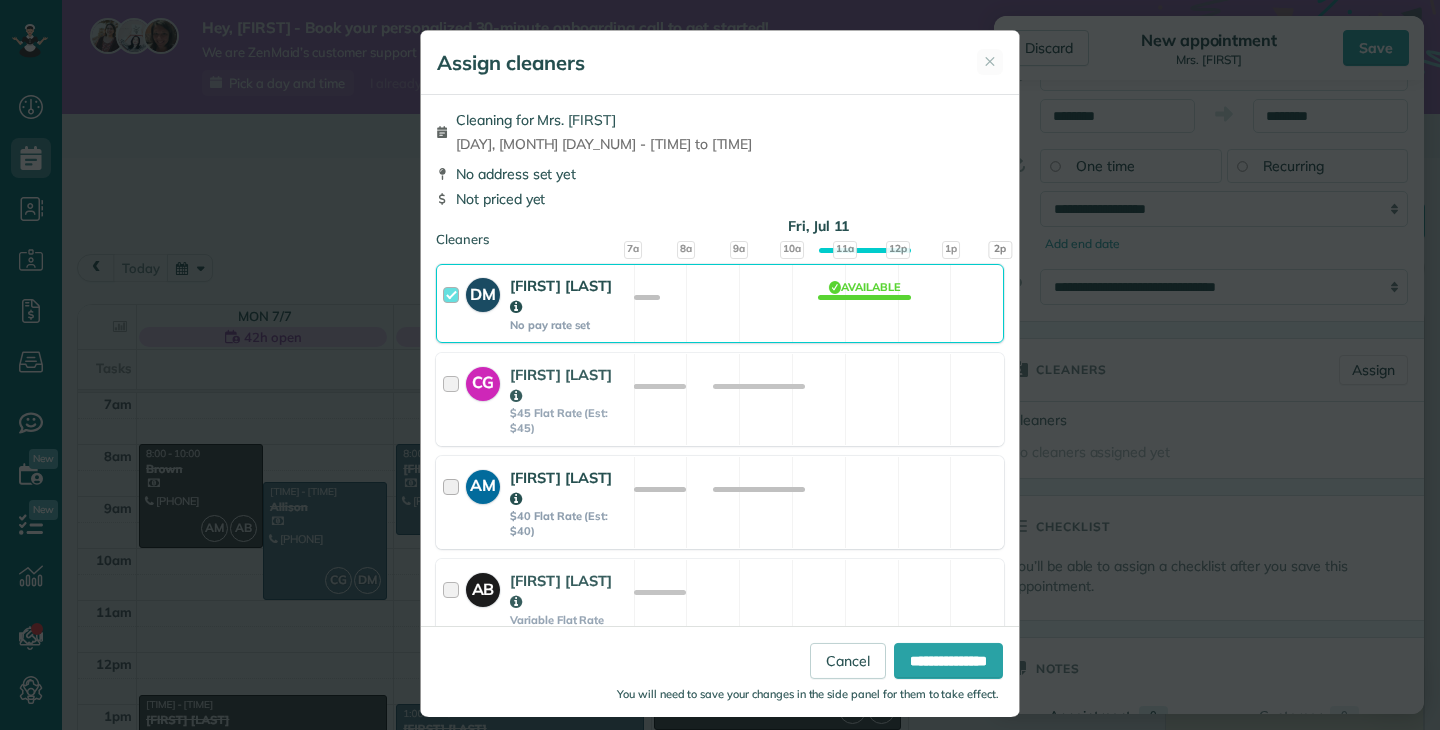 click at bounding box center (454, 502) 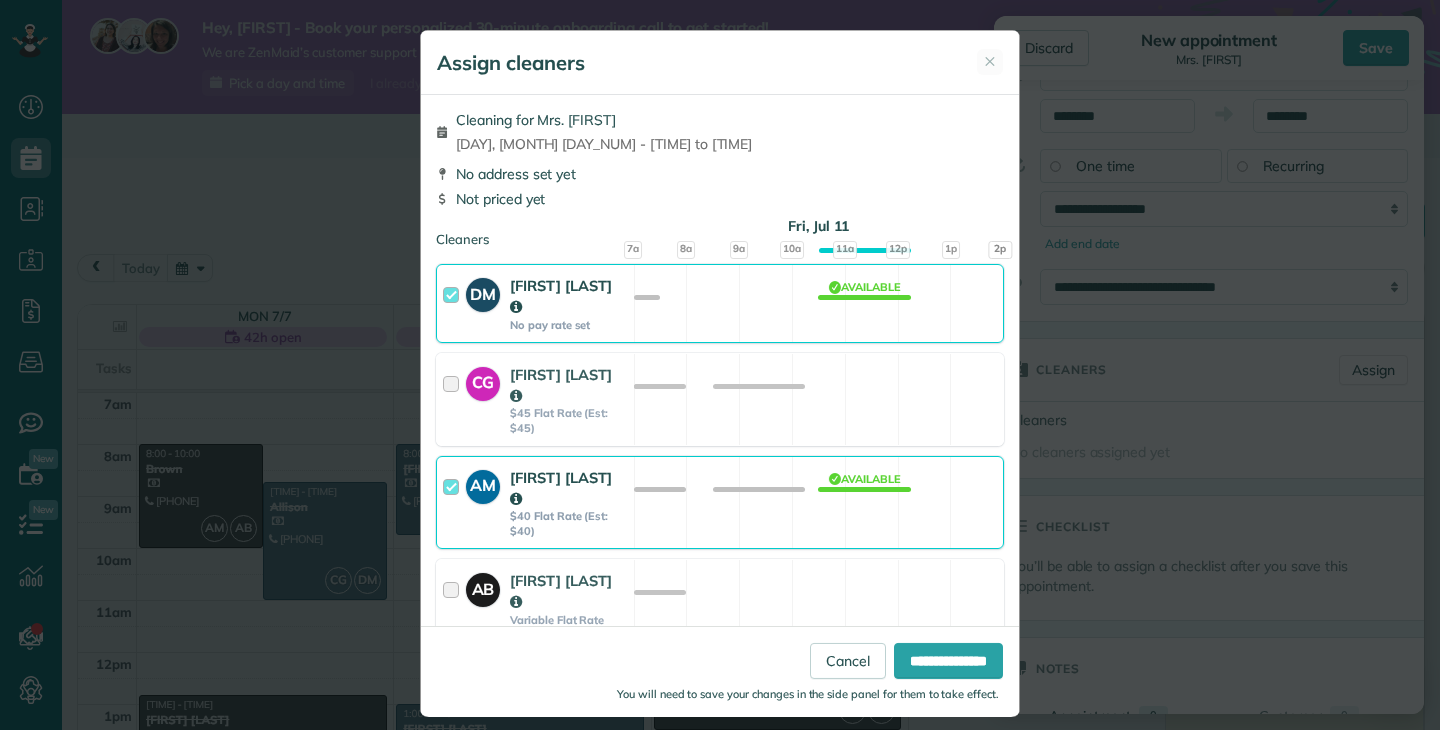 click at bounding box center [454, 502] 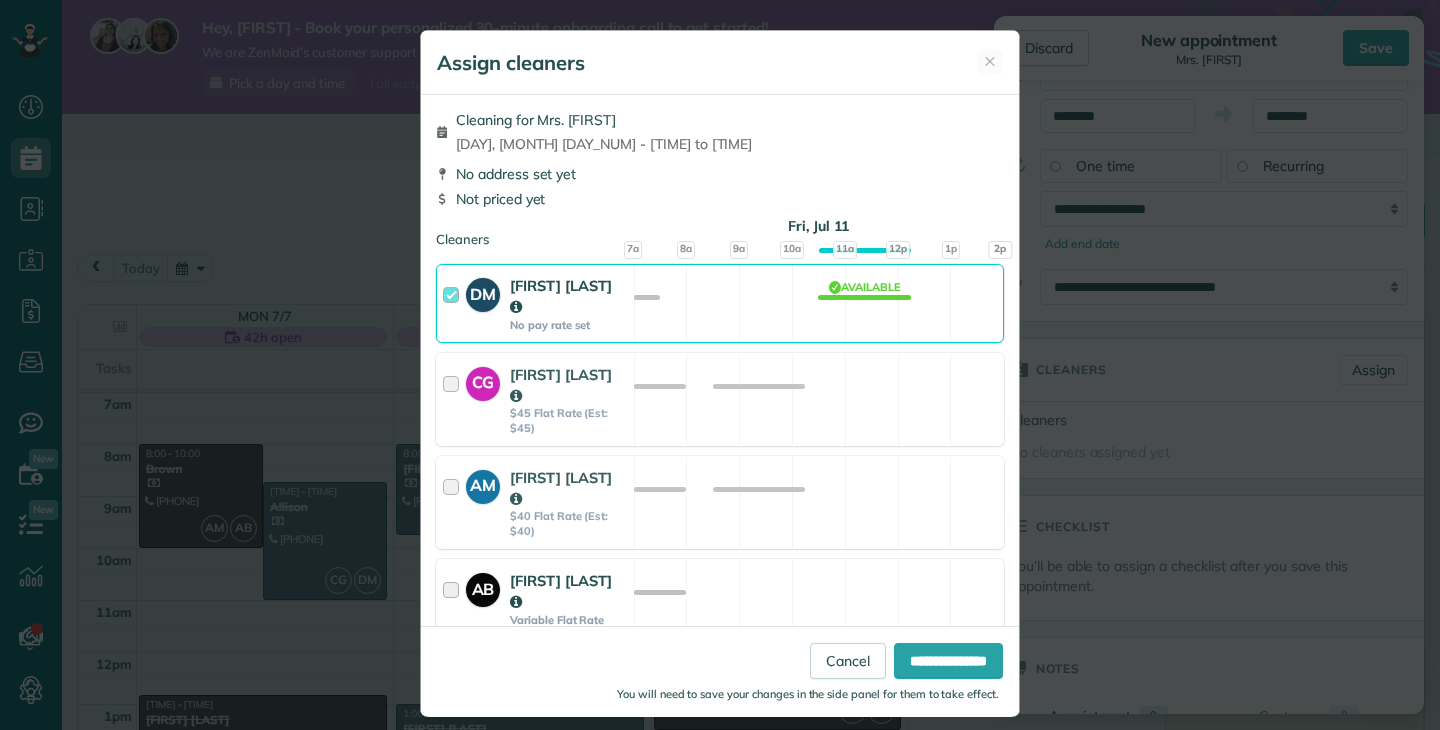 click at bounding box center (454, 598) 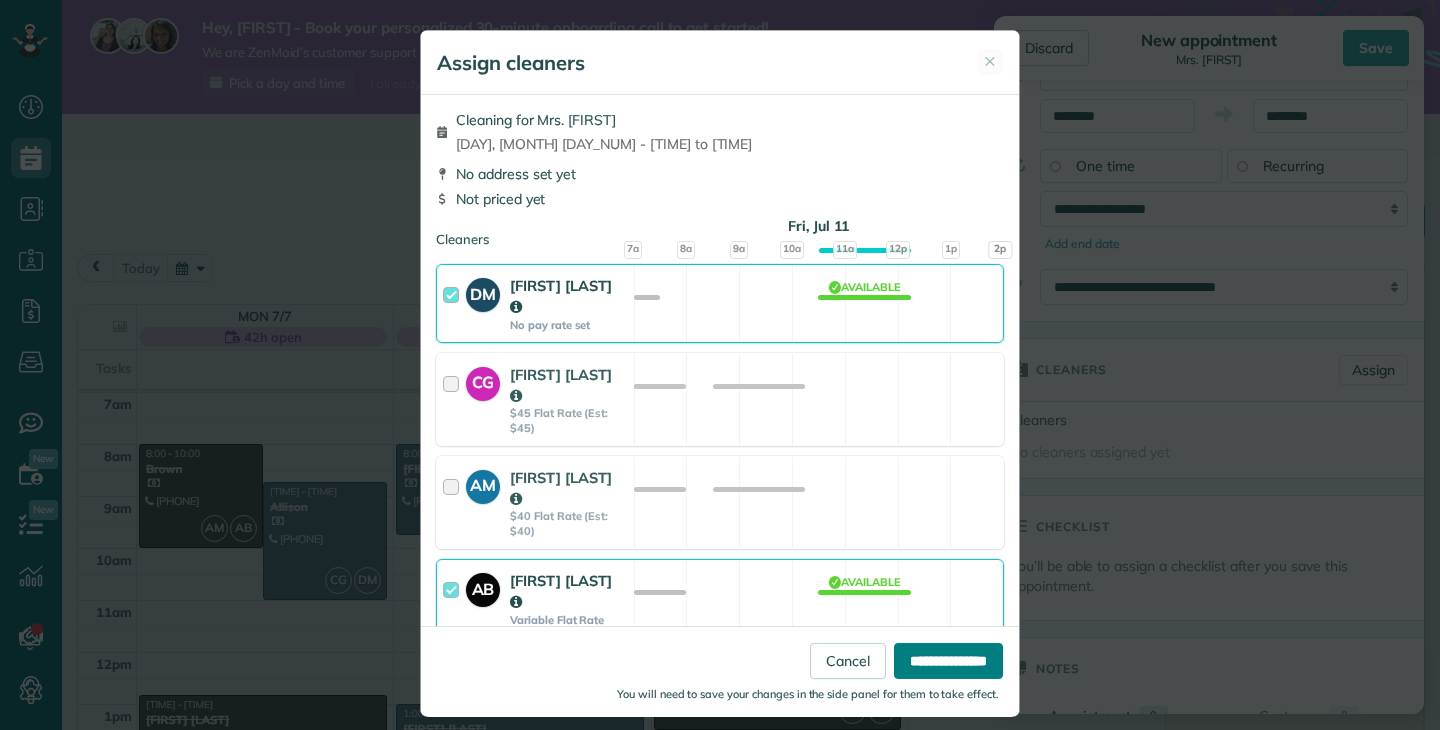 click on "**********" at bounding box center (948, 660) 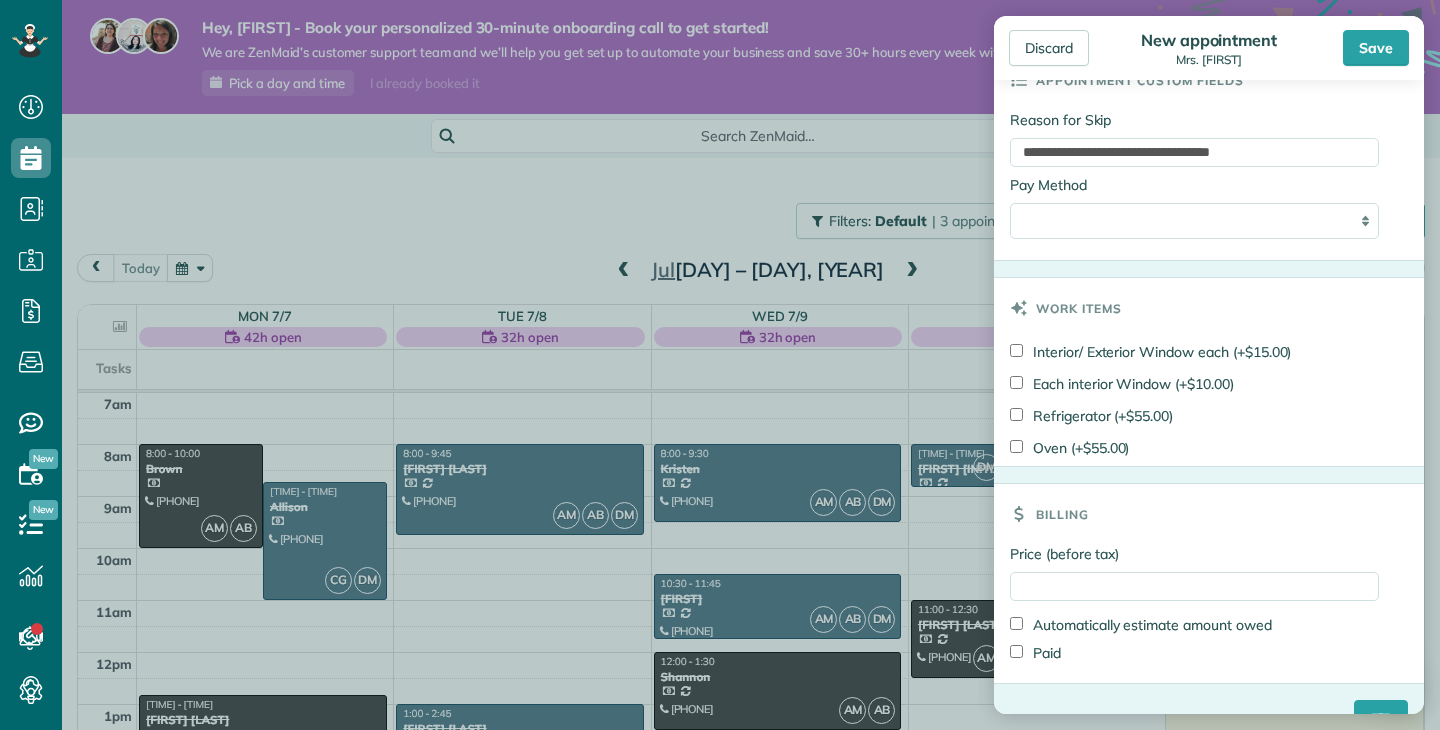 scroll, scrollTop: 1210, scrollLeft: 0, axis: vertical 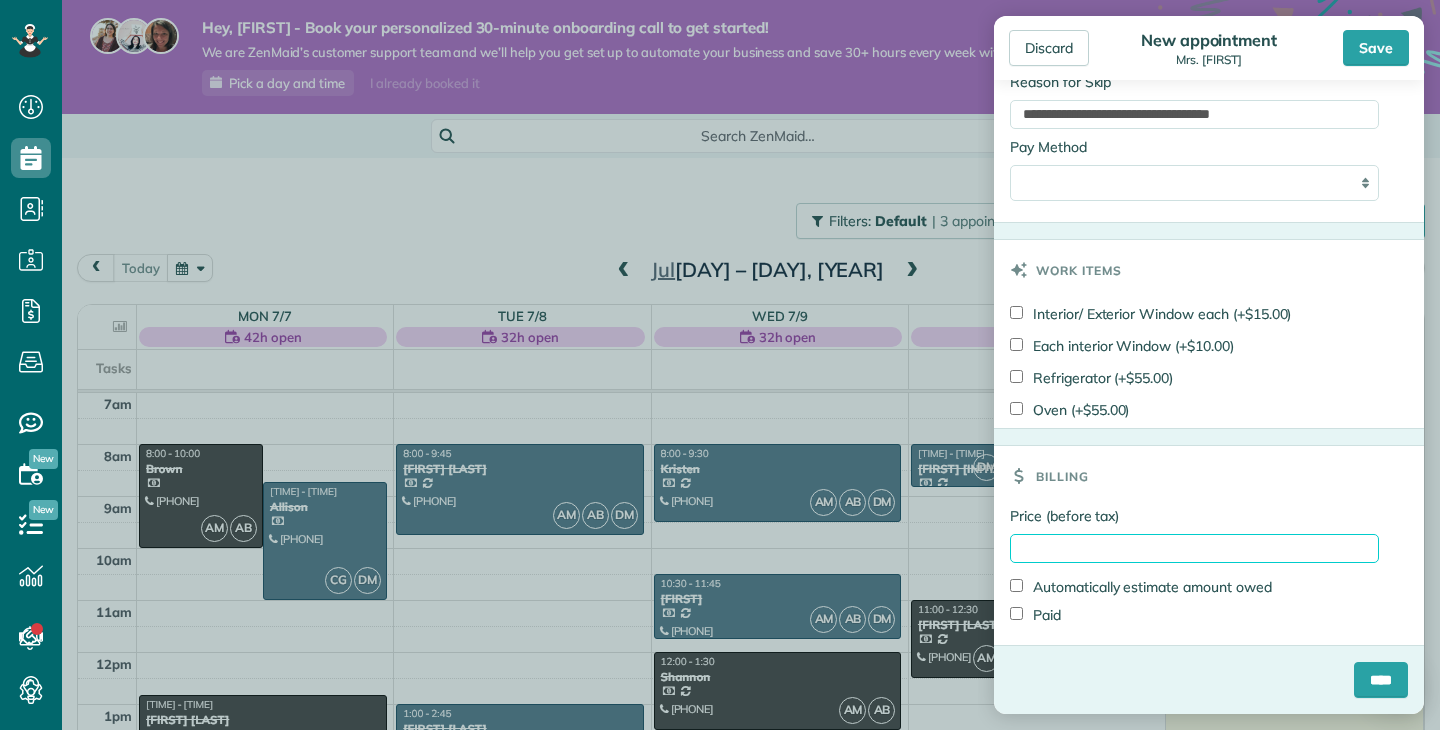 click on "Price (before tax)" at bounding box center (1194, 548) 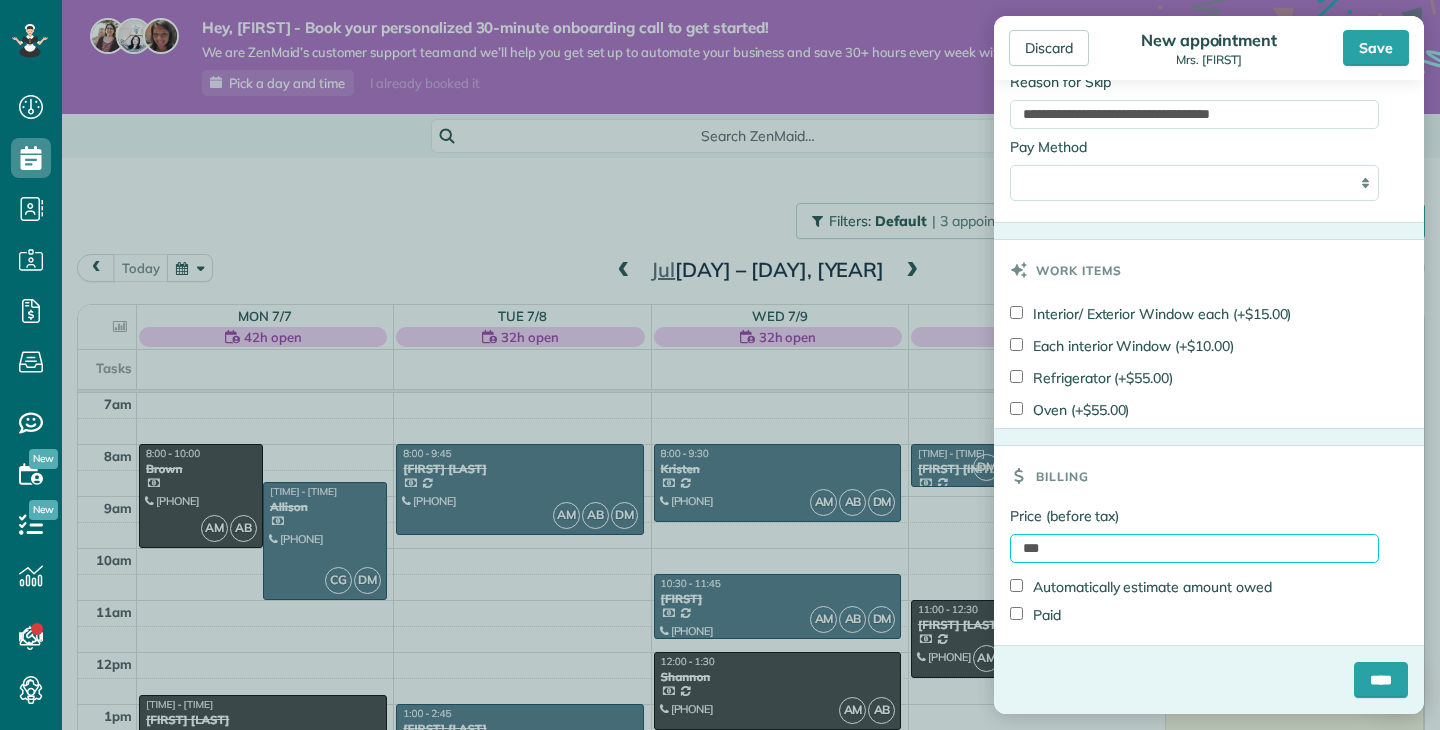 type on "***" 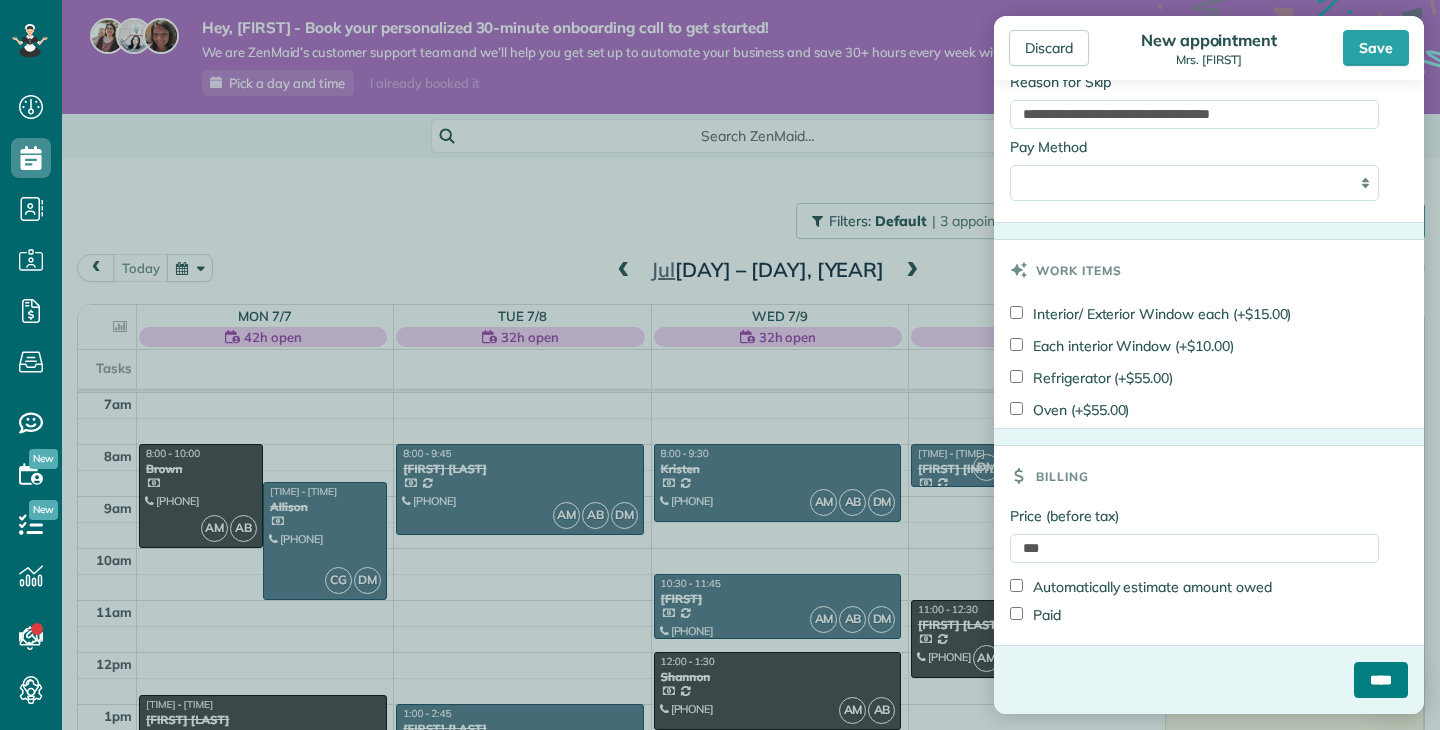 click on "****" at bounding box center [1381, 680] 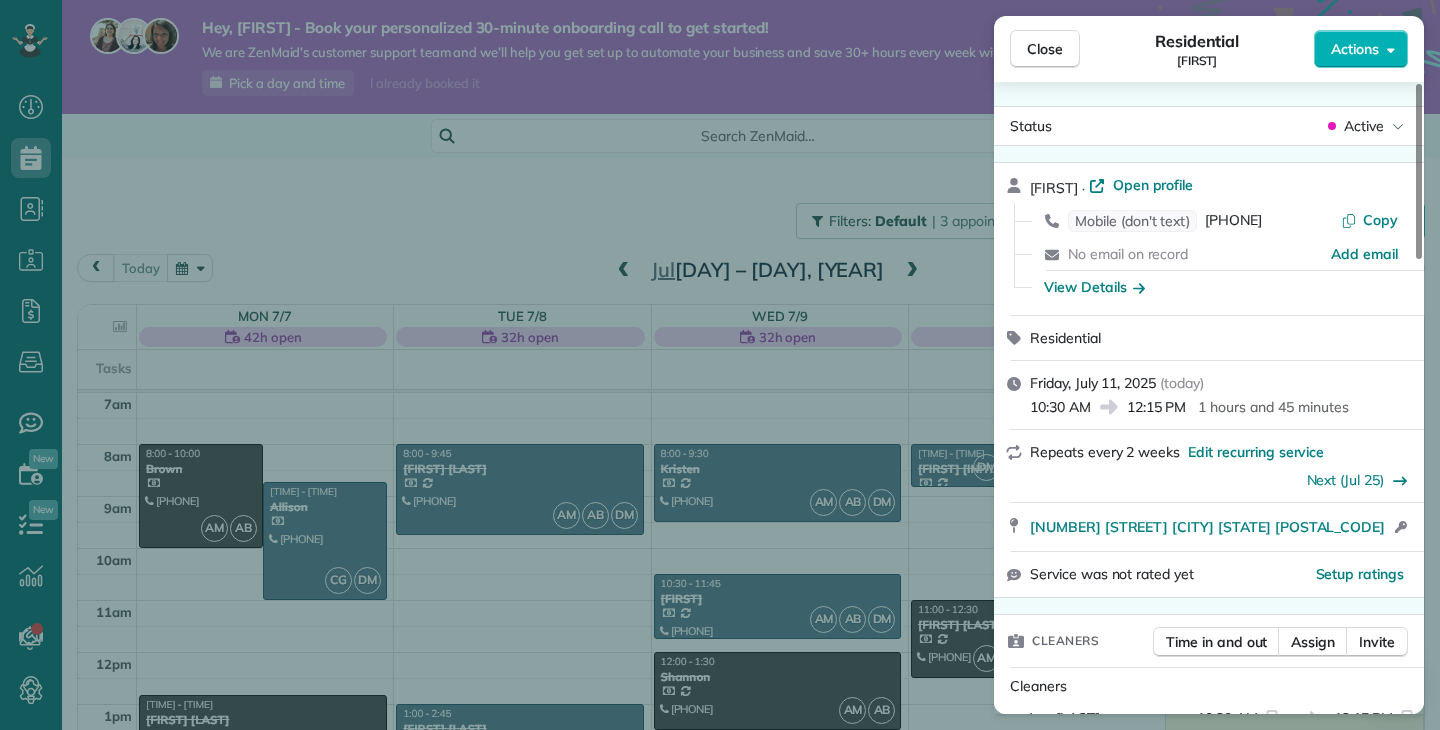 click on "Close Residential NIKETA Actions Status Active NIKETA · Open profile Mobile (don't text) (919) 390-5875 Copy No email on record Add email View Details Residential Friday, July 11, 2025 ( today ) 10:30 AM 12:15 PM 1 hours and 45 minutes Repeats every 2 weeks Edit recurring service Next (Jul 25) 1037 Egret Lane Suffolk VA 23434 Open access information Service was not rated yet Setup ratings Cleaners Time in and out Assign Invite Cleaners Ana   Brito 10:30 AM 12:15 PM Dayana   Marinho 10:30 AM 12:15 PM Checklist Try Now Keep this appointment up to your standards. Stay on top of every detail, keep your cleaners organised, and your client happy. Assign a checklist Watch a 5 min demo Billing Billing actions Price $160.00 Overcharge $0.00 Discount $0.00 Coupon discount - Primary tax - Secondary tax - Total appointment price $160.00 Tips collected New feature! $0.00 Unpaid Mark as paid Total including tip $160.00 Get paid online in no-time! Send an invoice and reward your cleaners with tips Appointment custom fields" at bounding box center [720, 365] 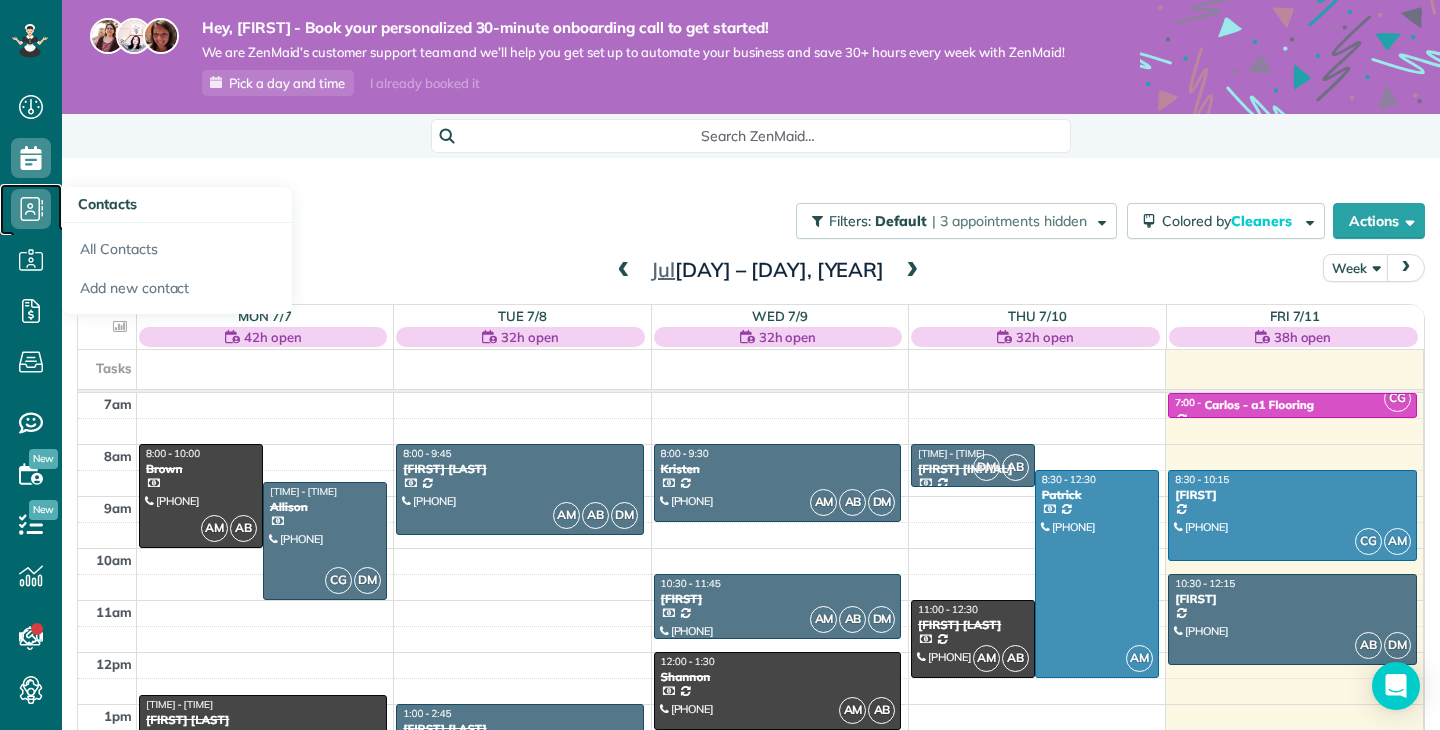 click 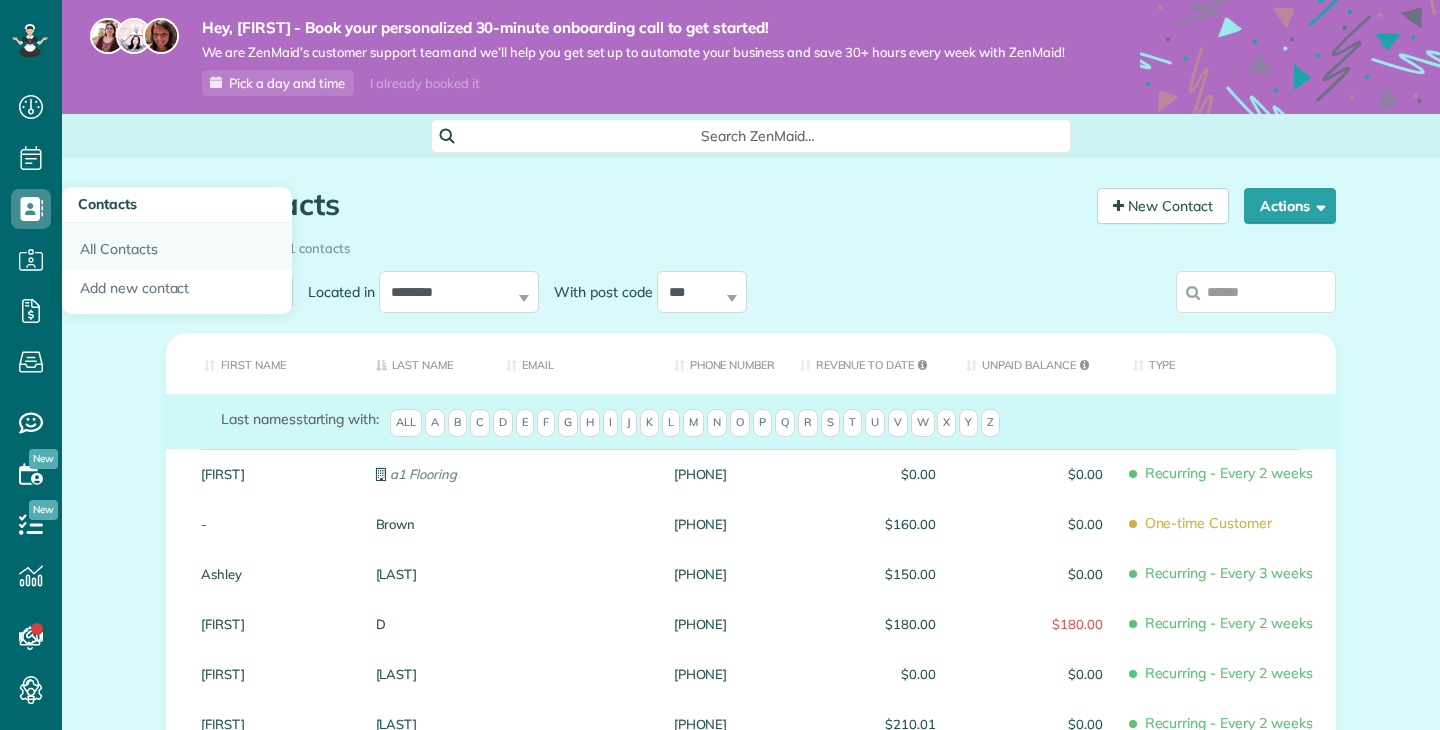scroll, scrollTop: 0, scrollLeft: 0, axis: both 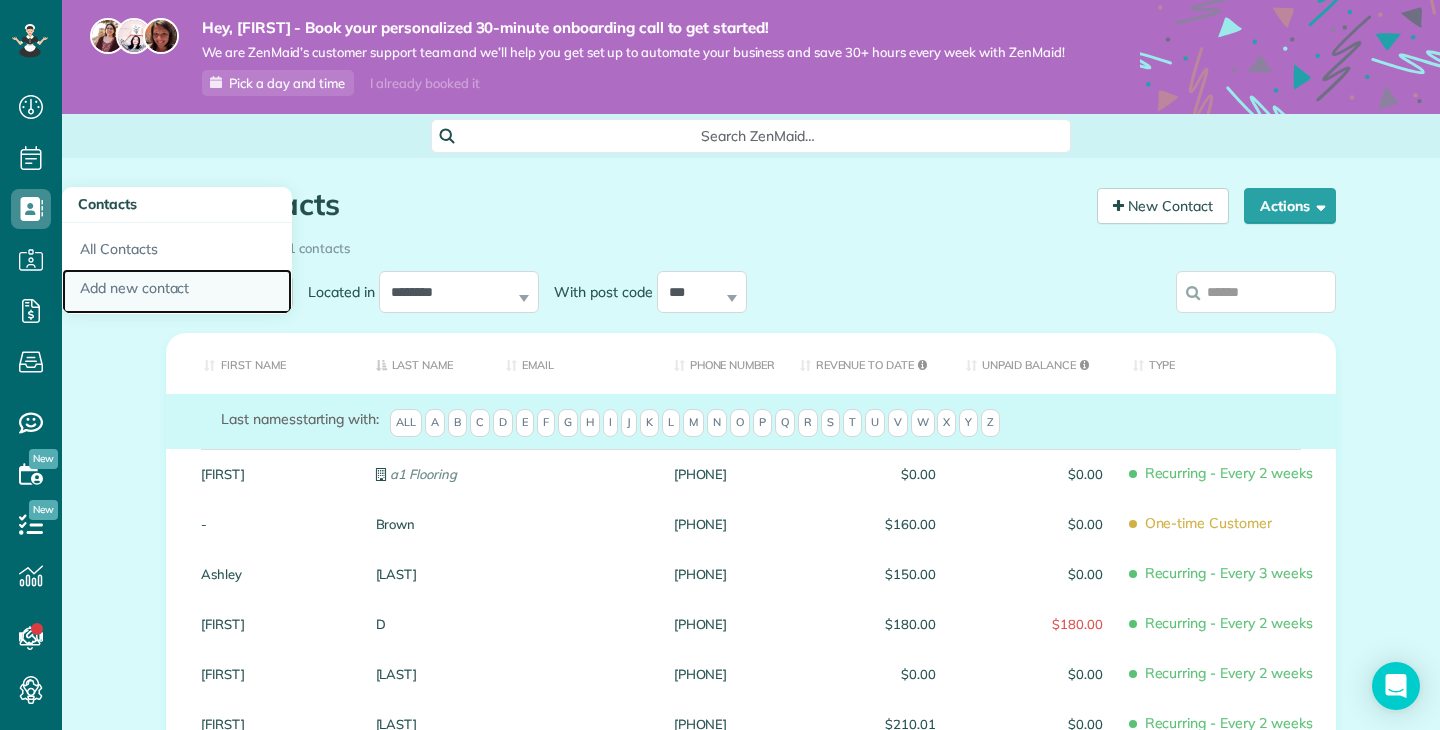click on "Add new contact" at bounding box center [177, 292] 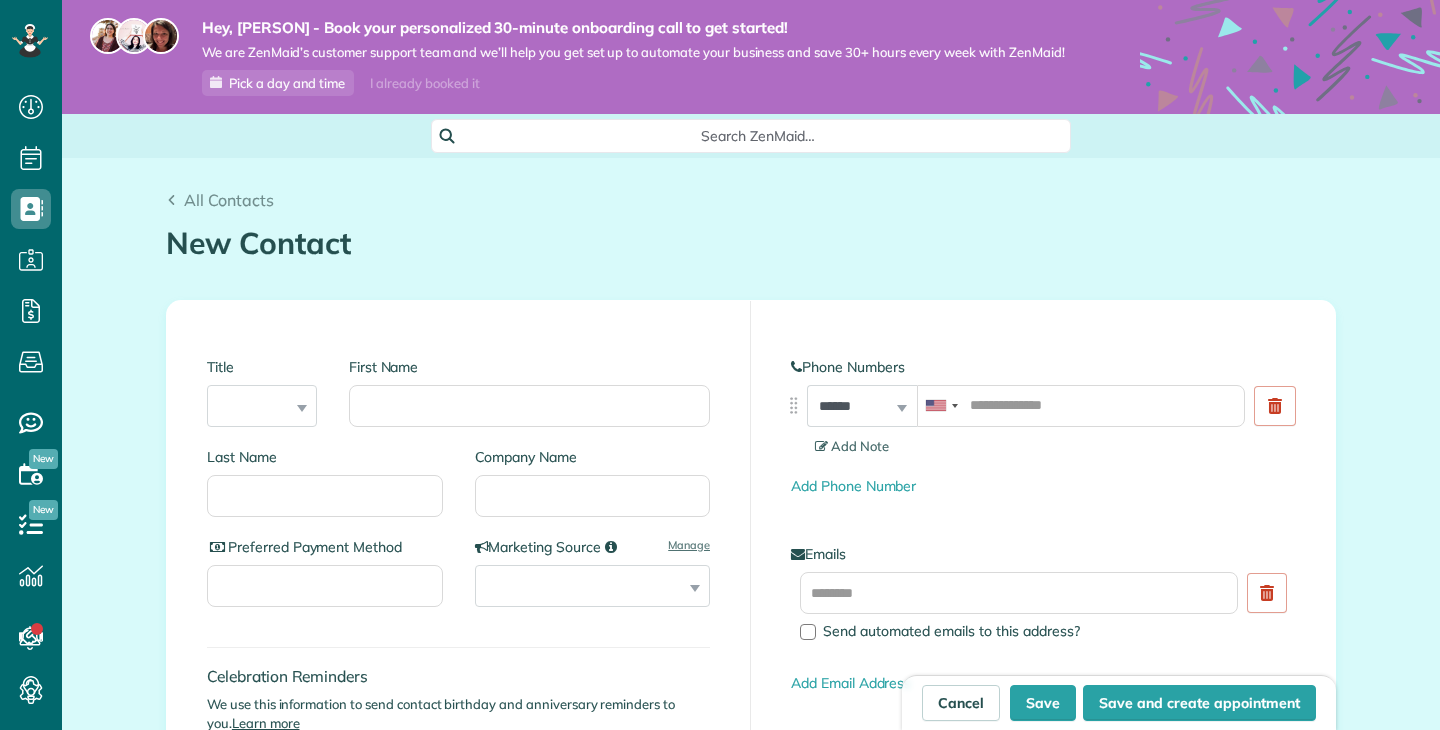 scroll, scrollTop: 0, scrollLeft: 0, axis: both 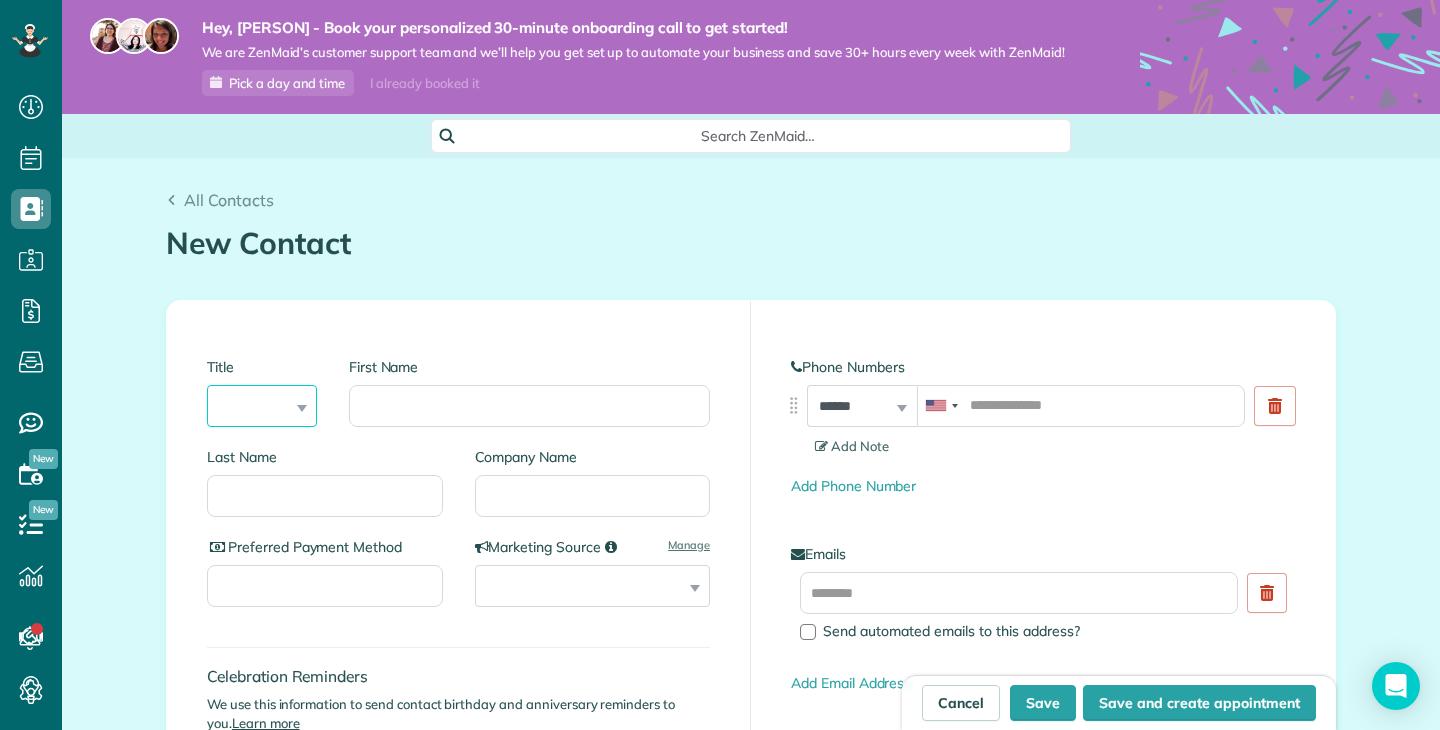 click on "***
****
***
***" at bounding box center [262, 406] 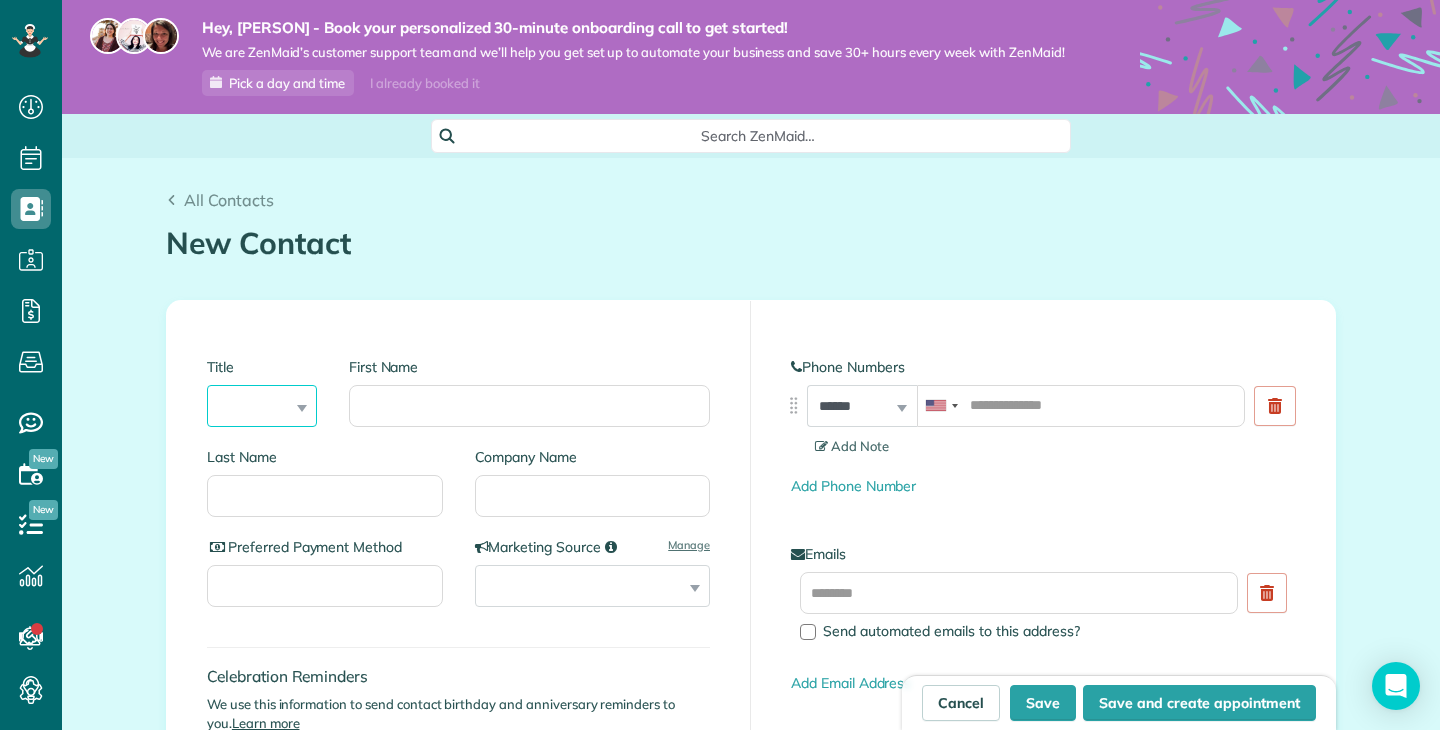 select on "****" 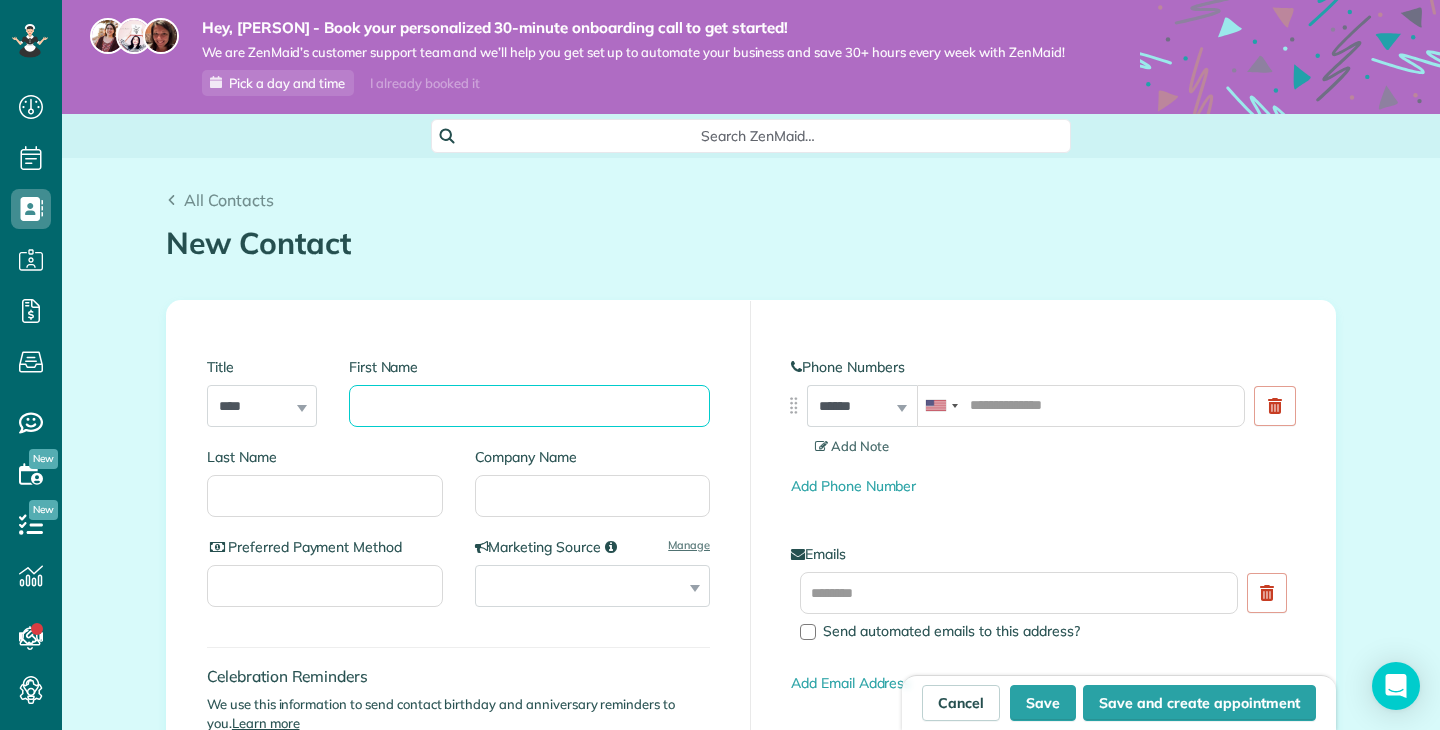 click on "First Name" at bounding box center [529, 406] 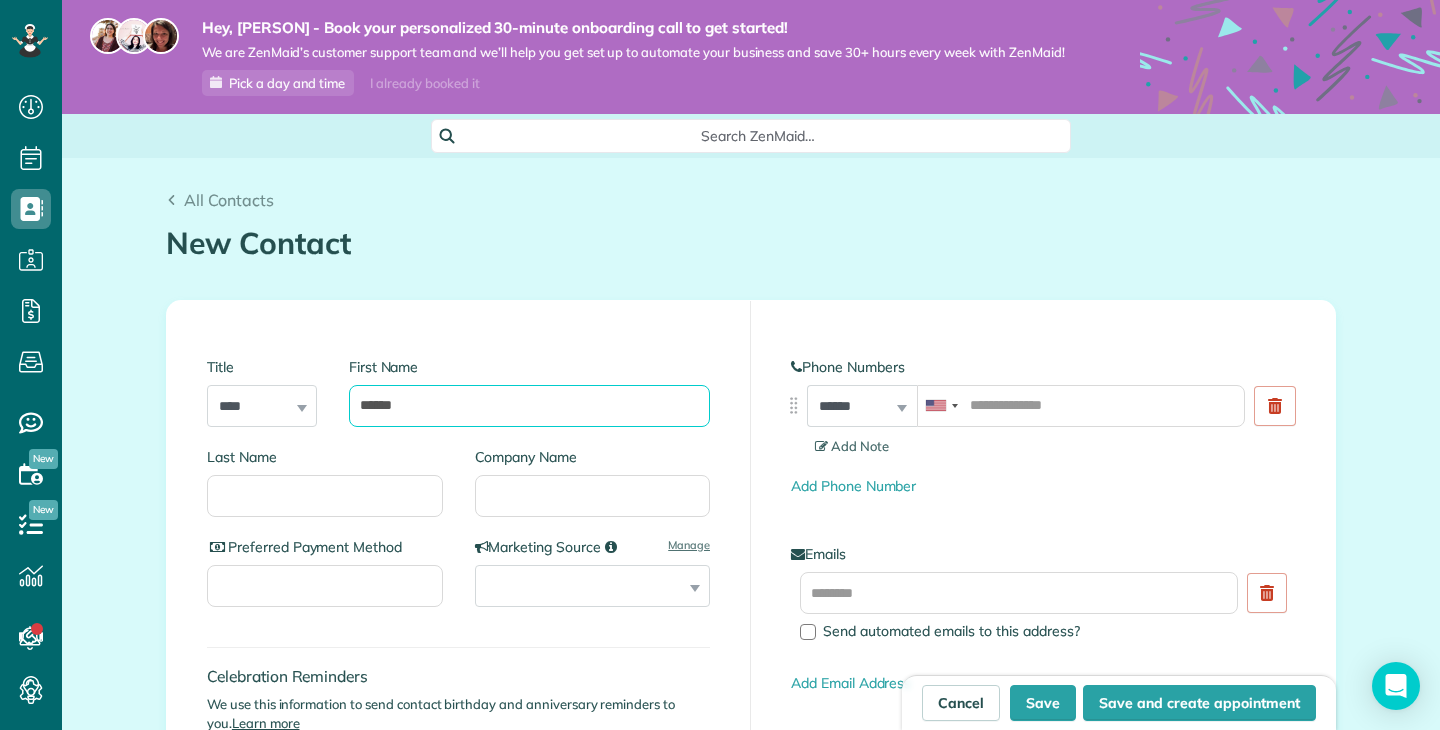 click on "******" at bounding box center (529, 406) 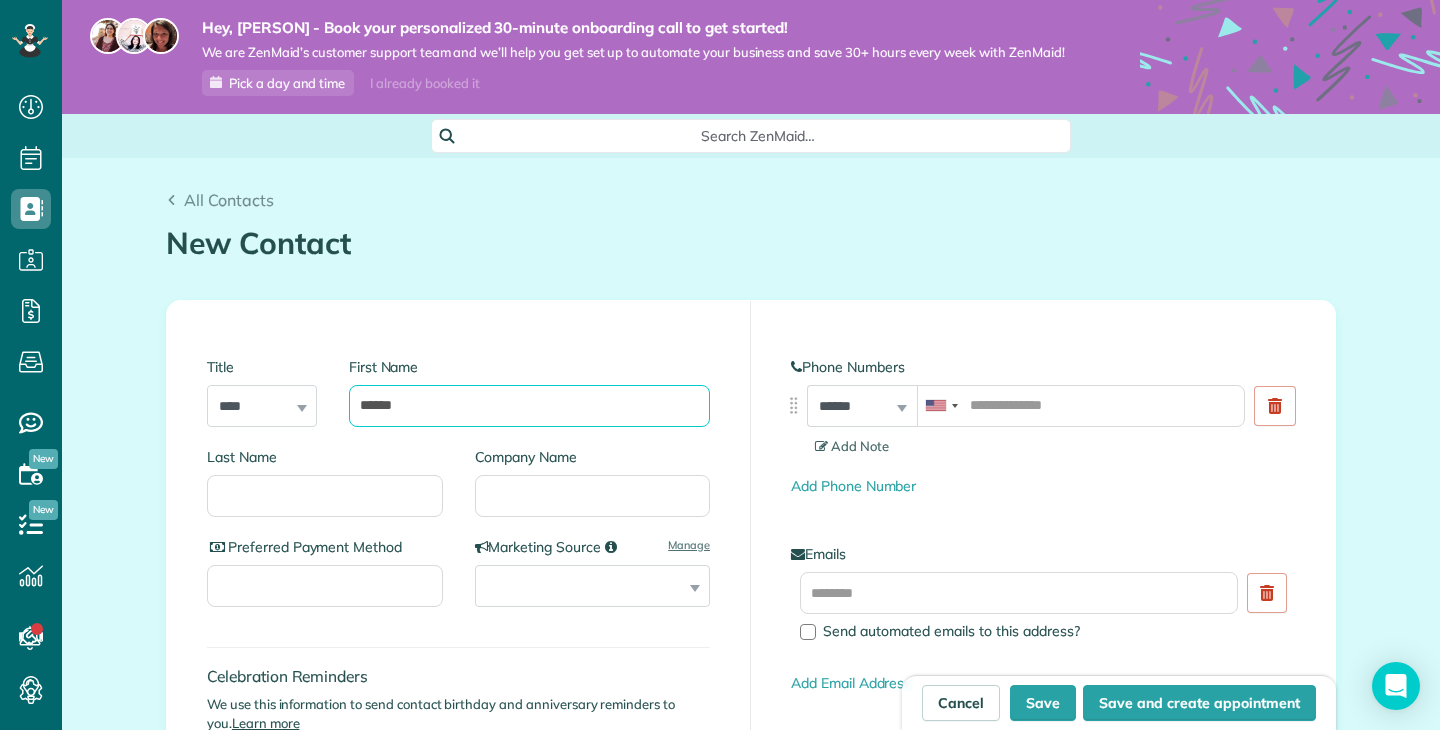 type on "******" 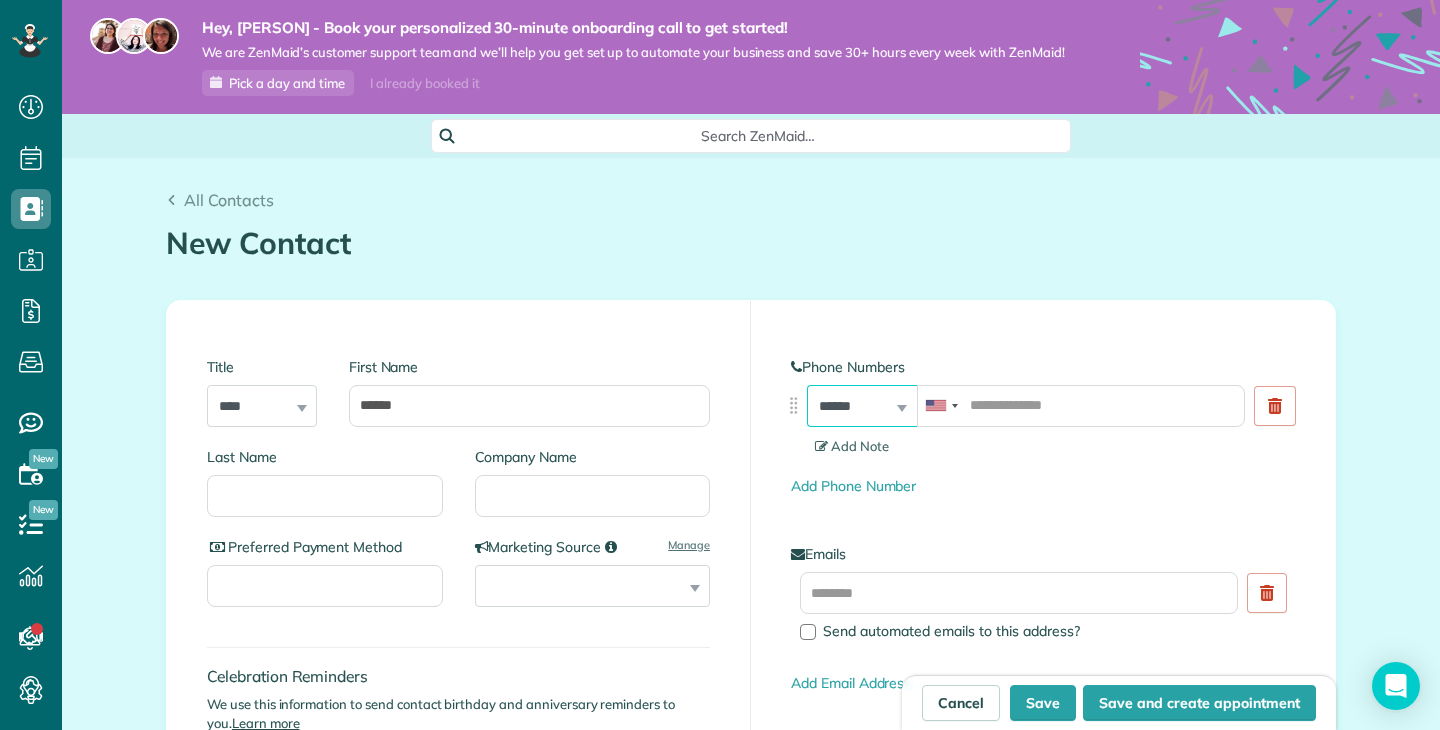 click on "**********" at bounding box center (862, 406) 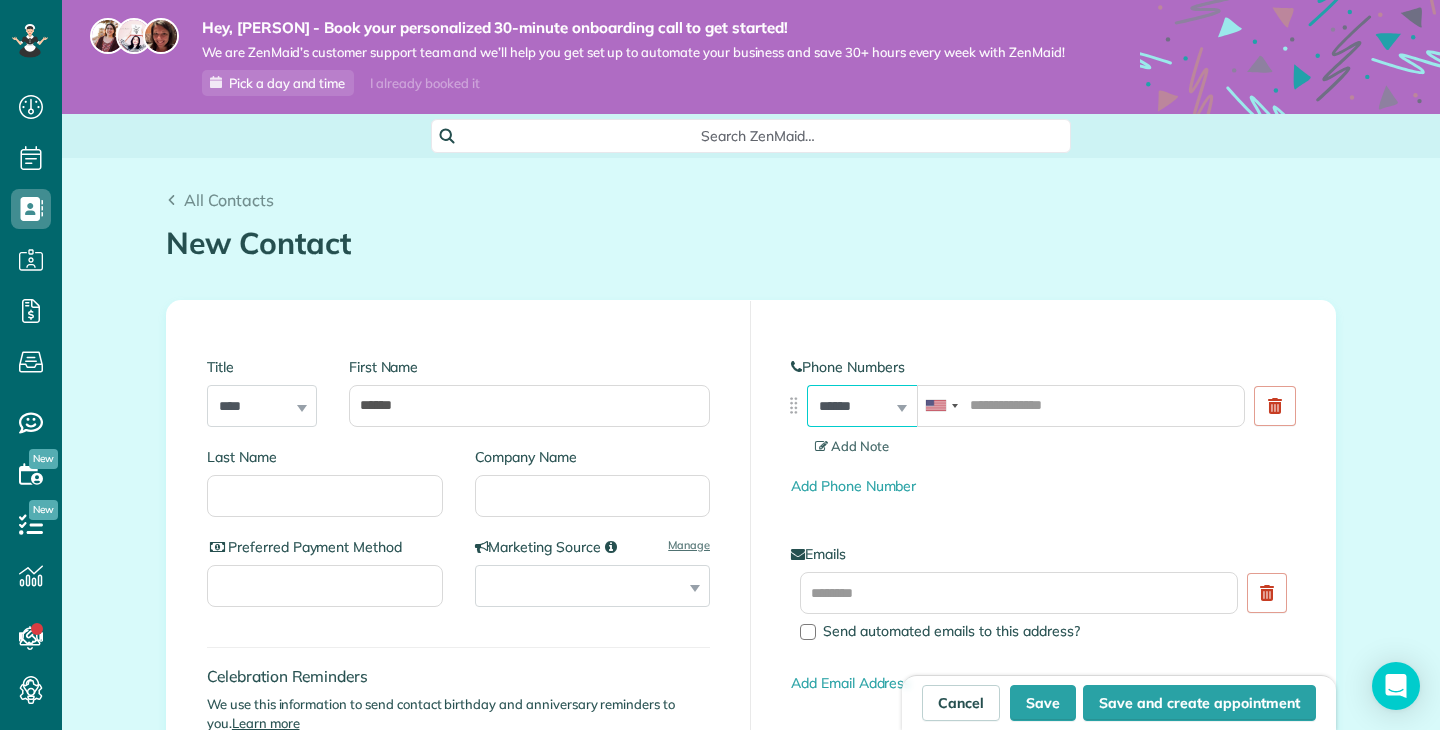 select on "**********" 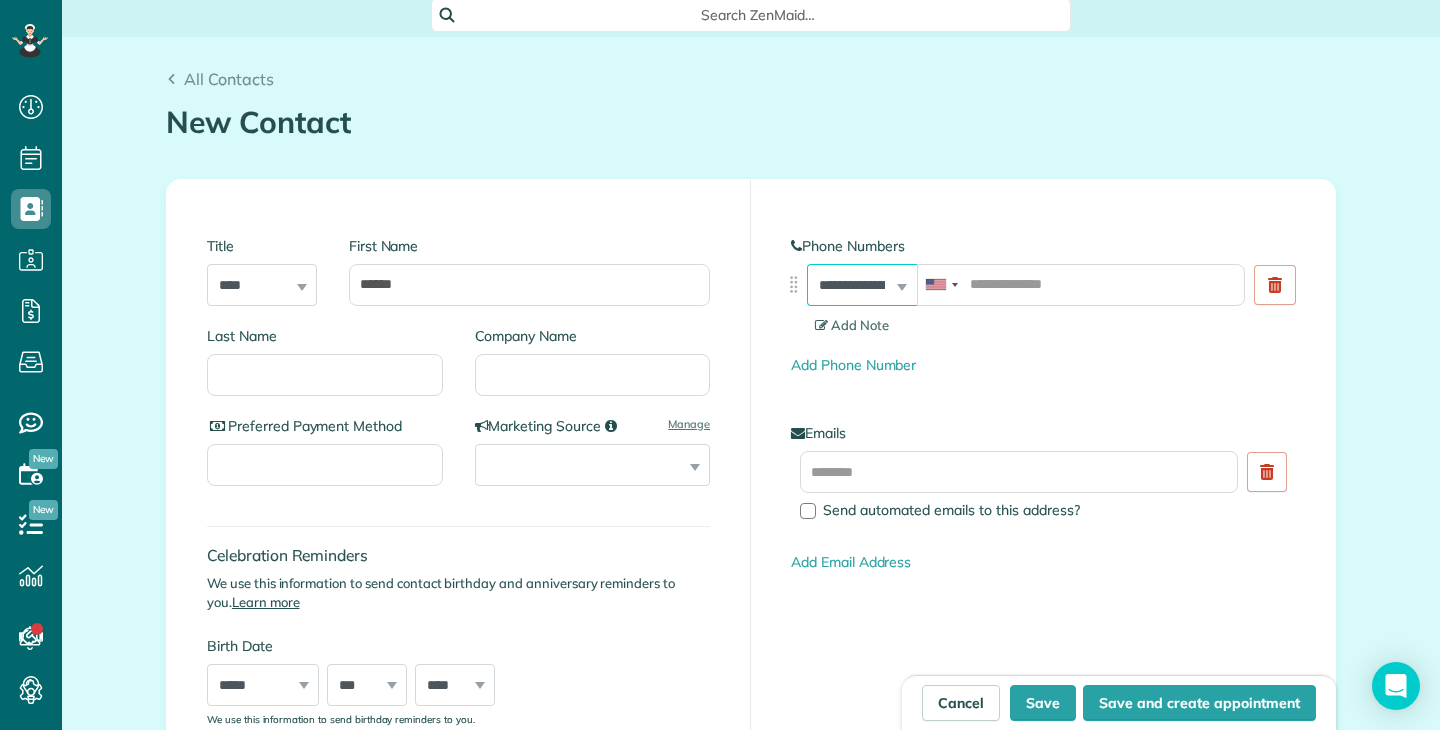 scroll, scrollTop: 194, scrollLeft: 0, axis: vertical 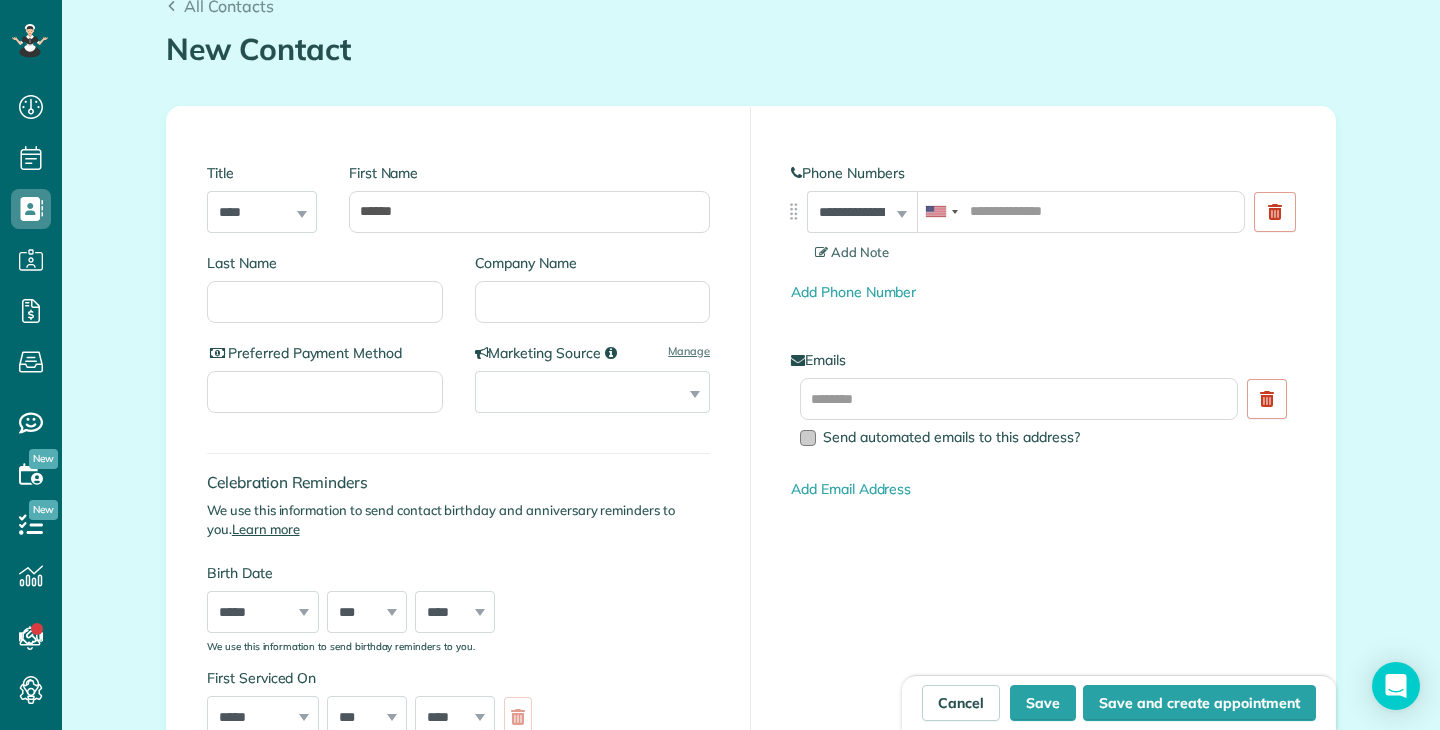 click at bounding box center (808, 438) 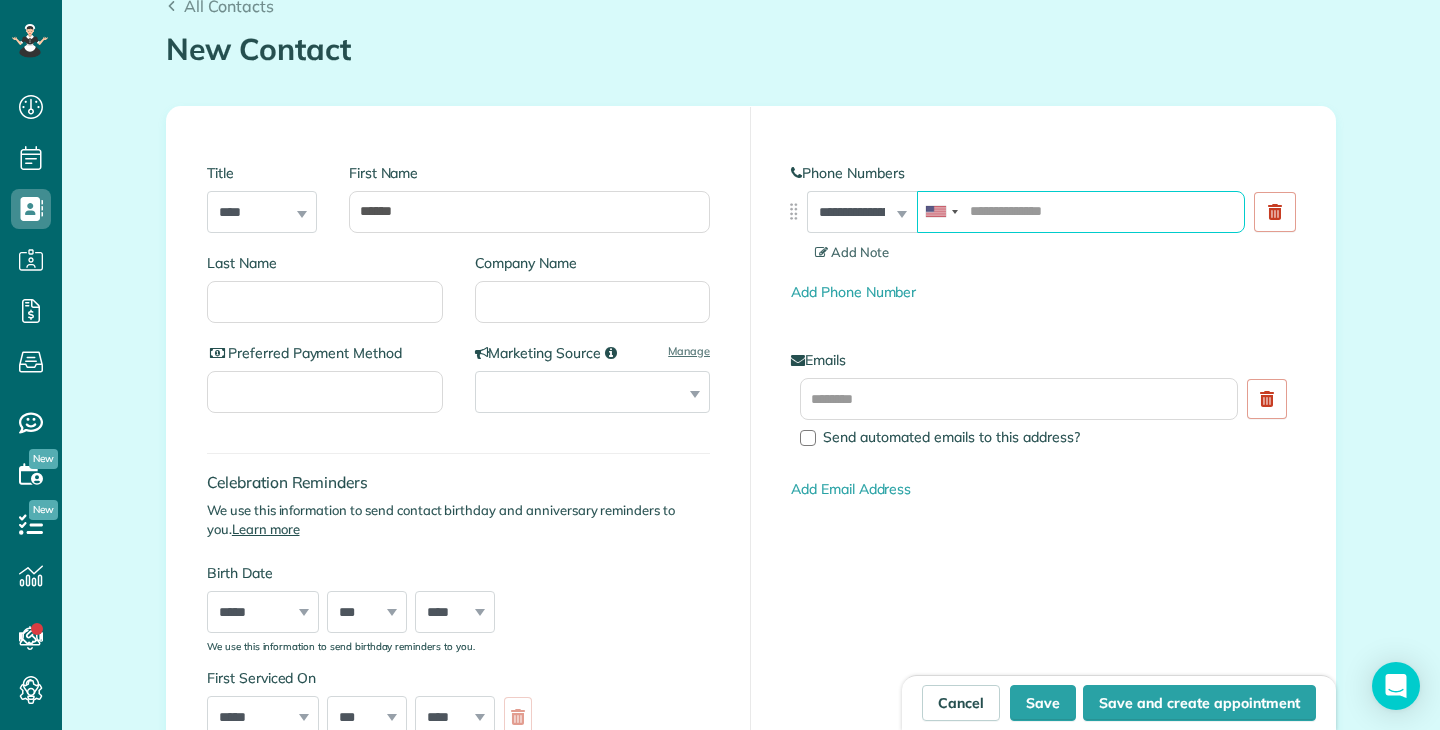 click at bounding box center (1081, 212) 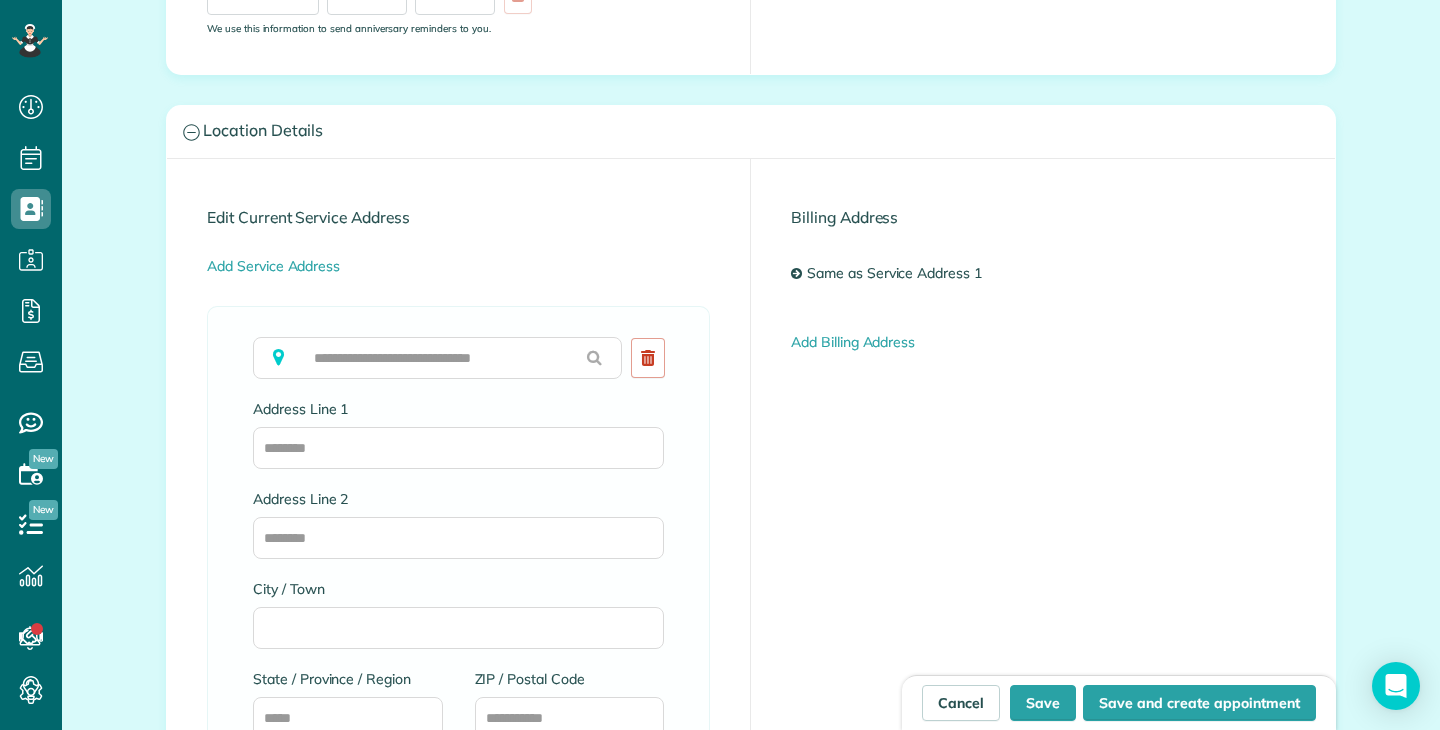 scroll, scrollTop: 949, scrollLeft: 0, axis: vertical 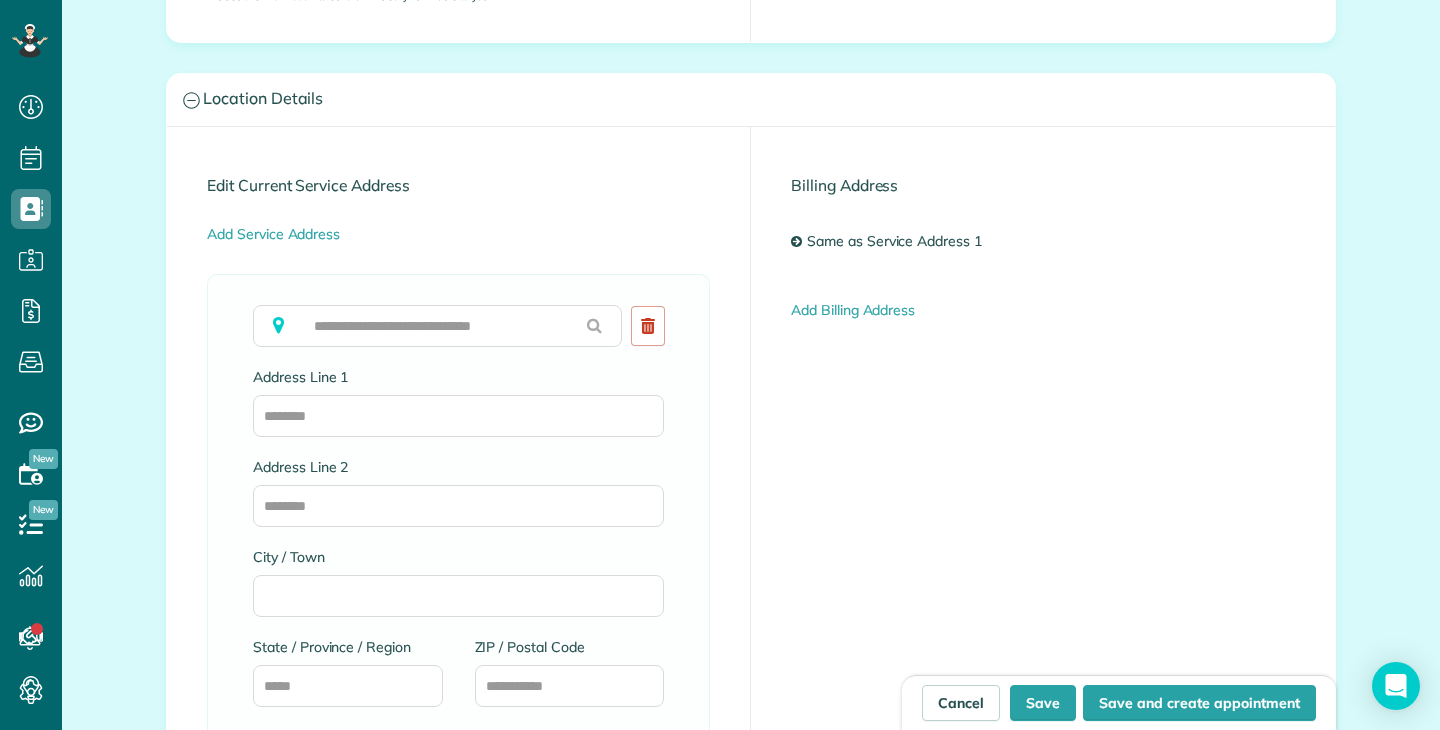 type on "**********" 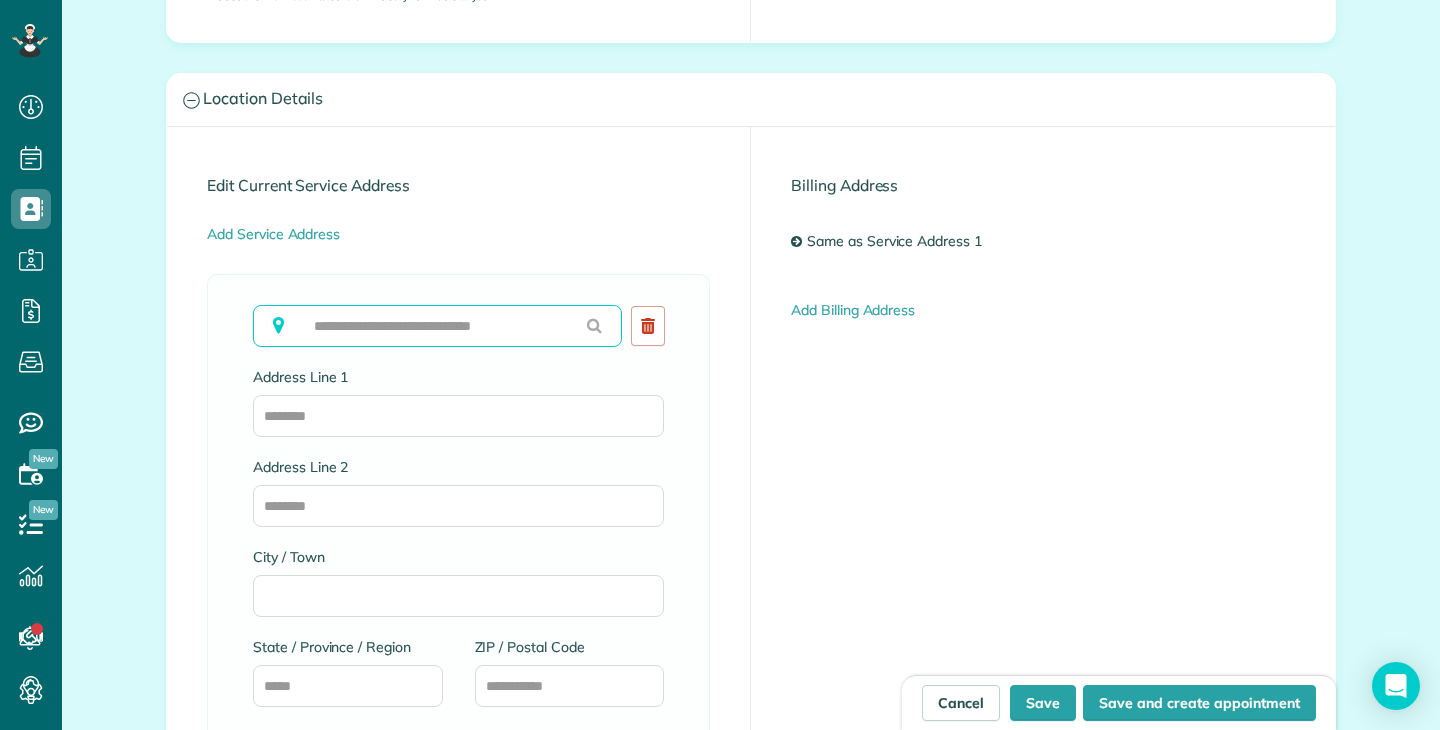 click at bounding box center (437, 326) 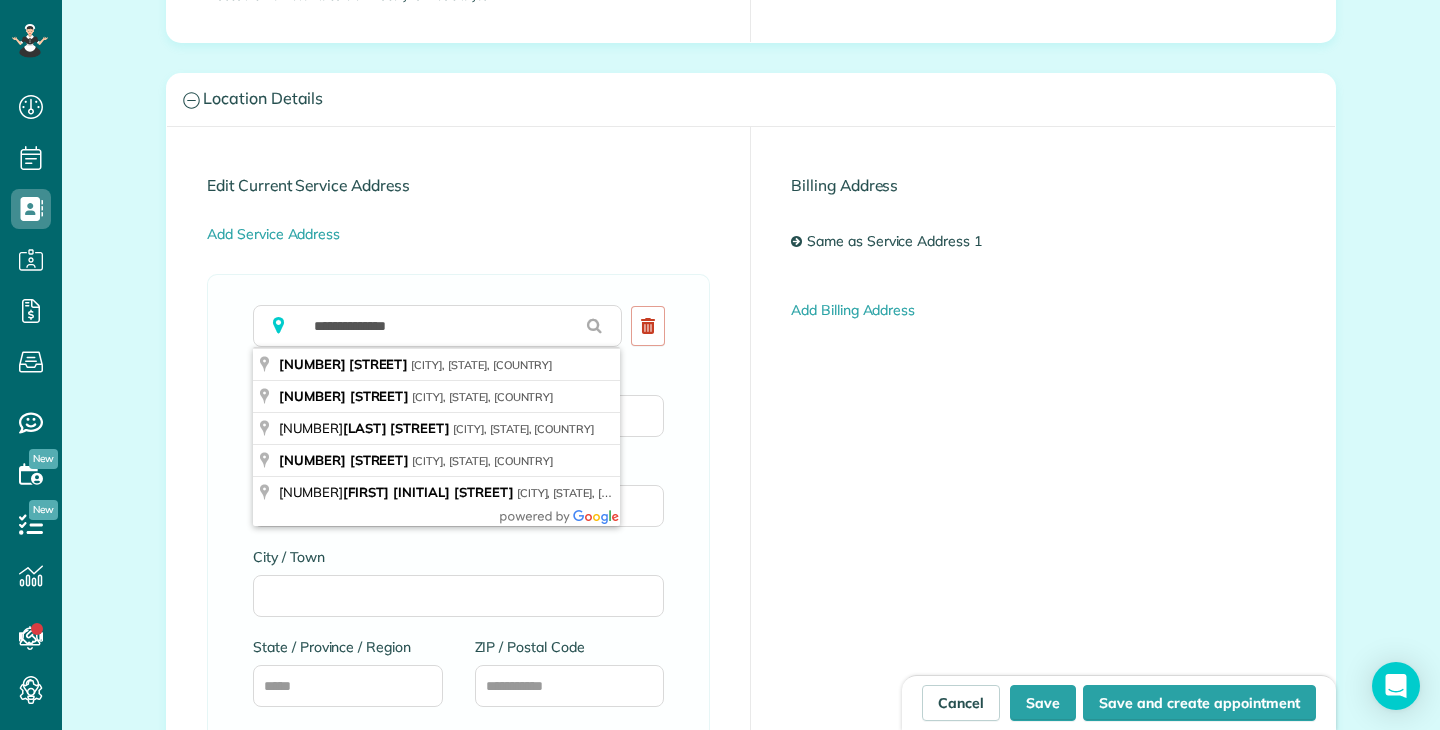 type on "**********" 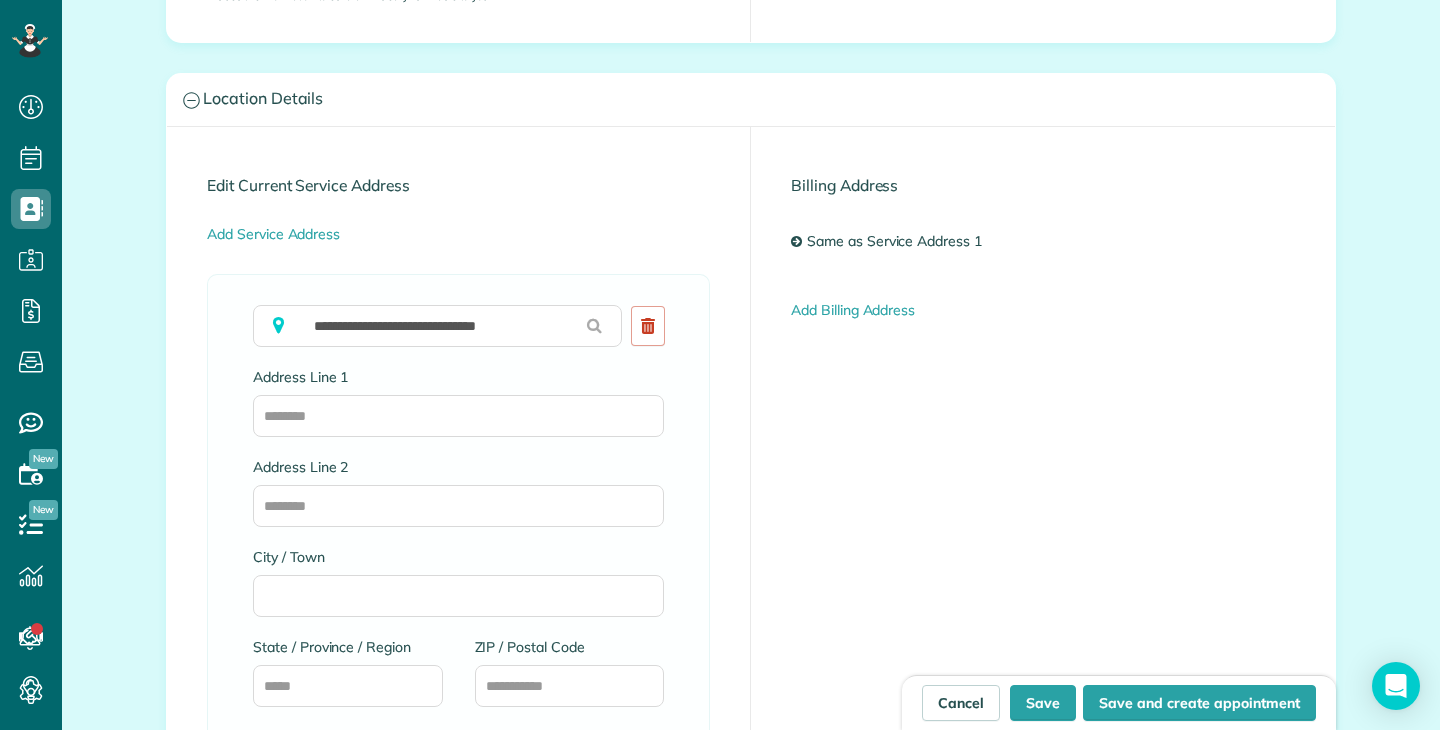 type on "**********" 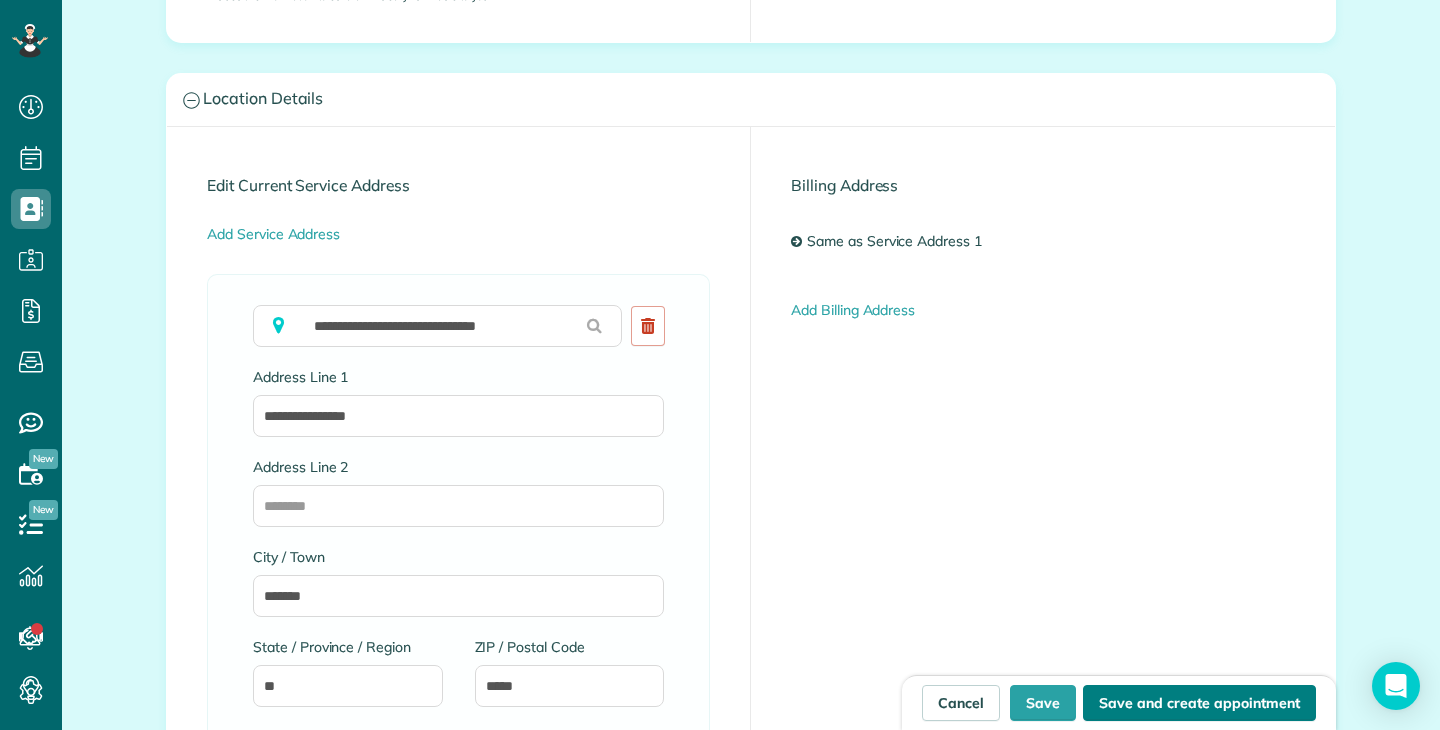 click on "Save and create appointment" at bounding box center [1199, 703] 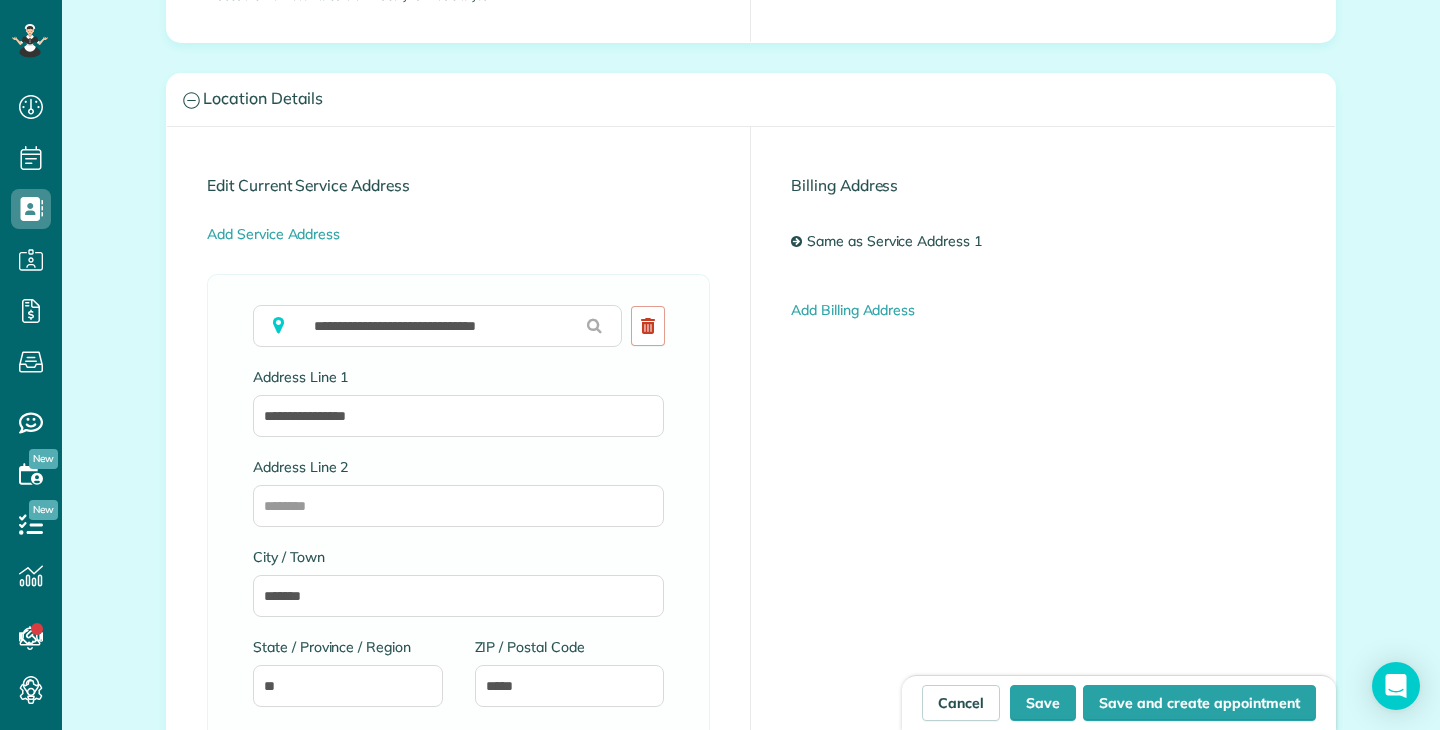 type on "**********" 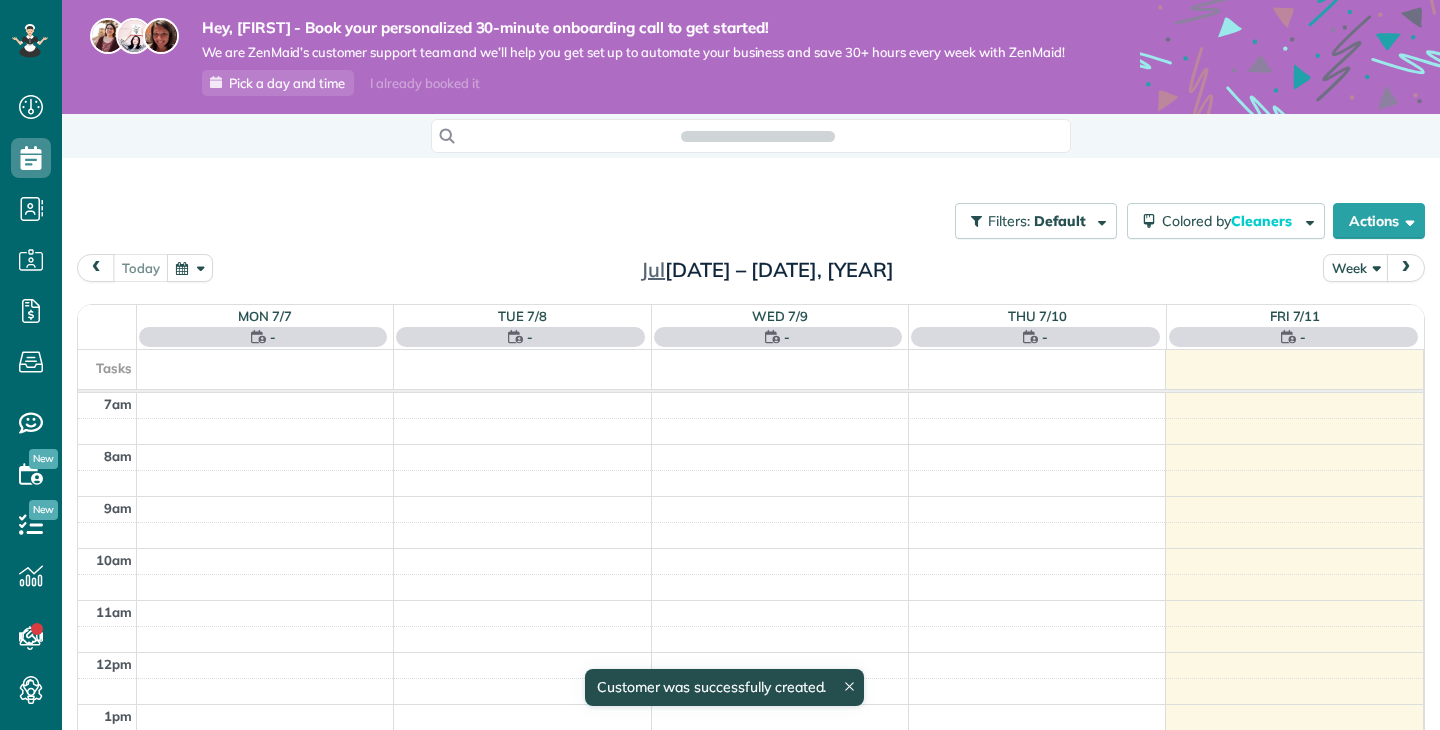 scroll, scrollTop: 0, scrollLeft: 0, axis: both 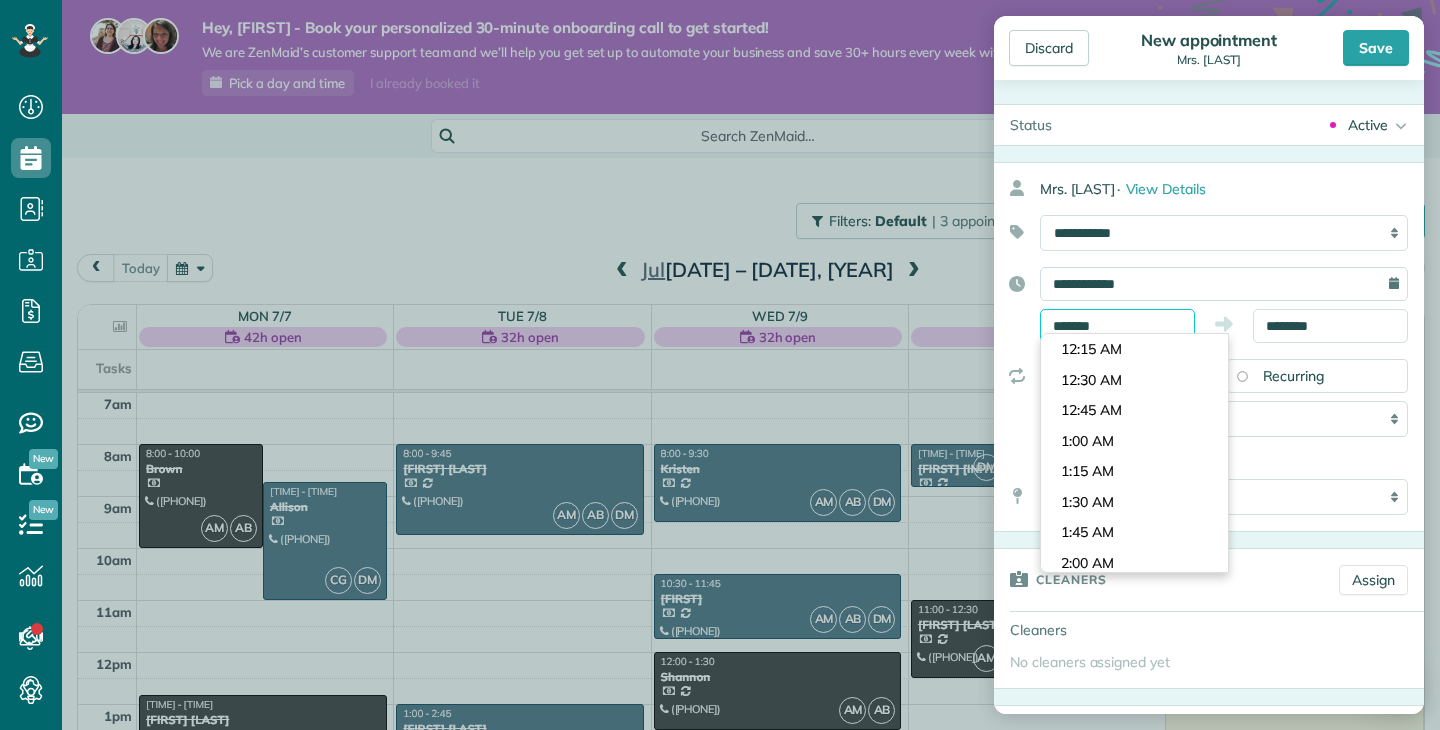 click on "Dashboard
Scheduling
Calendar View
List View
Dispatch View - Weekly scheduling (Beta)" at bounding box center [720, 365] 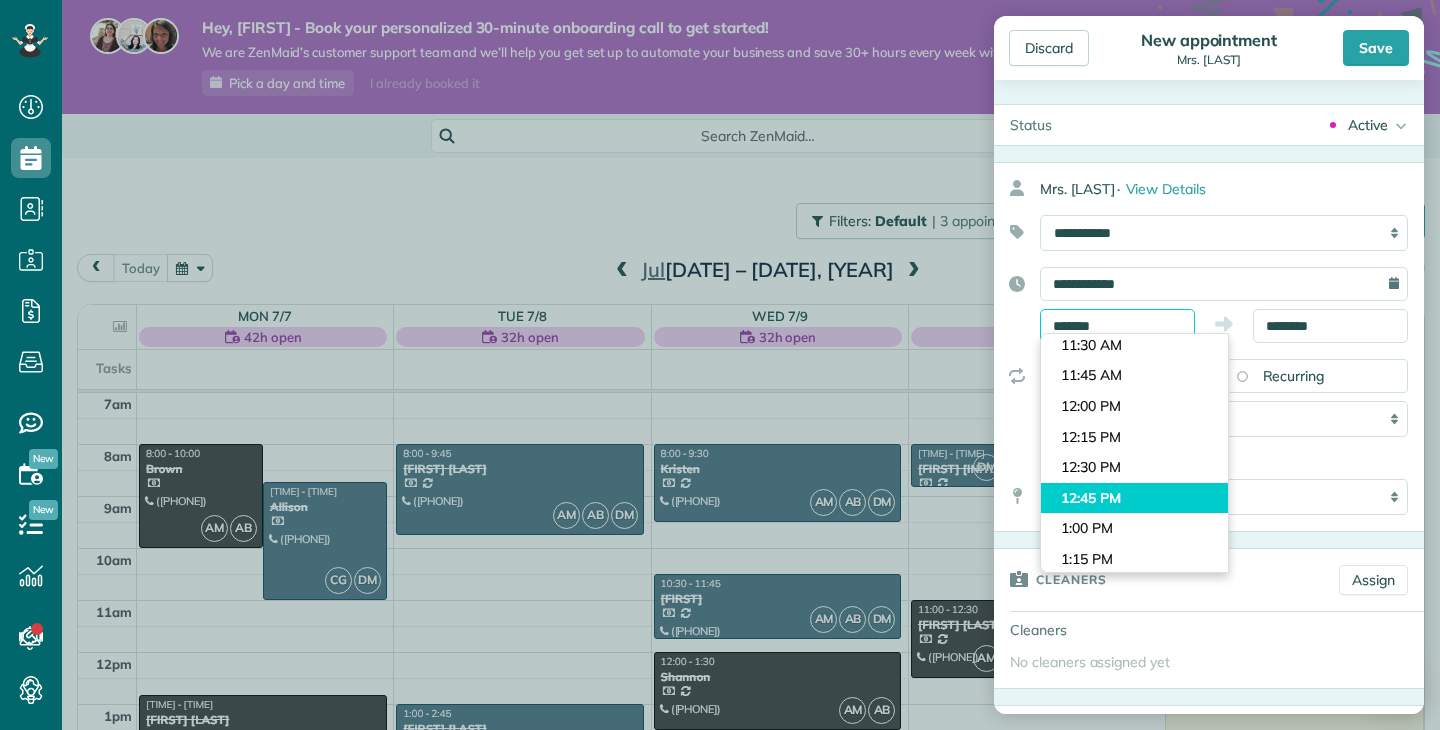 scroll, scrollTop: 1380, scrollLeft: 0, axis: vertical 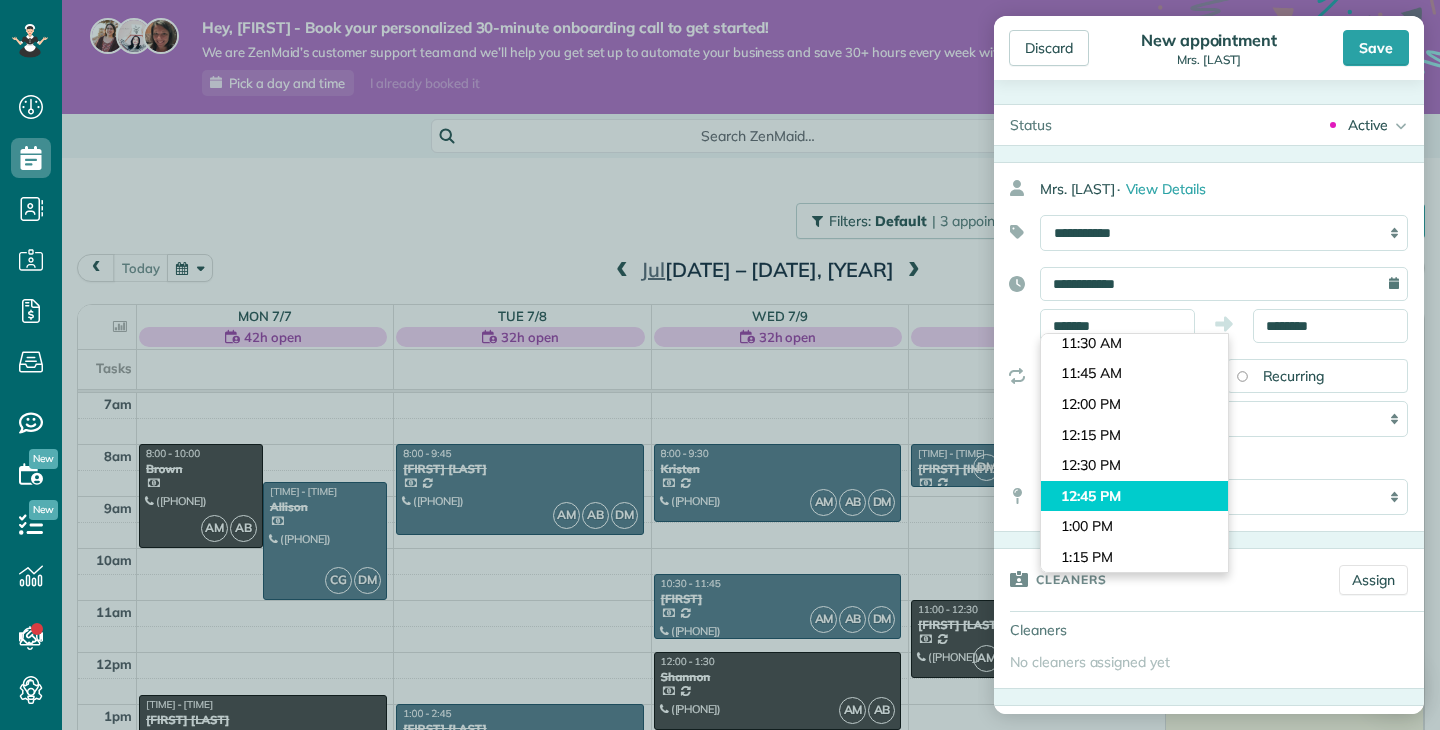 type on "********" 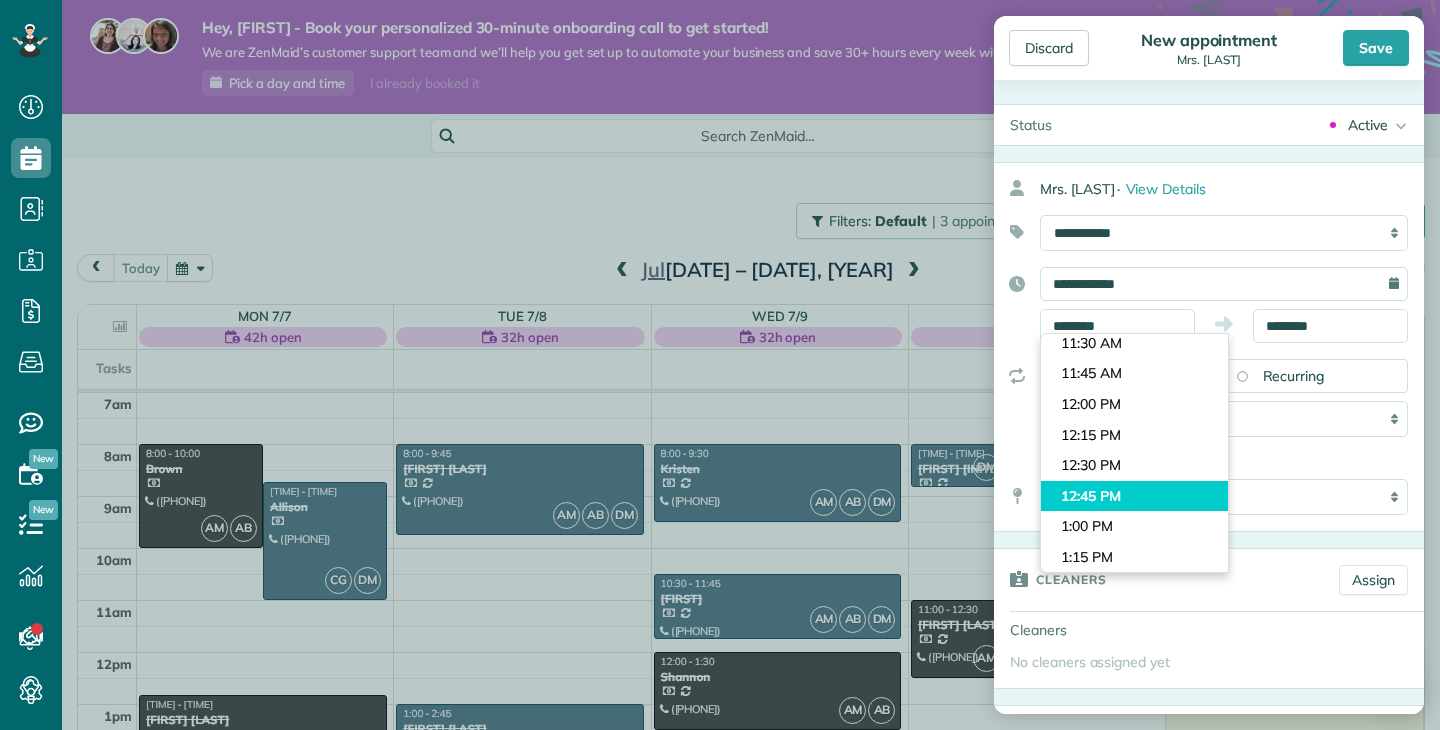 click on "Dashboard
Scheduling
Calendar View
List View
Dispatch View - Weekly scheduling (Beta)" at bounding box center (720, 365) 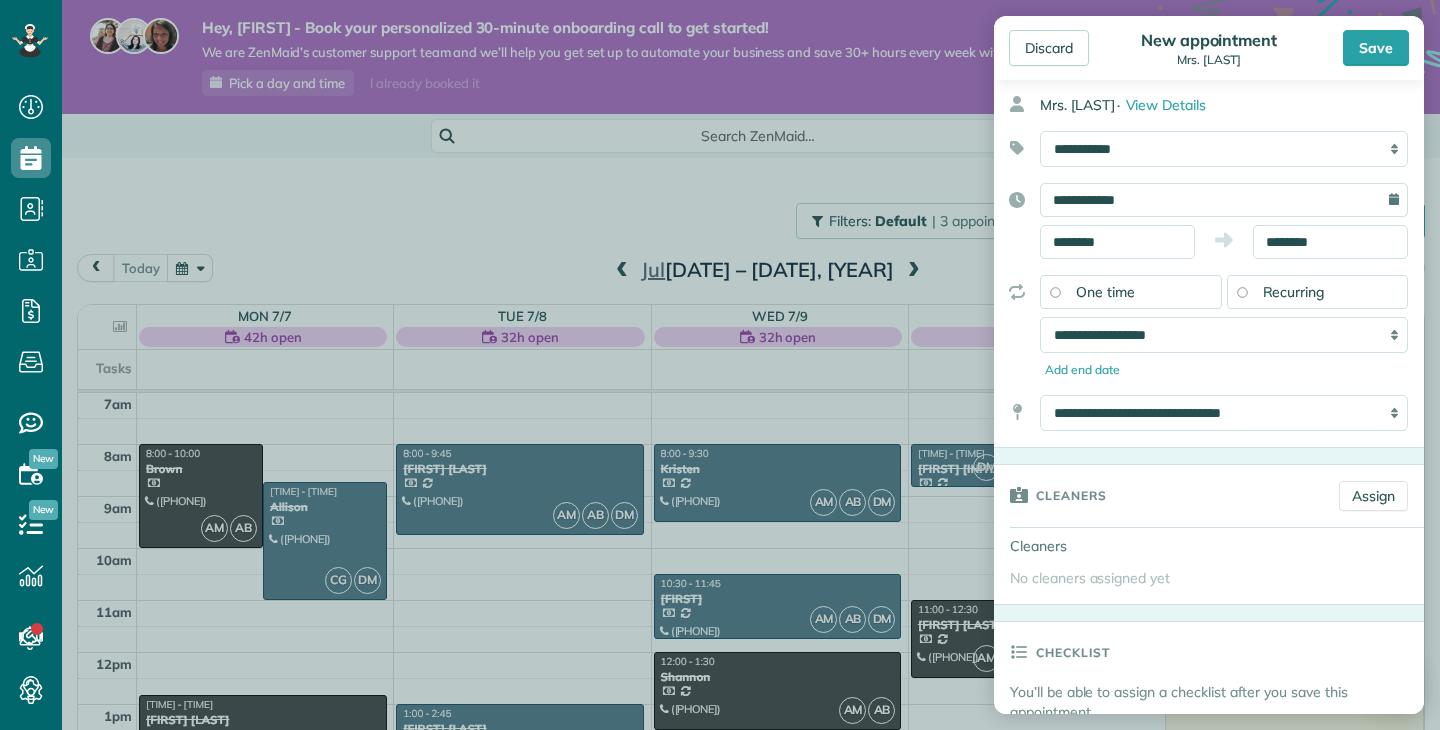 scroll, scrollTop: 86, scrollLeft: 0, axis: vertical 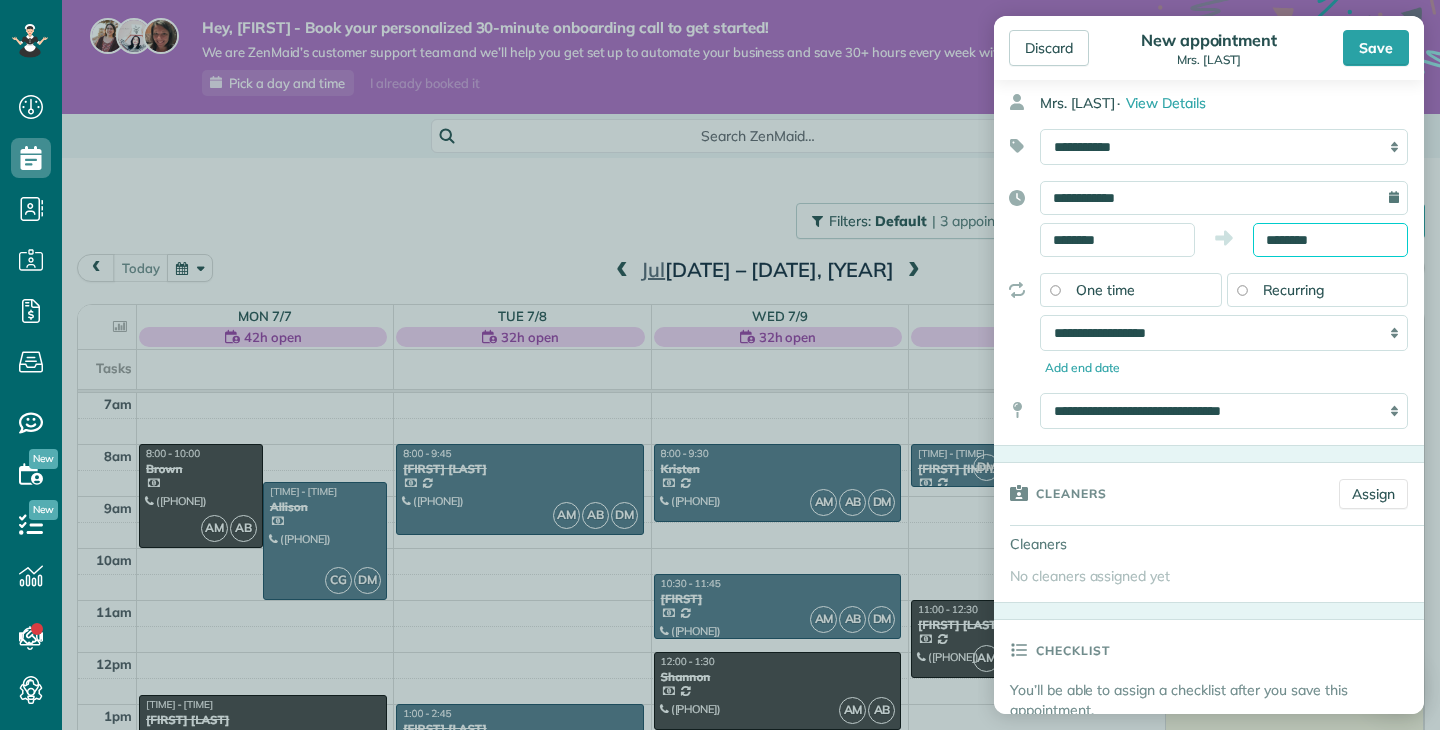 click on "********" at bounding box center [1330, 240] 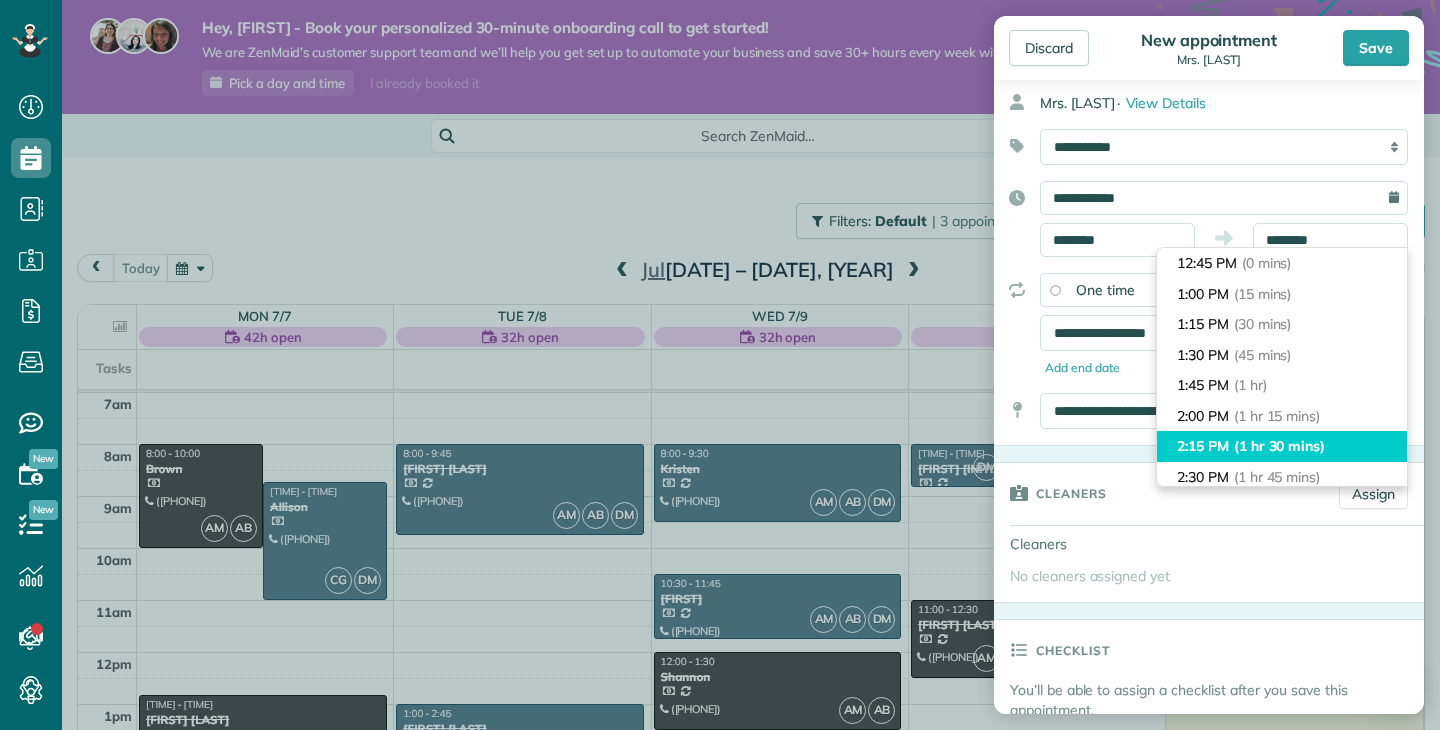 type on "*******" 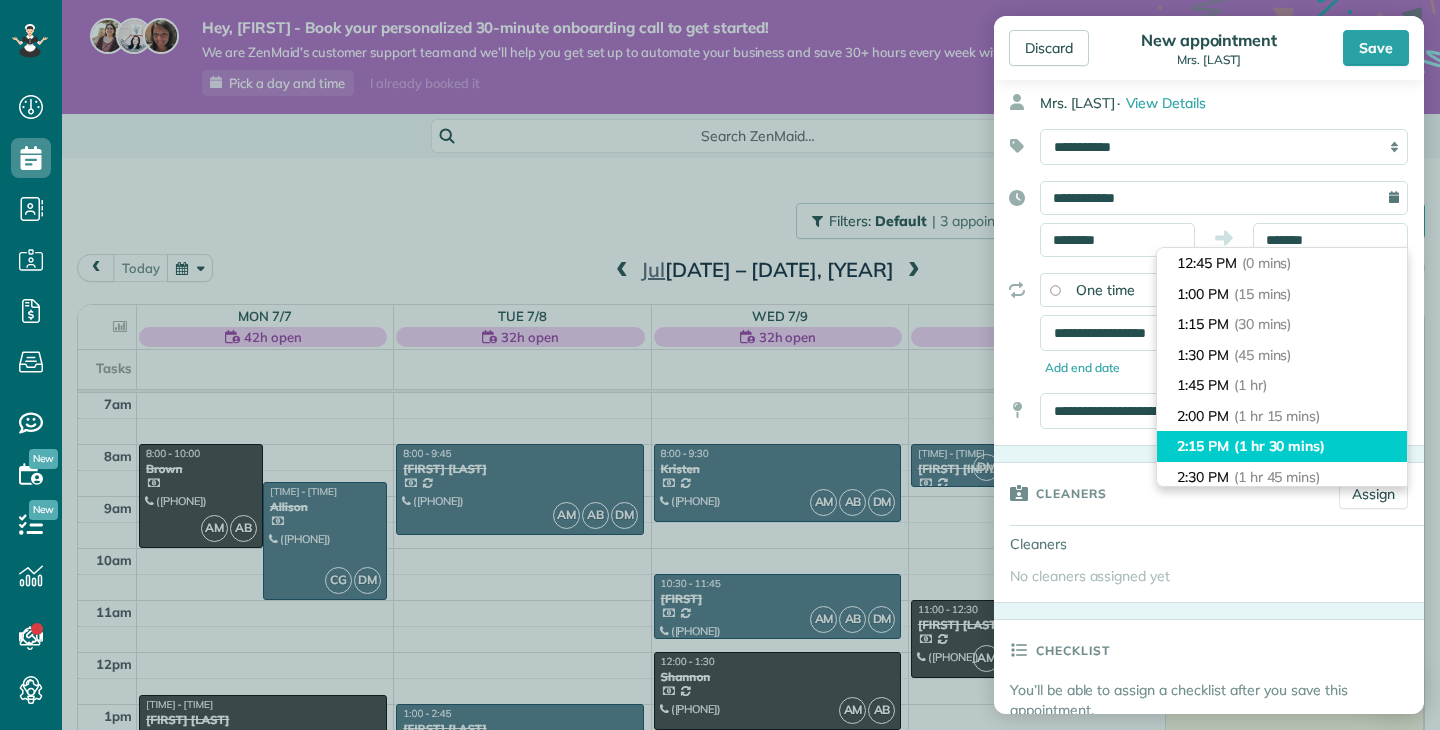 click on "(1 hr 30 mins)" at bounding box center [1279, 446] 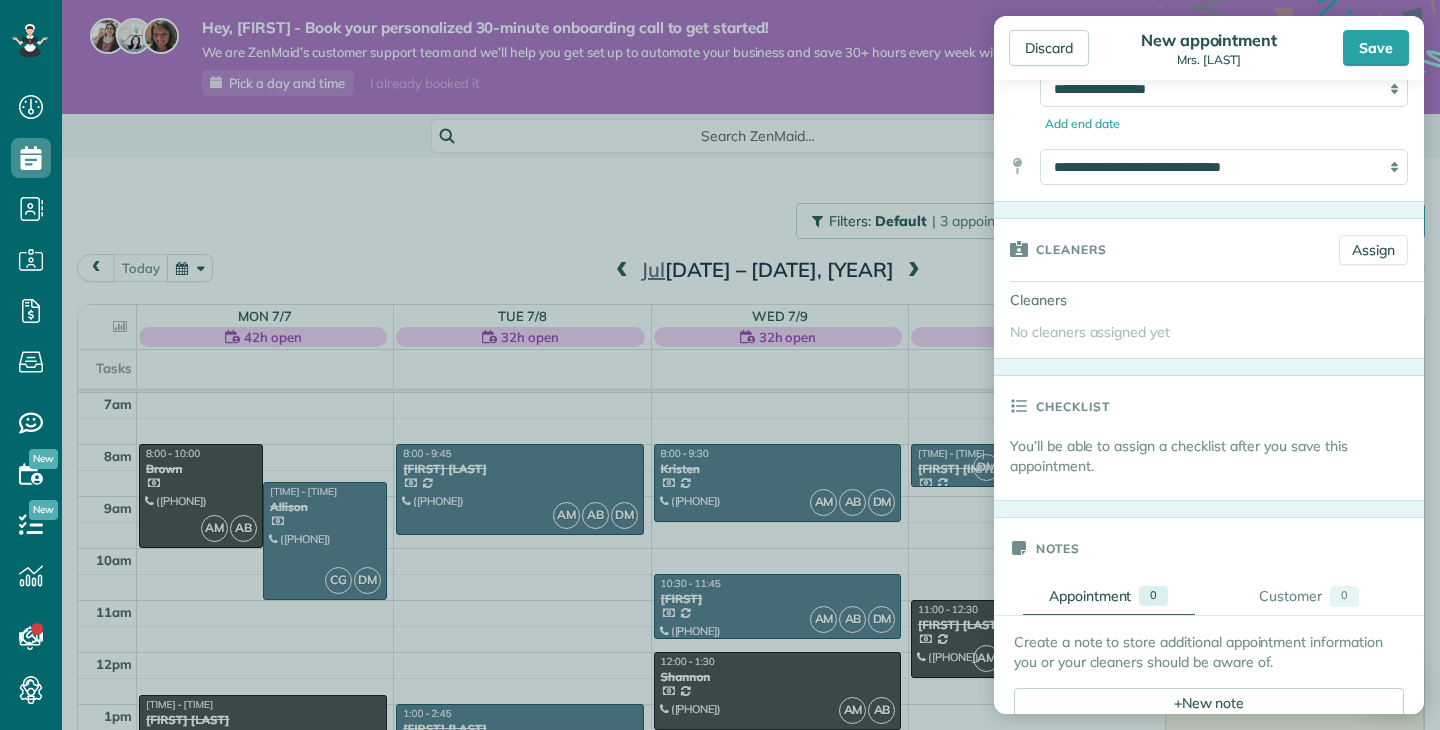 scroll, scrollTop: 335, scrollLeft: 0, axis: vertical 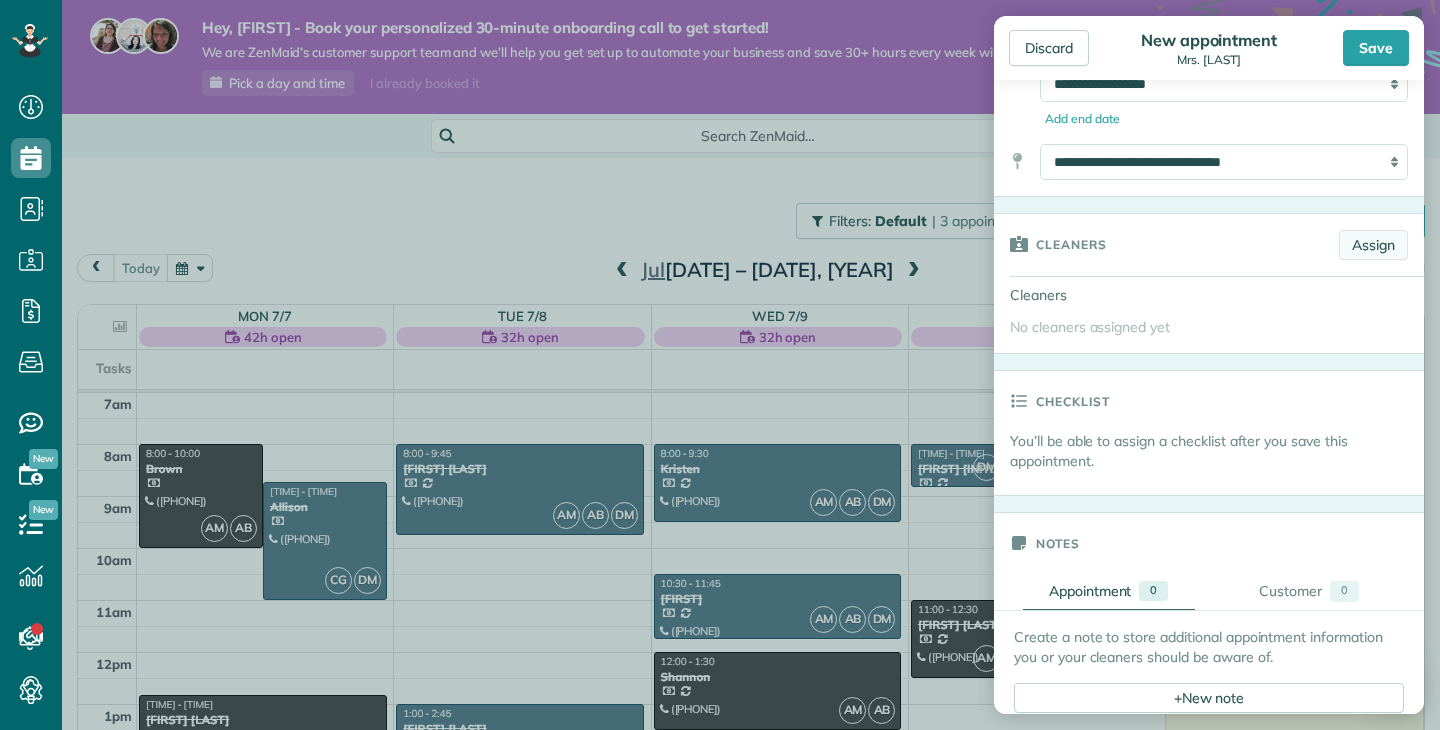 click on "Assign" at bounding box center (1373, 245) 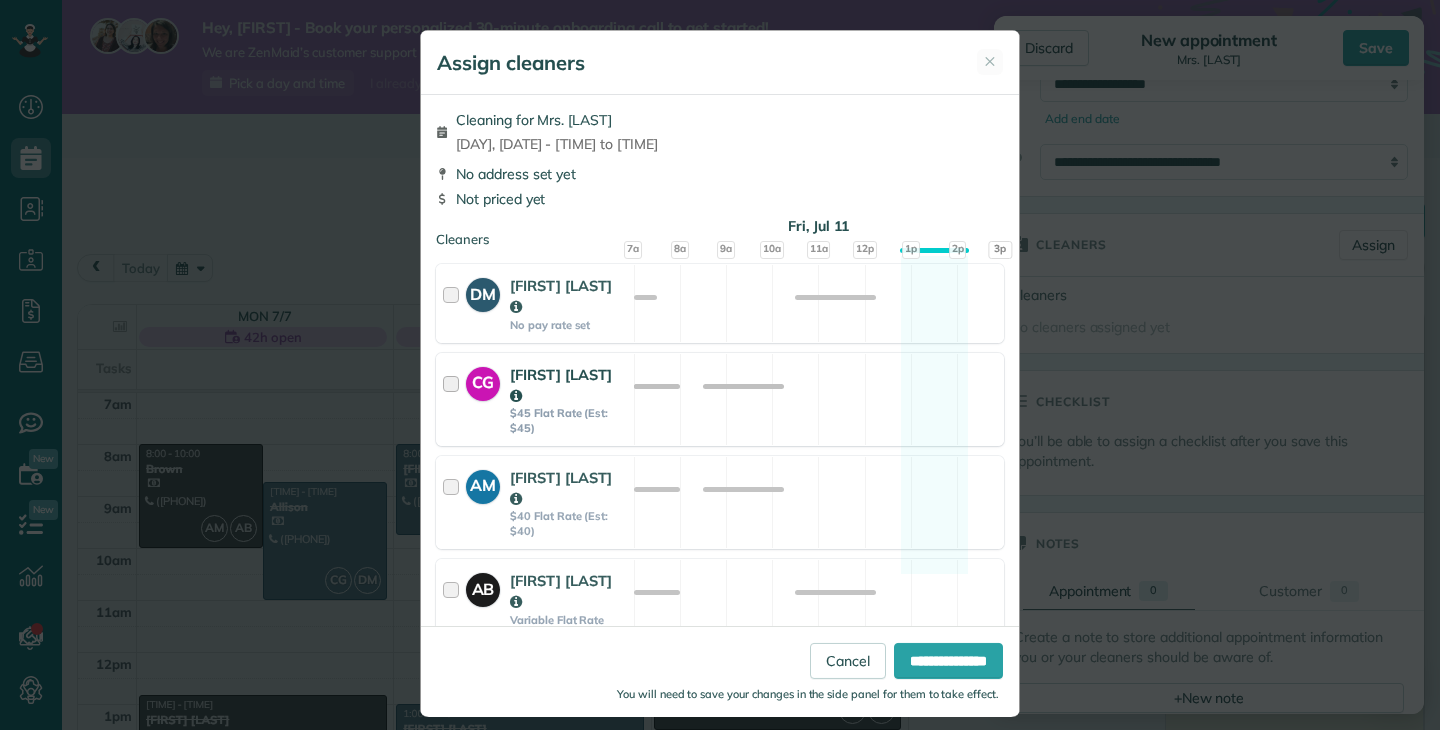 click at bounding box center [454, 399] 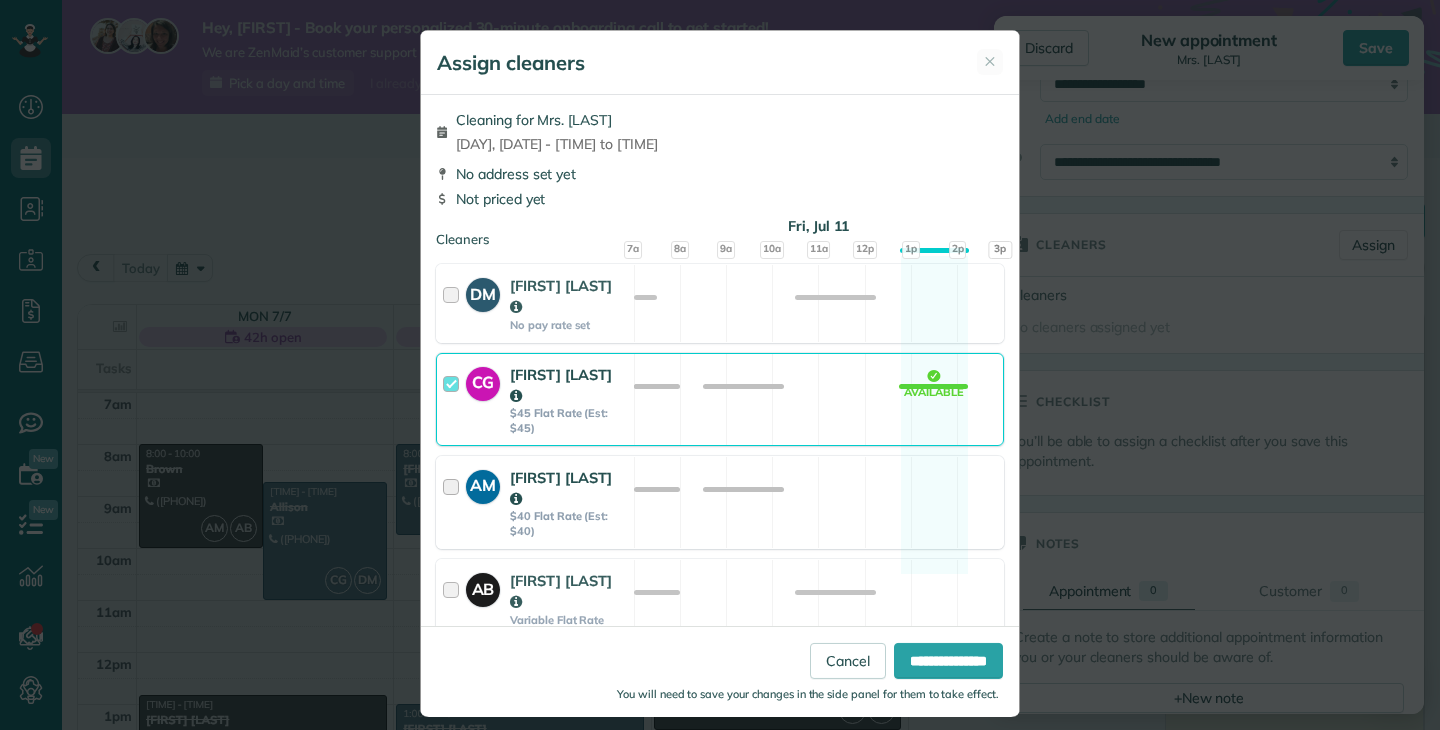 click at bounding box center (454, 502) 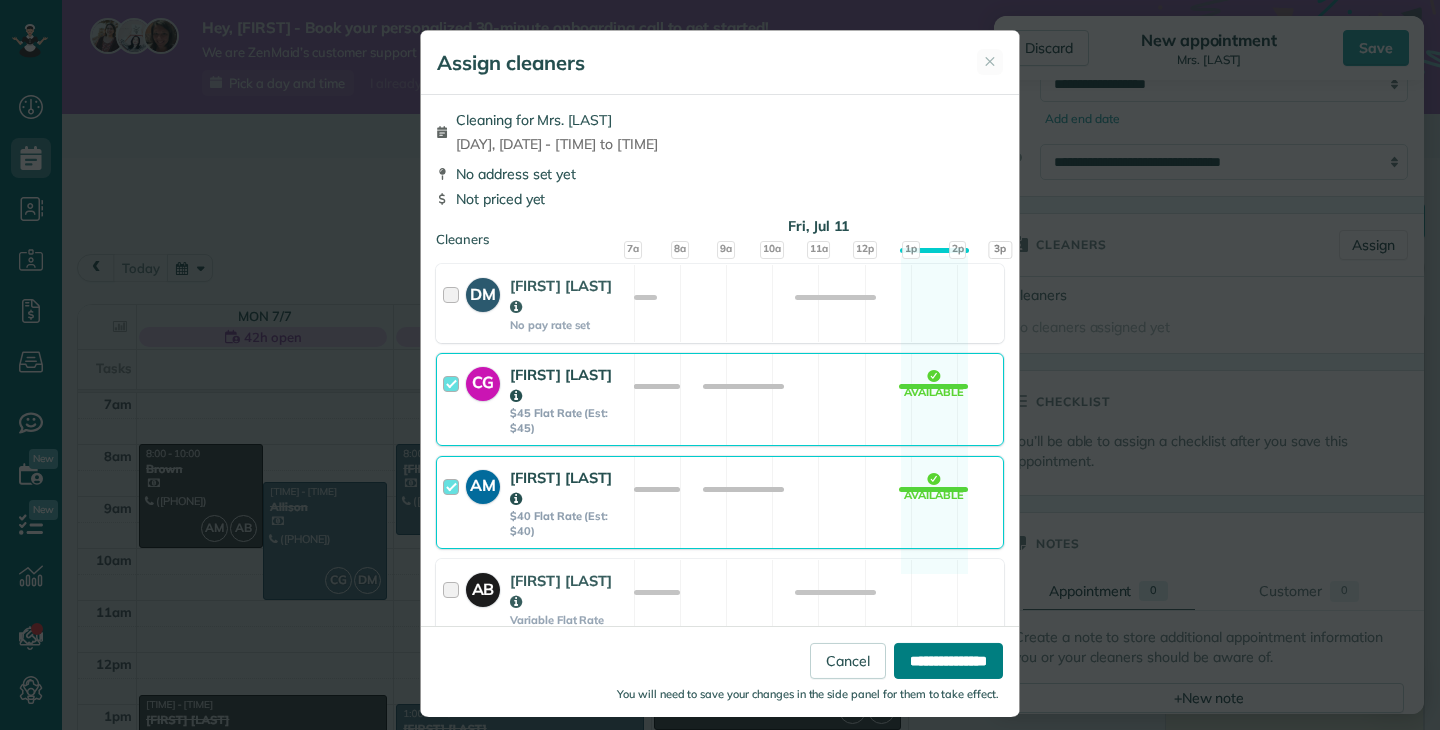 click on "**********" at bounding box center (948, 660) 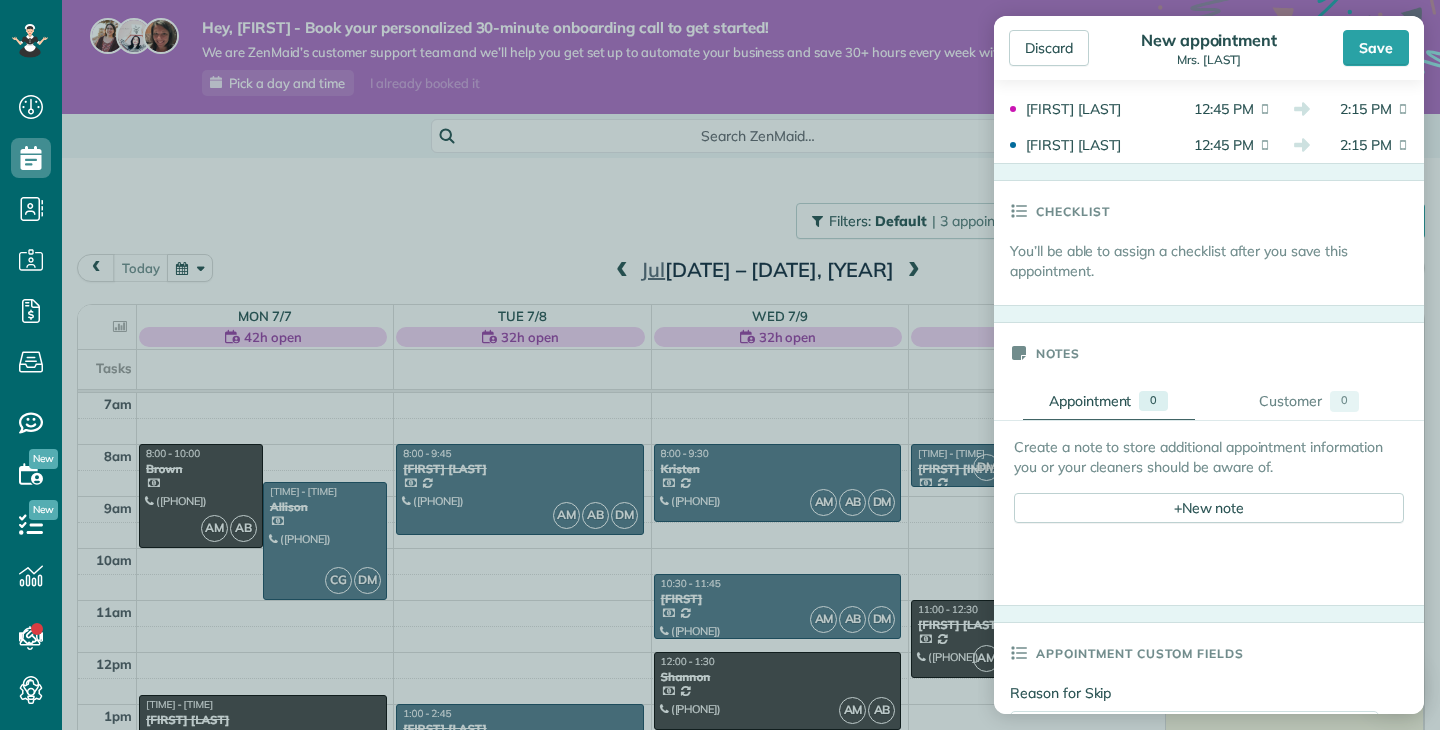 scroll, scrollTop: 593, scrollLeft: 0, axis: vertical 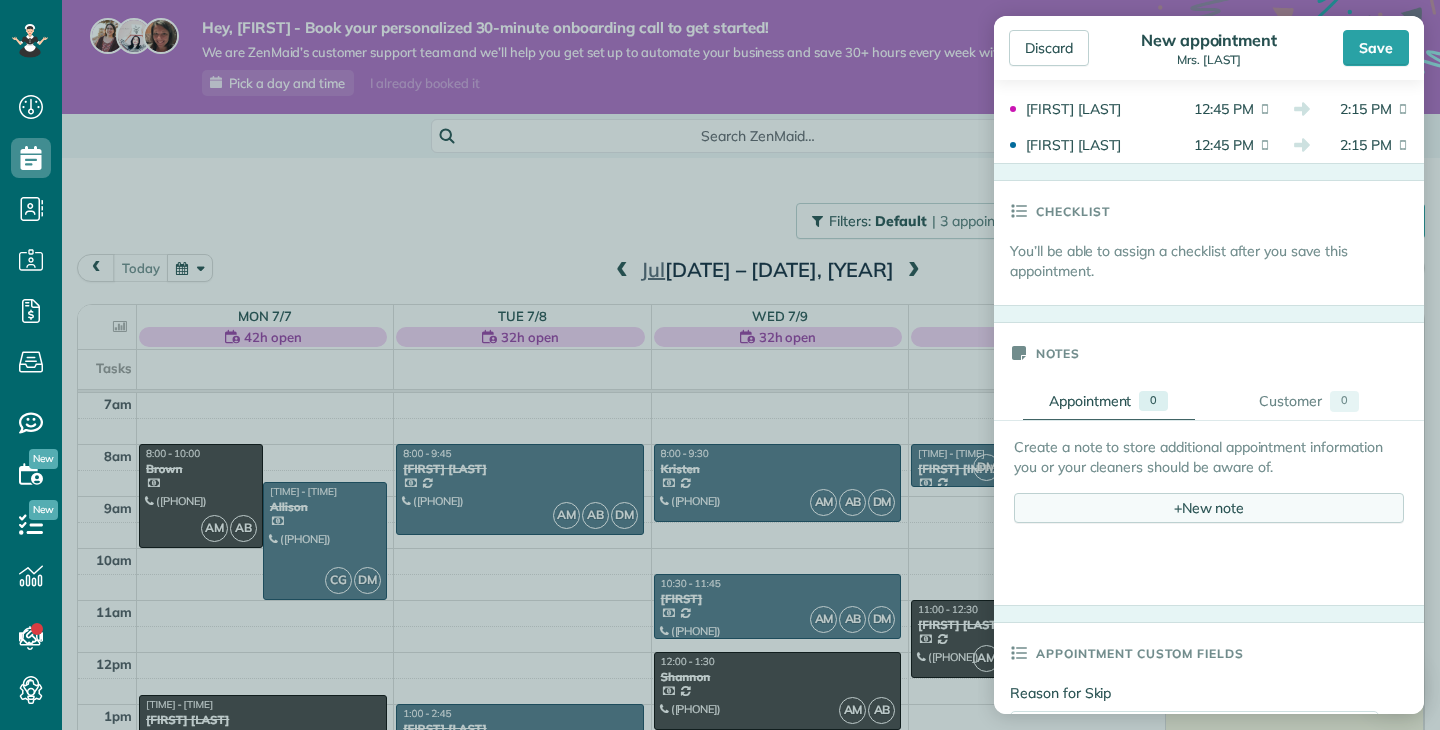 click on "+ New note" at bounding box center (1209, 508) 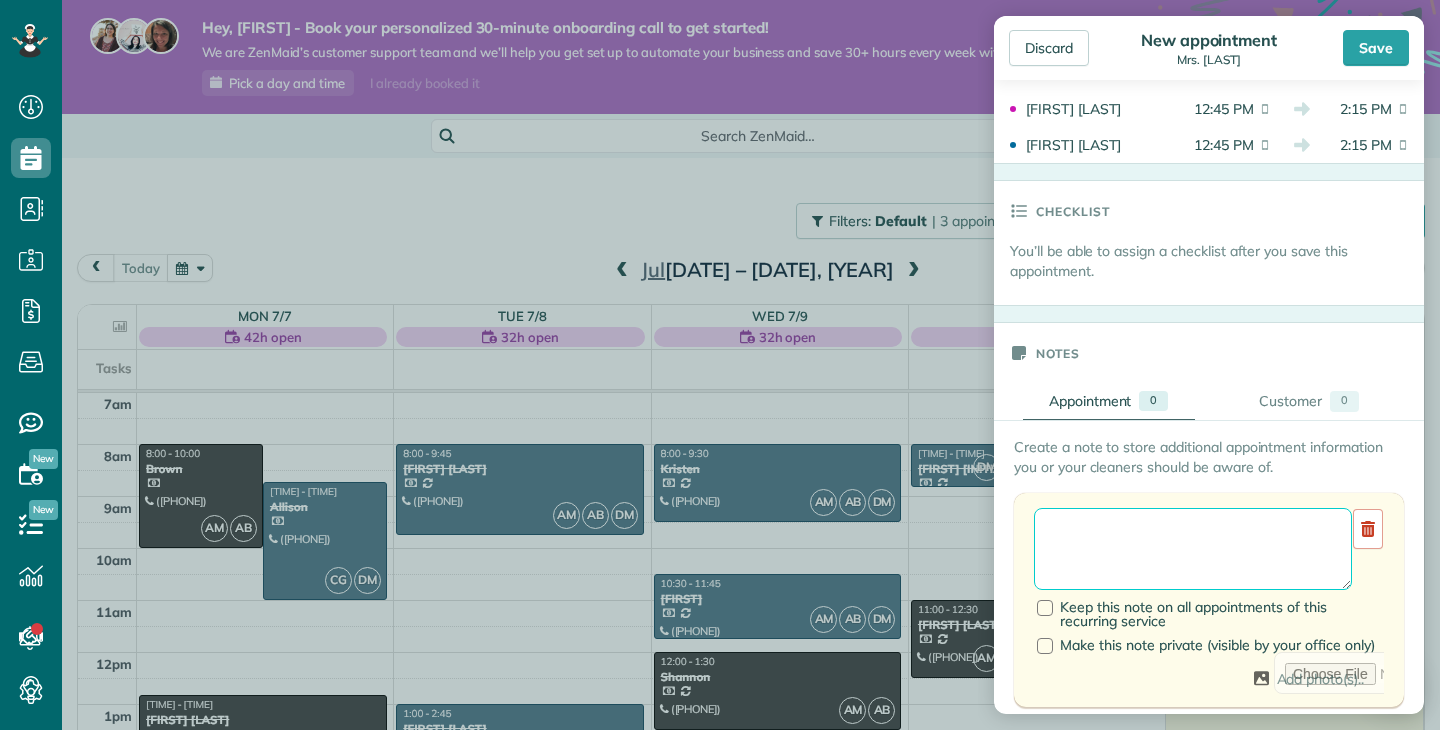 click at bounding box center [1193, 549] 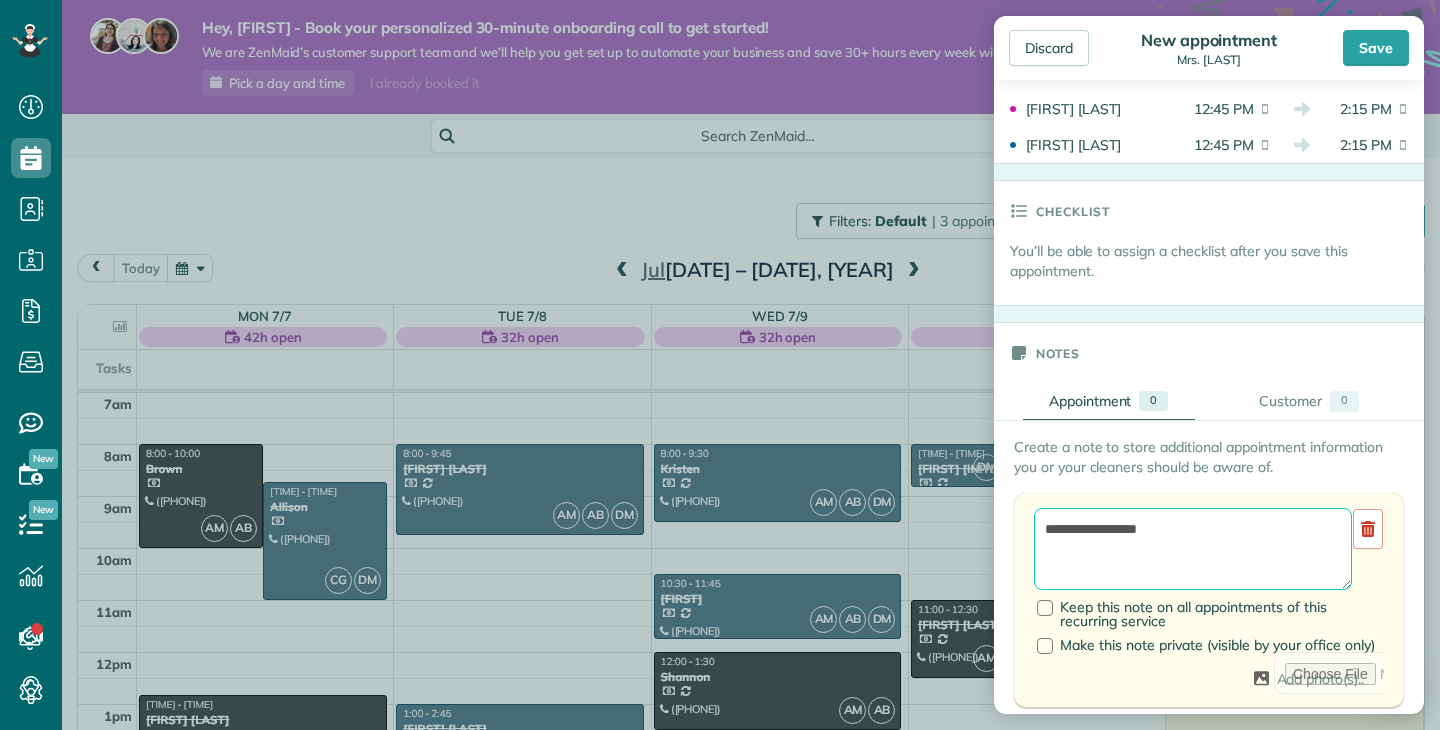 scroll, scrollTop: 8, scrollLeft: 0, axis: vertical 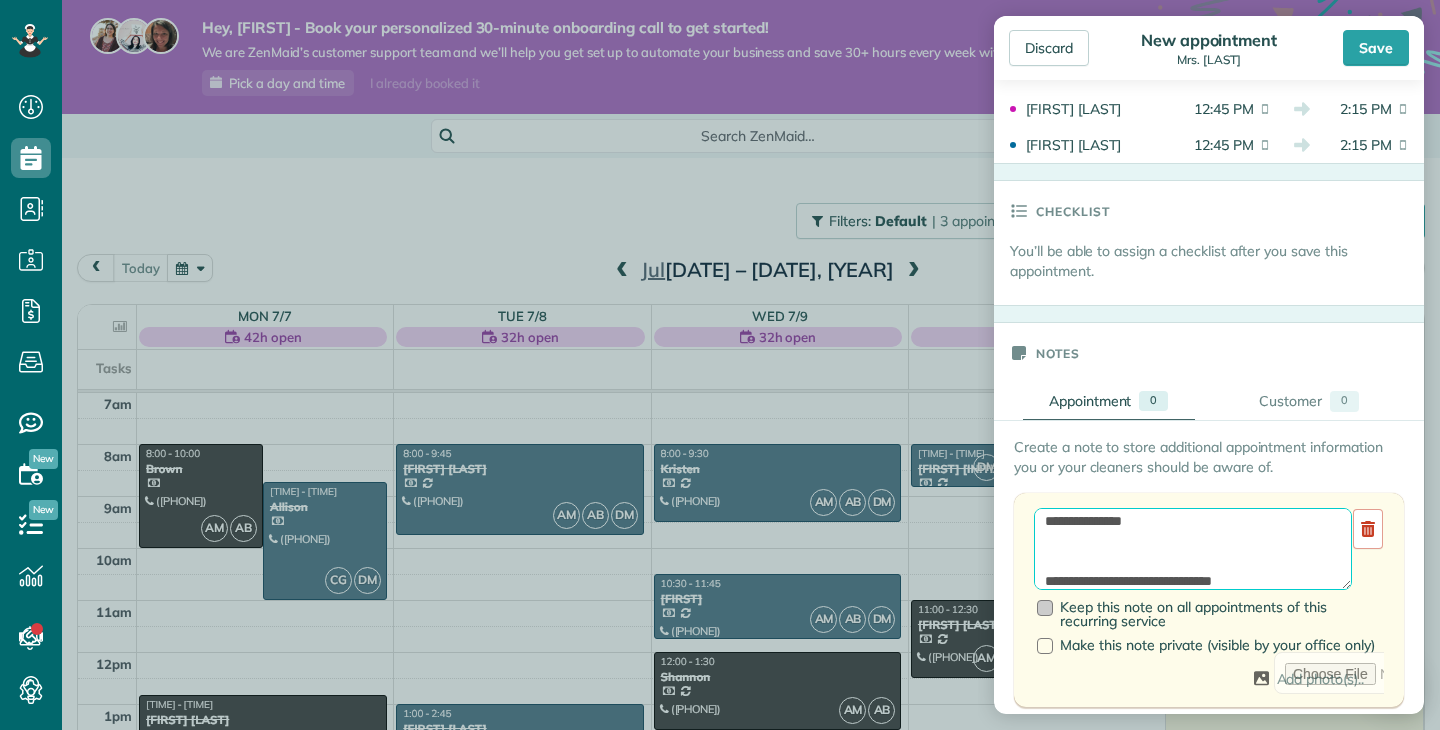 type on "**********" 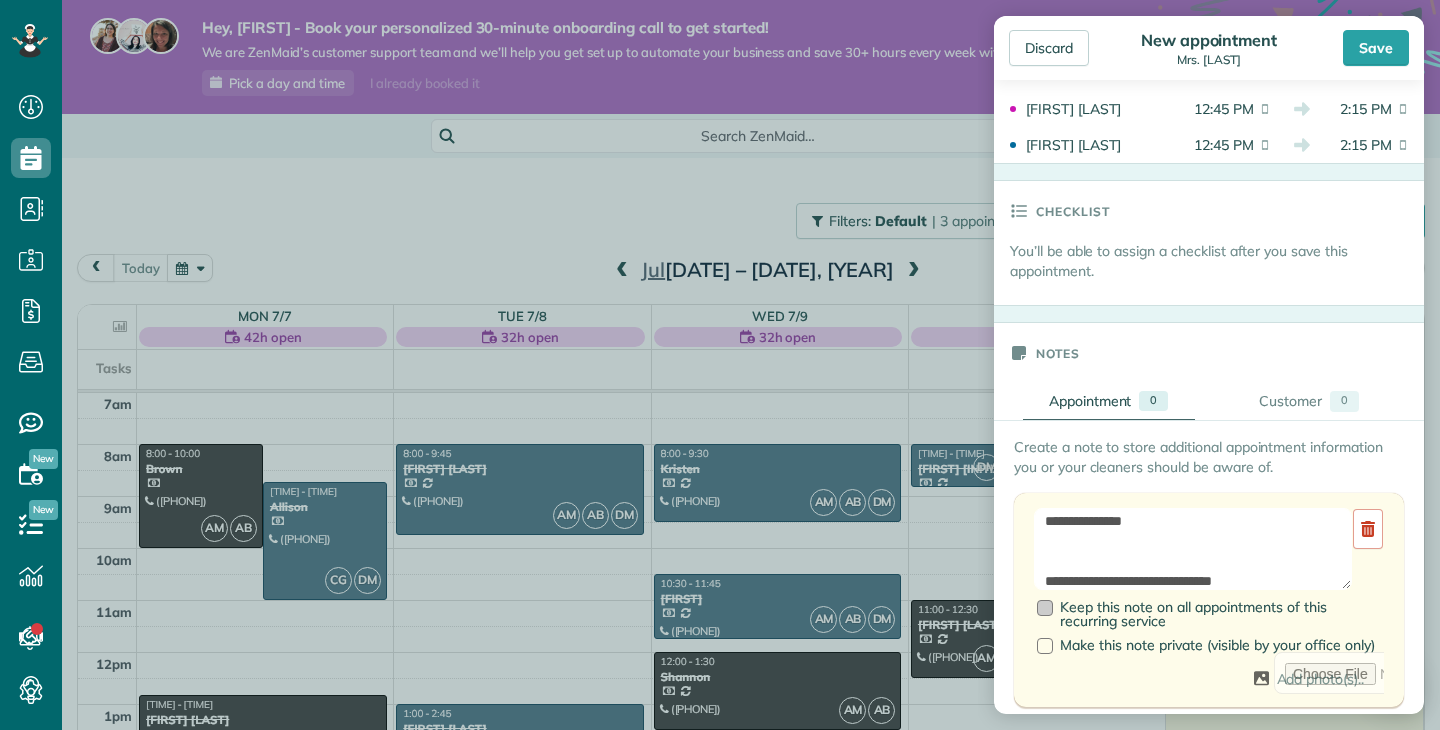 click at bounding box center [1045, 608] 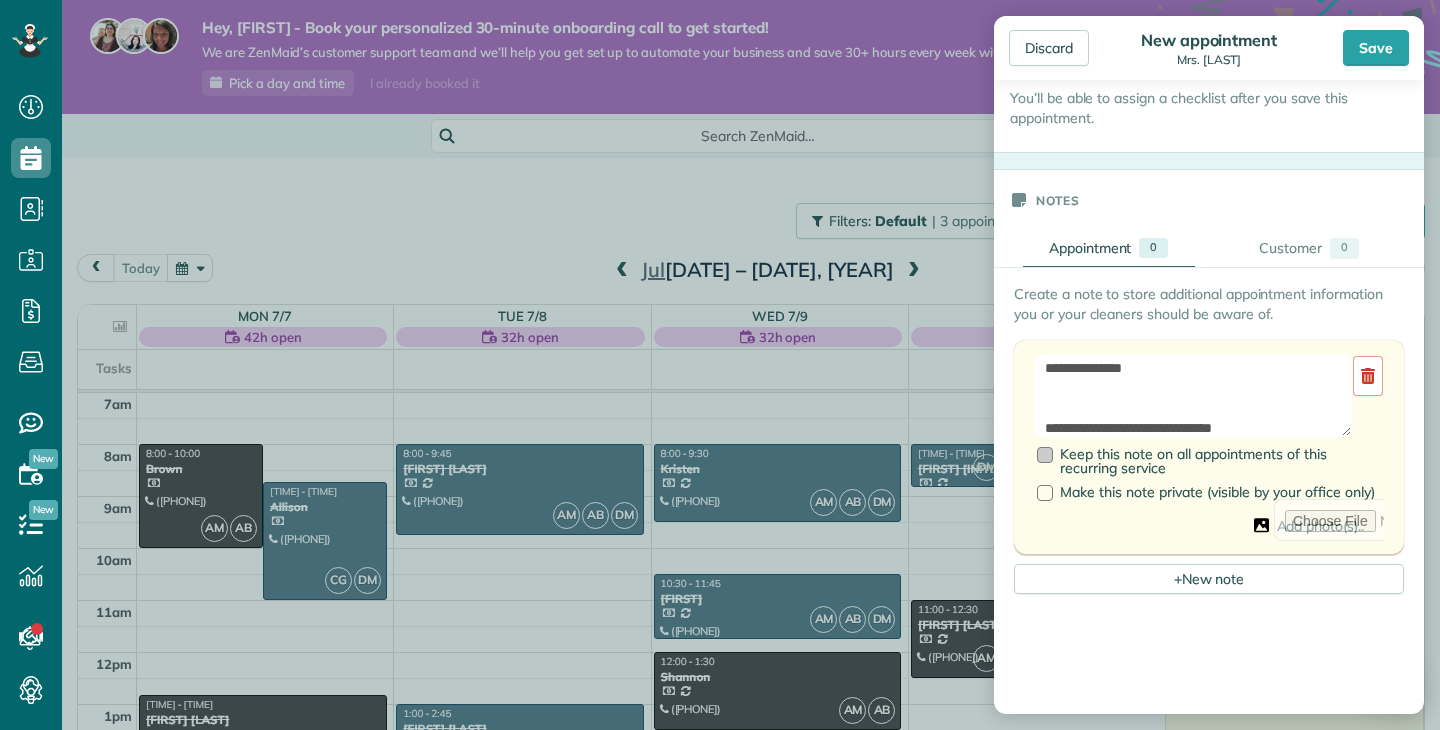 scroll, scrollTop: 752, scrollLeft: 0, axis: vertical 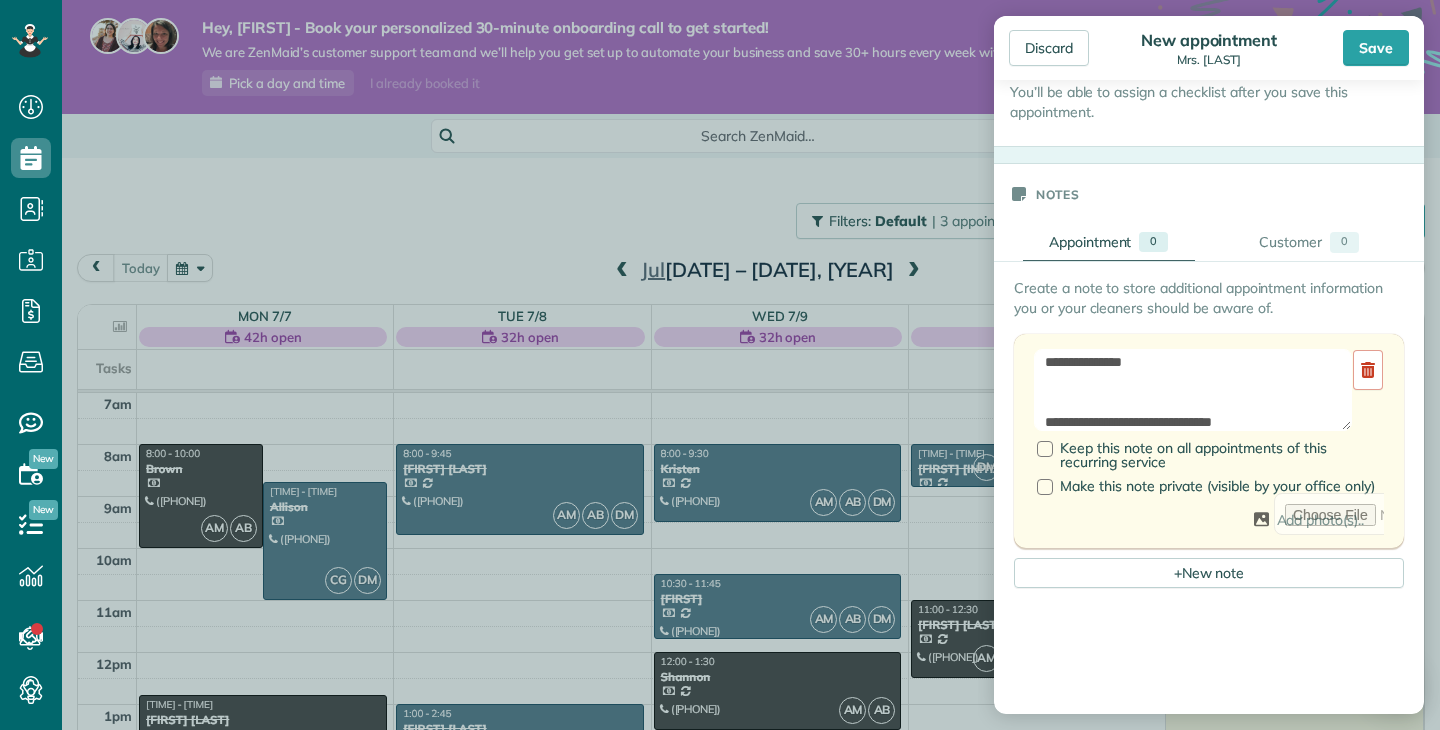 click on "Save" at bounding box center (1376, 48) 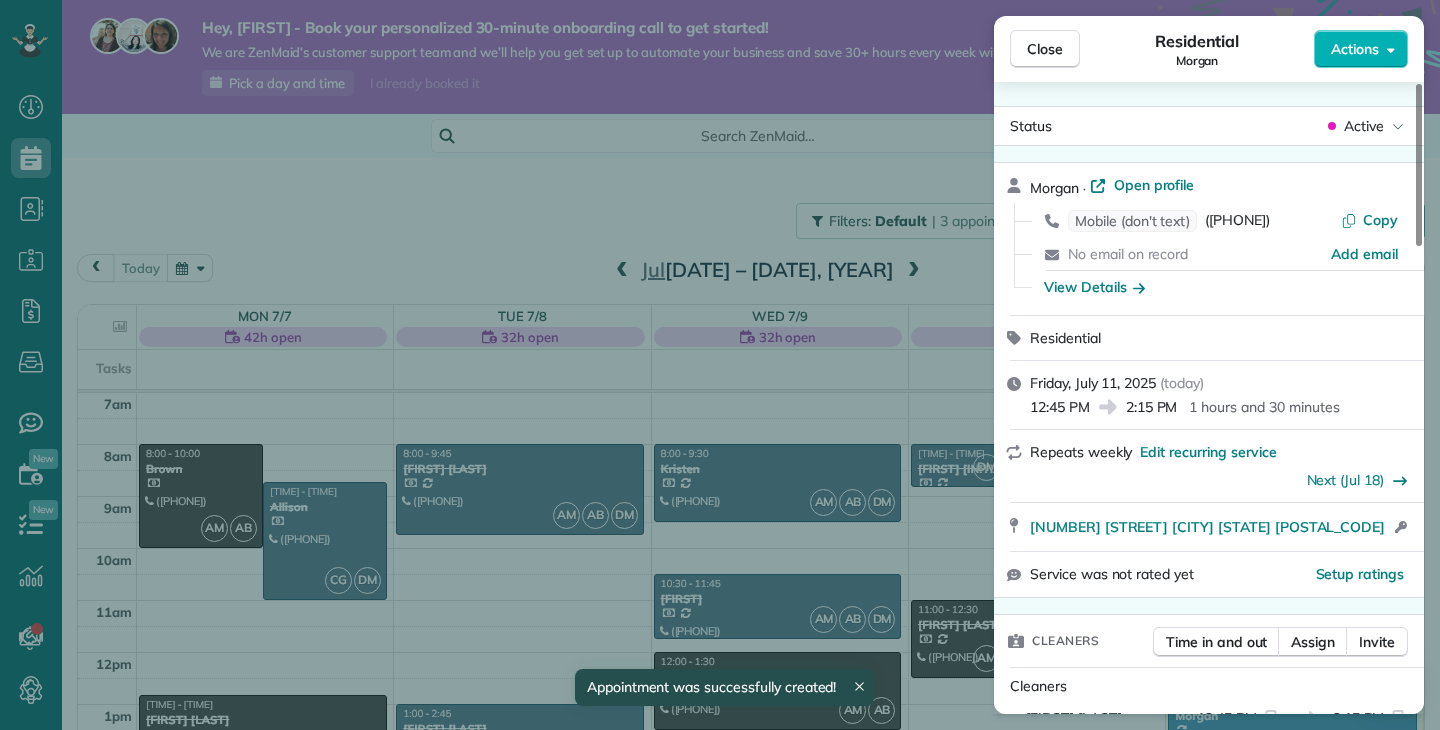 click on "Close Residential Morgan Actions Status Active Morgan · Open profile Mobile (don't text) (313) 663-2673 Copy No email on record Add email View Details Residential Friday, July 11, 2025 ( today ) 12:45 PM 2:15 PM 1 hours and 30 minutes Repeats weekly Edit recurring service Next (Jul 18) 4403 Cullen Lane Suffolk VA 23435 Open access information Service was not rated yet Setup ratings Cleaners Time in and out Assign Invite Cleaners Camilla   Gaio 12:45 PM 2:15 PM Angie   Medina 12:45 PM 2:15 PM Checklist Try Now Keep this appointment up to your standards. Stay on top of every detail, keep your cleaners organised, and your client happy. Assign a checklist Watch a 5 min demo Billing Billing actions Price $0.00 Overcharge $0.00 Discount $0.00 Coupon discount - Primary tax - Secondary tax - Total appointment price $0.00 Tips collected New feature! $0.00 Mark as paid Total including tip $0.00 Get paid online in no-time! Send an invoice and reward your cleaners with tips Charge customer credit card Reason for Skip -" at bounding box center [720, 365] 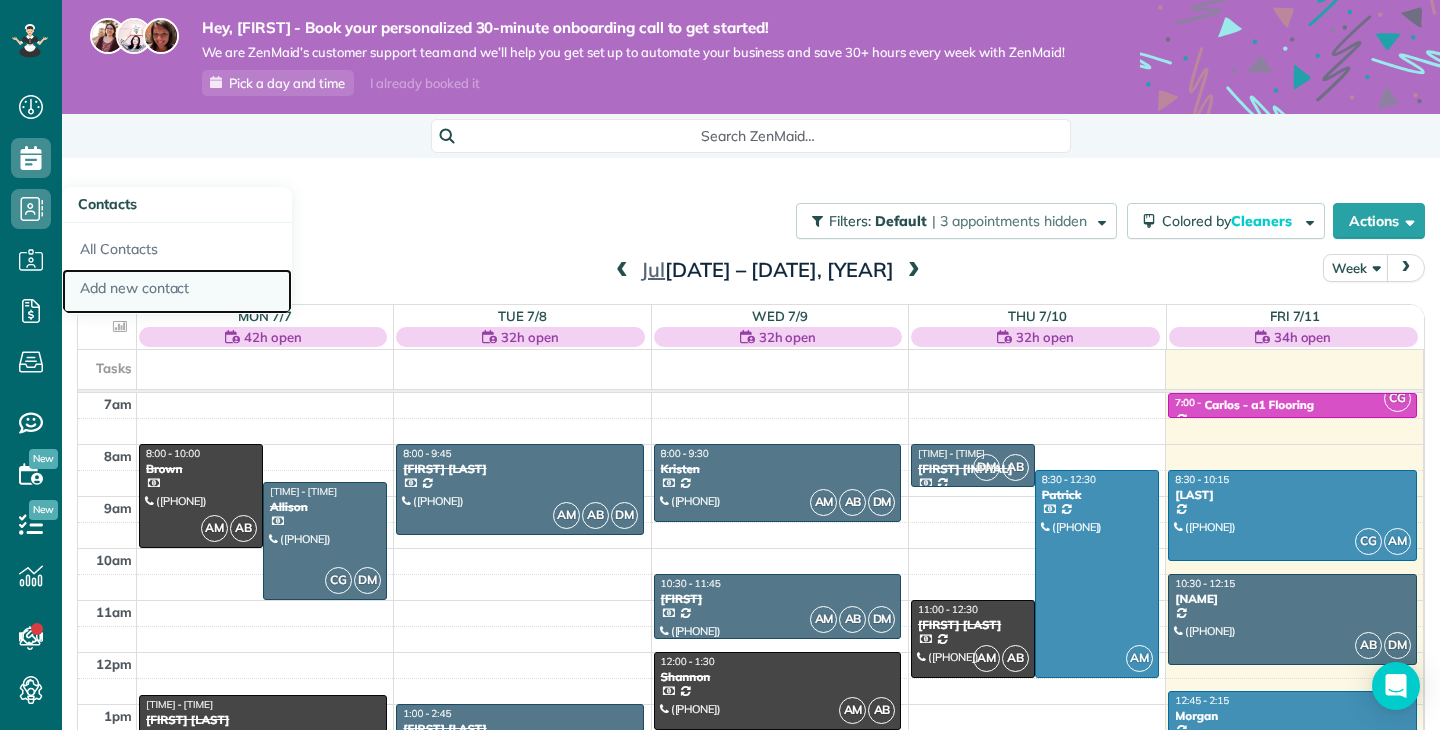 click on "Add new contact" at bounding box center (177, 292) 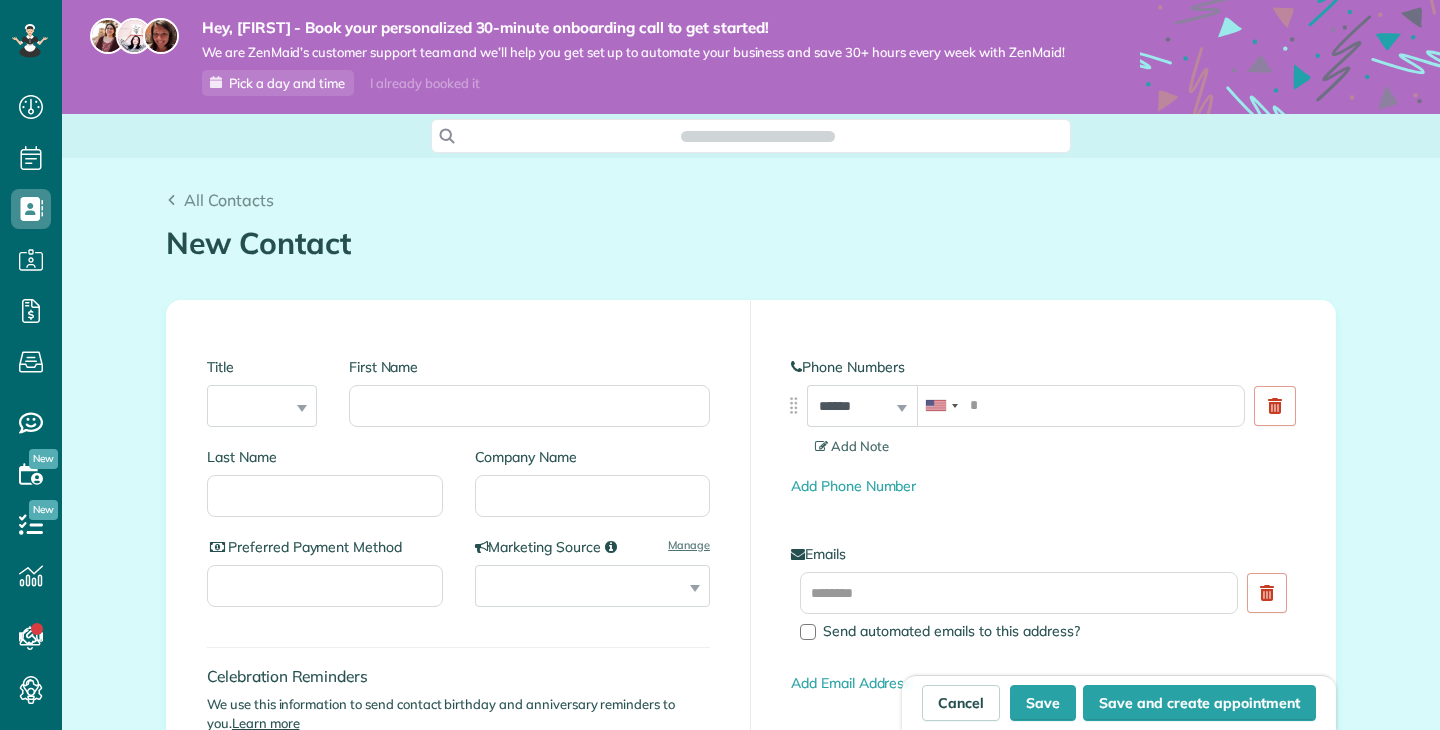 scroll, scrollTop: 0, scrollLeft: 0, axis: both 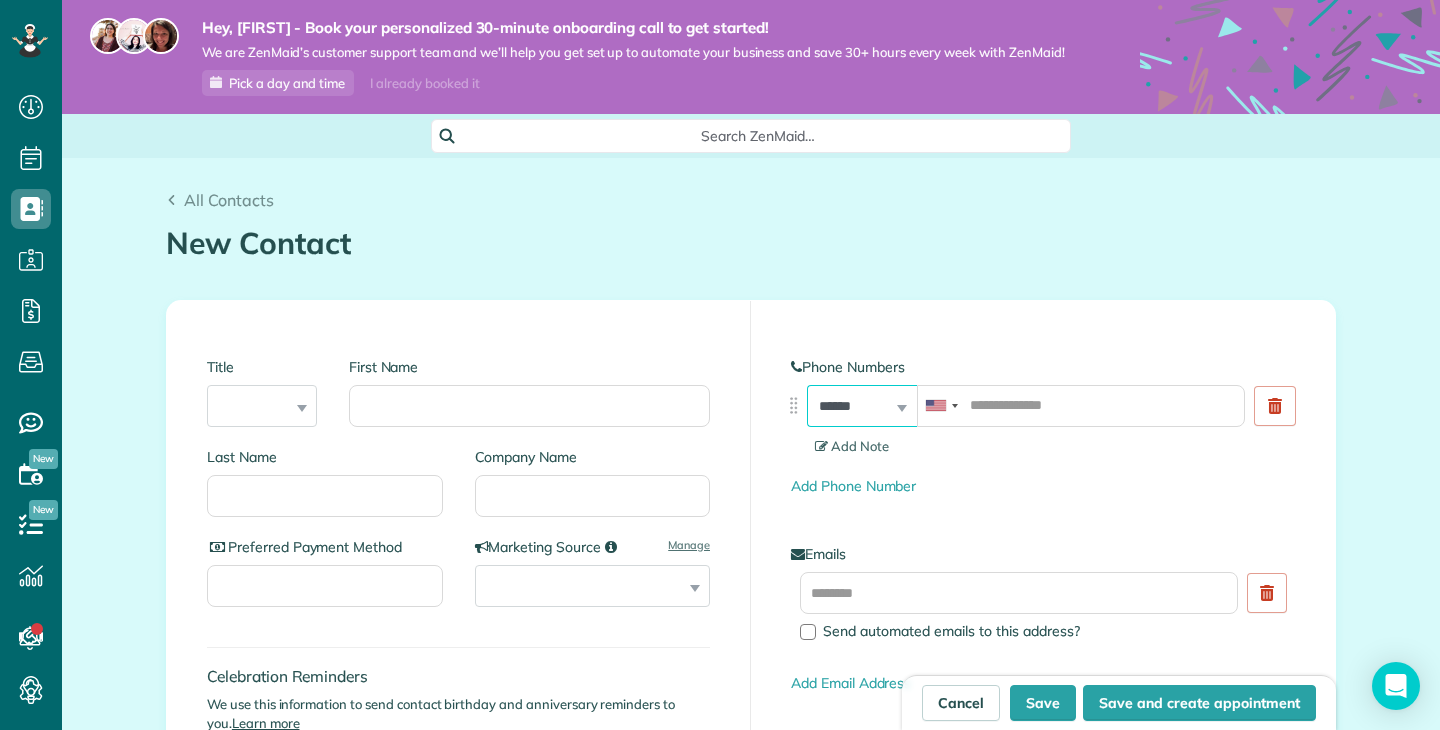 click on "**********" at bounding box center (862, 406) 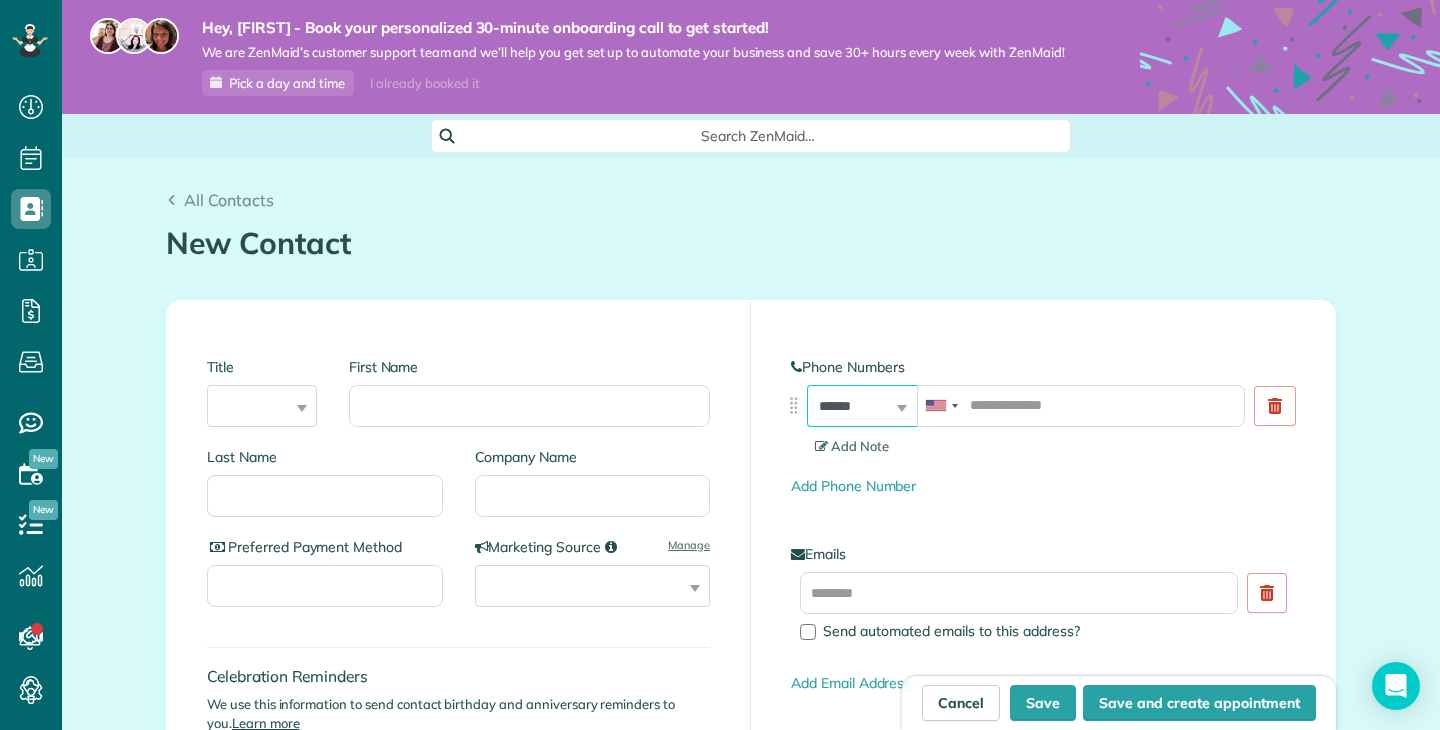 select on "**********" 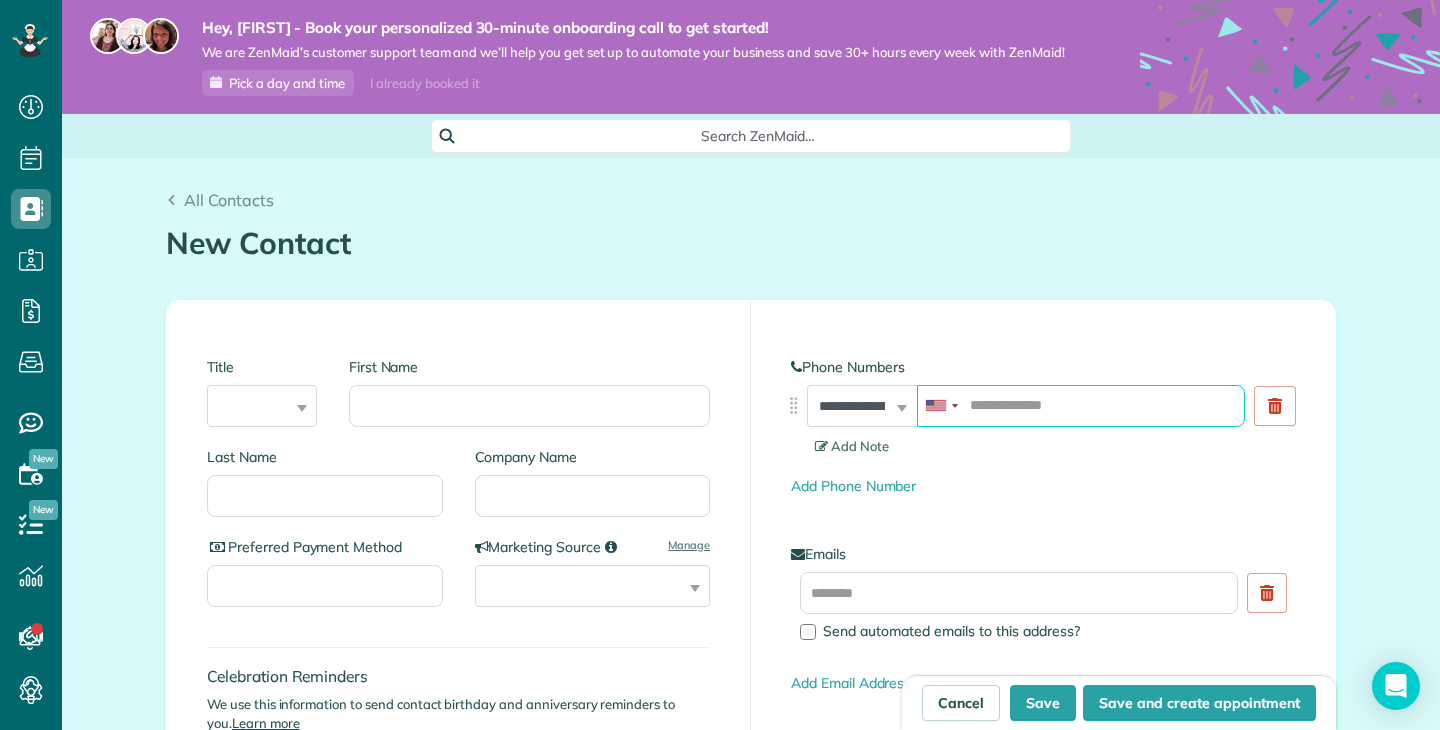 click at bounding box center (1081, 406) 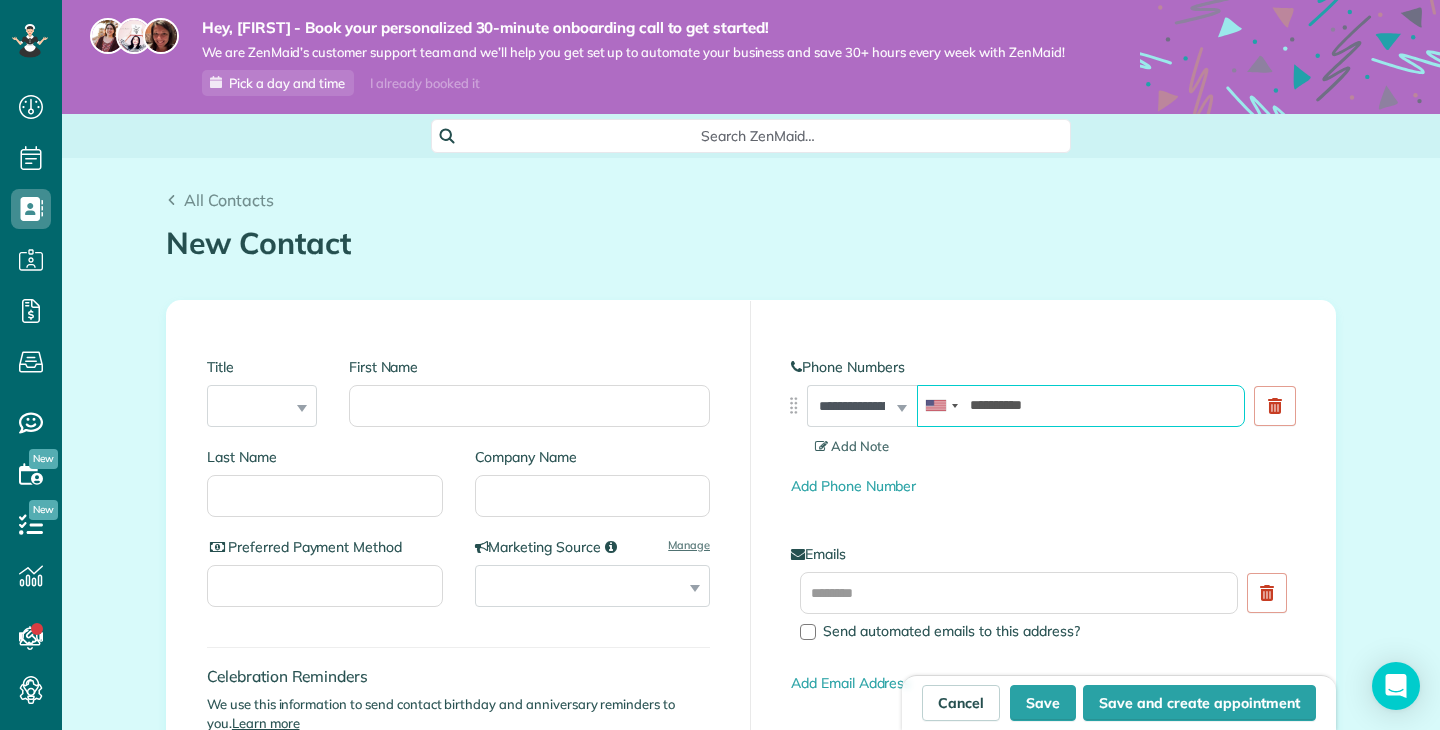 type on "**********" 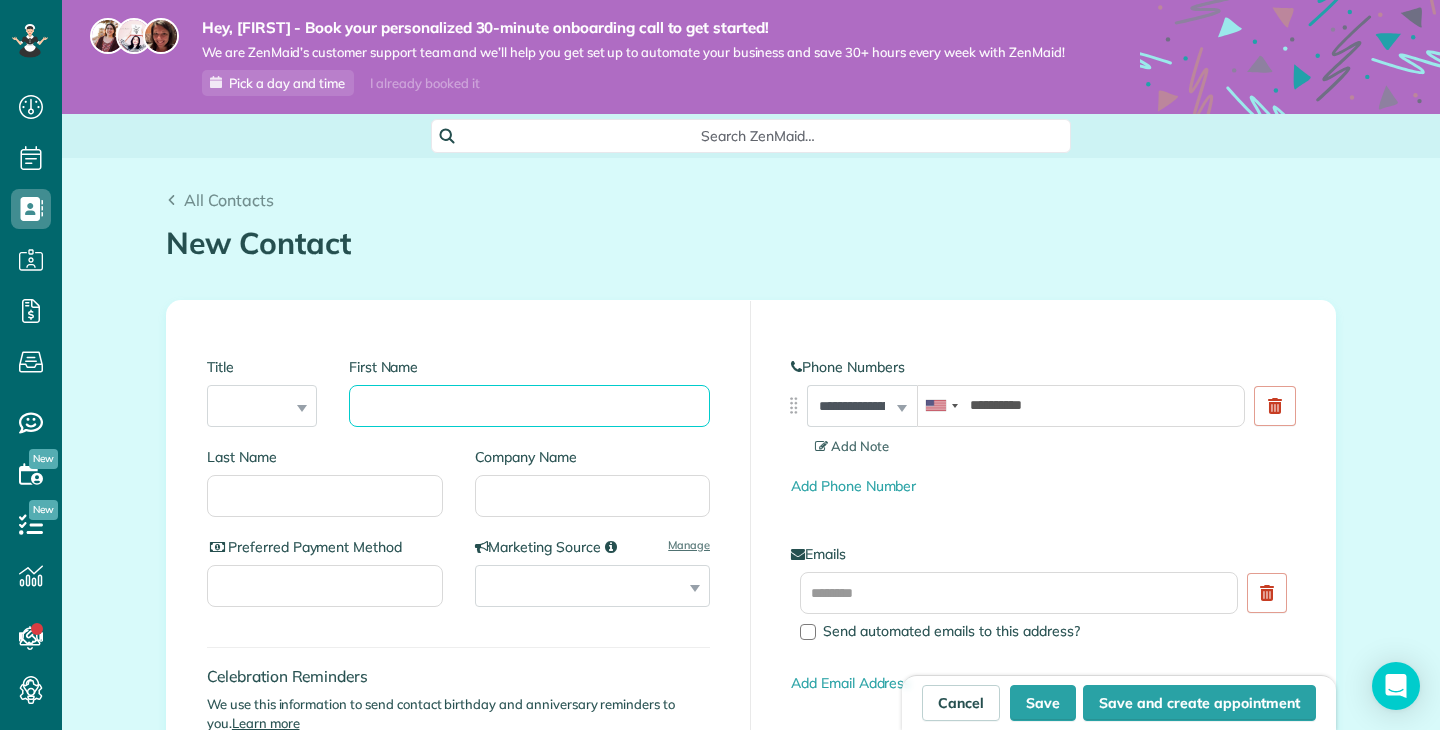 click on "First Name" at bounding box center [529, 406] 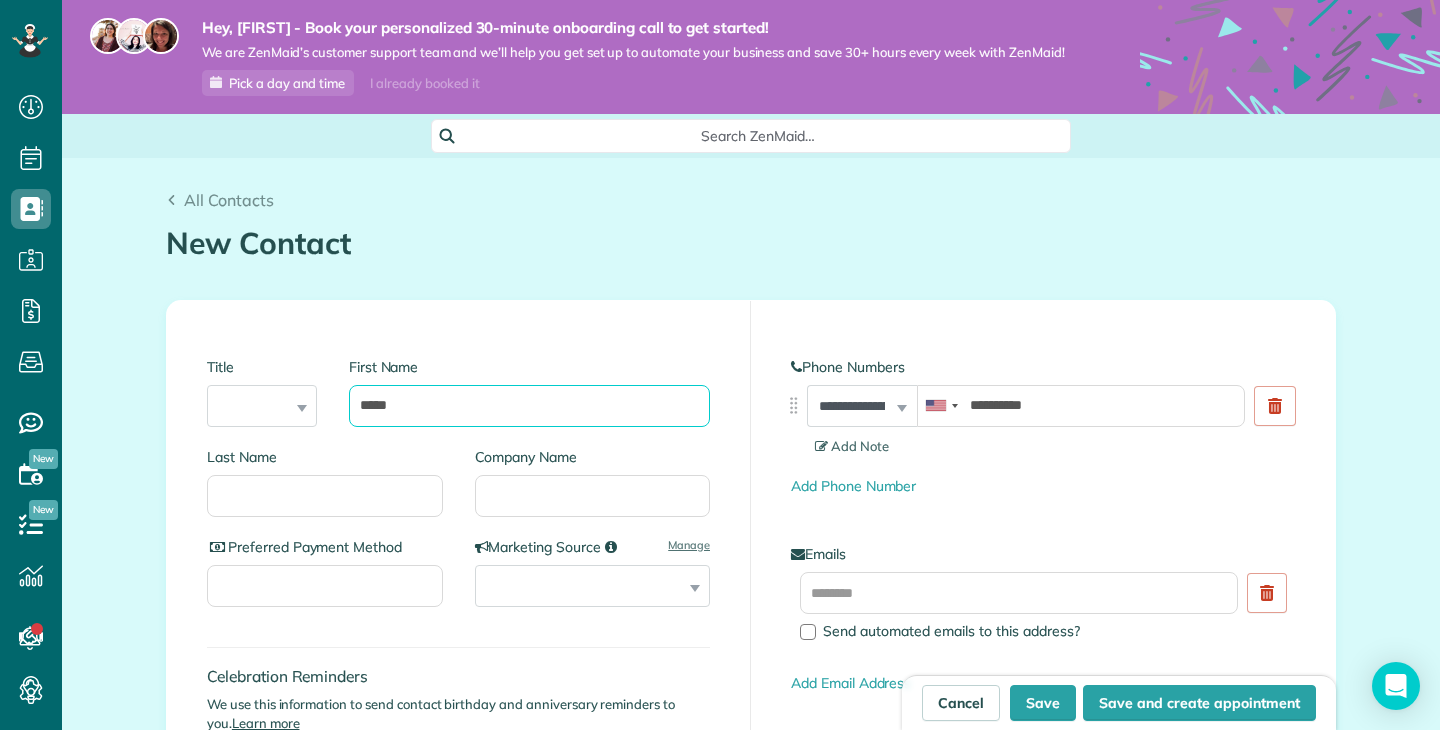 type on "*****" 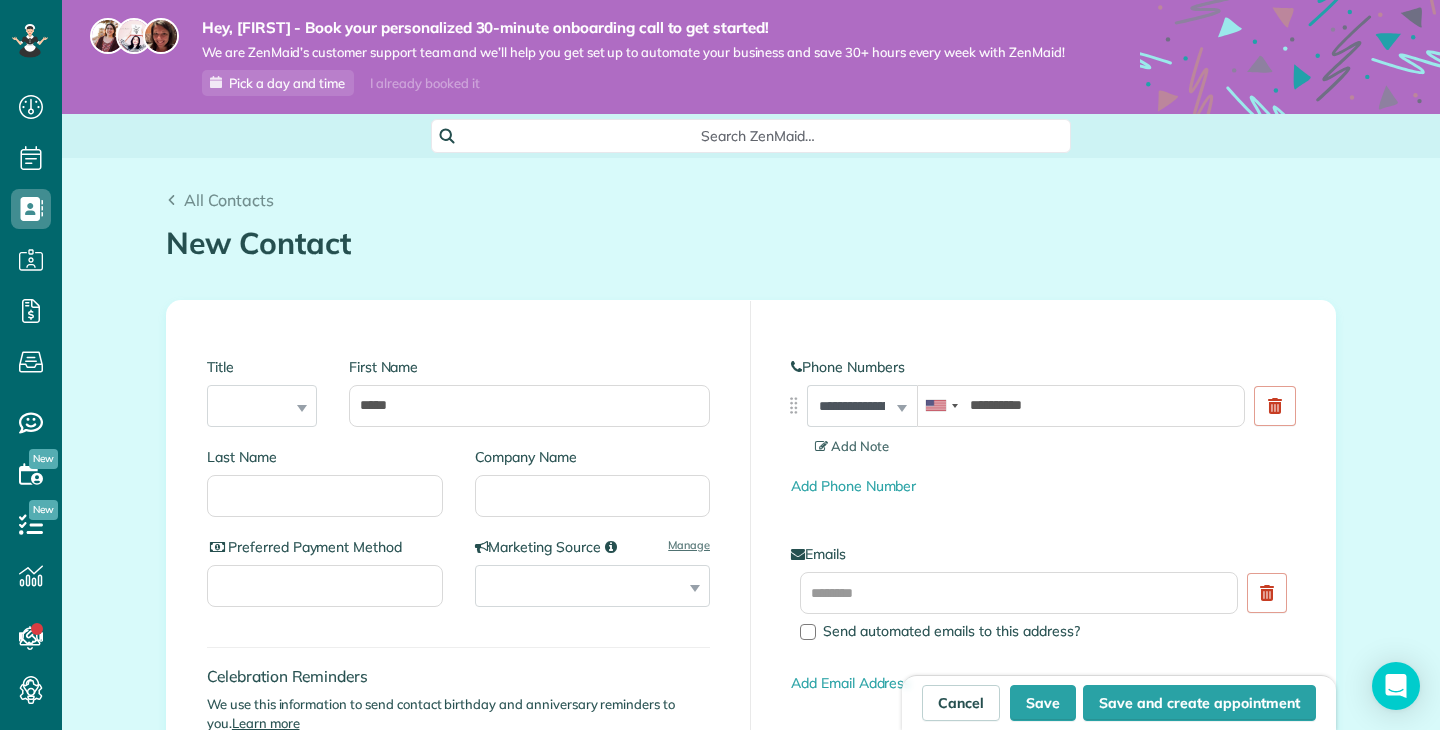 click on "Title
***
****
***
***" at bounding box center [270, 402] 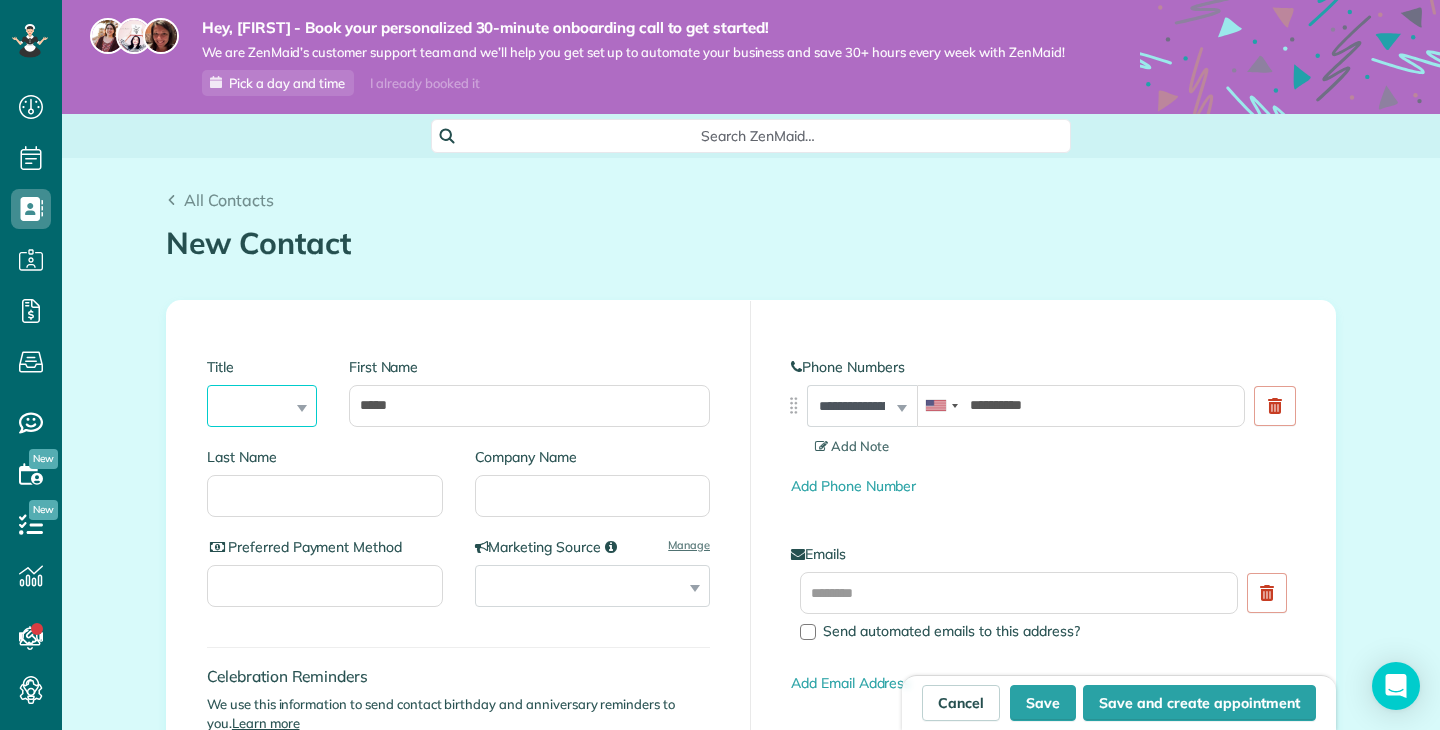 click on "***
****
***
***" at bounding box center [262, 406] 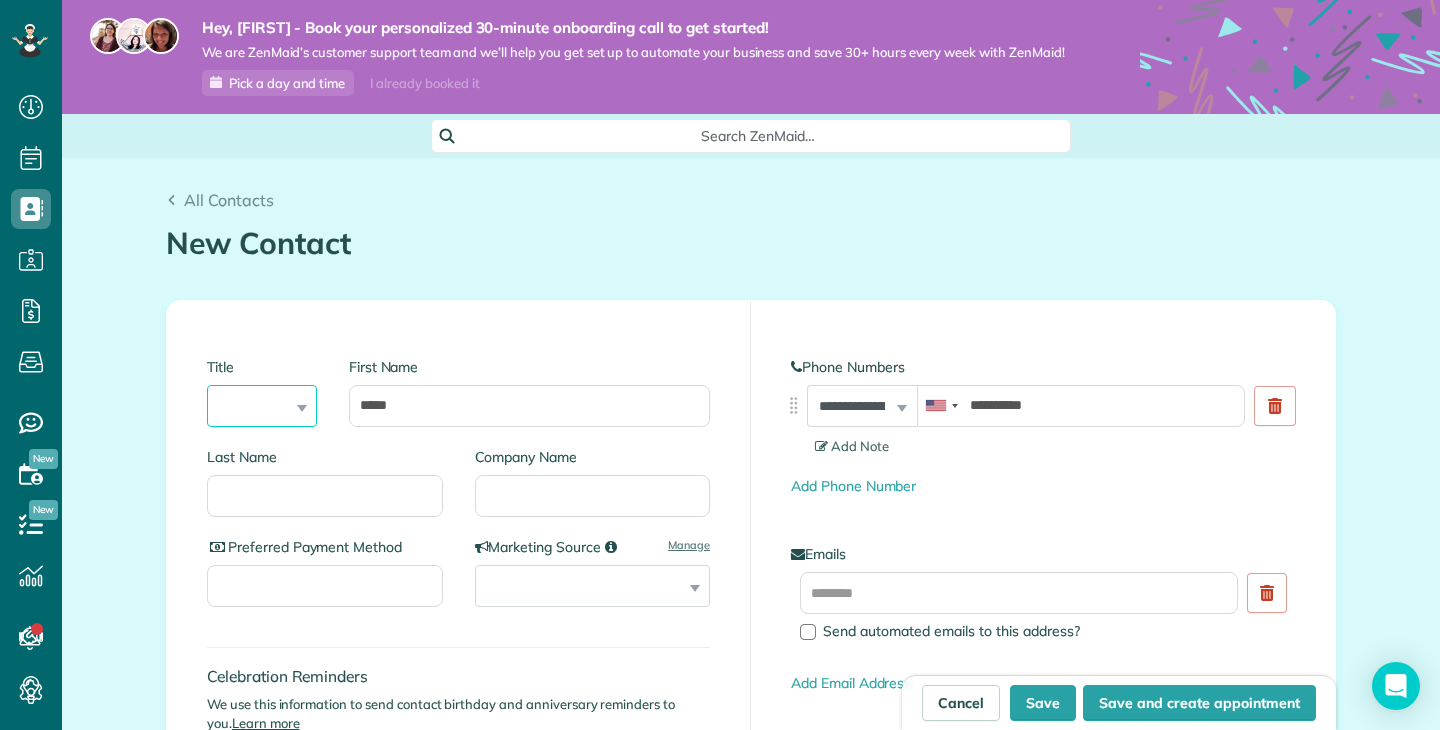 select on "***" 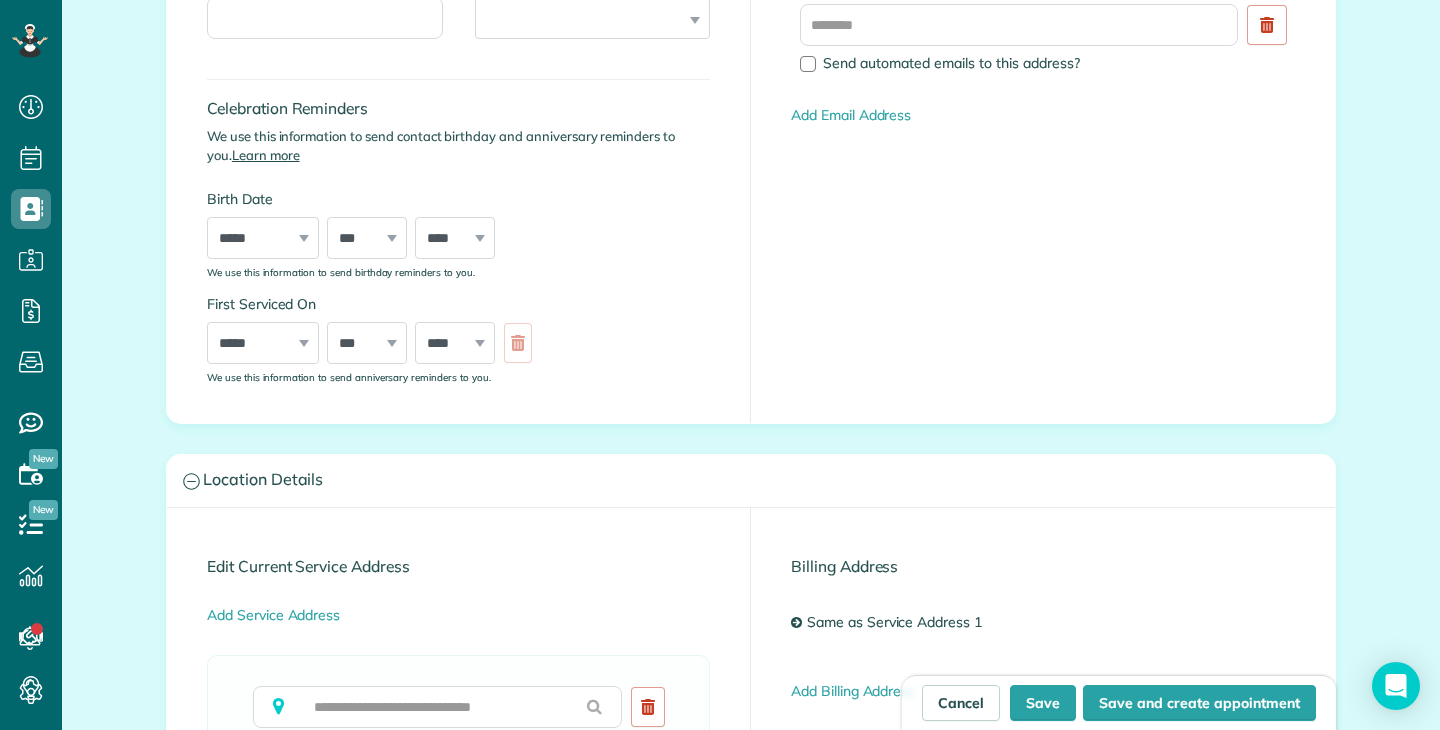 scroll, scrollTop: 608, scrollLeft: 0, axis: vertical 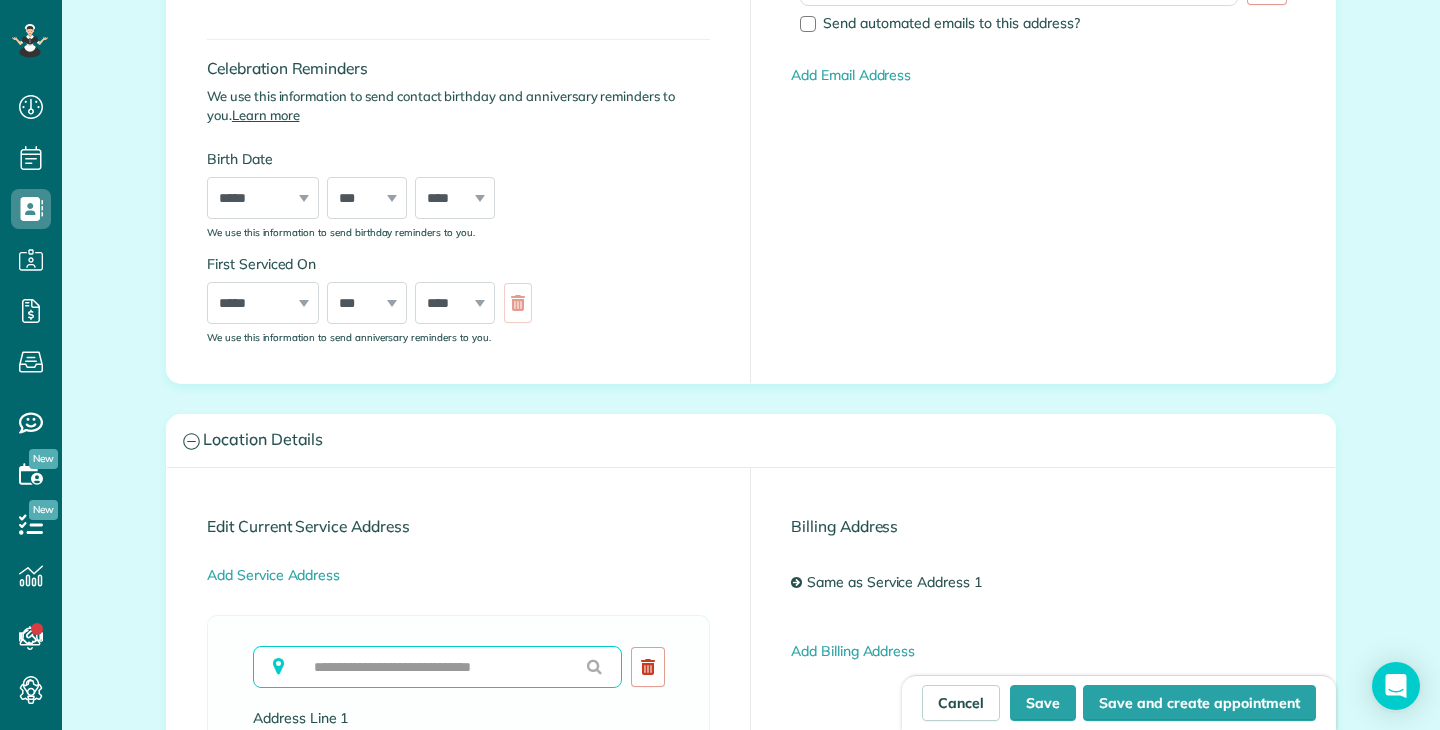 click at bounding box center (437, 667) 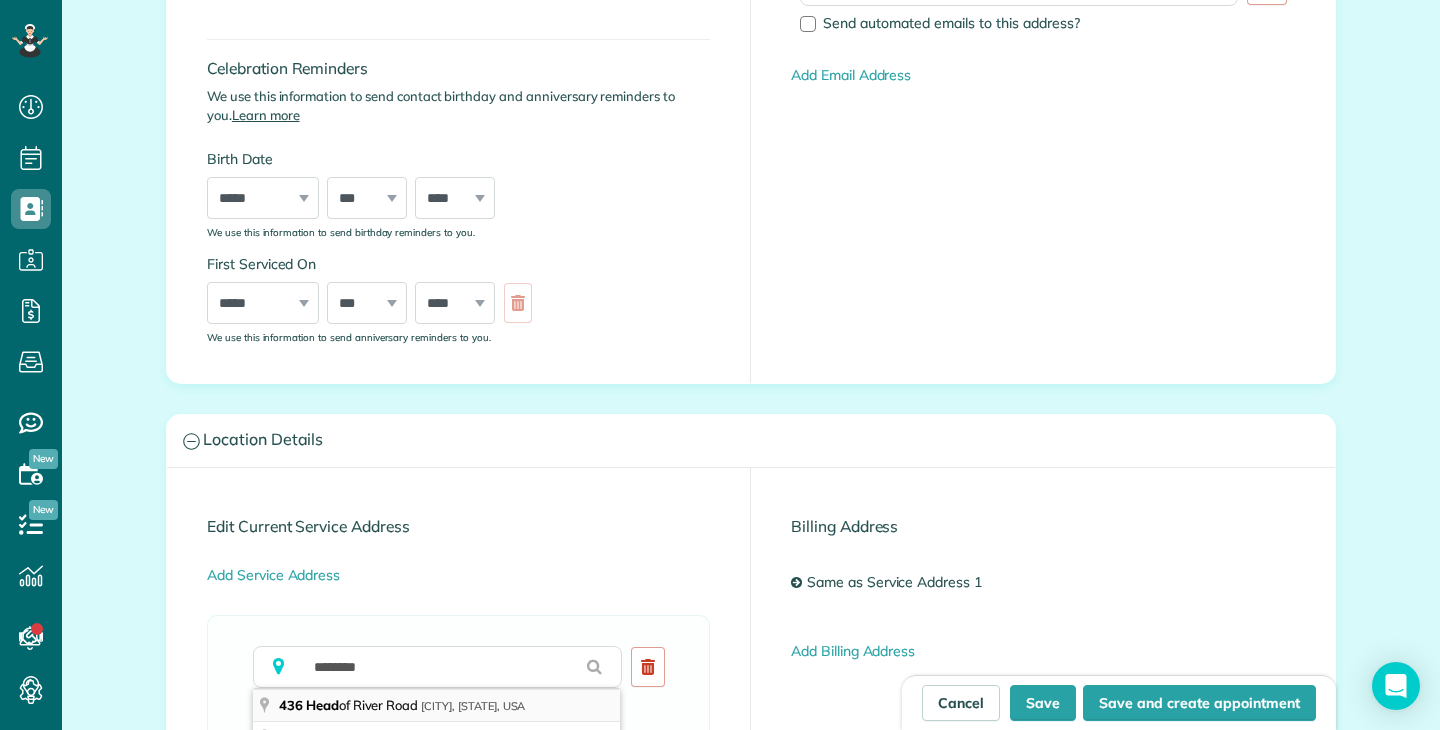 type on "**********" 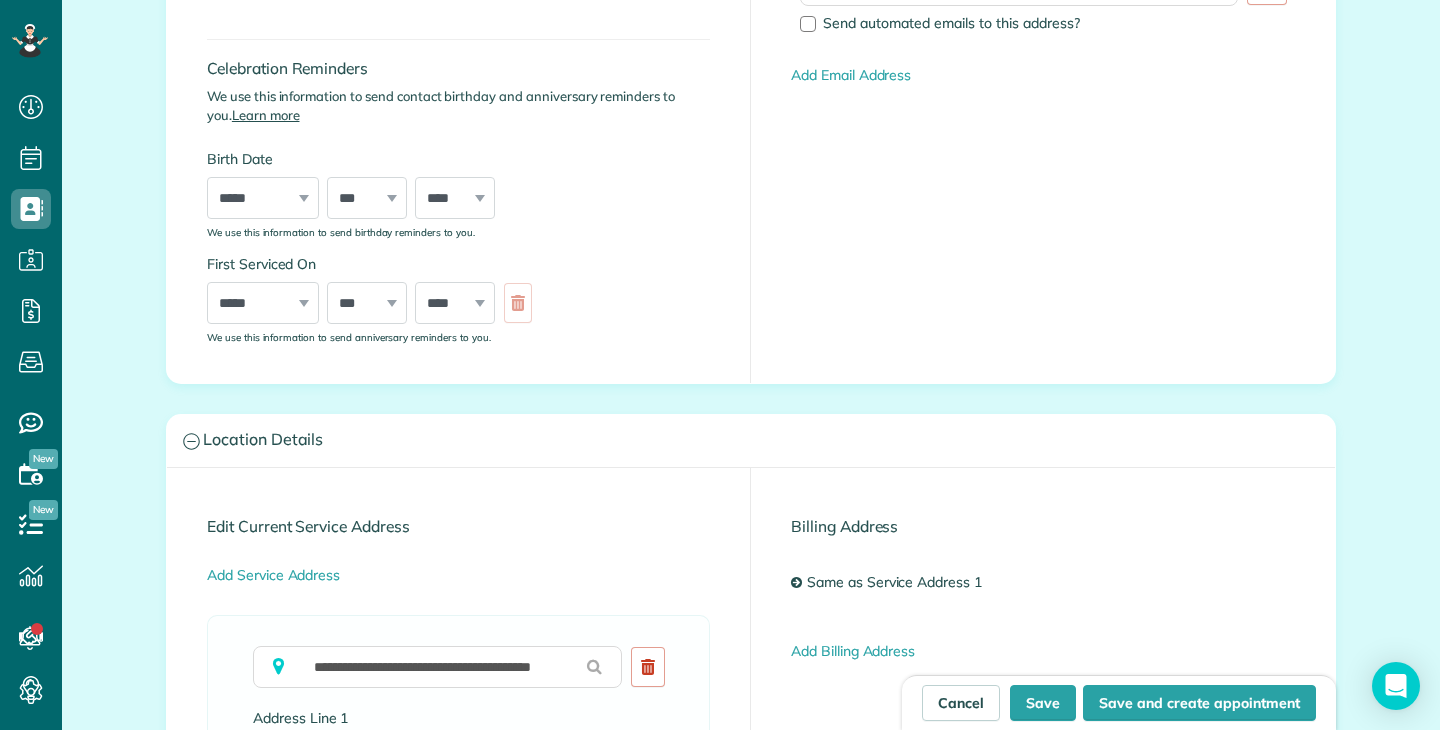 type on "**********" 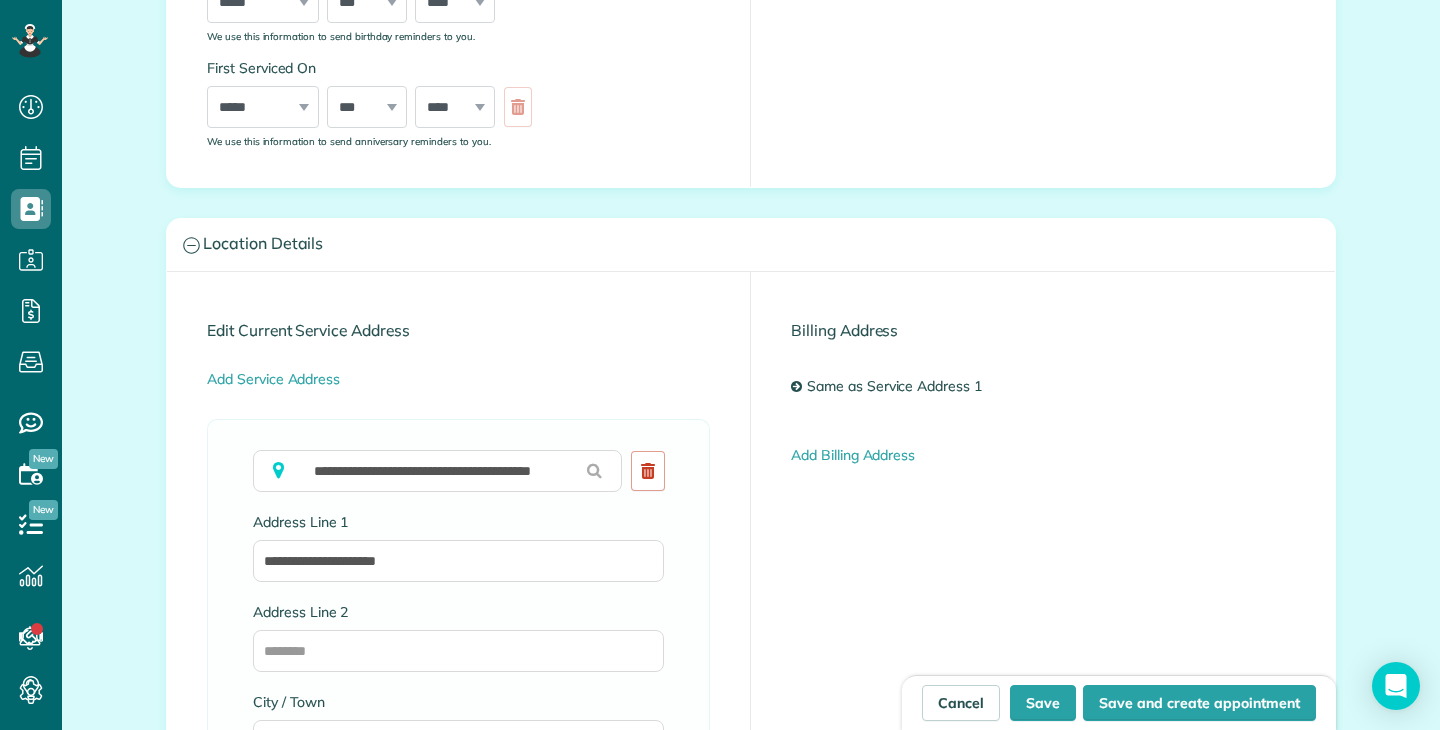 scroll, scrollTop: 857, scrollLeft: 0, axis: vertical 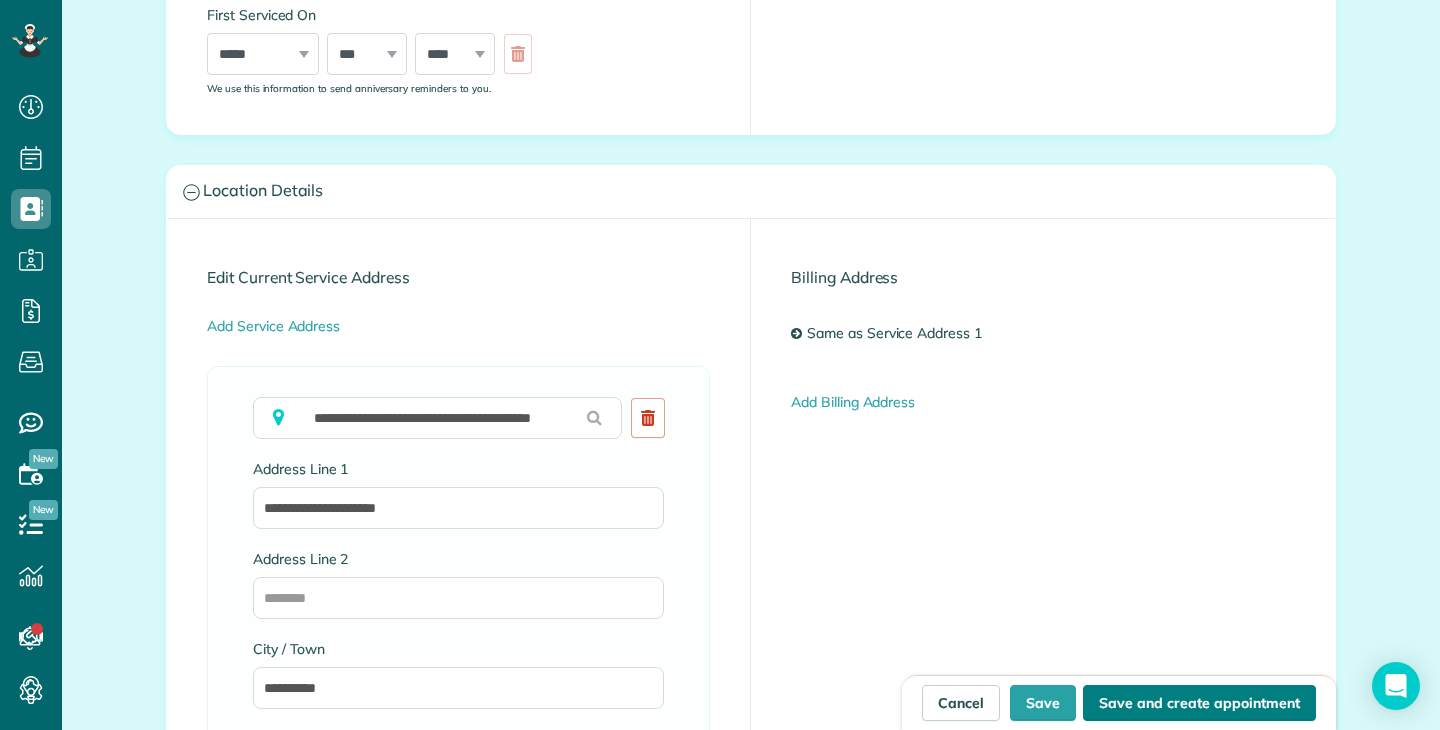 click on "Save and create appointment" at bounding box center [1199, 703] 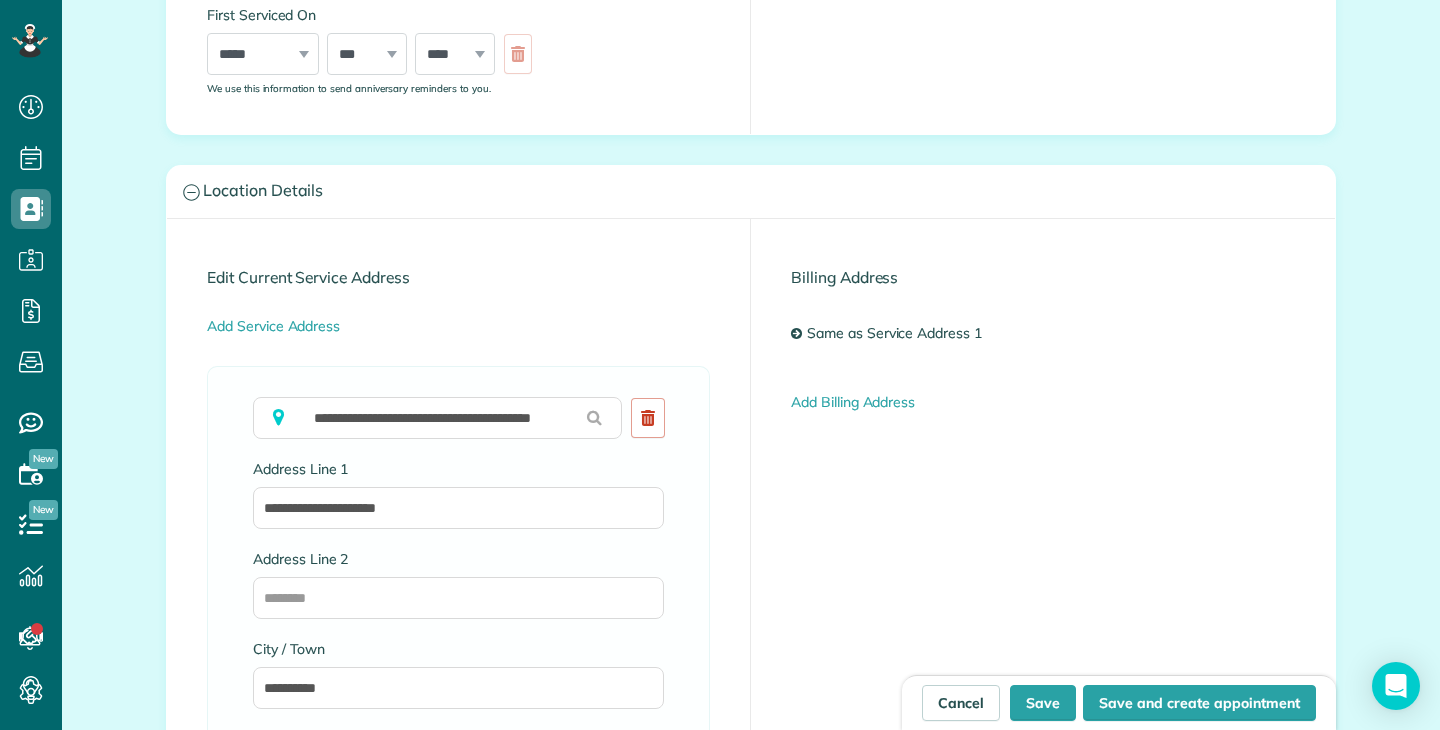 type on "**********" 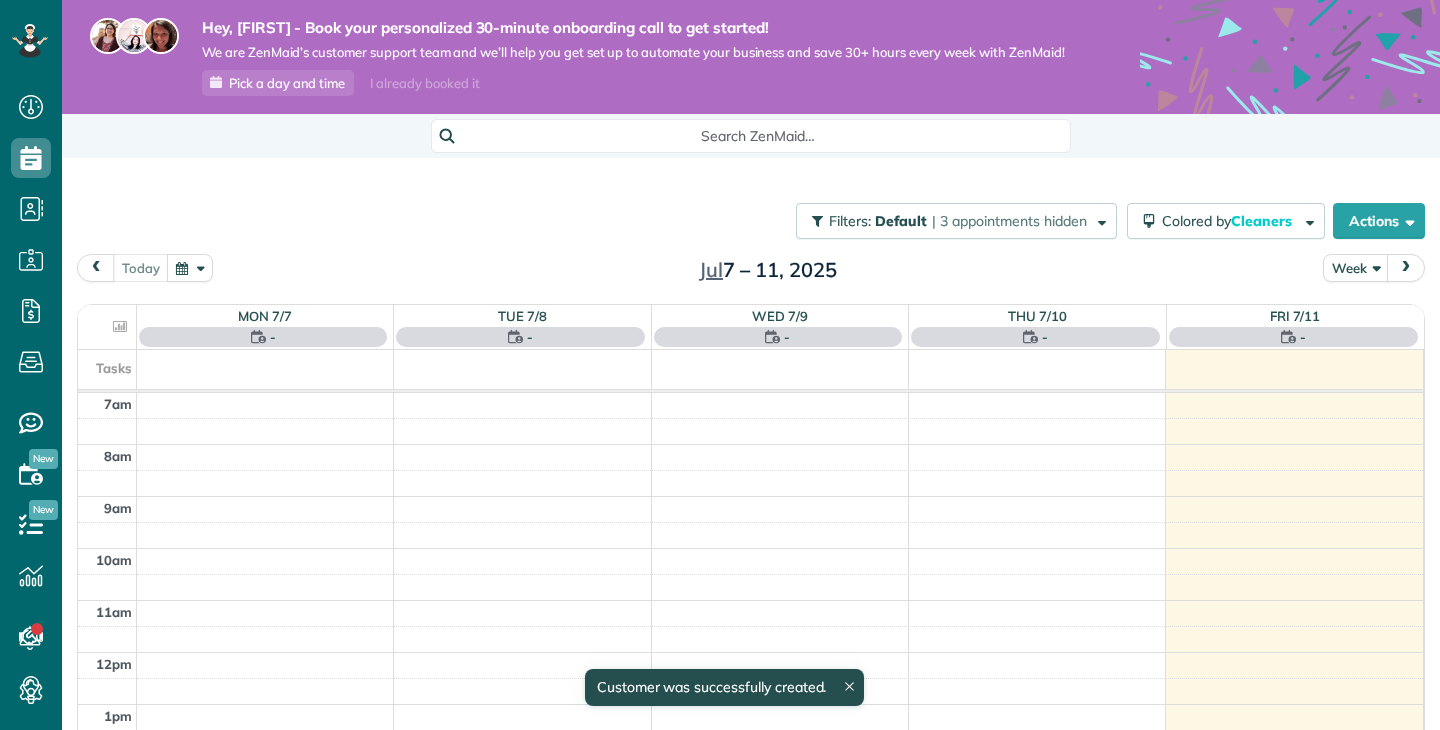 scroll, scrollTop: 0, scrollLeft: 0, axis: both 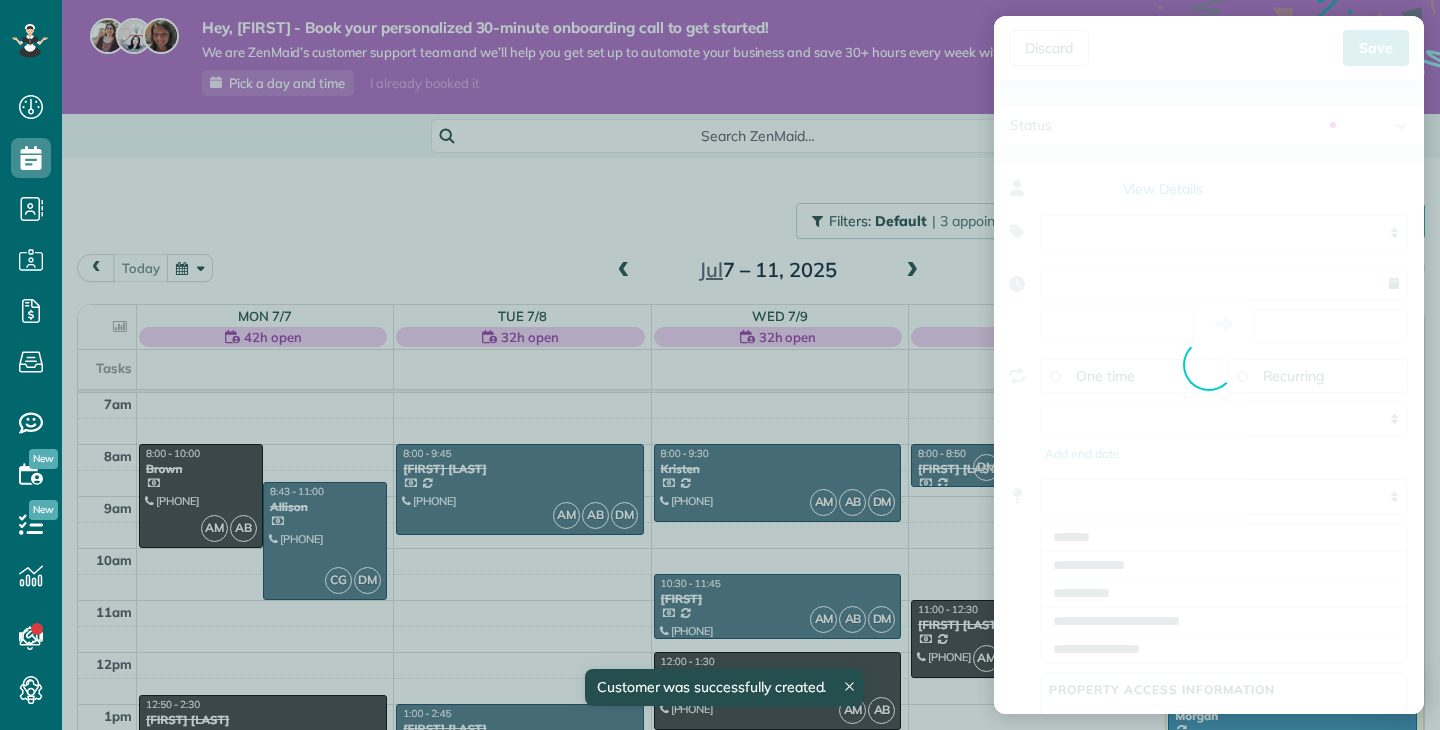 type on "**********" 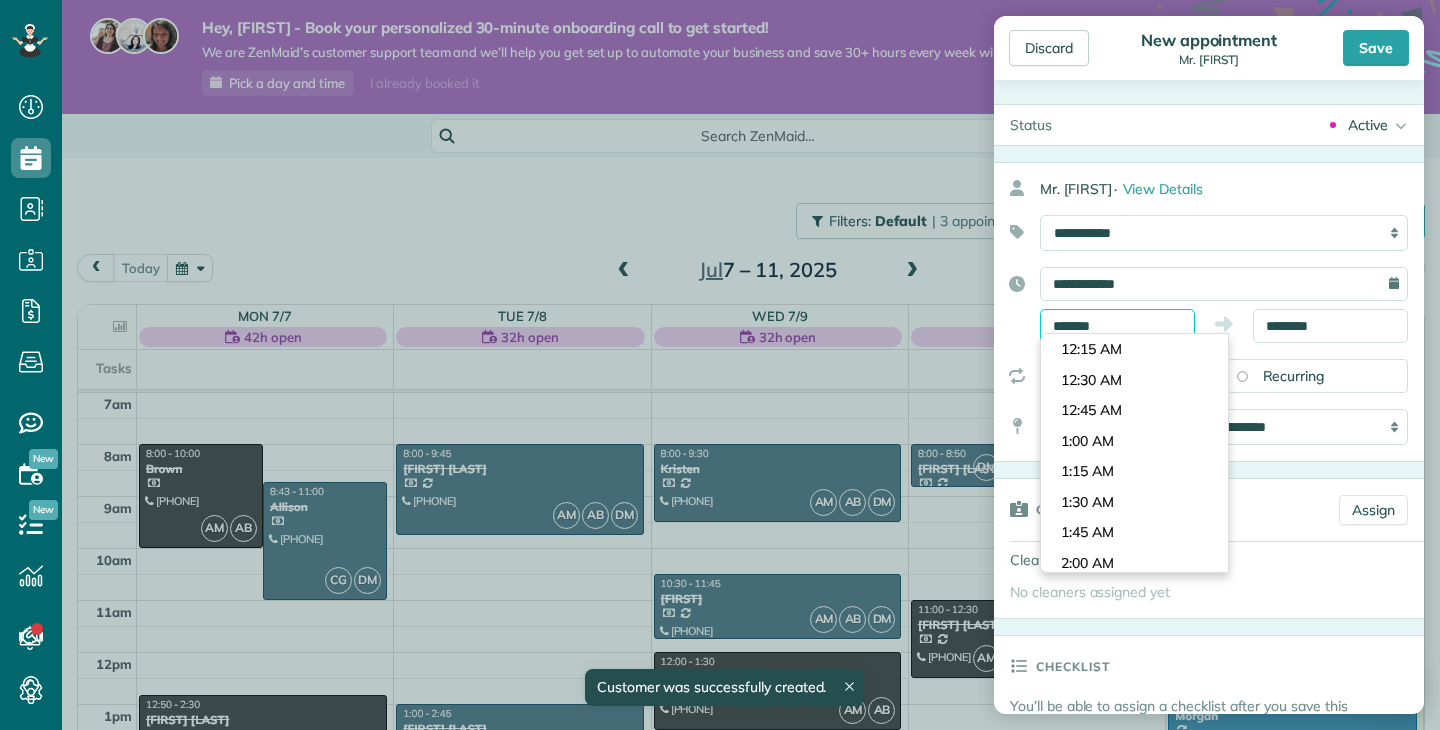 click on "*******" at bounding box center (1117, 326) 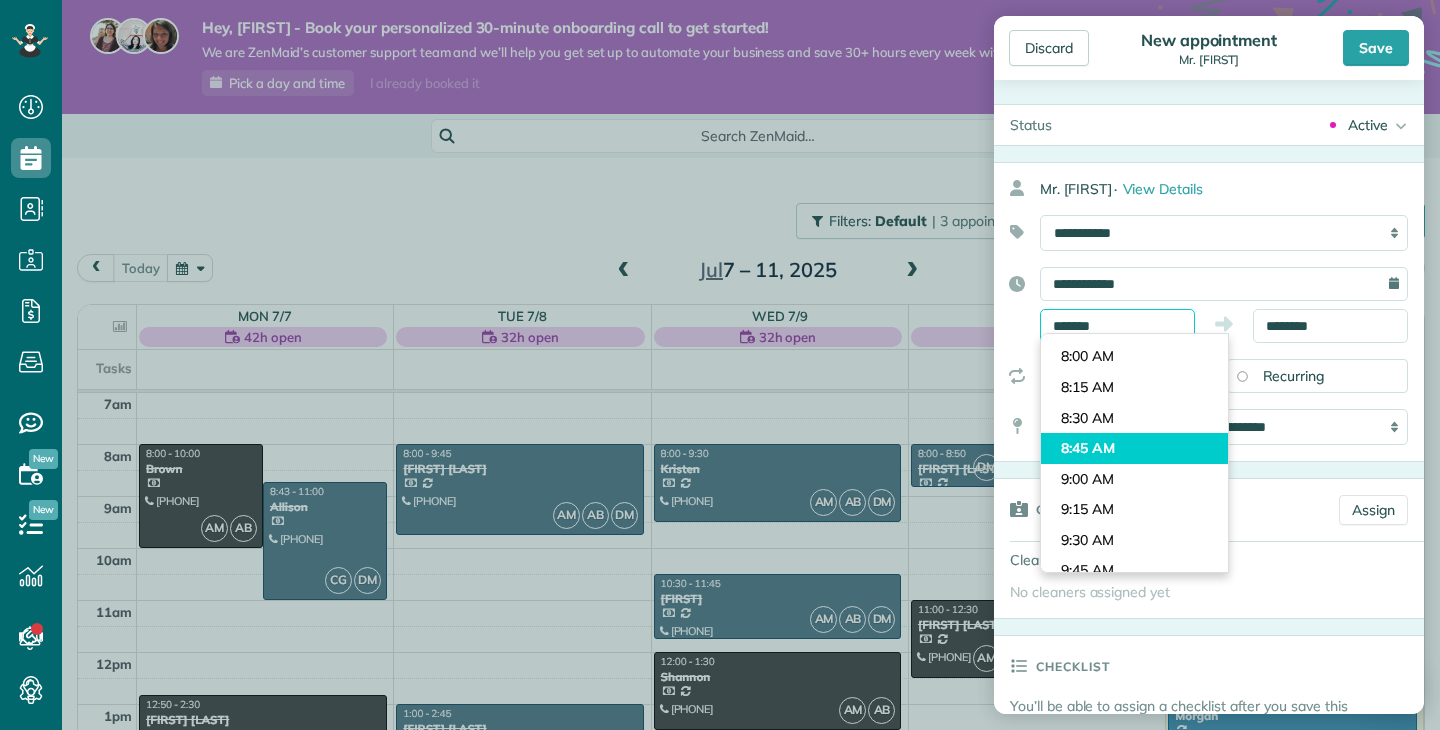 scroll, scrollTop: 932, scrollLeft: 0, axis: vertical 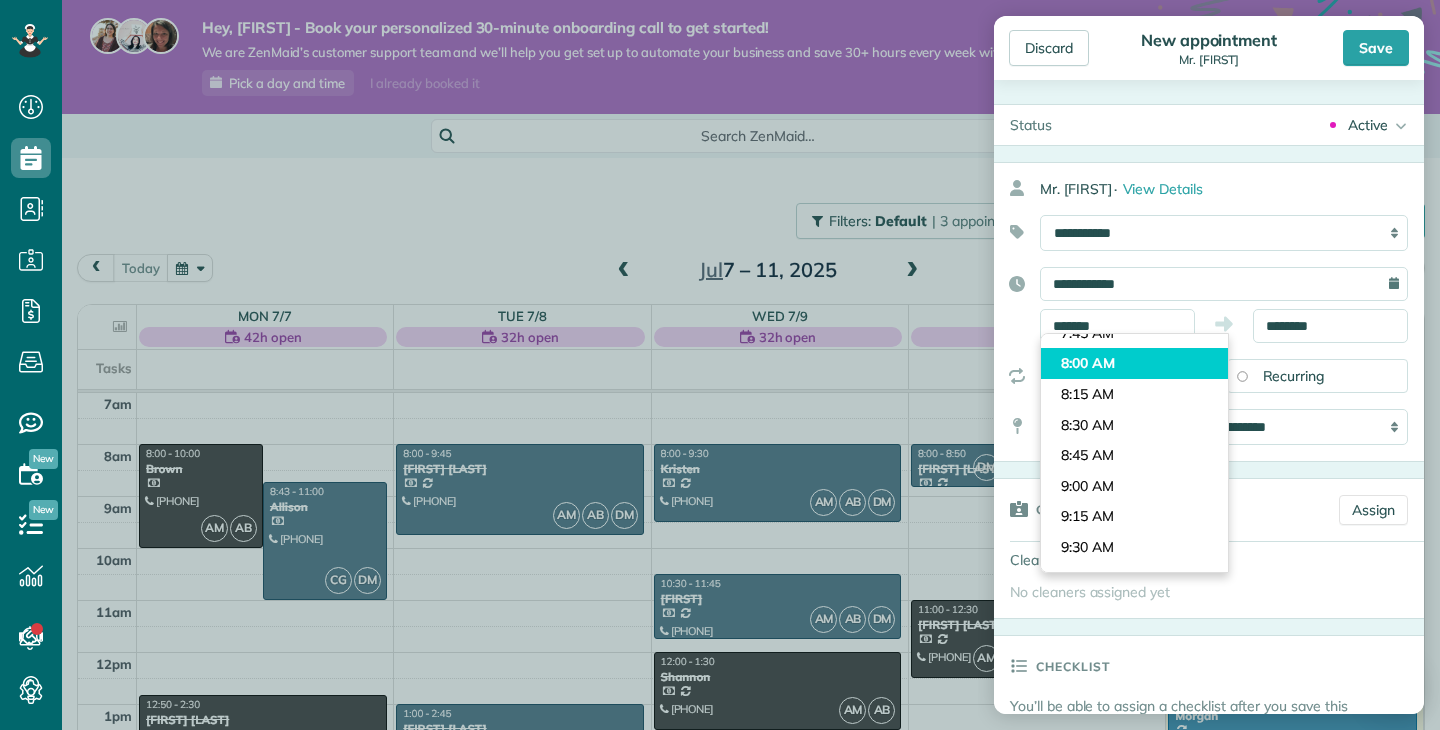 type on "*******" 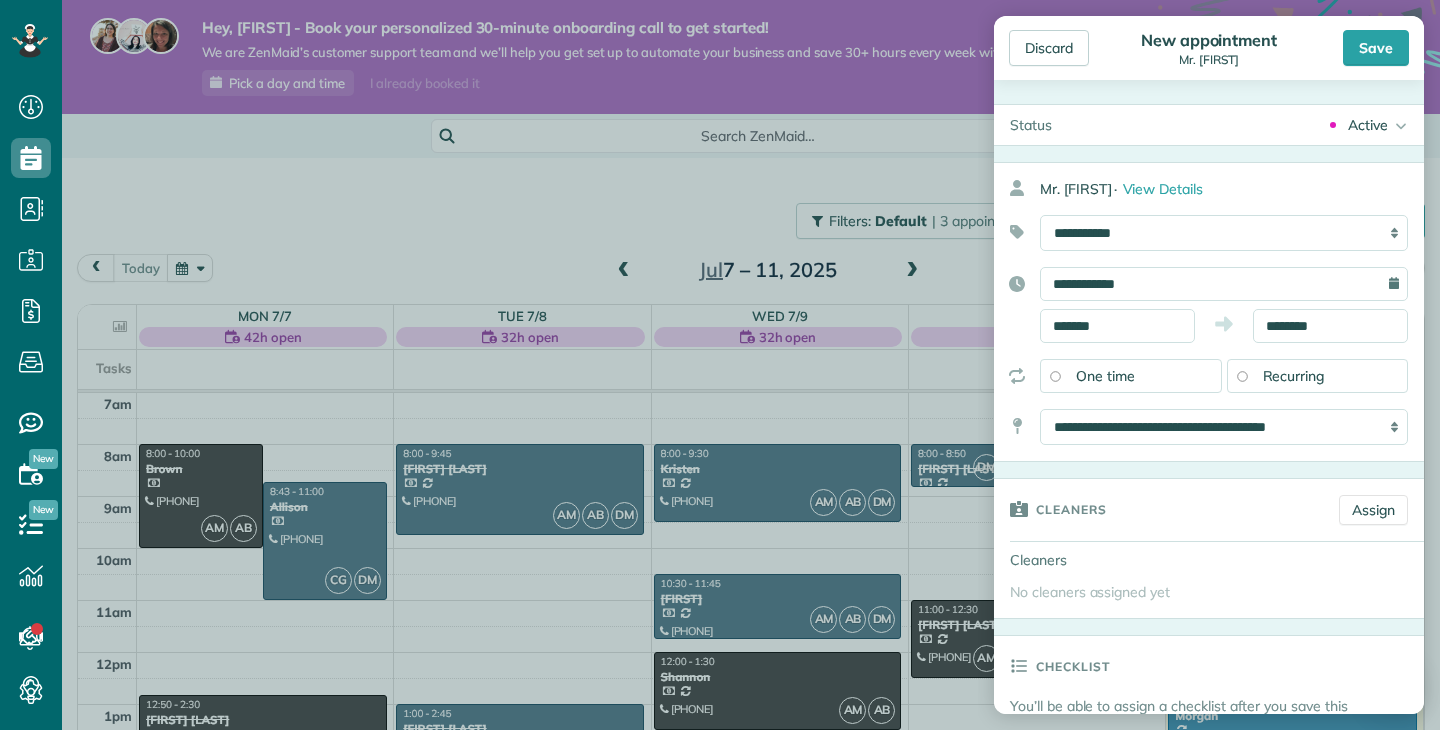 click on "Dashboard
Scheduling
Calendar View
List View
Dispatch View - Weekly scheduling (Beta)" at bounding box center (720, 365) 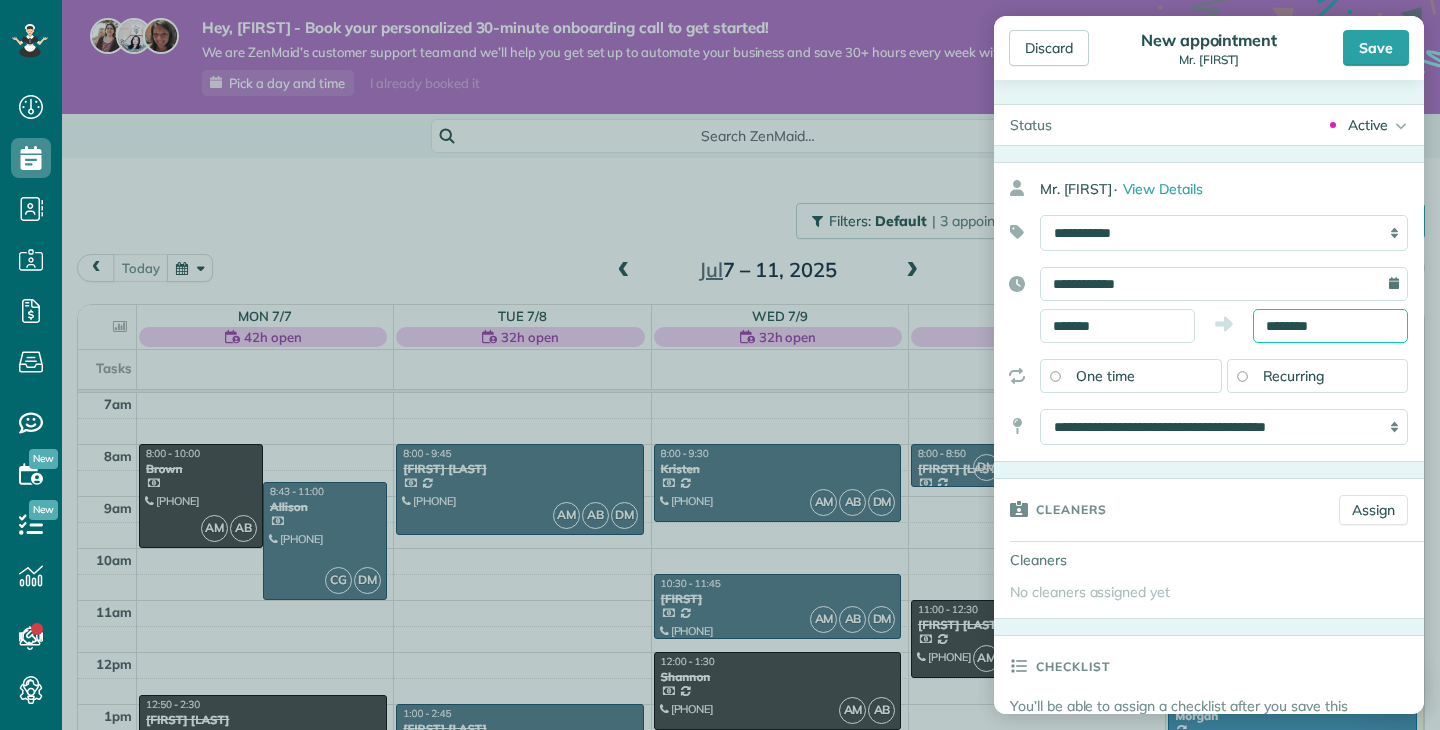 click on "Dashboard
Scheduling
Calendar View
List View
Dispatch View - Weekly scheduling (Beta)" at bounding box center (720, 365) 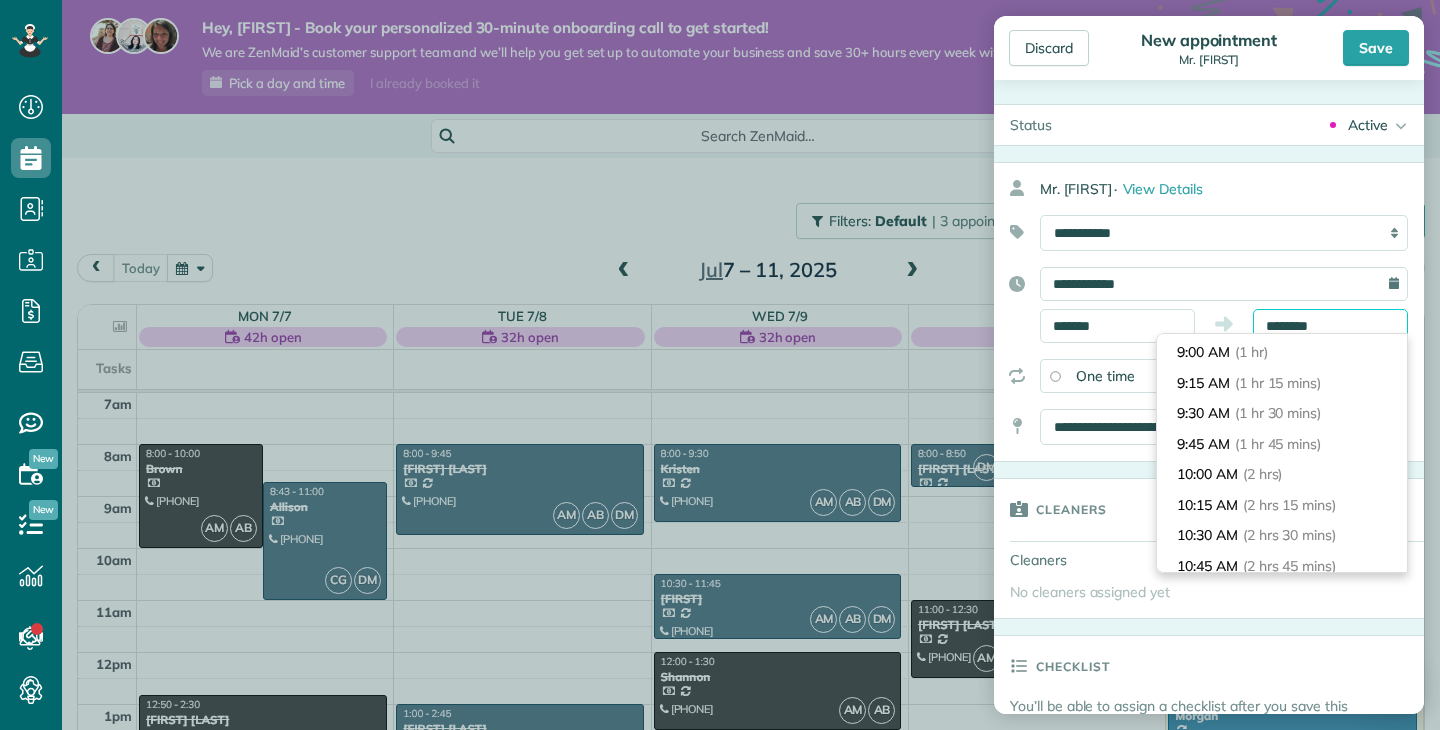 scroll, scrollTop: 120, scrollLeft: 0, axis: vertical 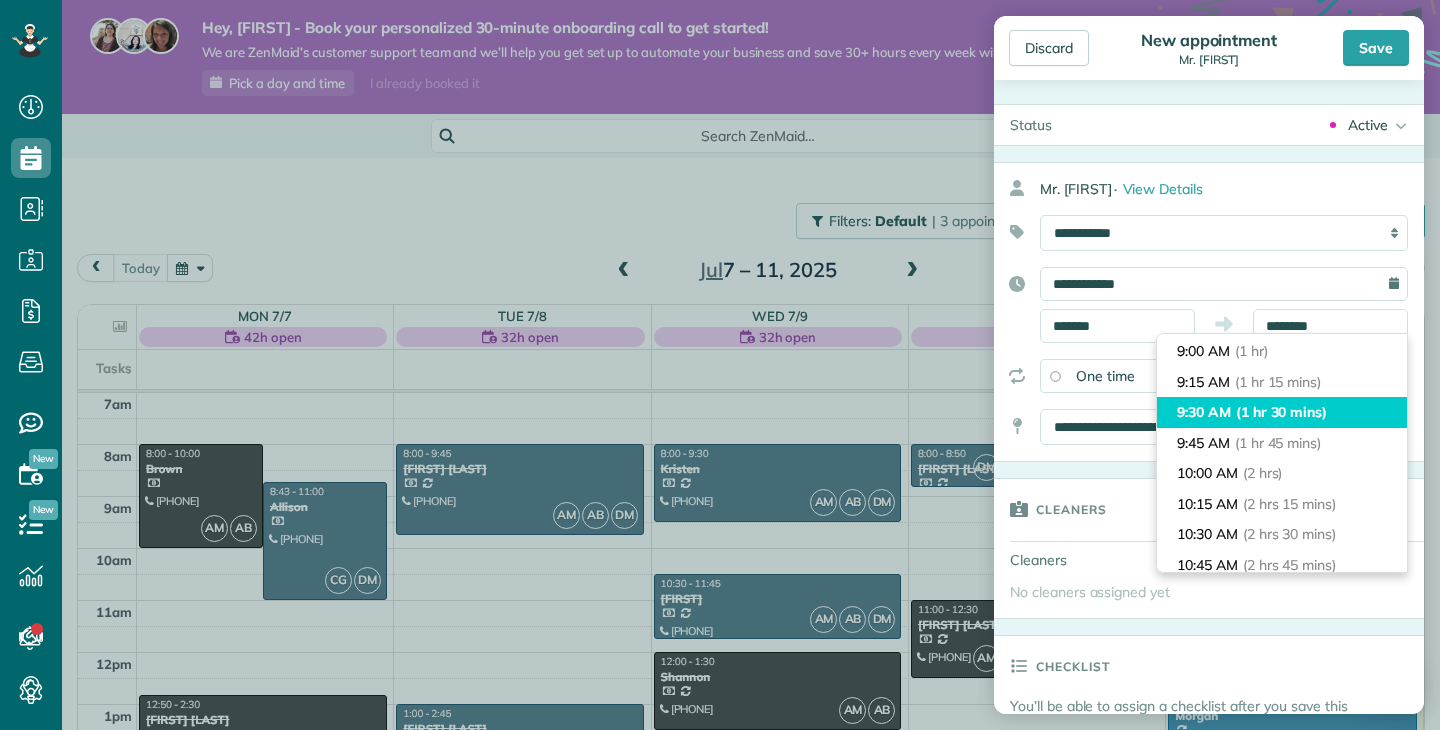 type on "*******" 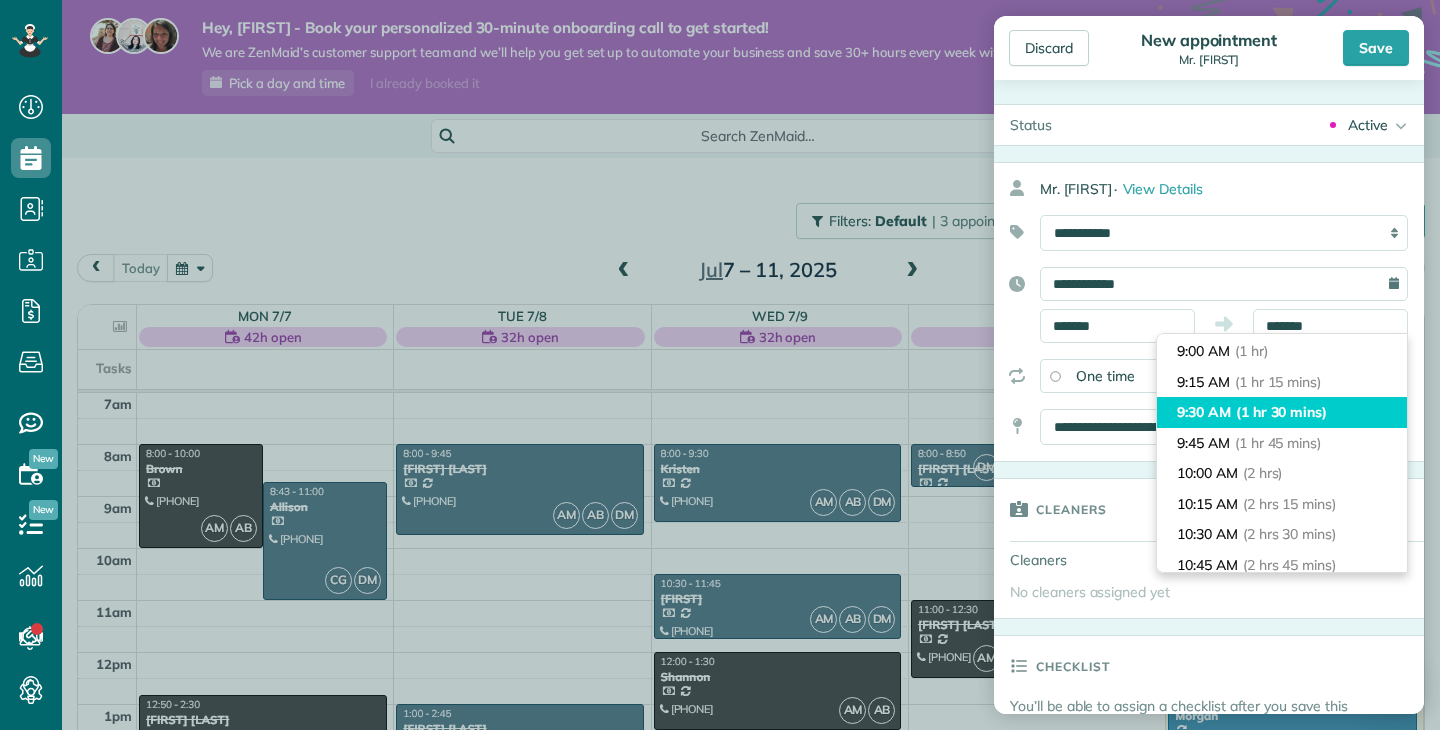 click on "(1 hr 30 mins)" at bounding box center (1281, 412) 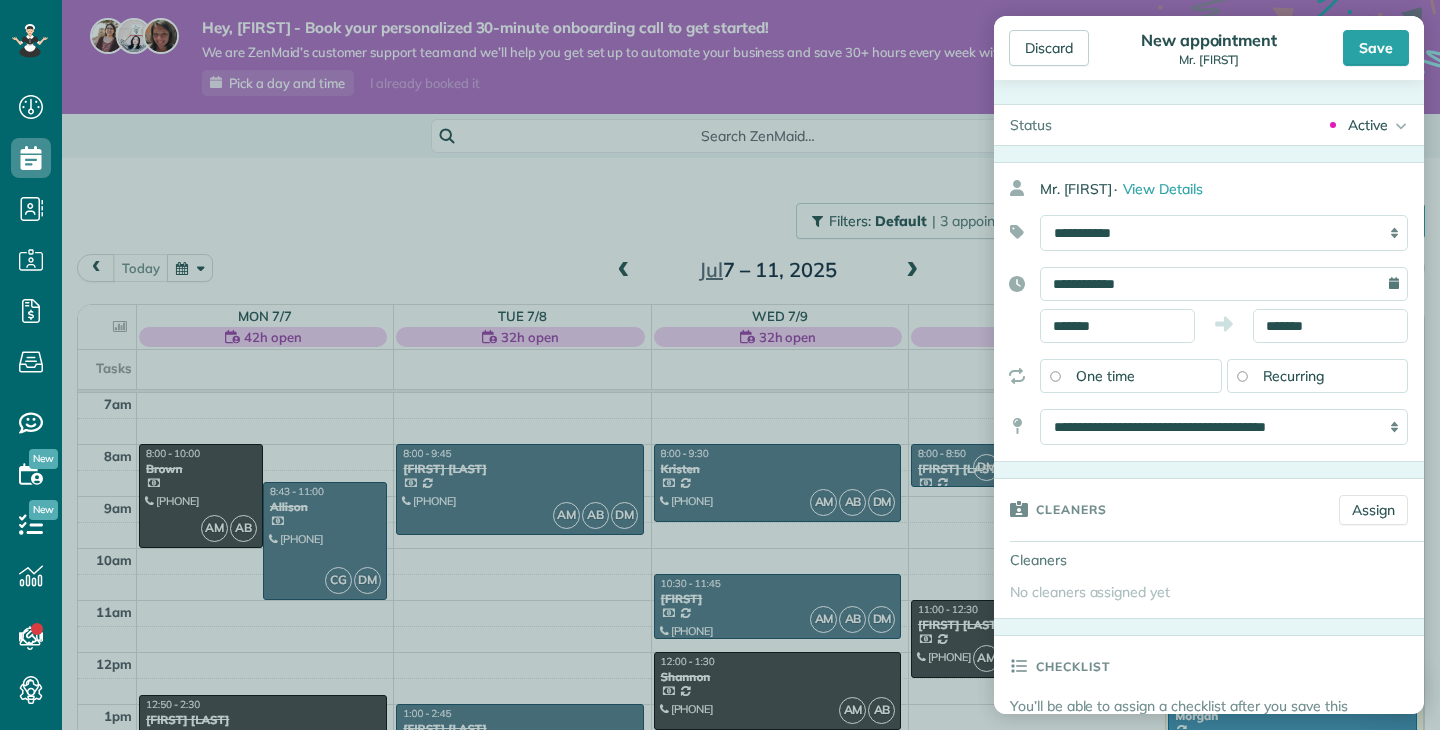 click on "Recurring" at bounding box center [1318, 376] 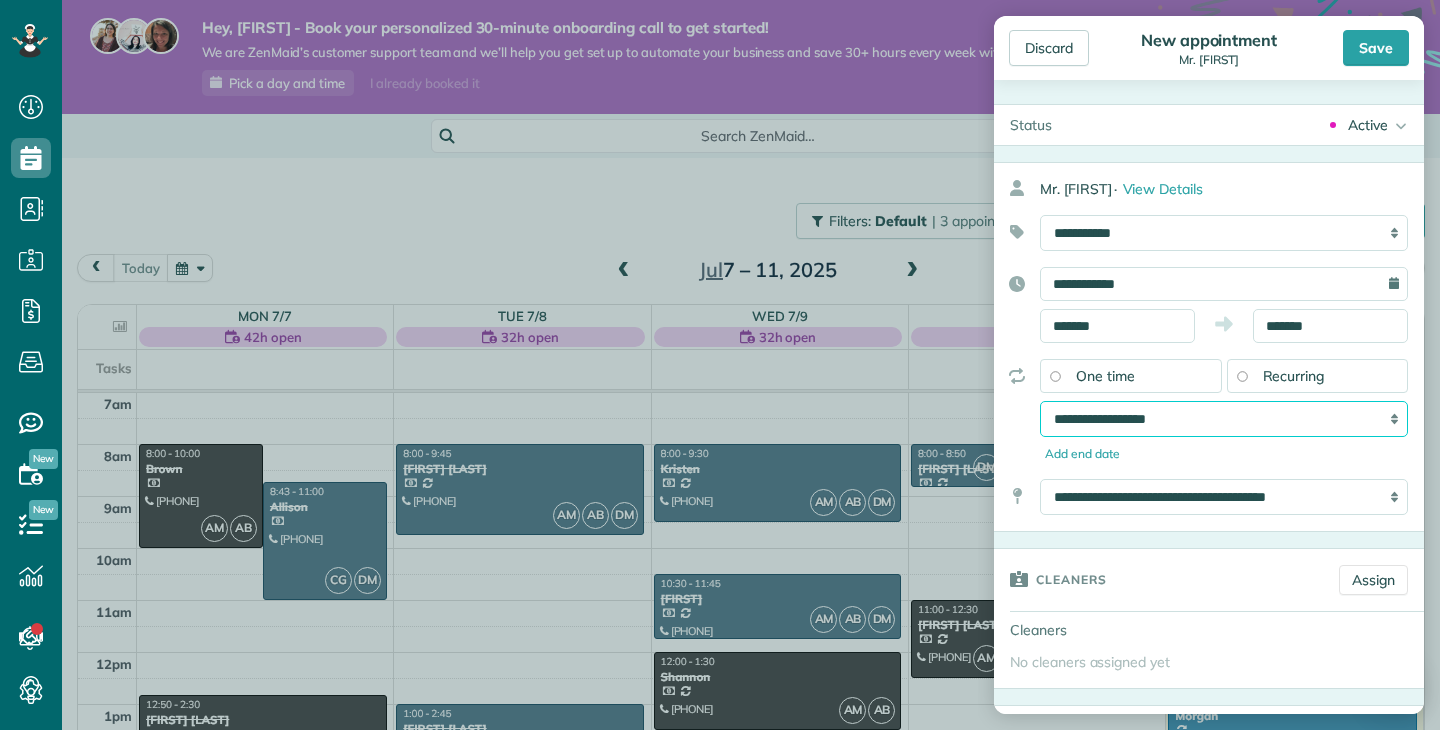 click on "**********" at bounding box center [1224, 419] 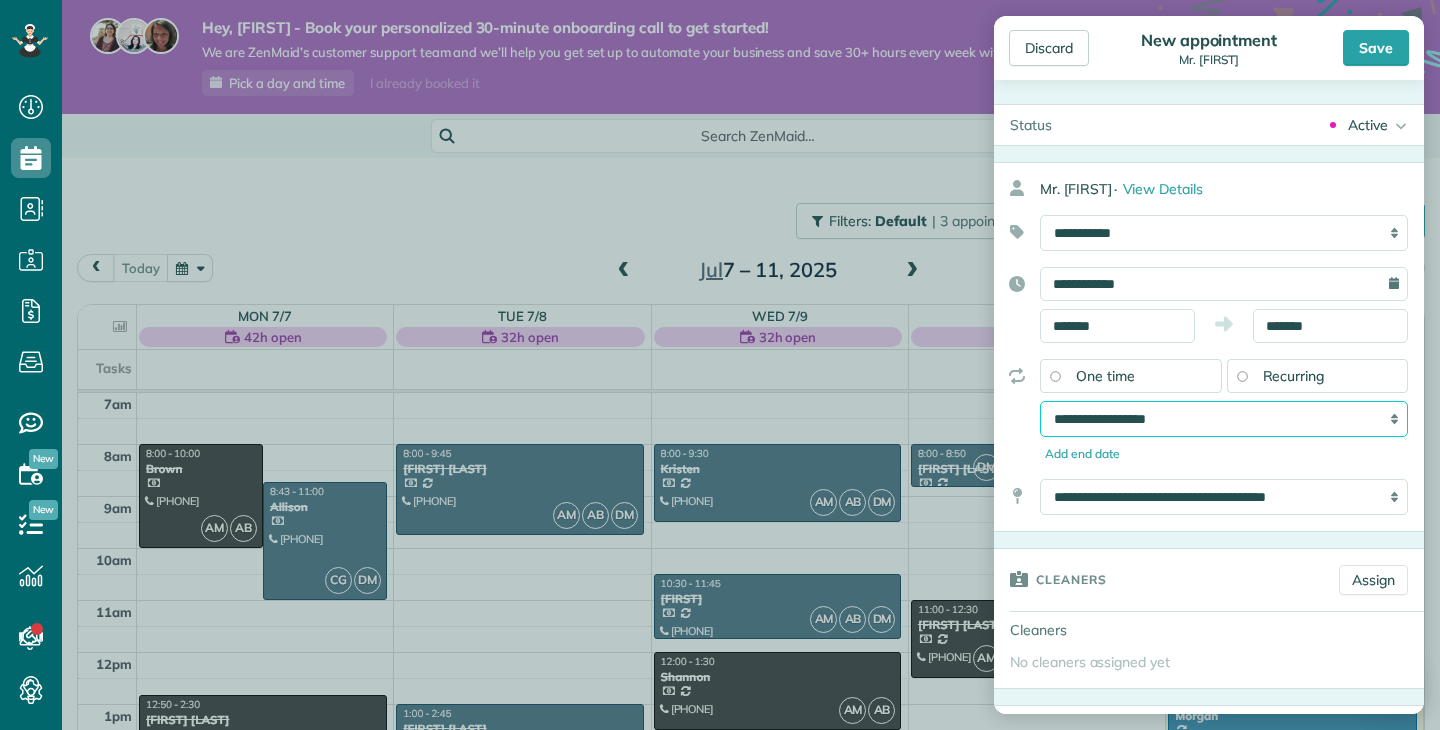 select on "**********" 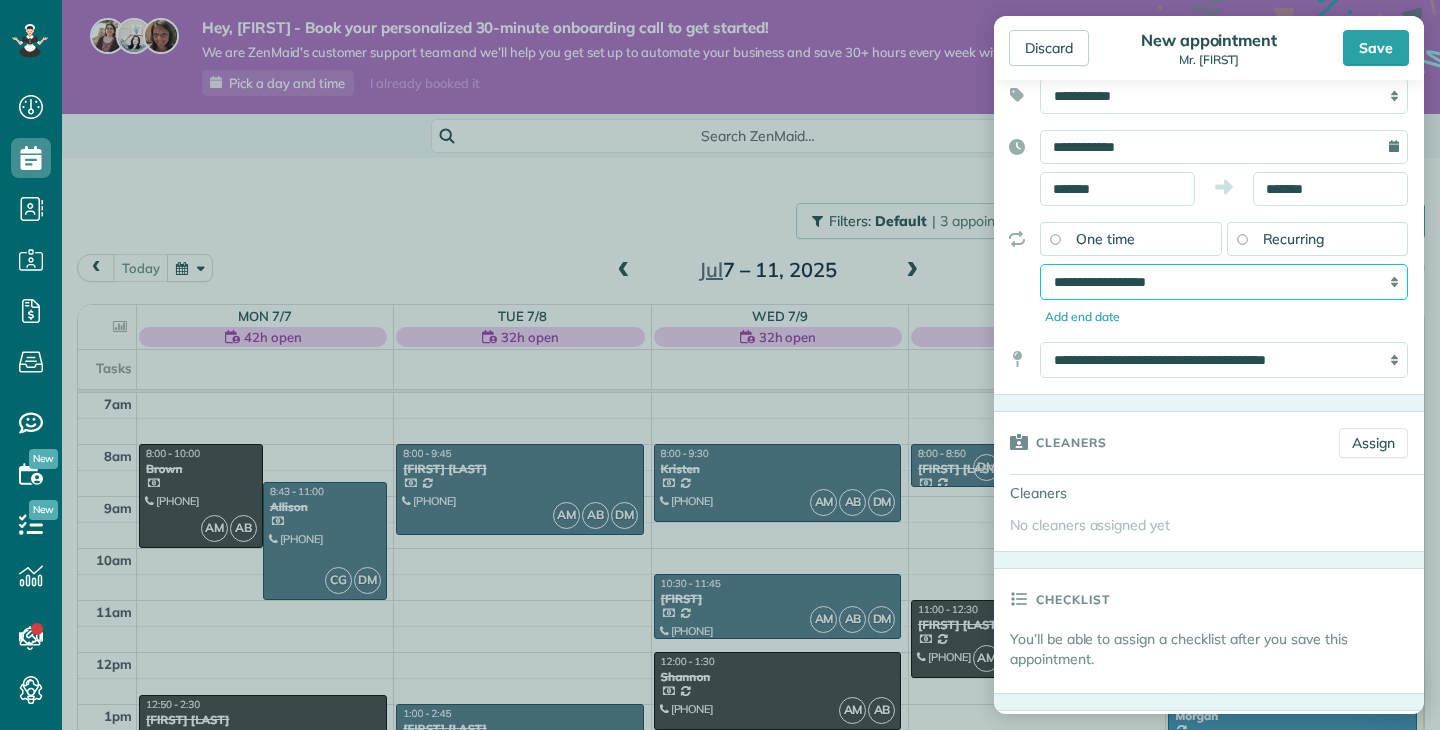 scroll, scrollTop: 218, scrollLeft: 0, axis: vertical 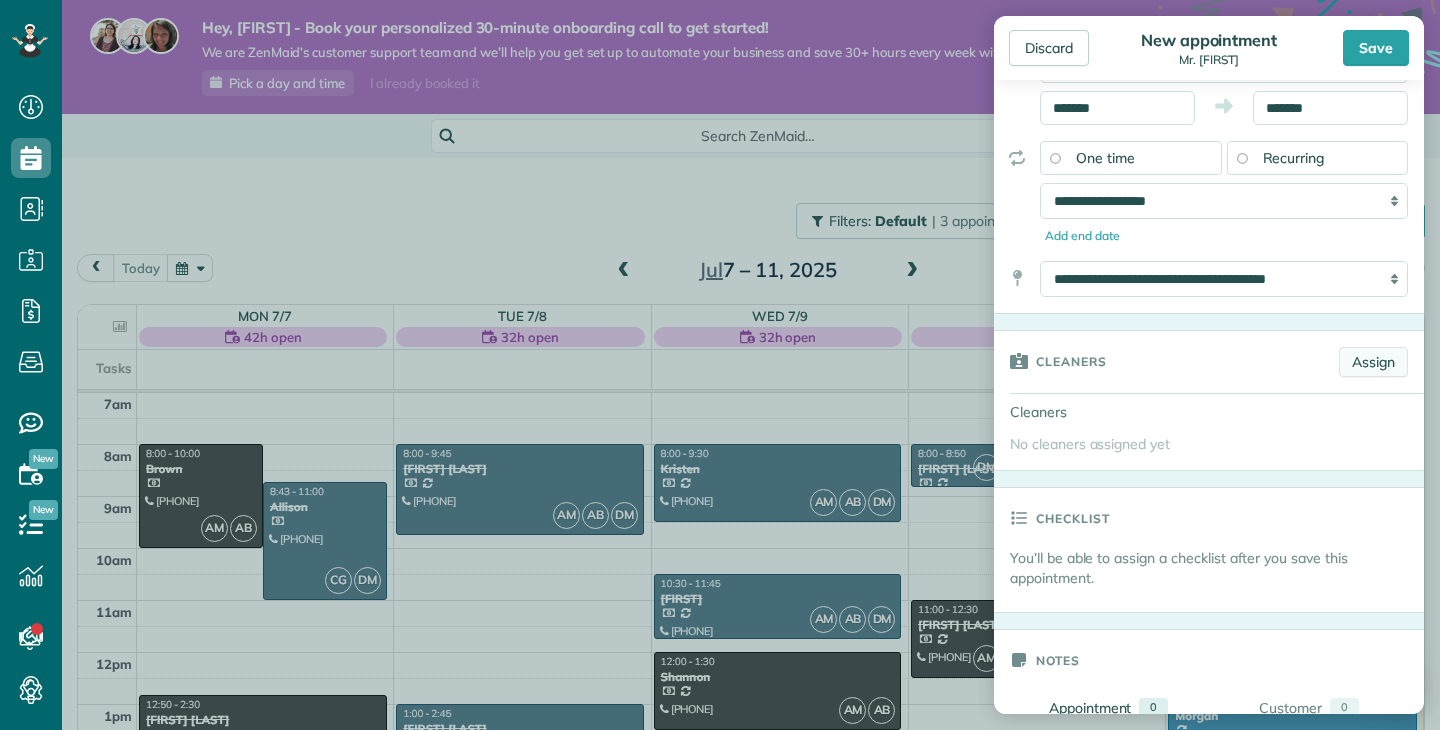 click on "Assign" at bounding box center [1373, 362] 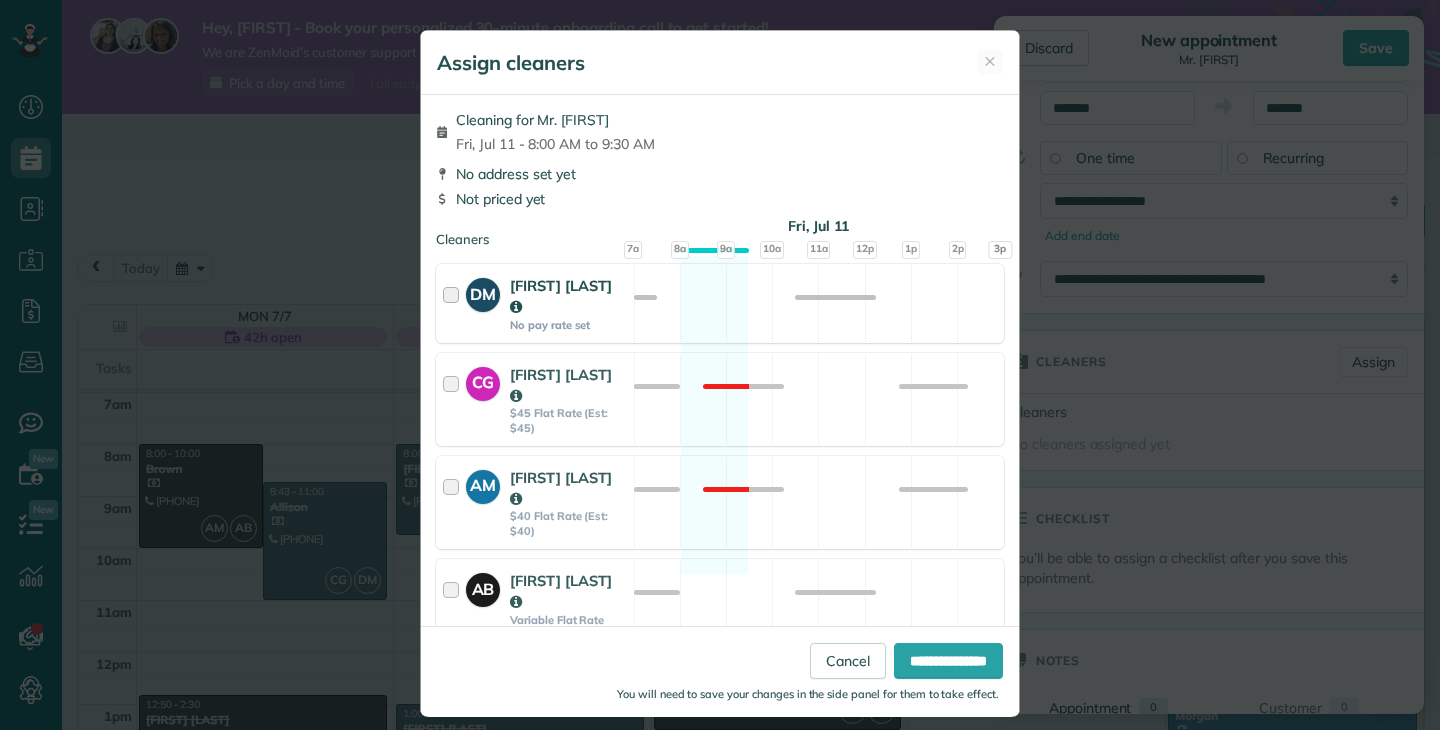 click at bounding box center [454, 303] 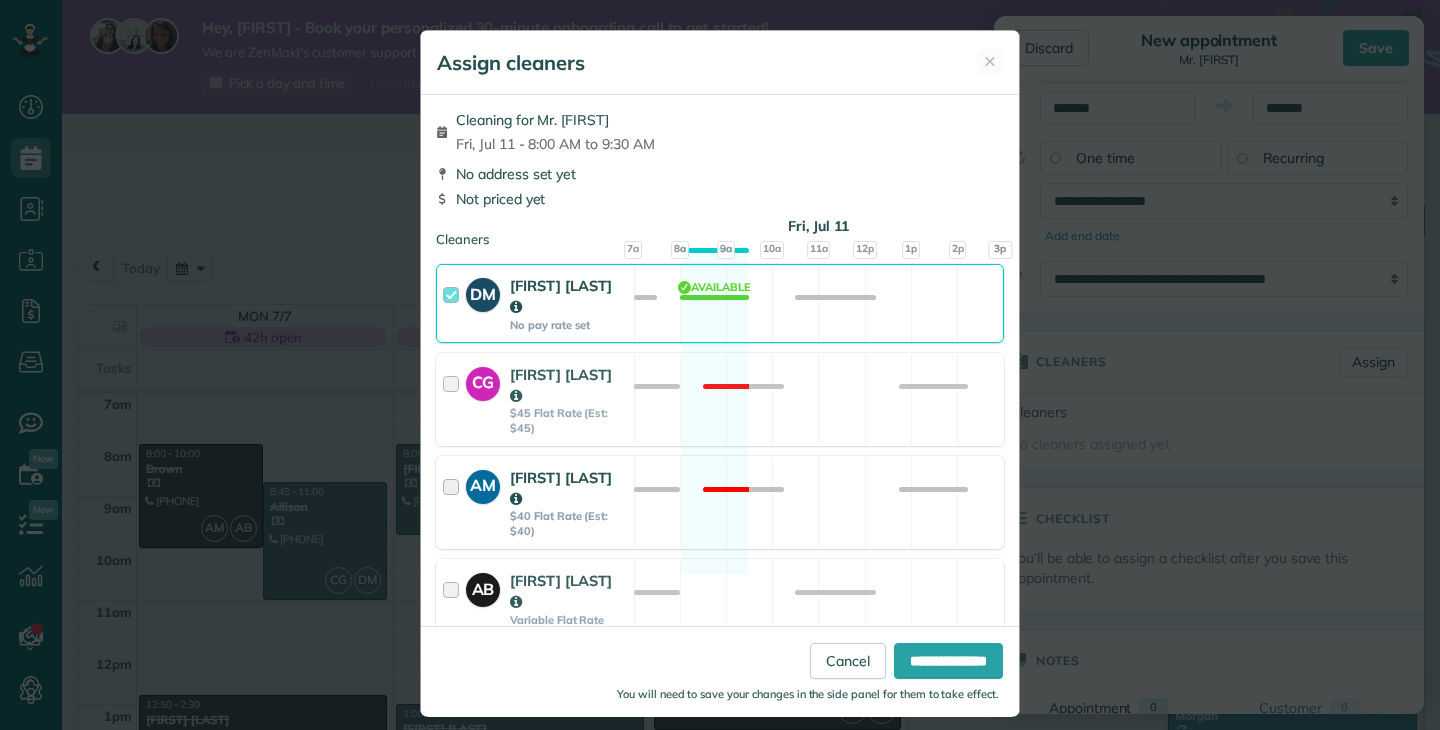 click at bounding box center (454, 502) 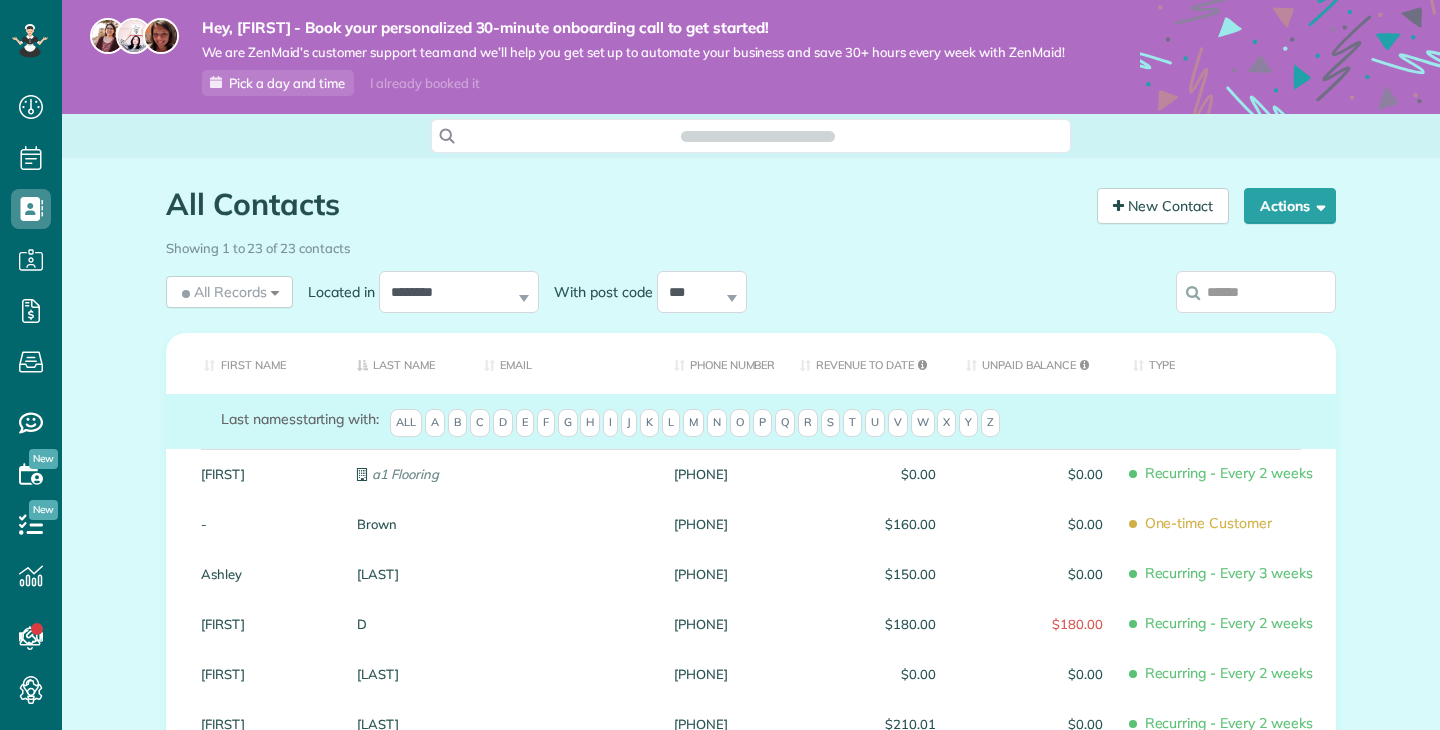 scroll, scrollTop: 0, scrollLeft: 0, axis: both 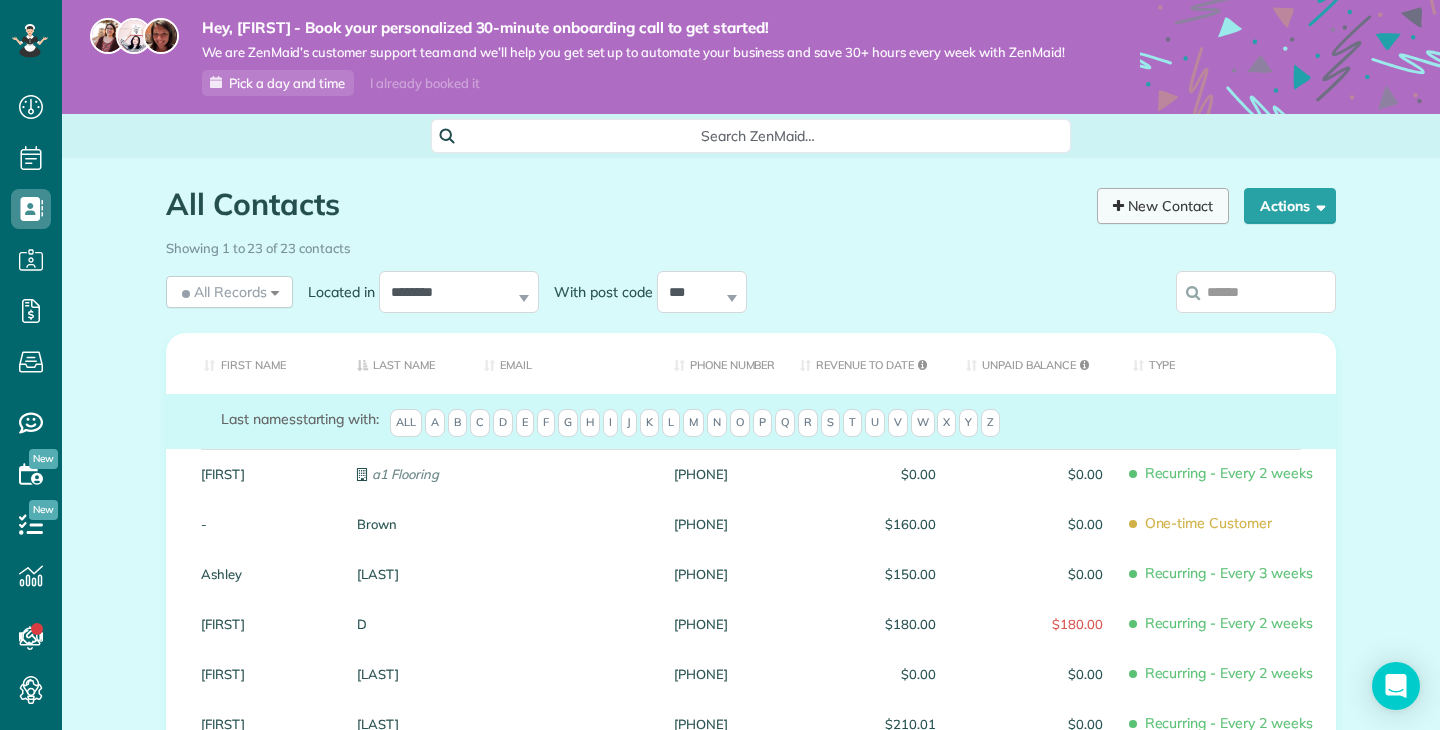click on "New Contact" at bounding box center [1163, 206] 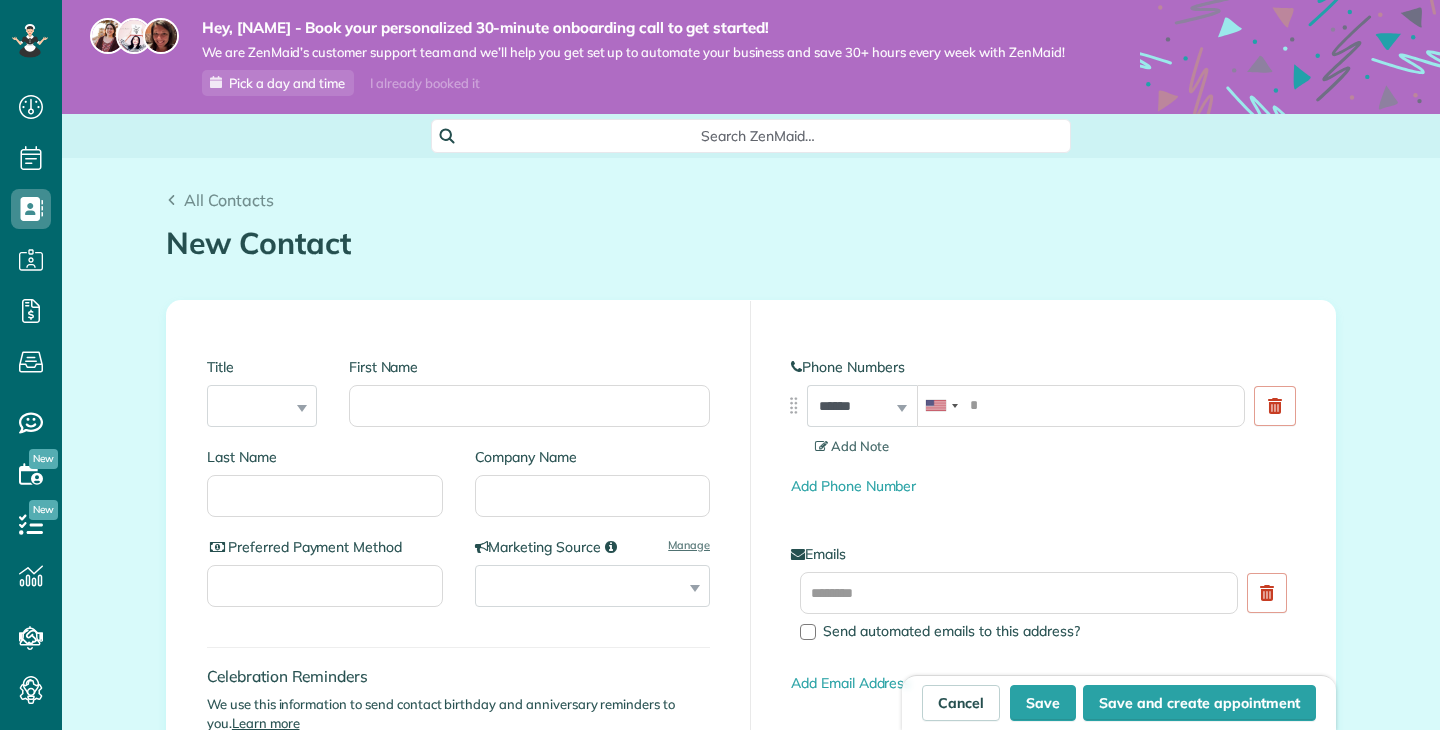 scroll, scrollTop: 0, scrollLeft: 0, axis: both 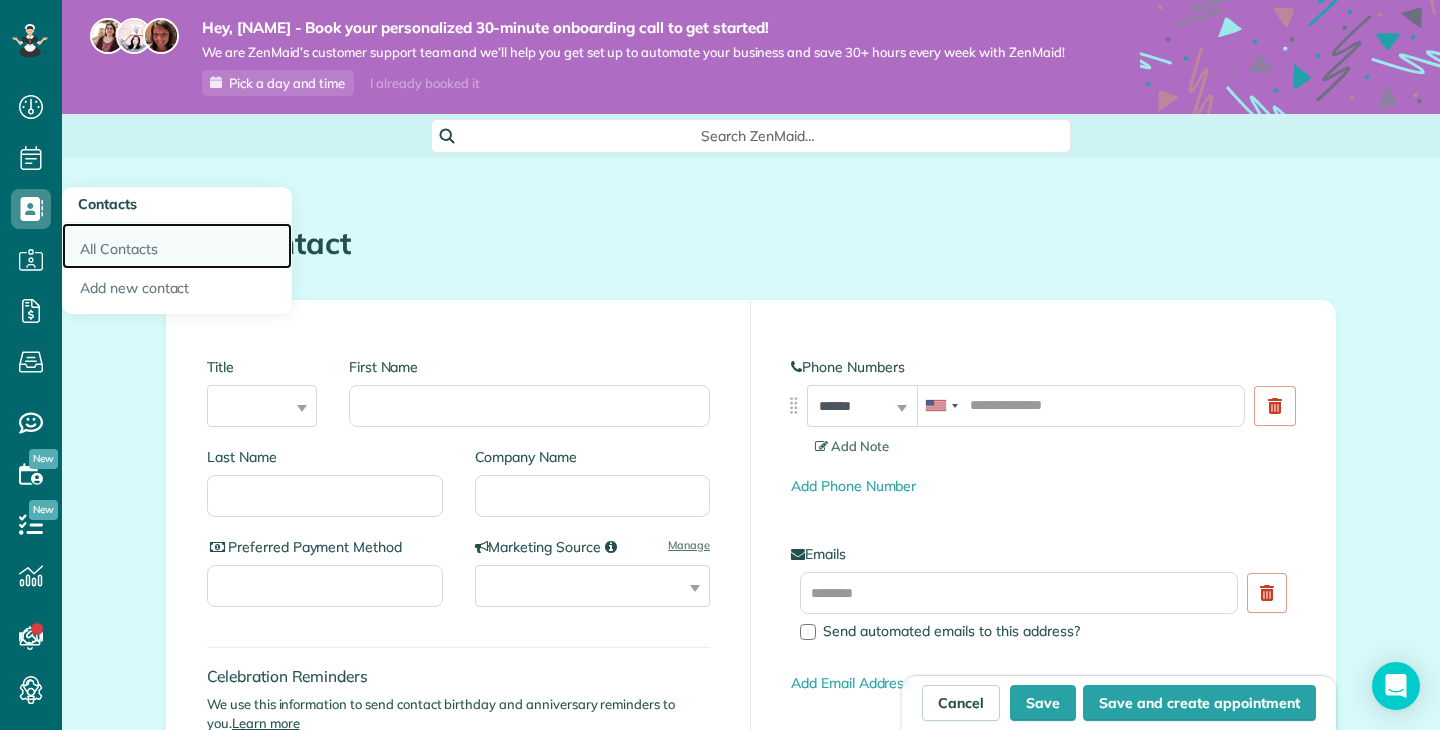 click on "All Contacts" at bounding box center (177, 246) 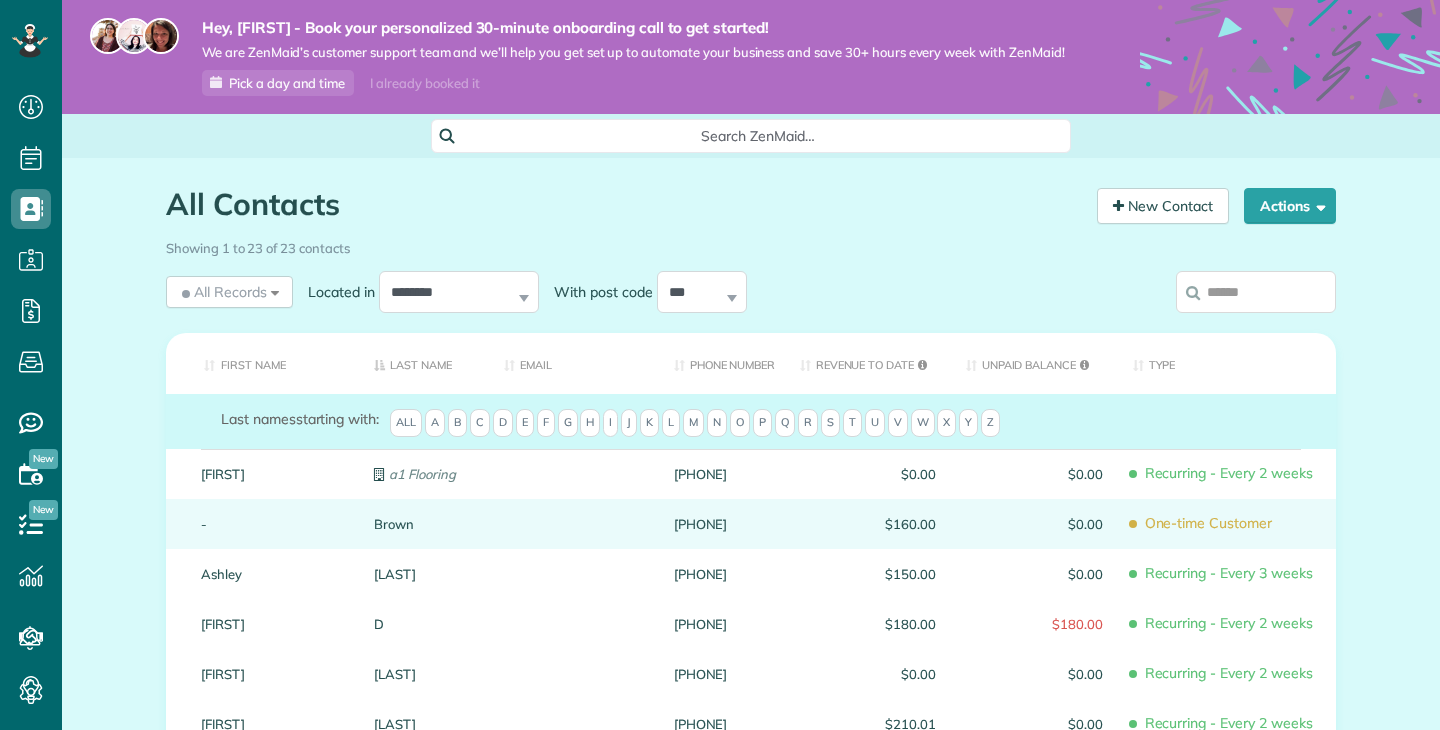 scroll, scrollTop: 0, scrollLeft: 0, axis: both 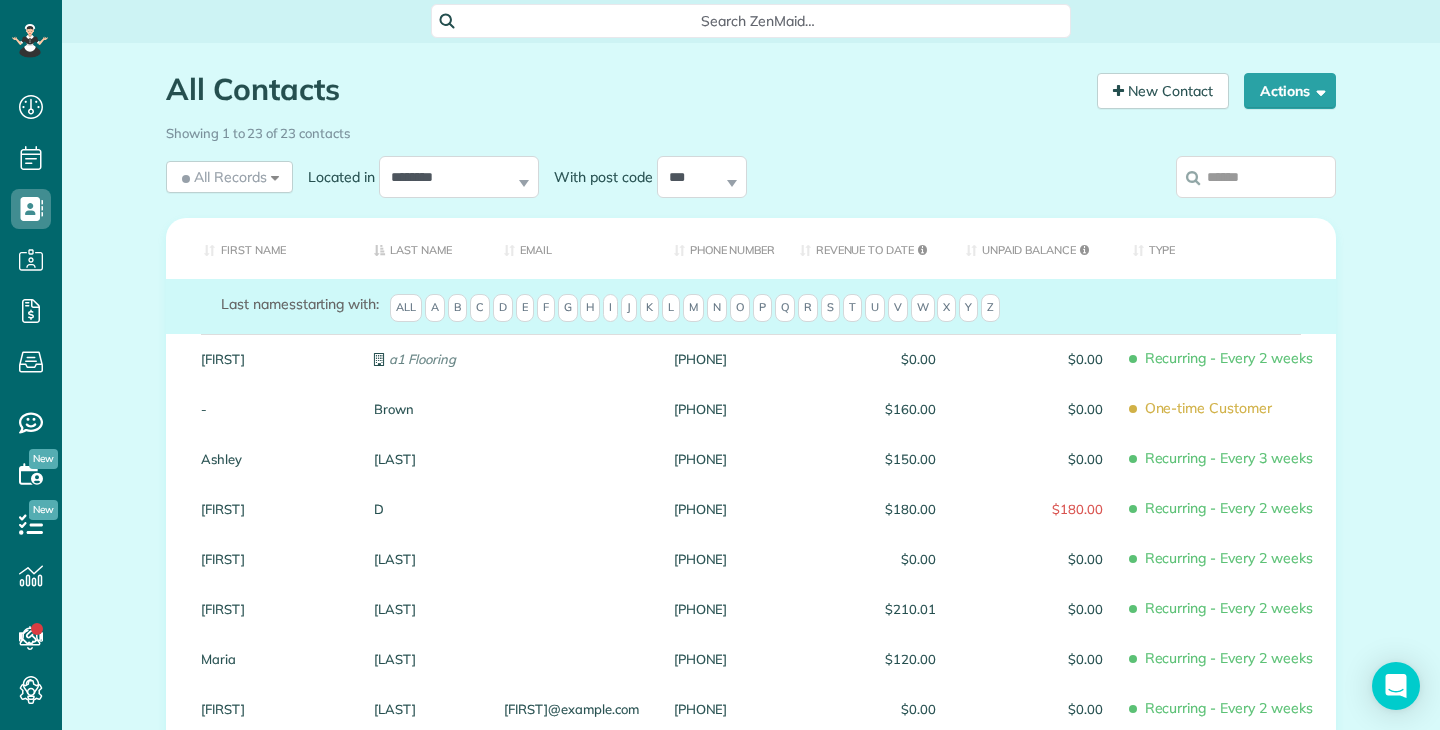 click at bounding box center [1256, 177] 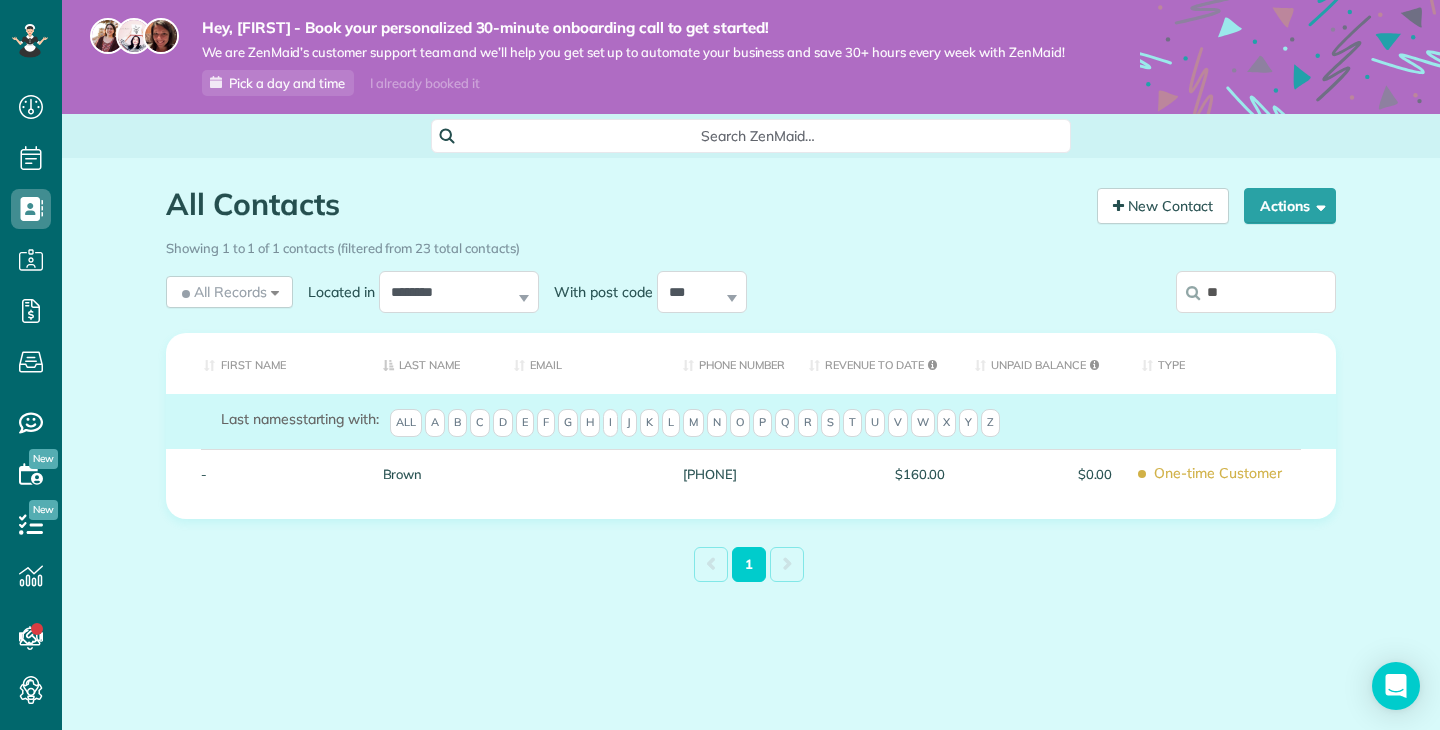 scroll, scrollTop: 0, scrollLeft: 0, axis: both 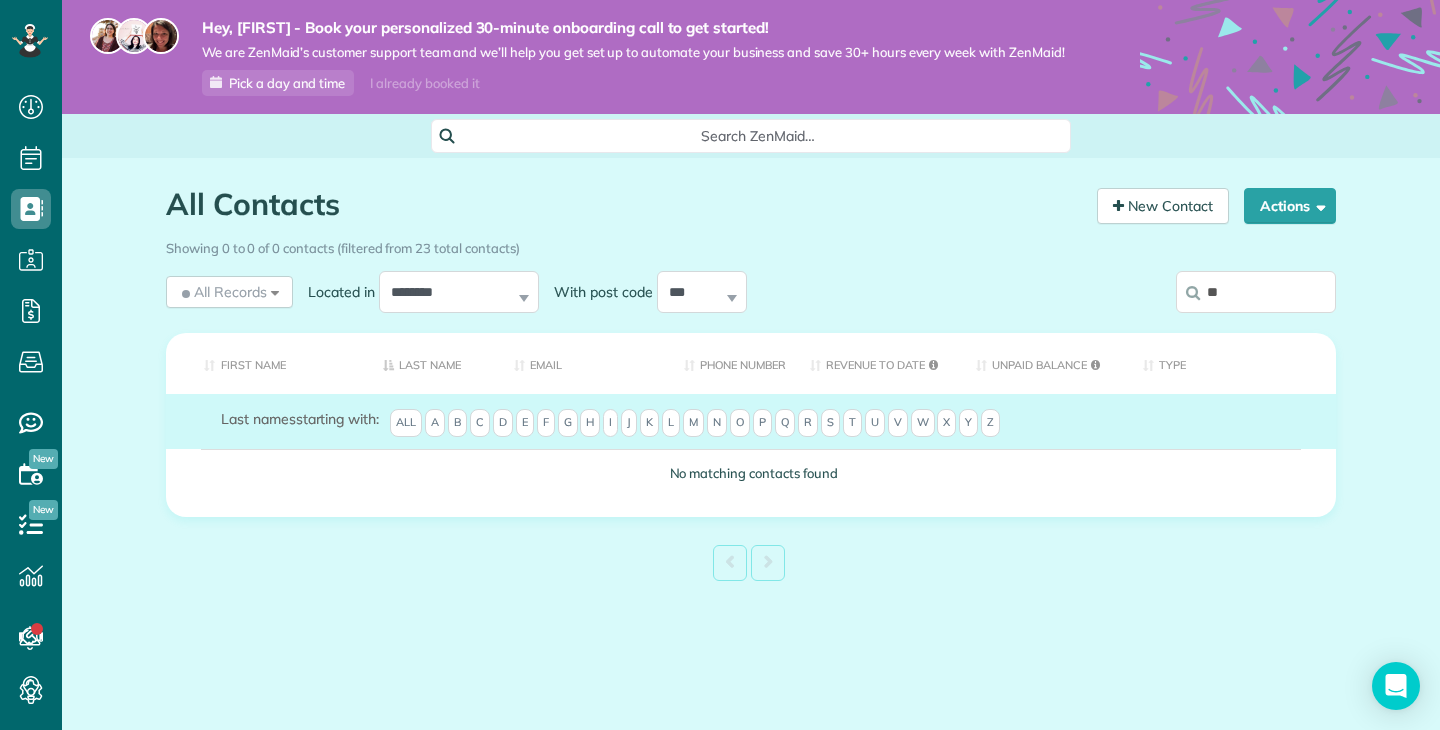 type on "*" 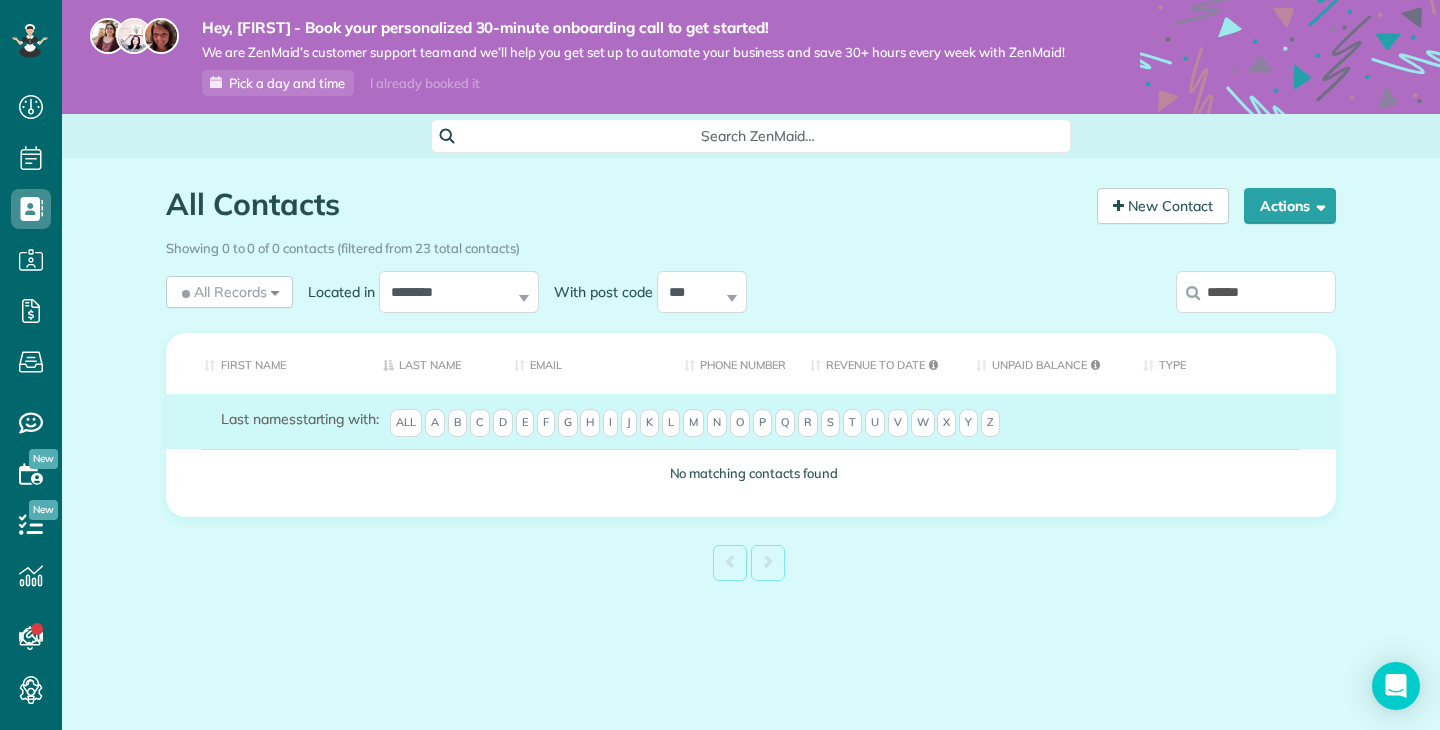 type on "*******" 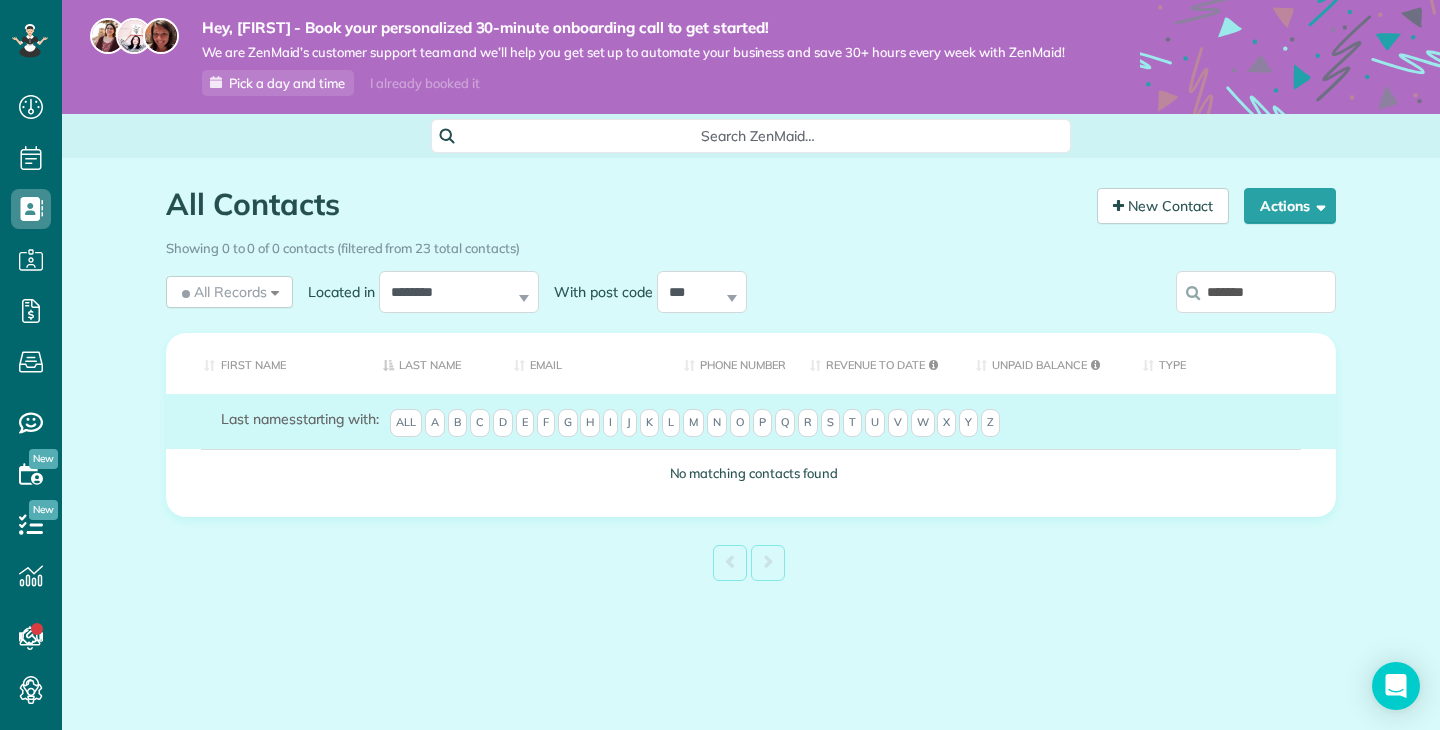 type 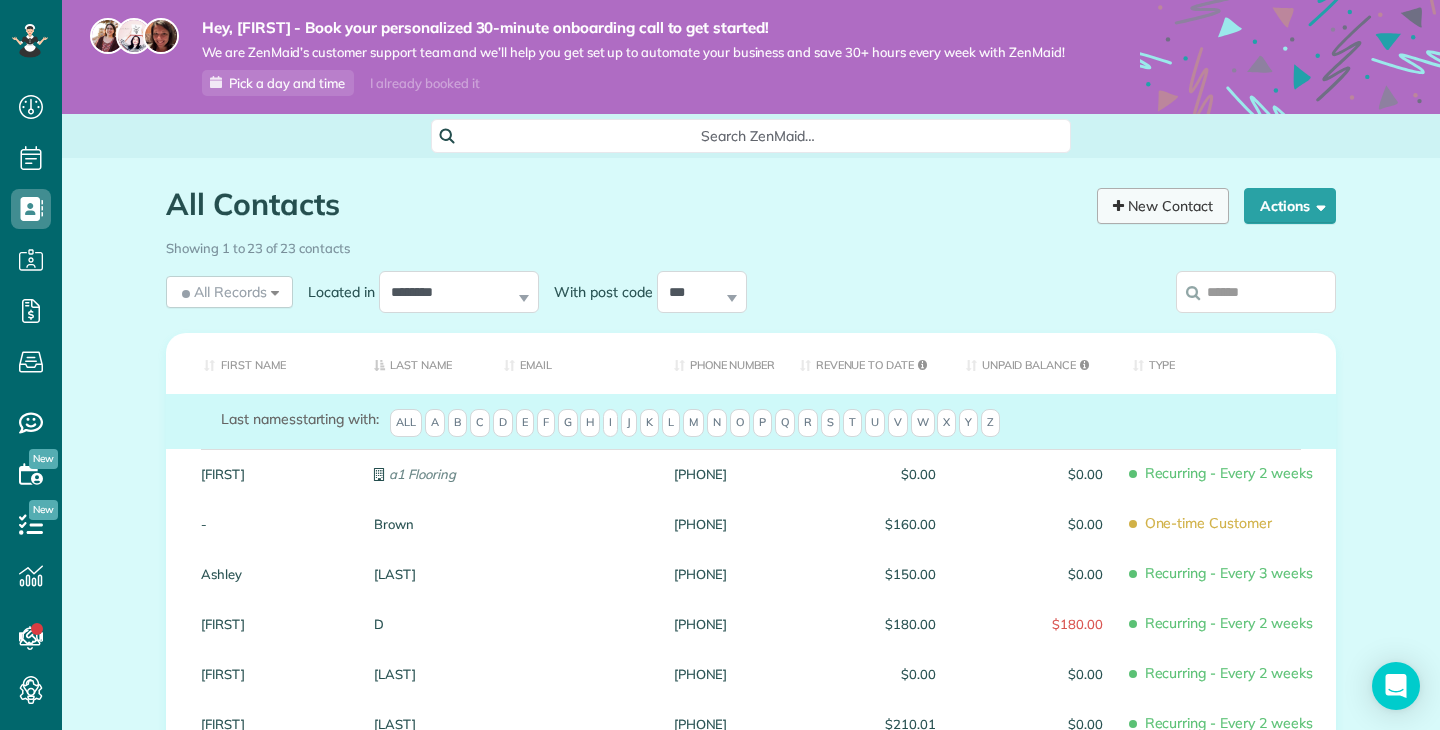 click on "New Contact" at bounding box center [1163, 206] 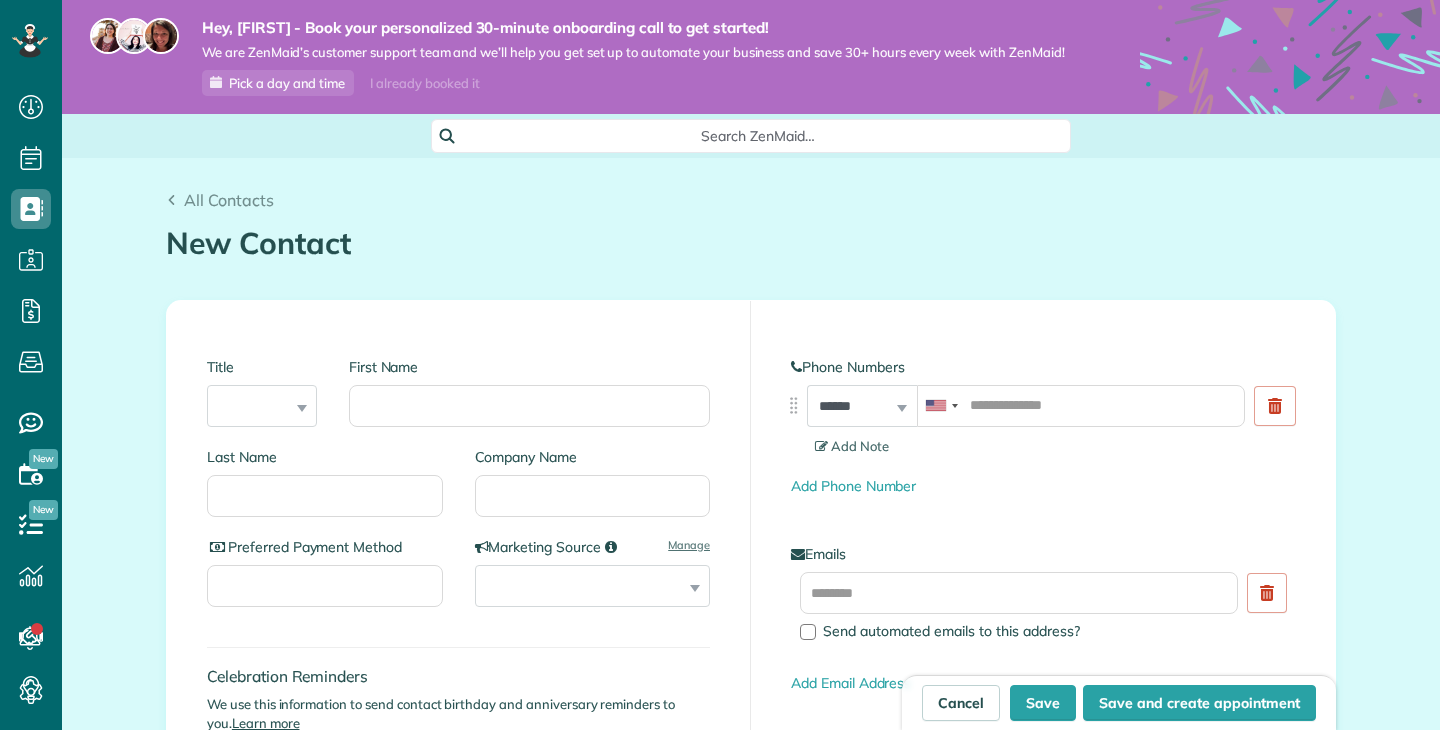 scroll, scrollTop: 0, scrollLeft: 0, axis: both 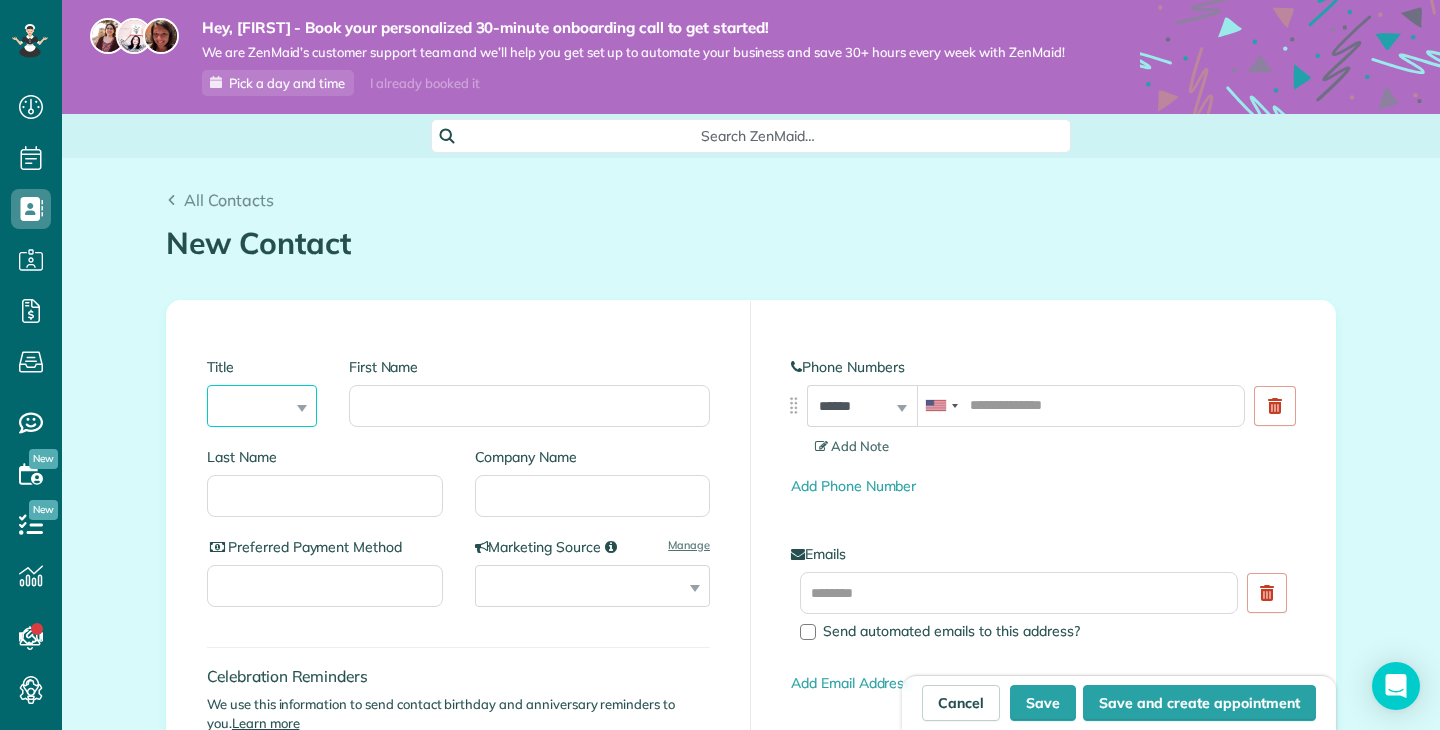 click on "***
****
***
***" at bounding box center [262, 406] 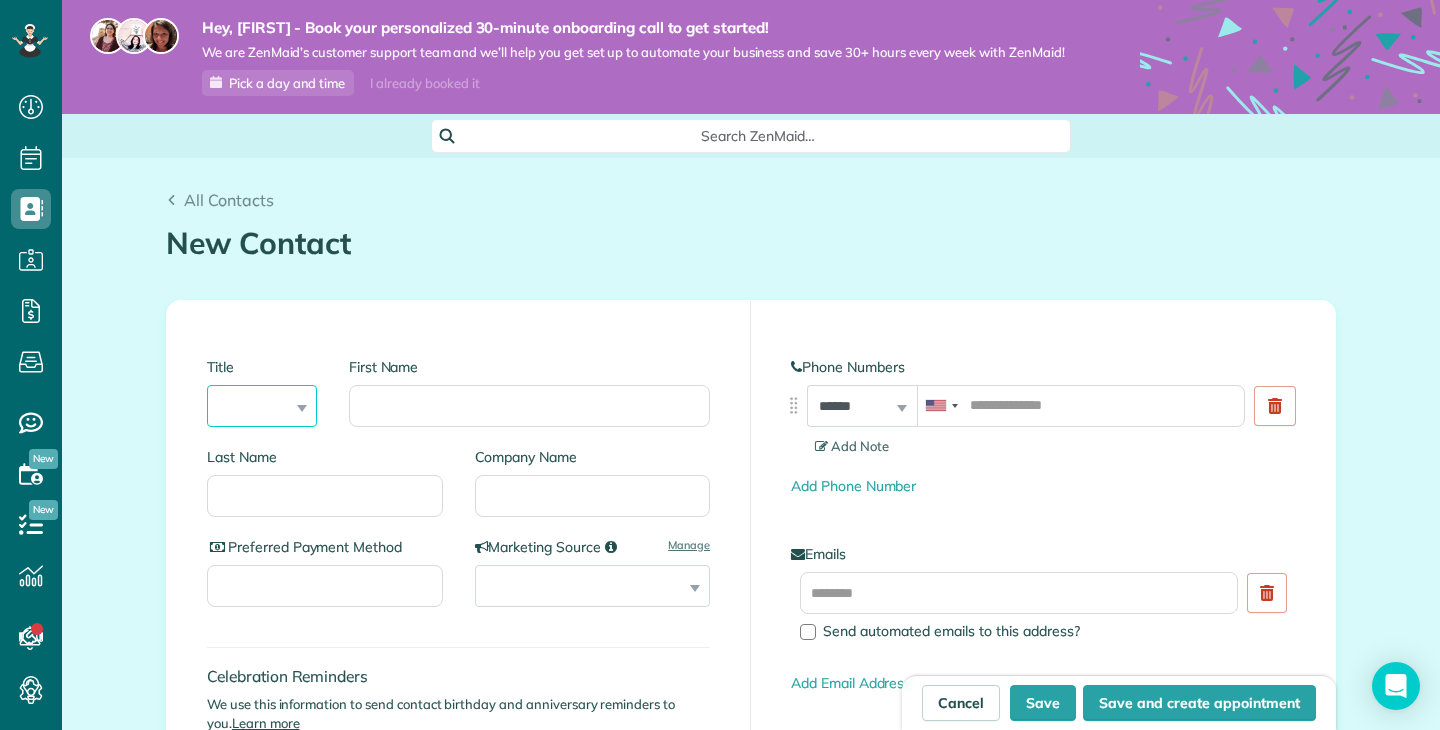 select on "***" 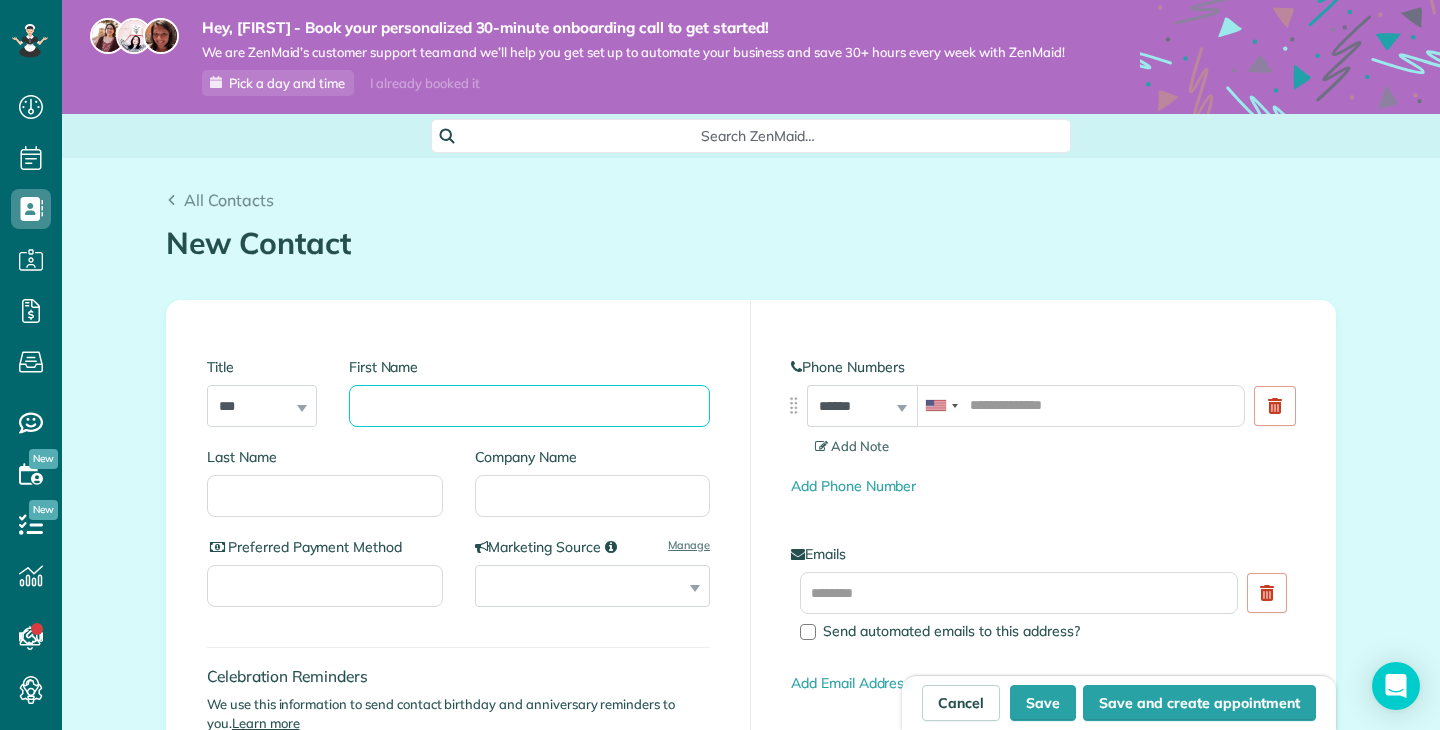 click on "First Name" at bounding box center (529, 406) 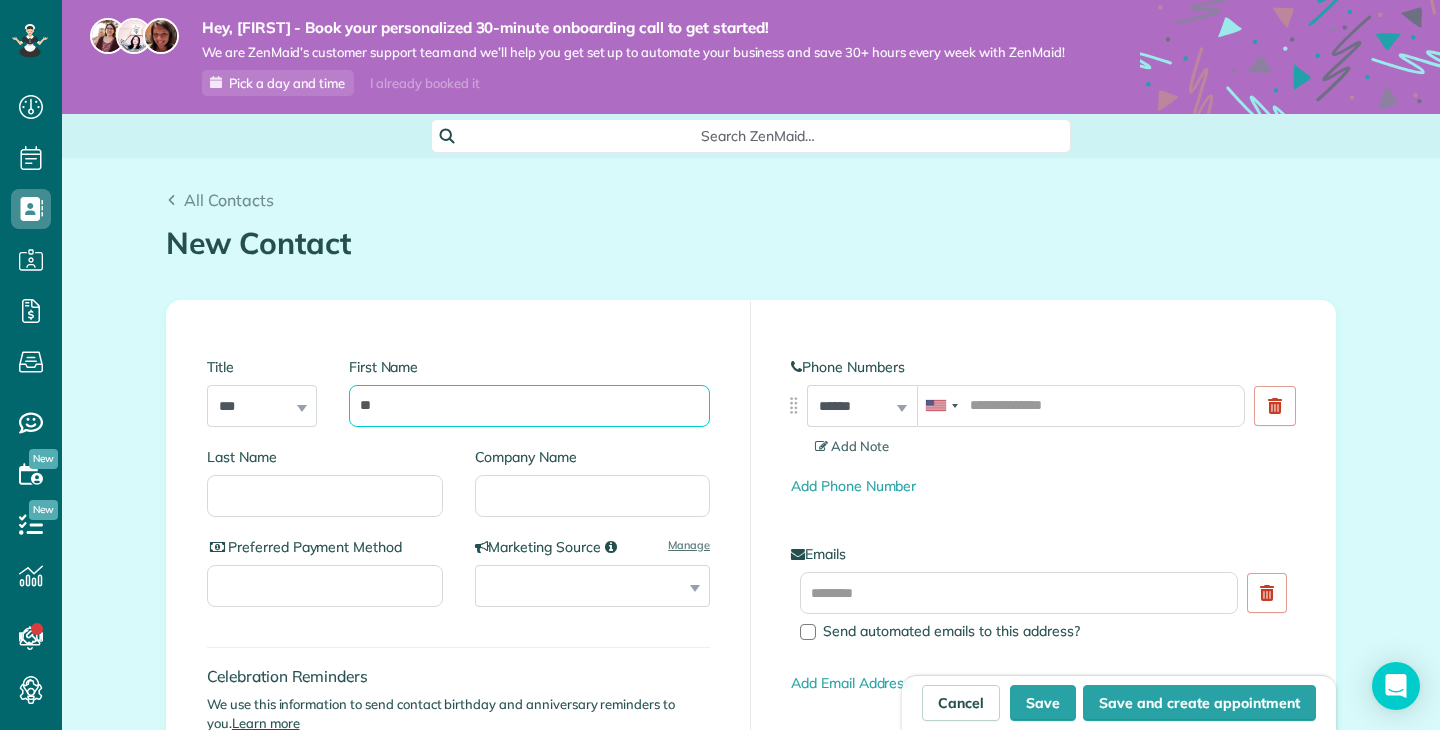 type on "*" 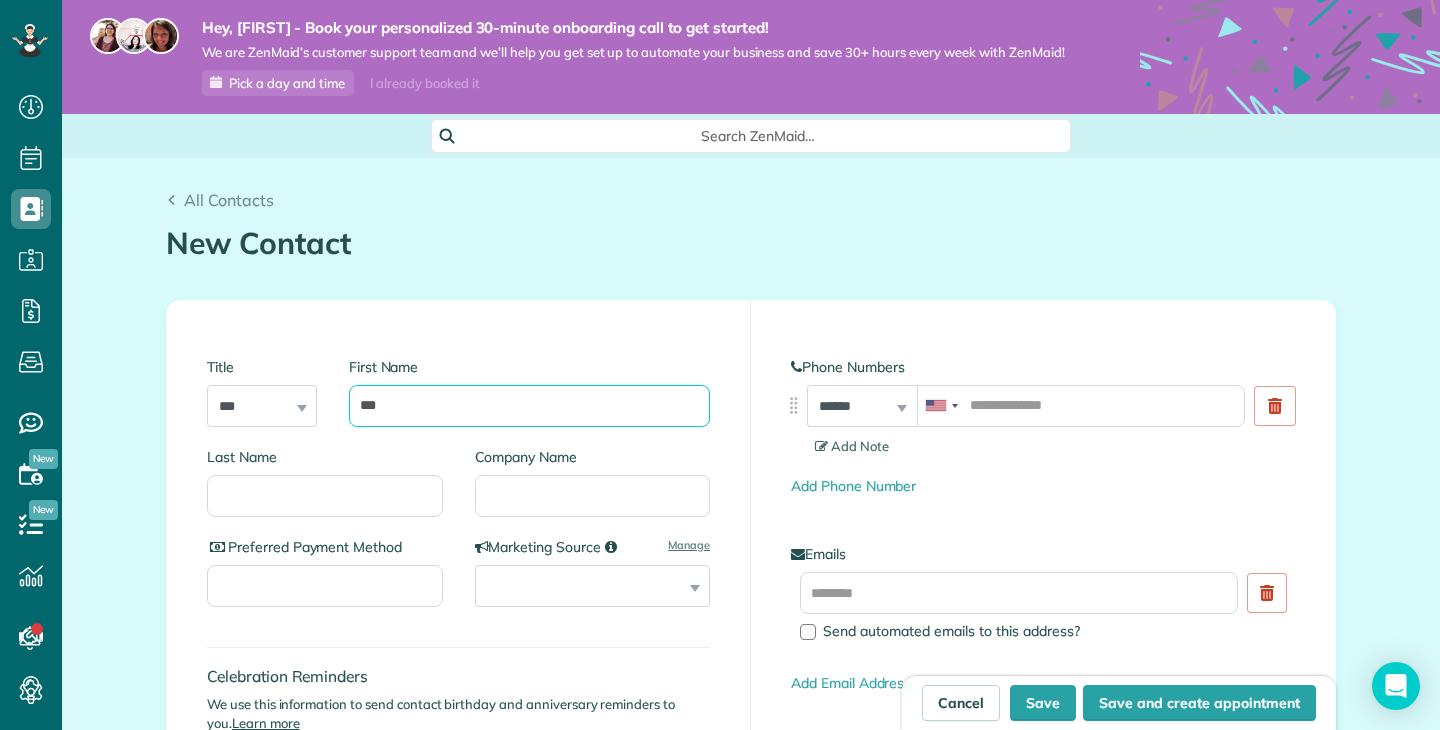 type on "***" 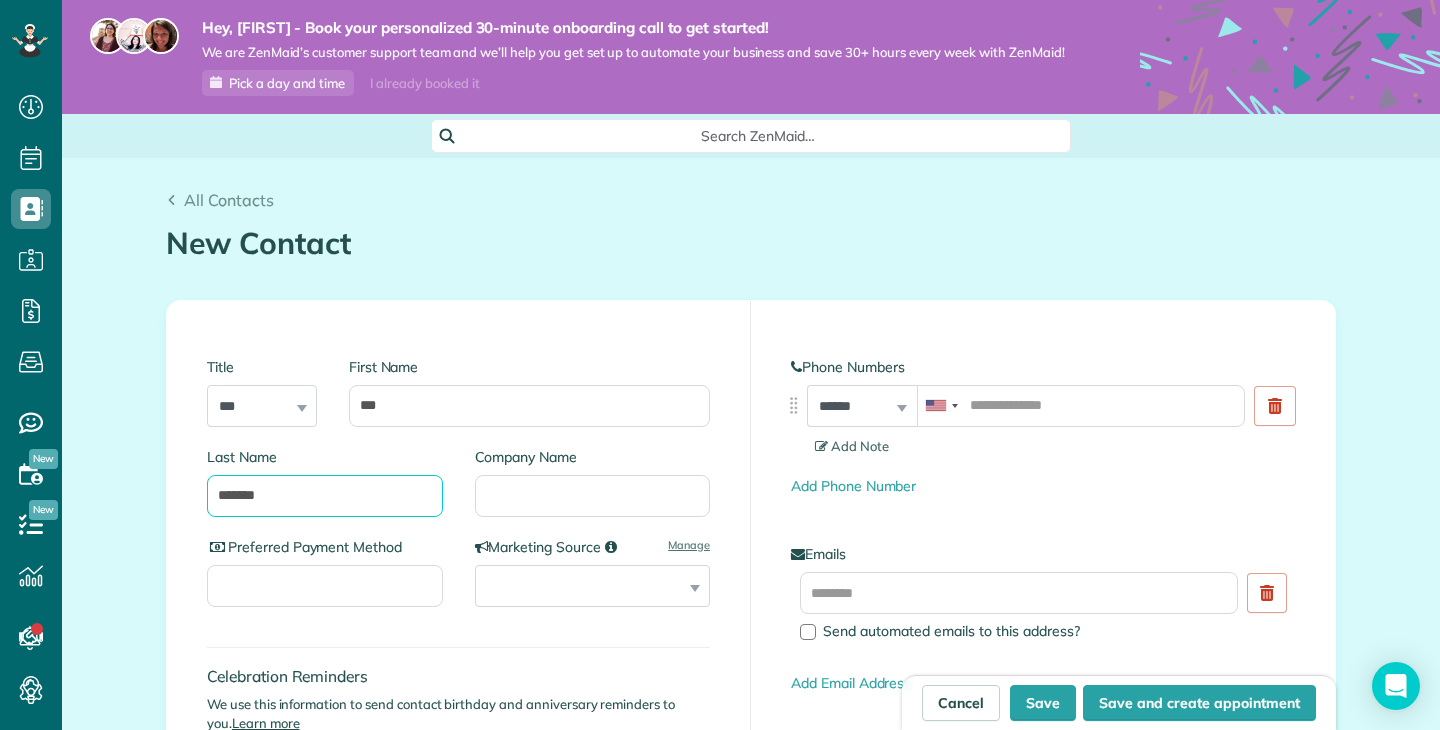 type on "*******" 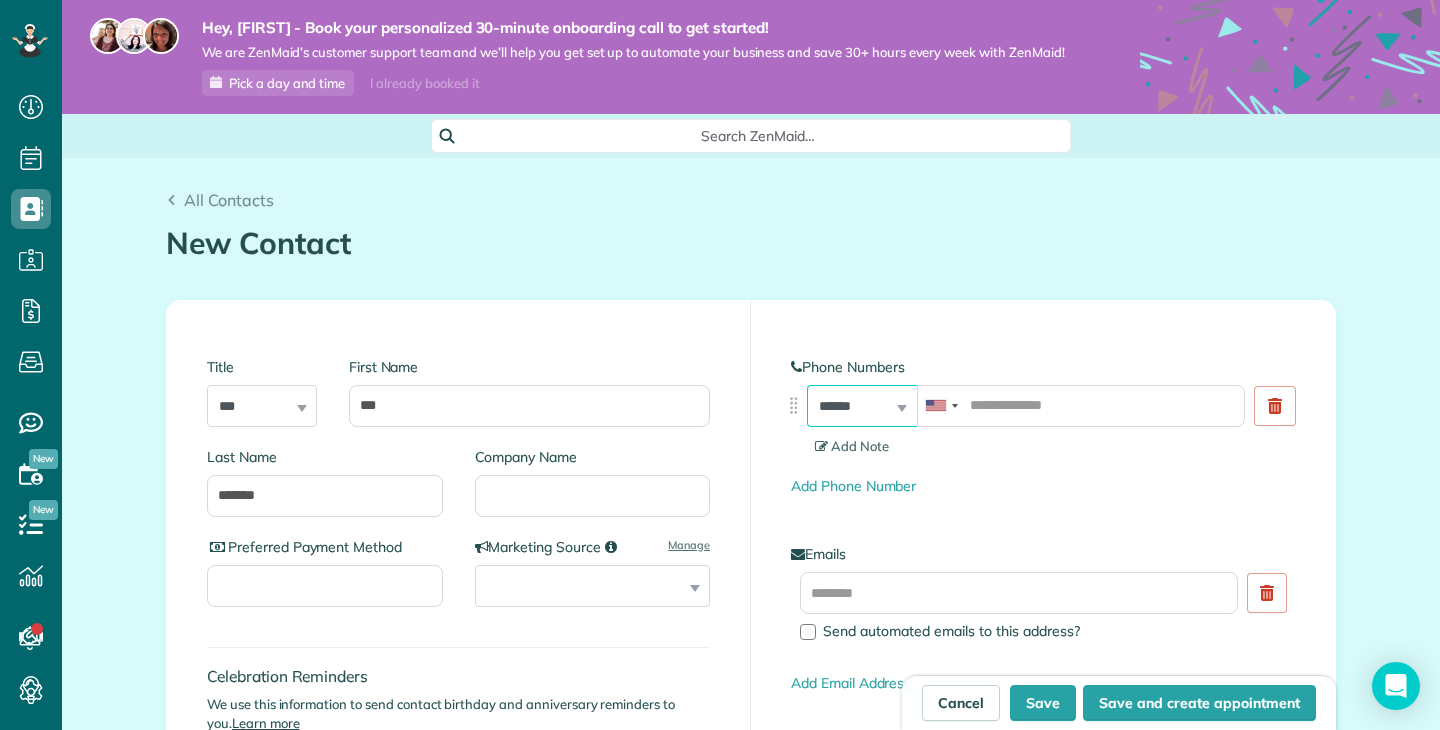 click on "**********" at bounding box center [862, 406] 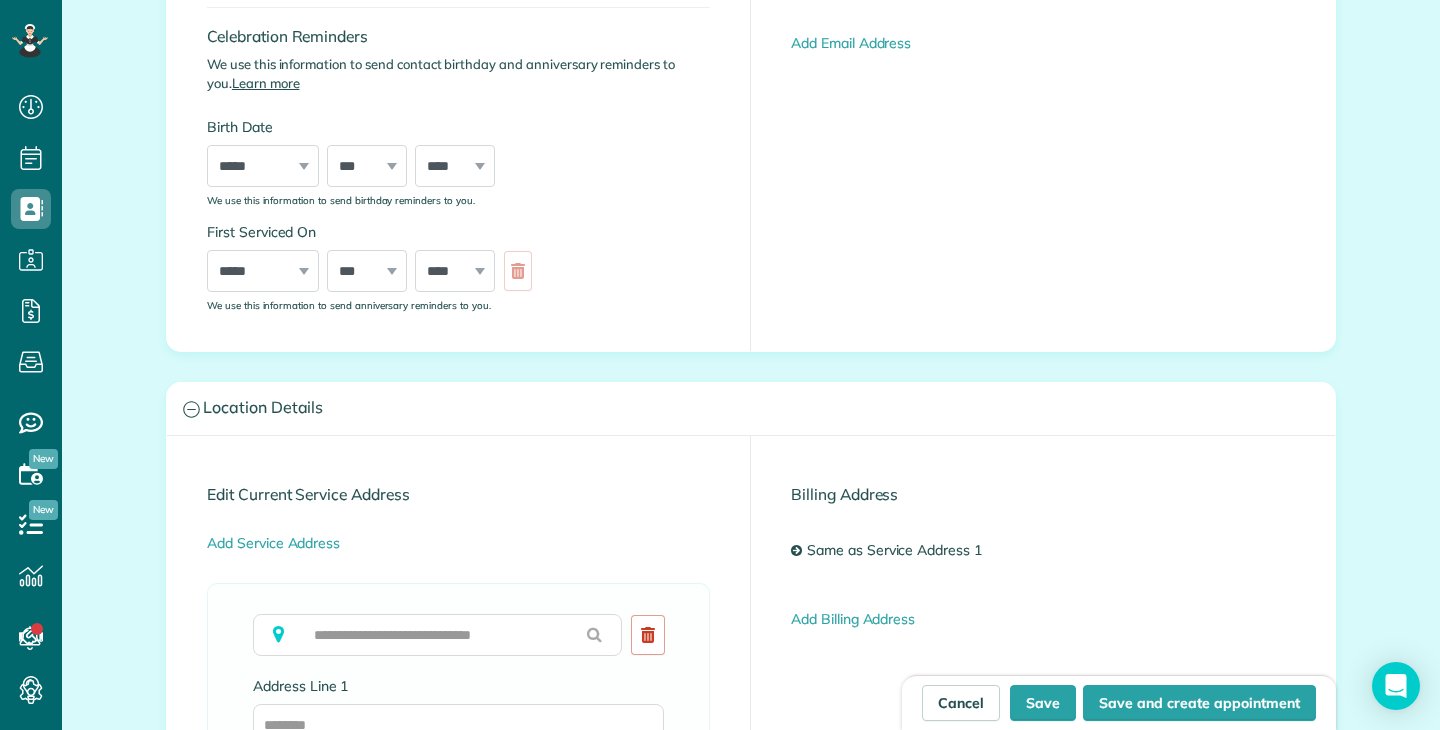 scroll, scrollTop: 697, scrollLeft: 0, axis: vertical 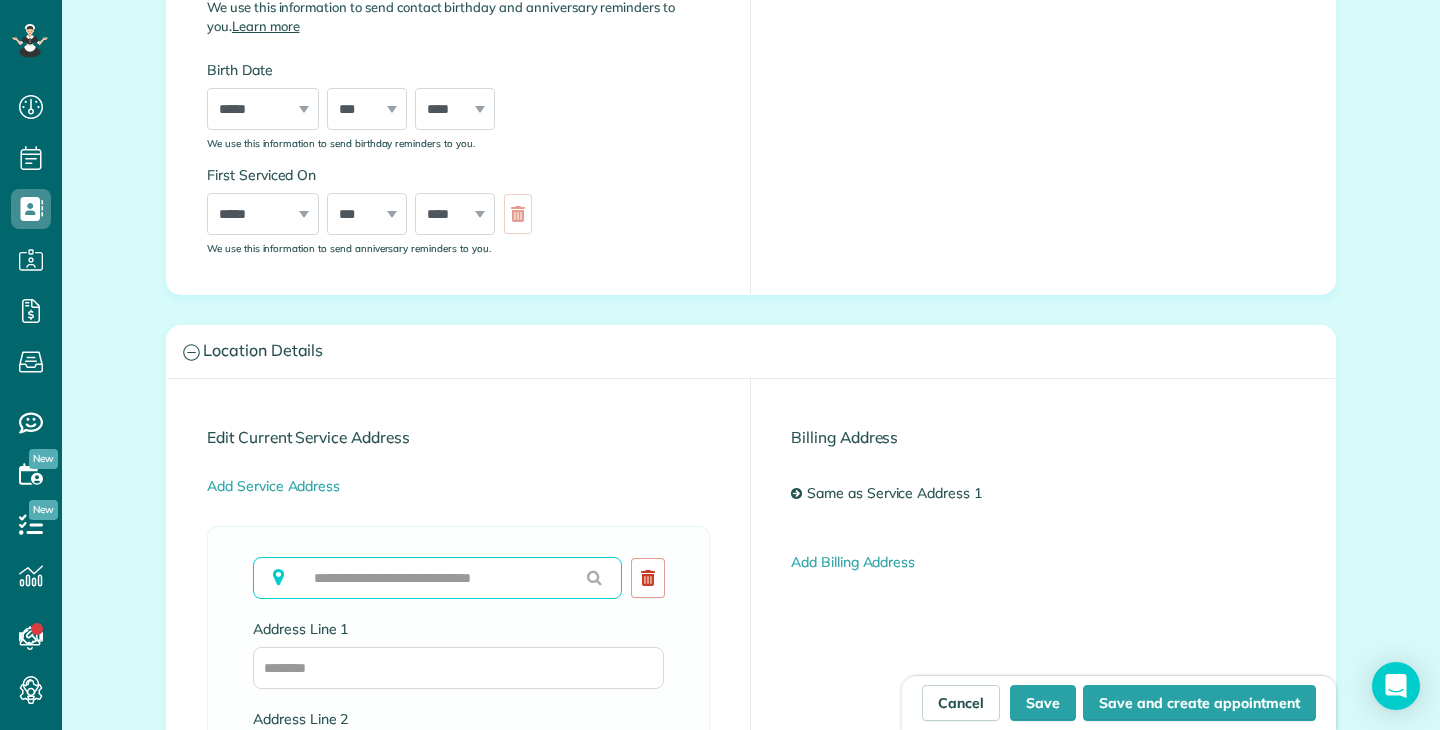 click at bounding box center (437, 578) 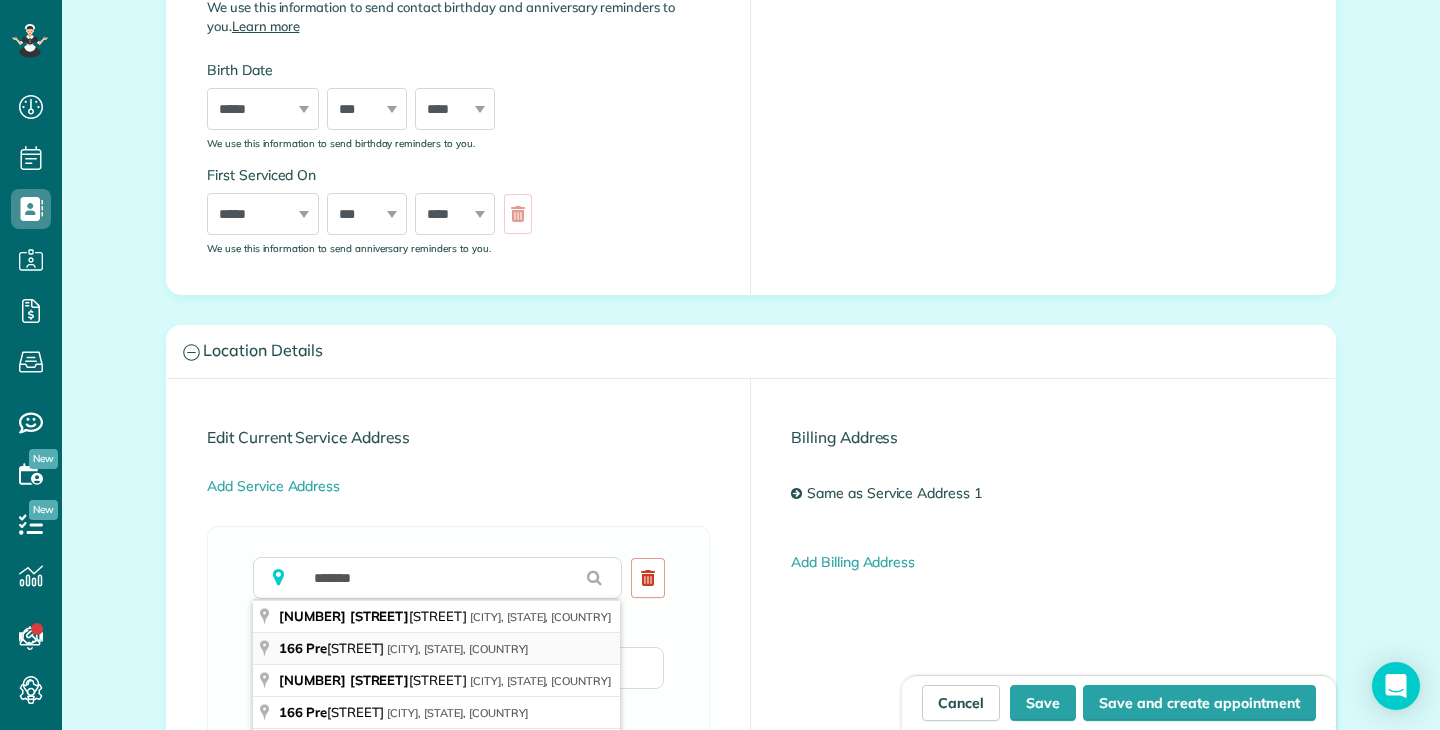 type on "**********" 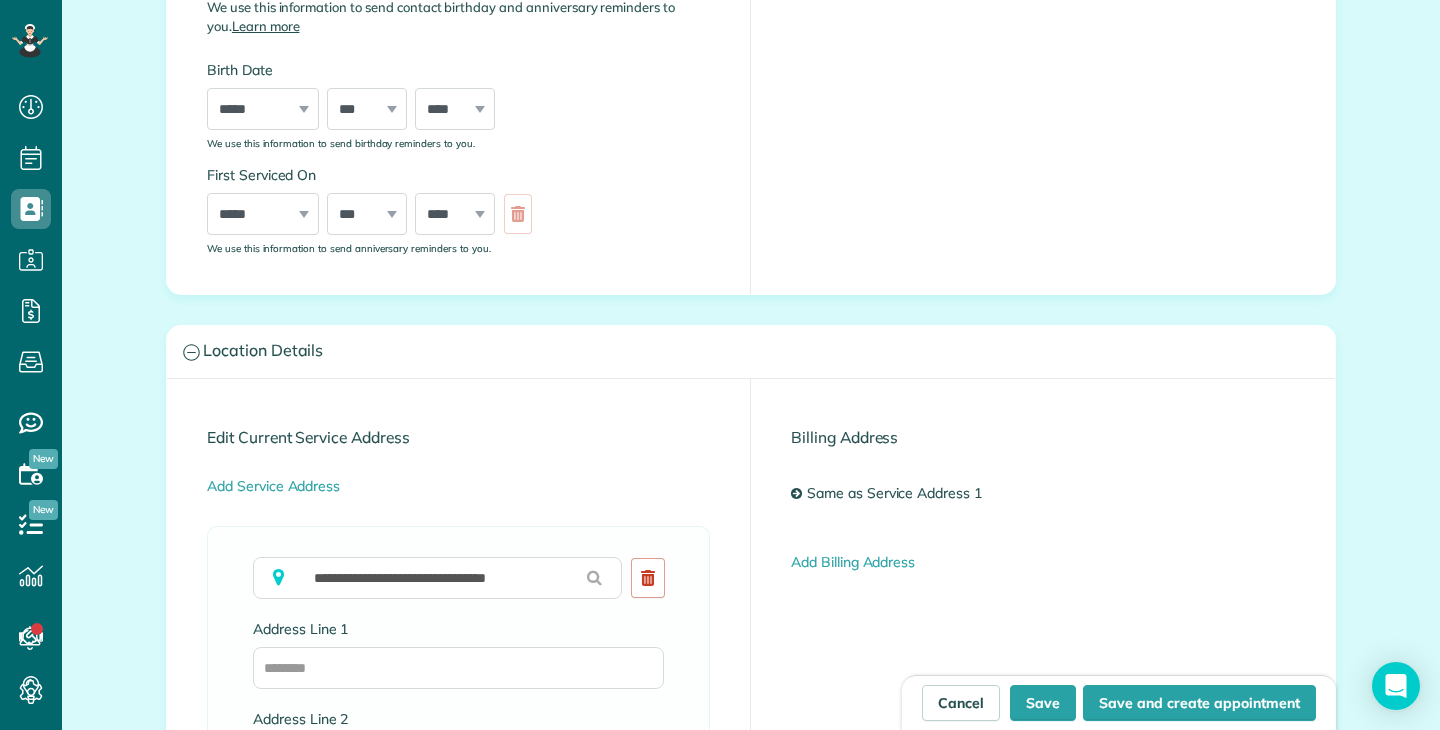 type on "**********" 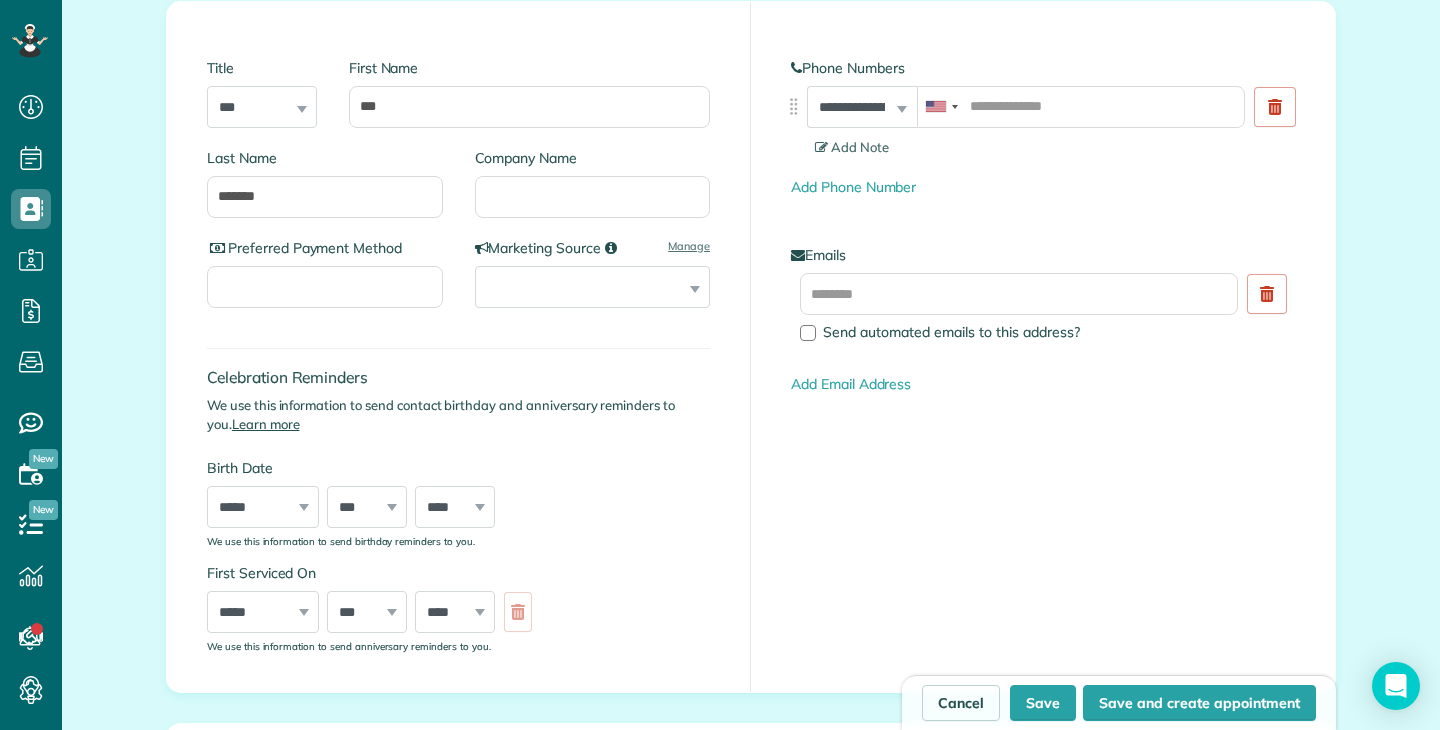 scroll, scrollTop: 24, scrollLeft: 0, axis: vertical 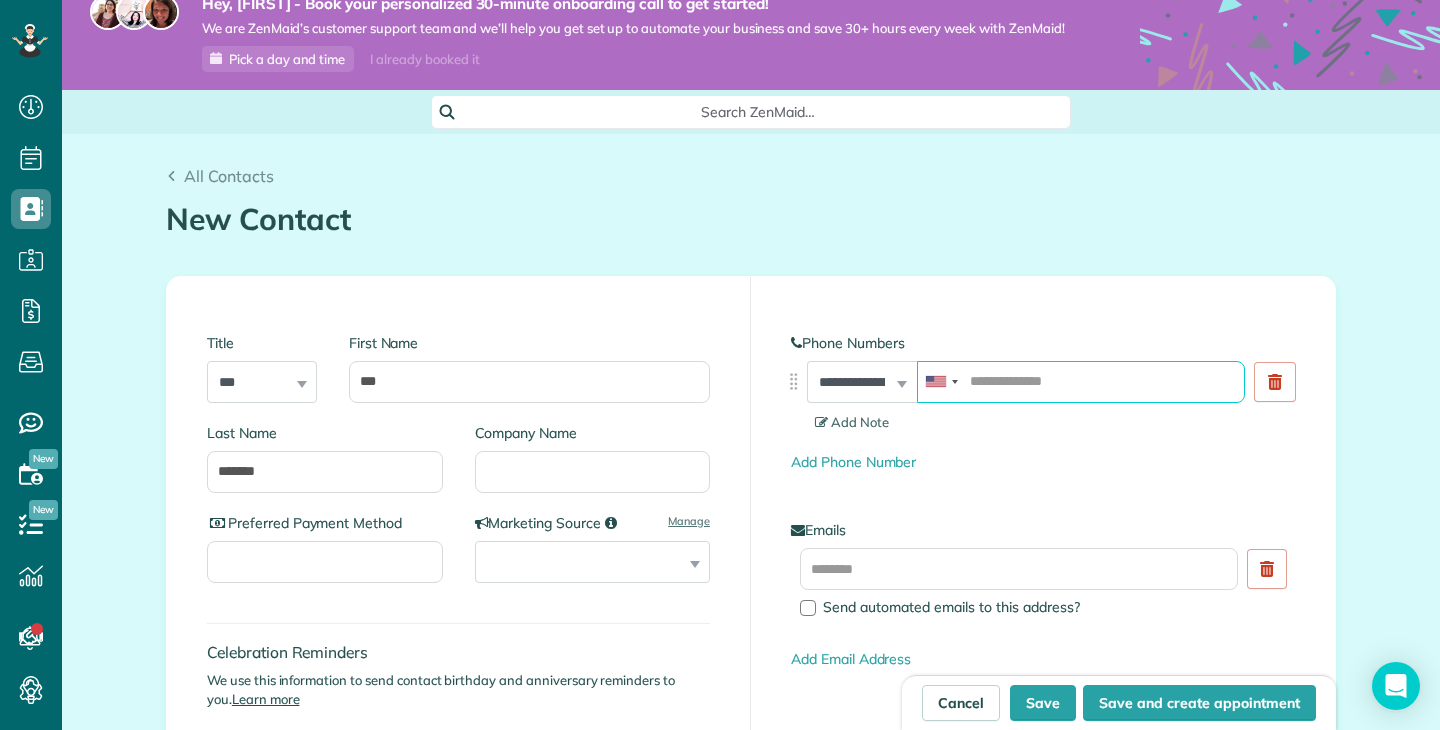 click at bounding box center (1081, 382) 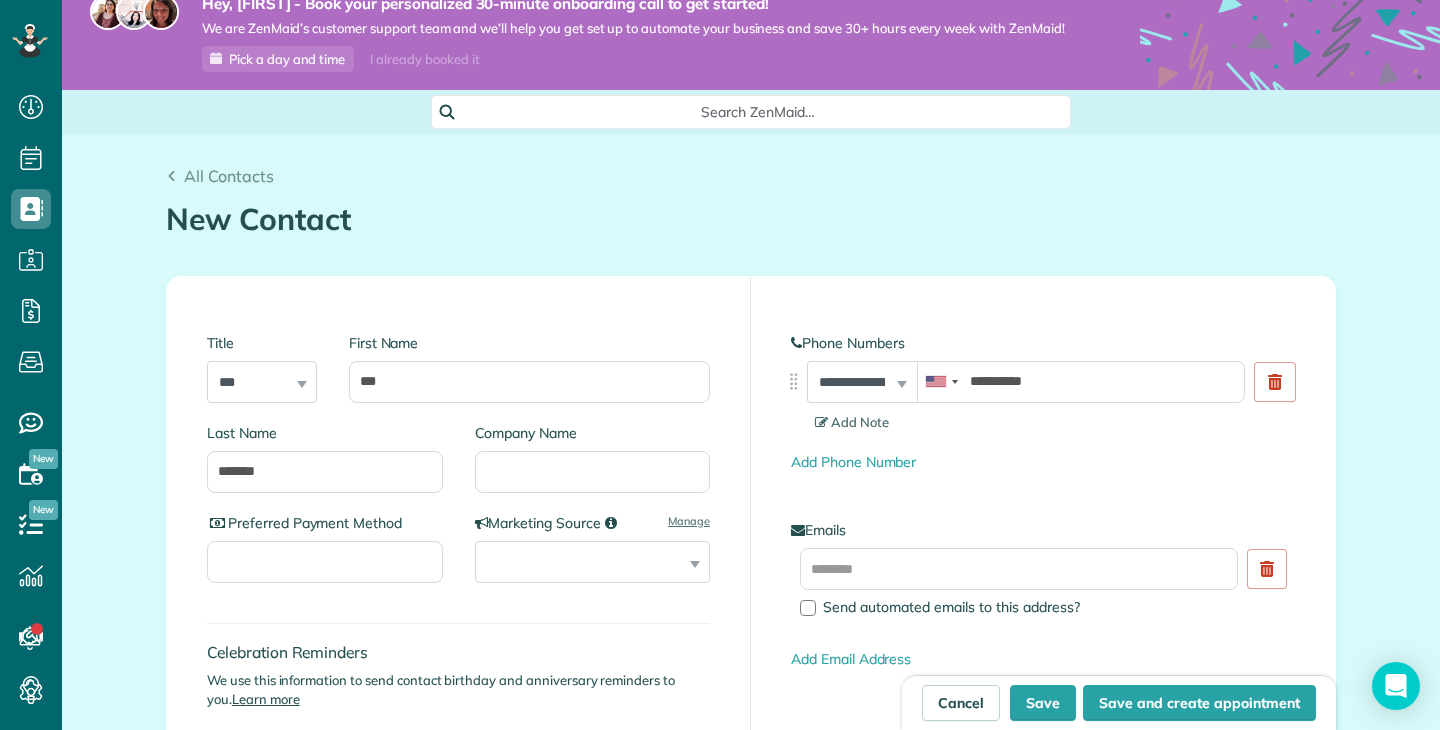 click on "Add Phone Number" at bounding box center [1043, 462] 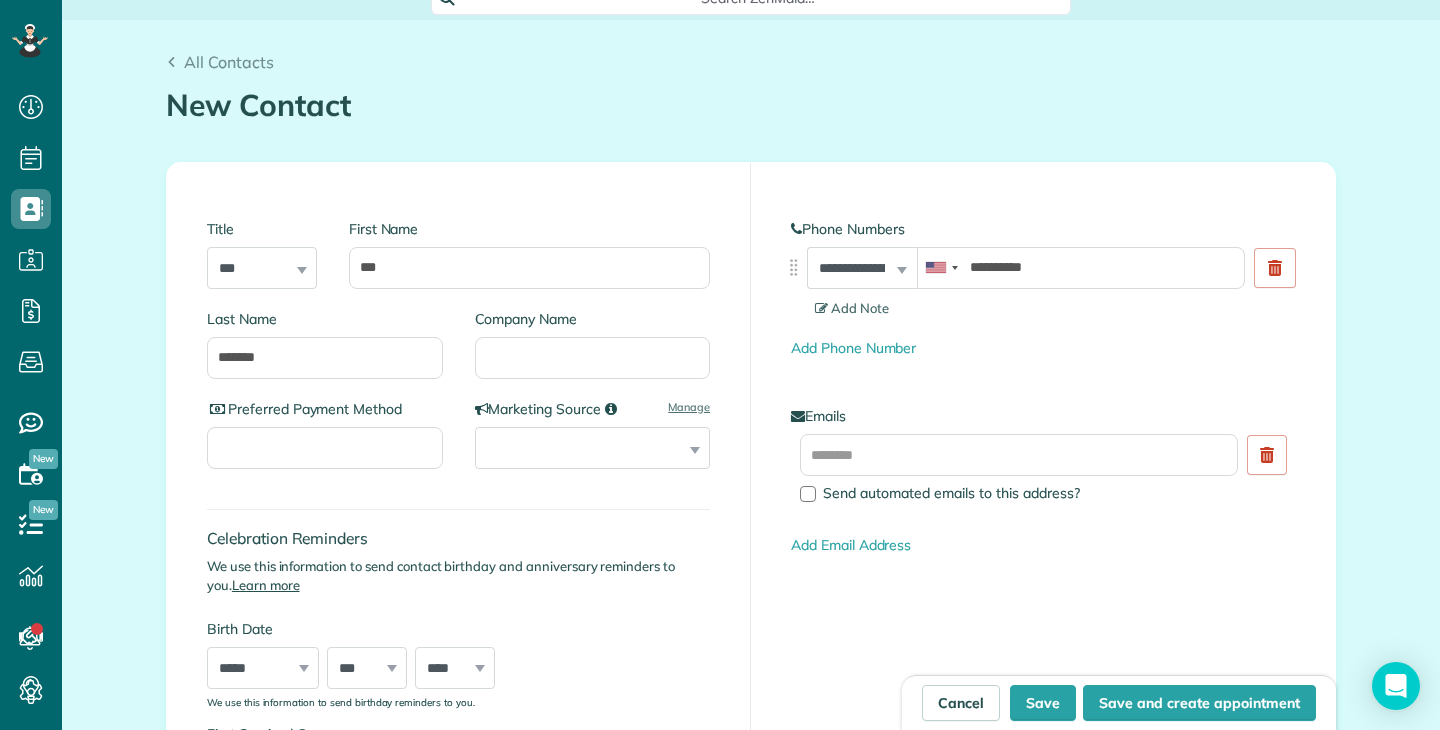 scroll, scrollTop: 153, scrollLeft: 0, axis: vertical 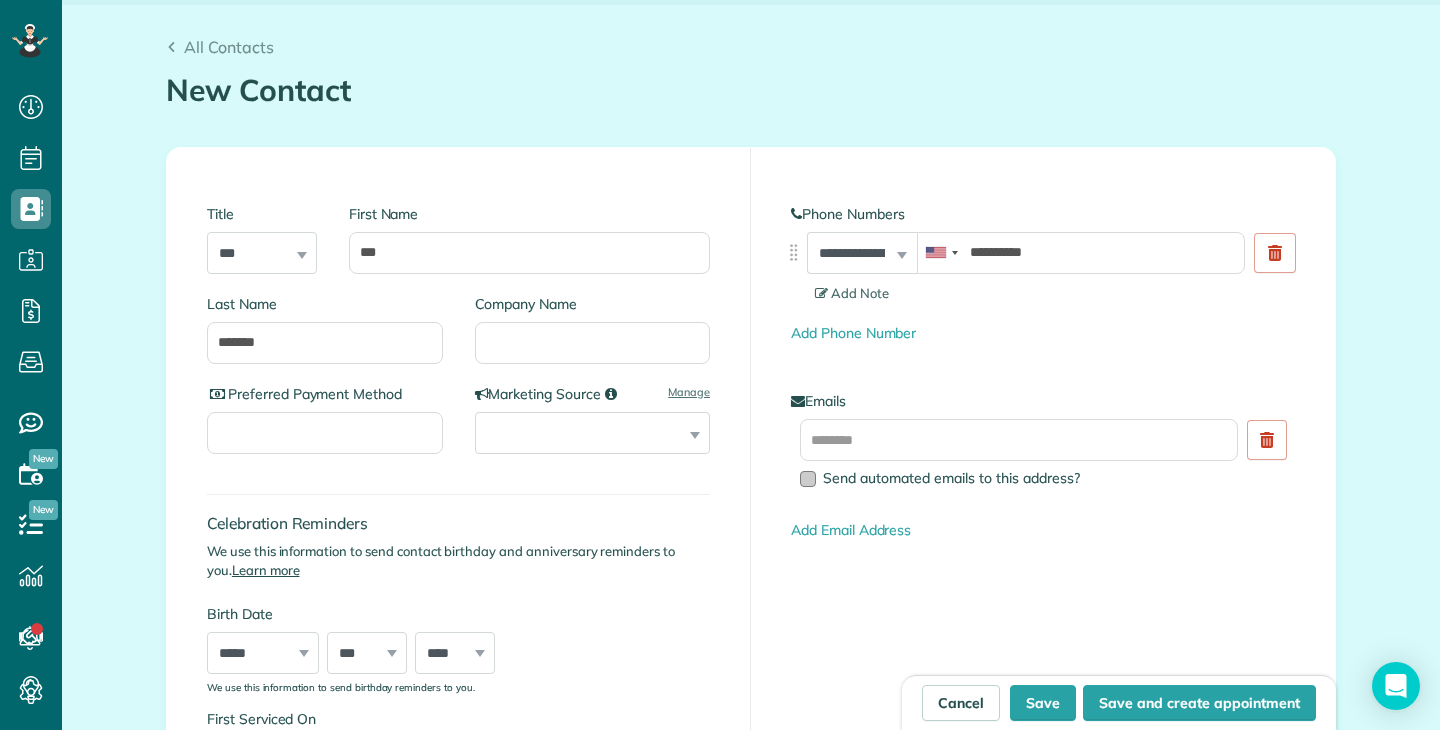 click on "Send automated emails to this address?" at bounding box center (1023, 478) 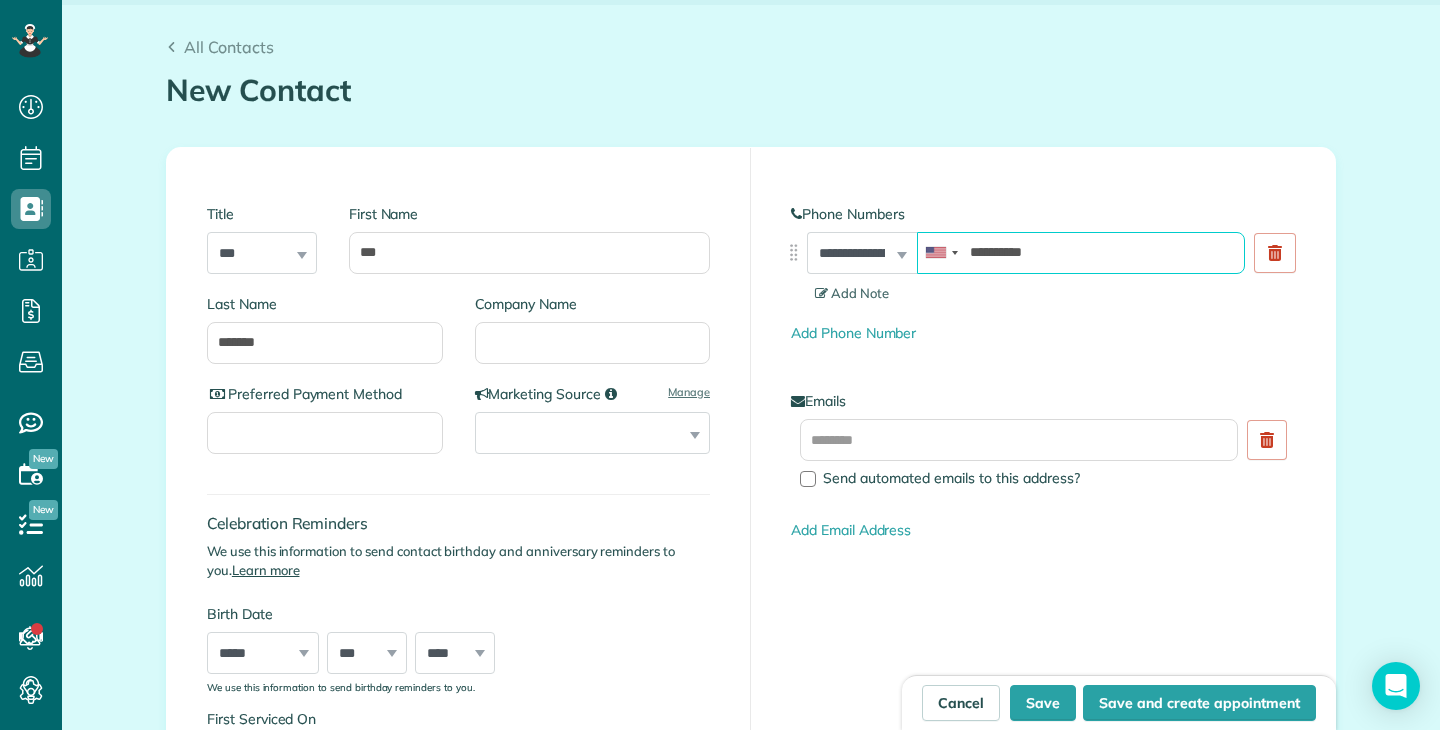 click on "**********" at bounding box center (1081, 253) 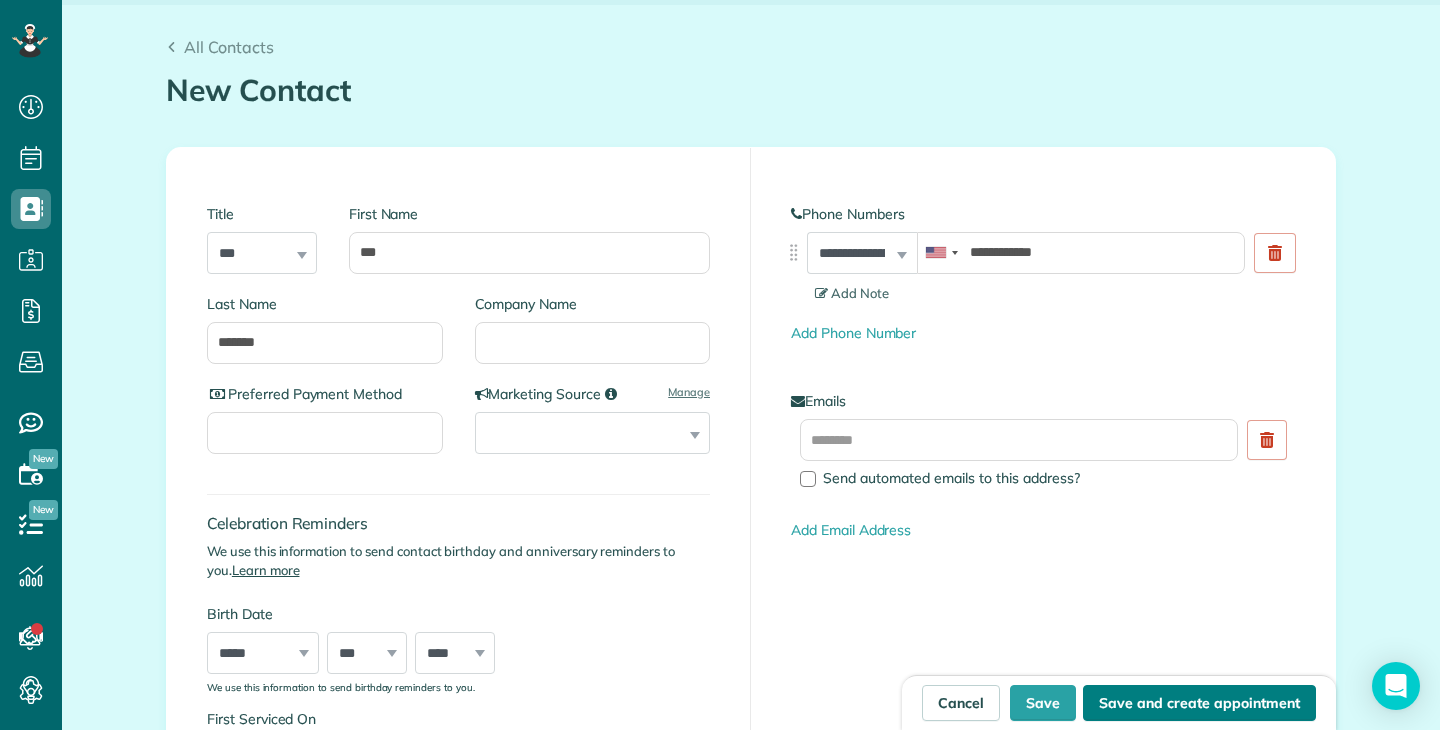 click on "Save and create appointment" at bounding box center [1199, 703] 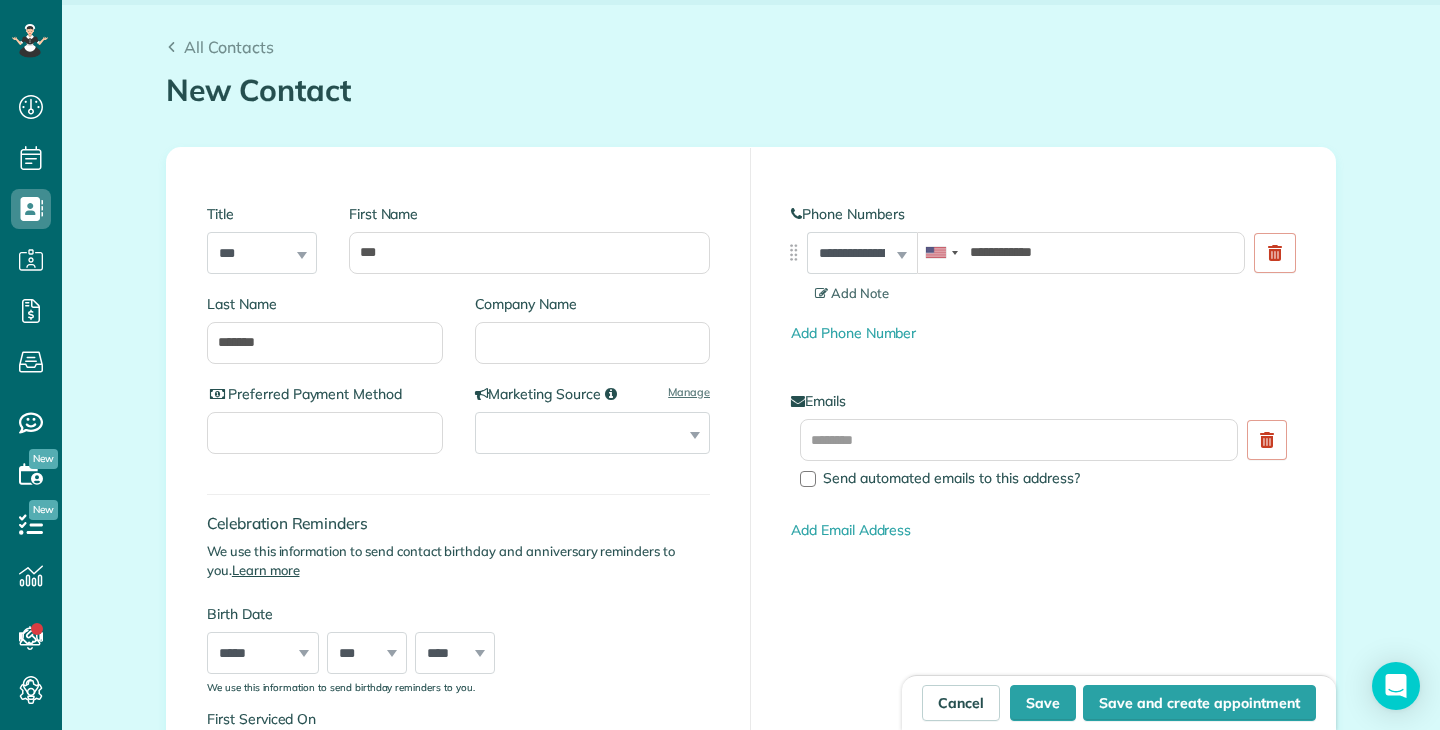 type on "**********" 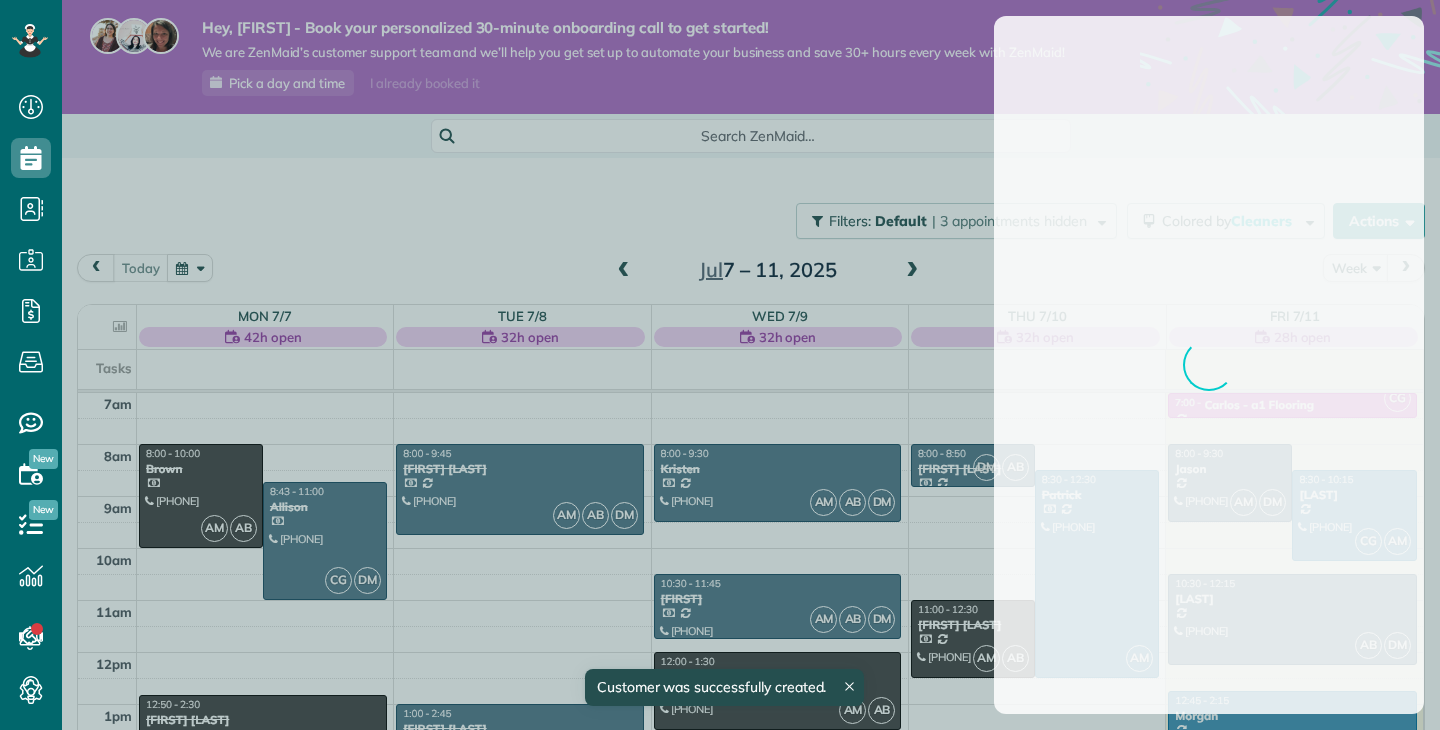 scroll, scrollTop: 0, scrollLeft: 0, axis: both 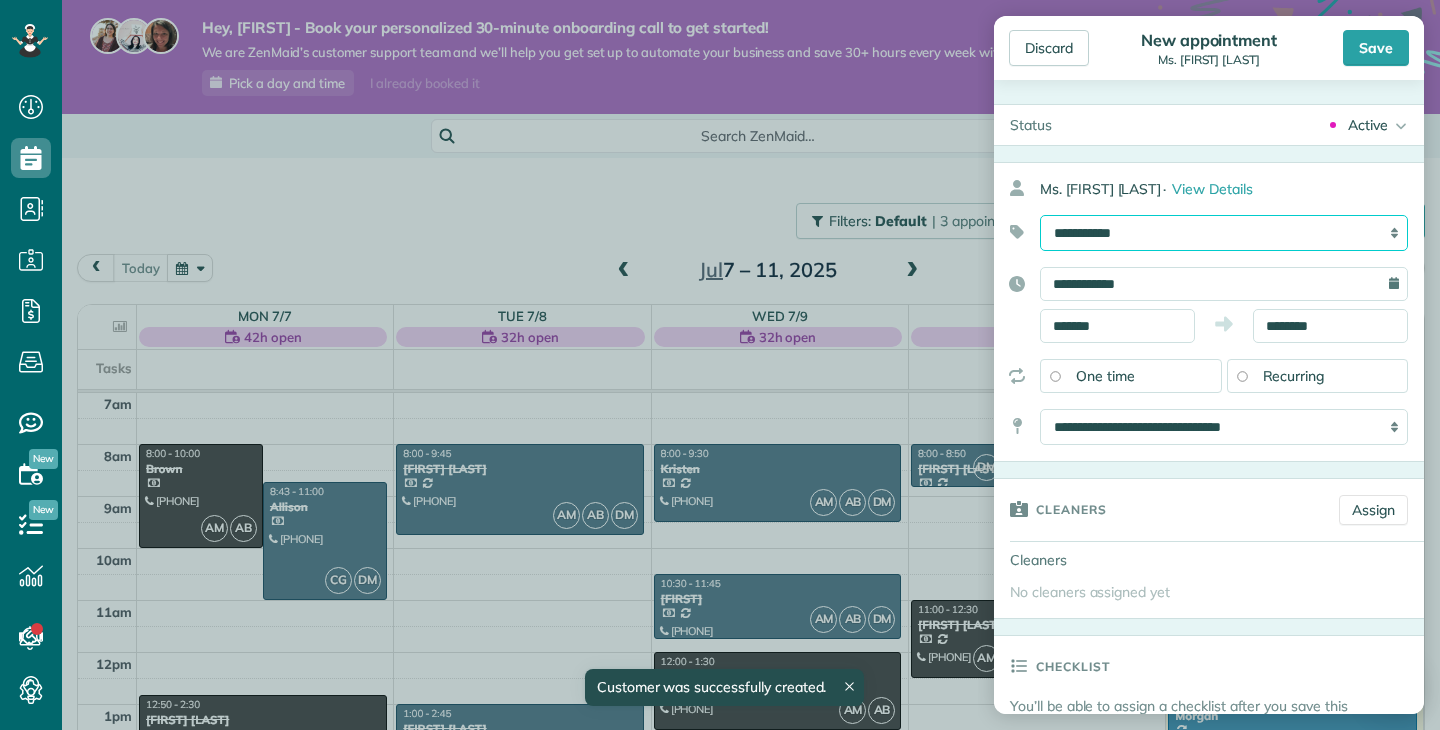 click on "**********" at bounding box center [1224, 233] 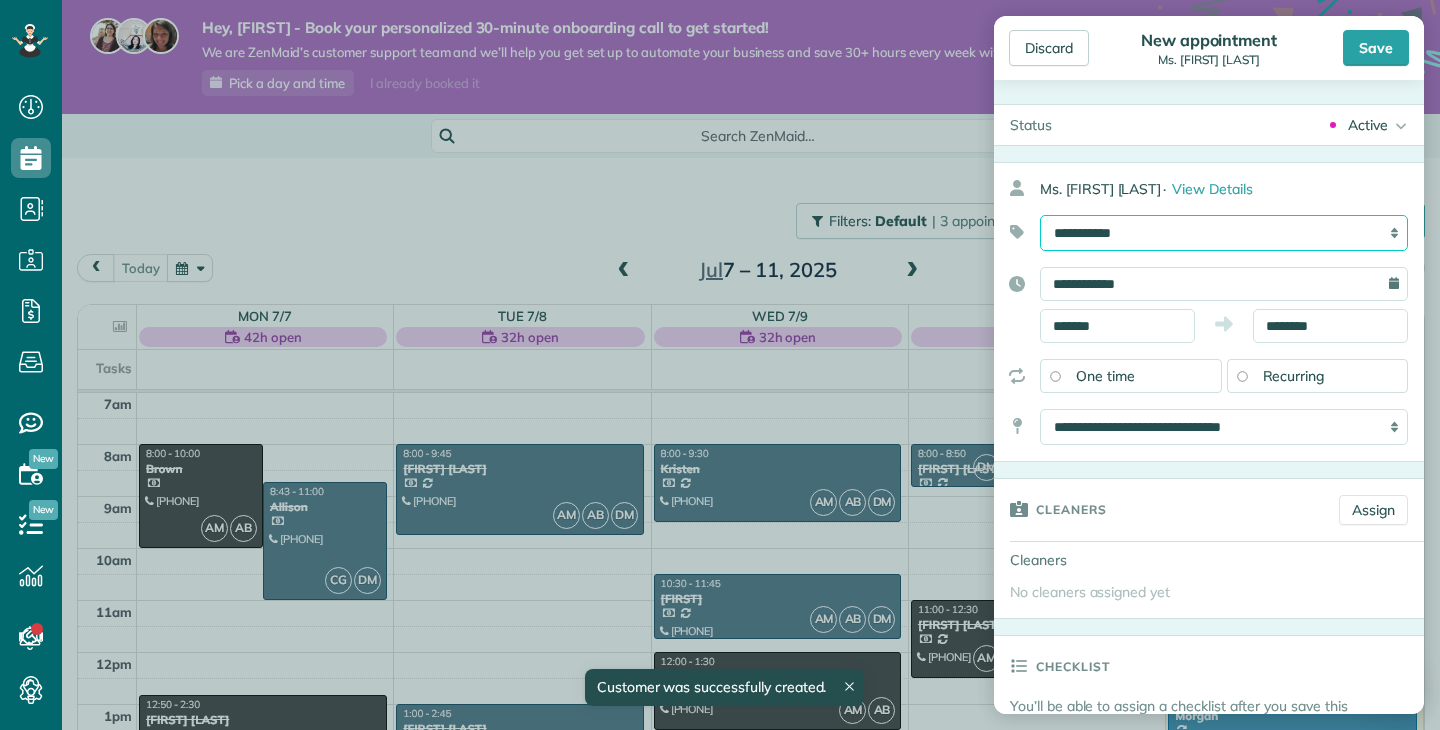 click on "**********" at bounding box center [1224, 233] 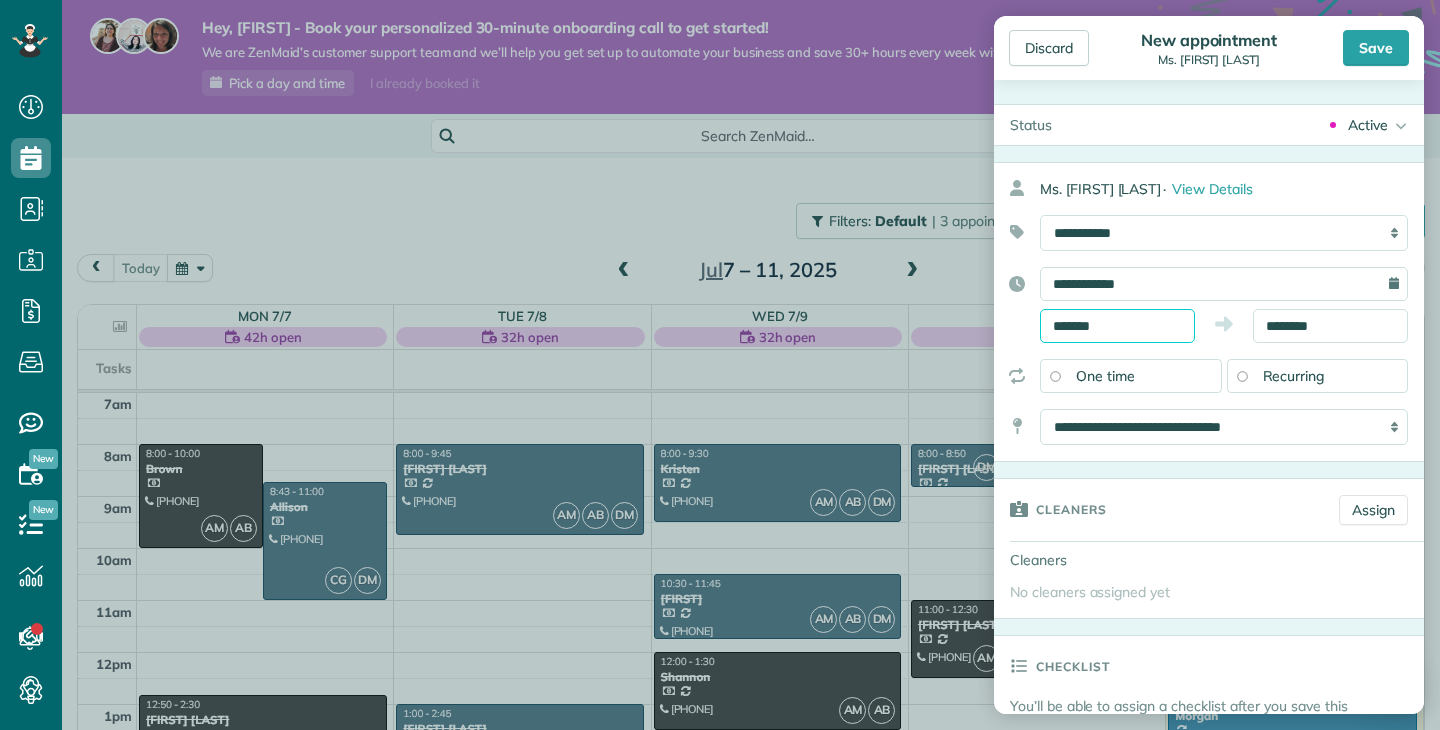 click on "*******" at bounding box center [1117, 326] 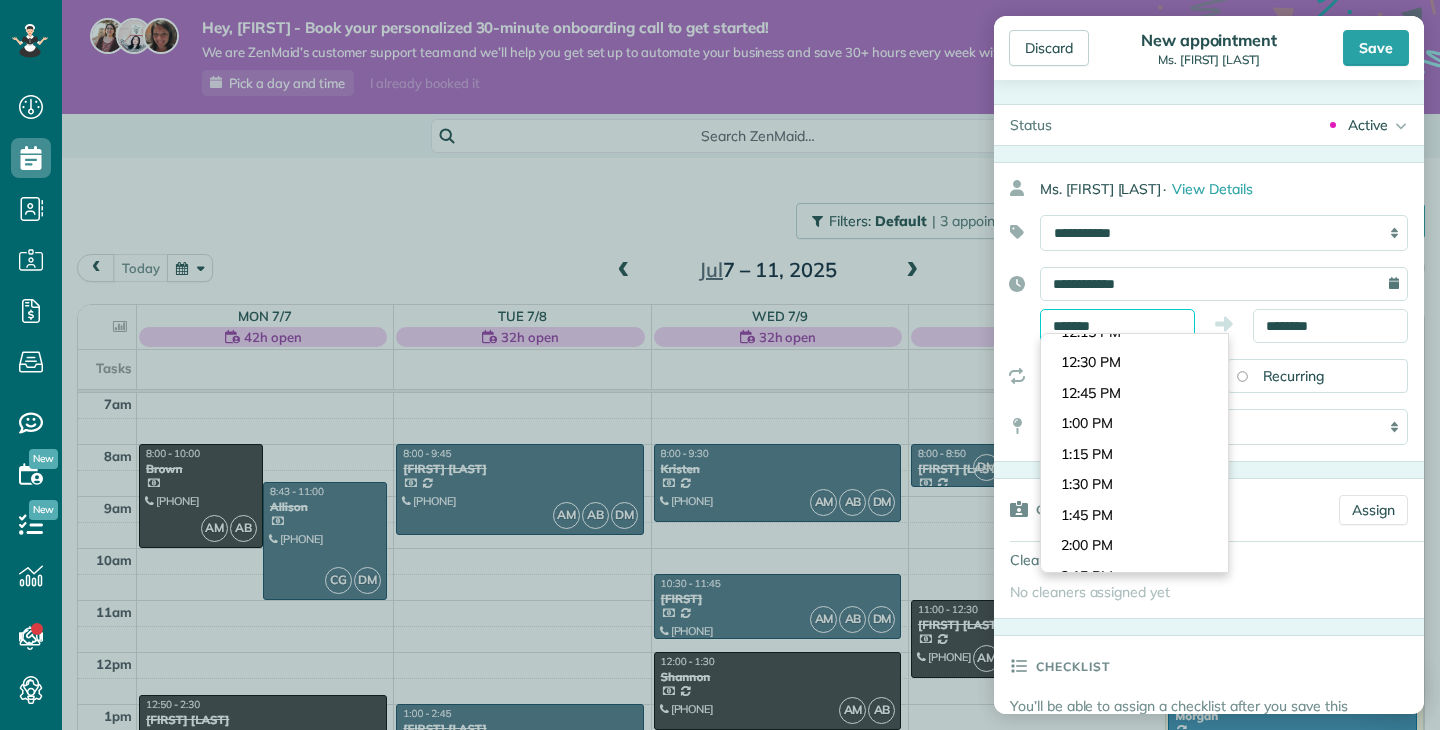 scroll, scrollTop: 1492, scrollLeft: 0, axis: vertical 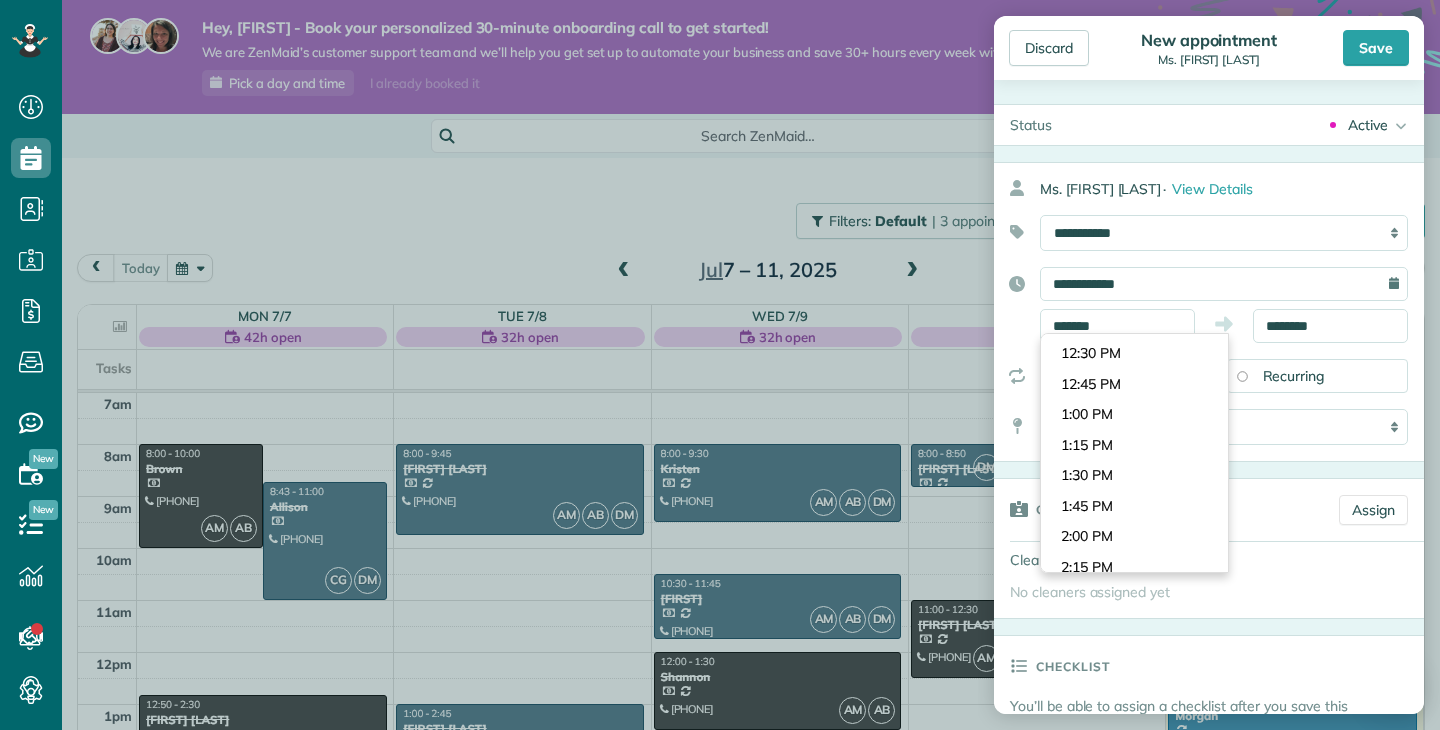 type on "*******" 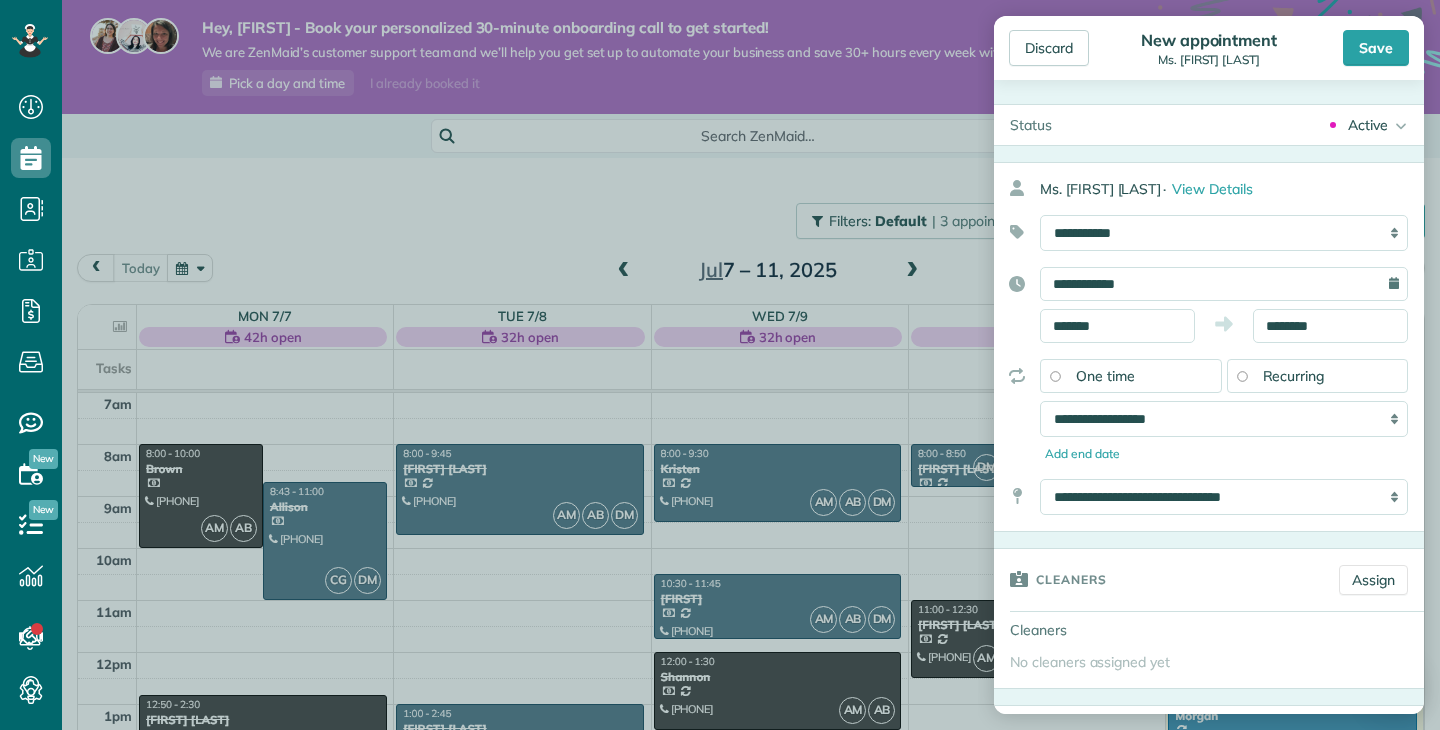 click on "One time" at bounding box center [1105, 376] 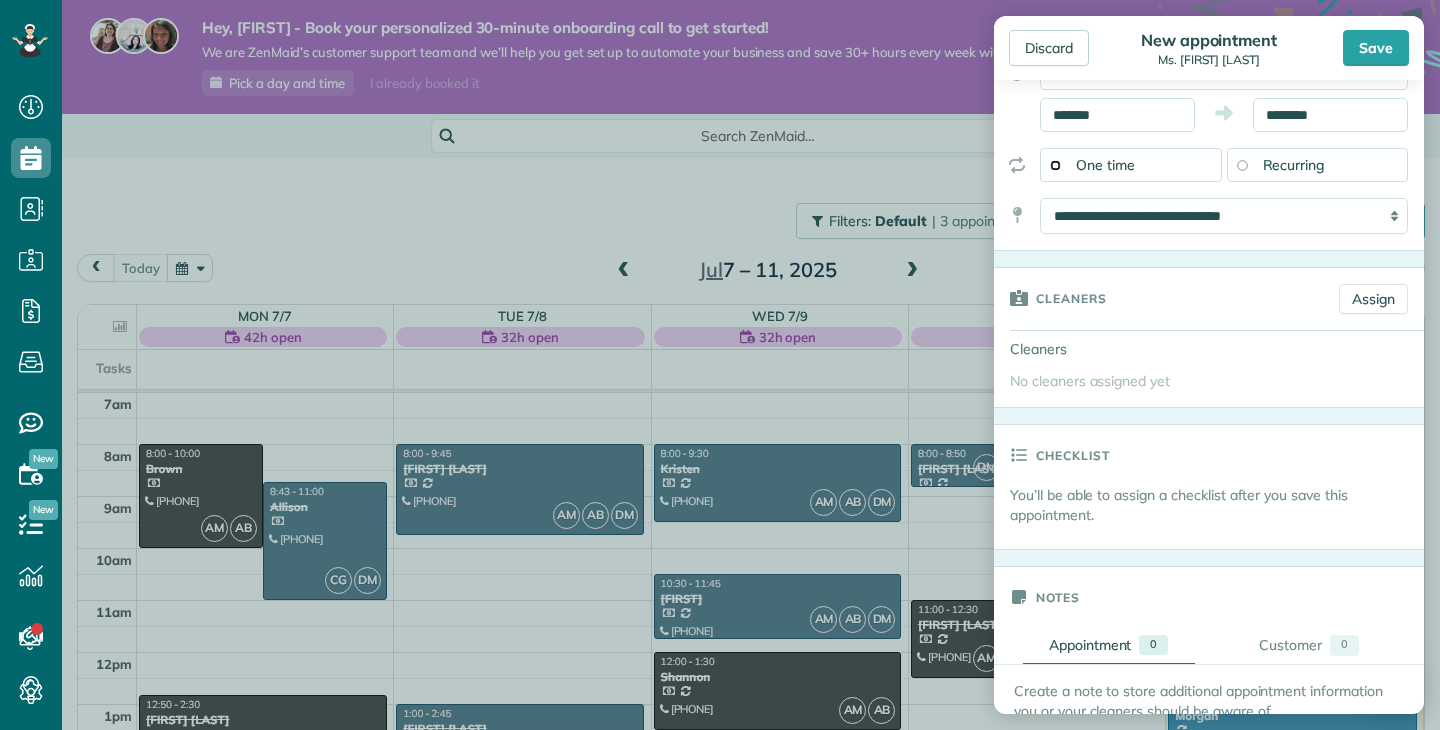 scroll, scrollTop: 239, scrollLeft: 0, axis: vertical 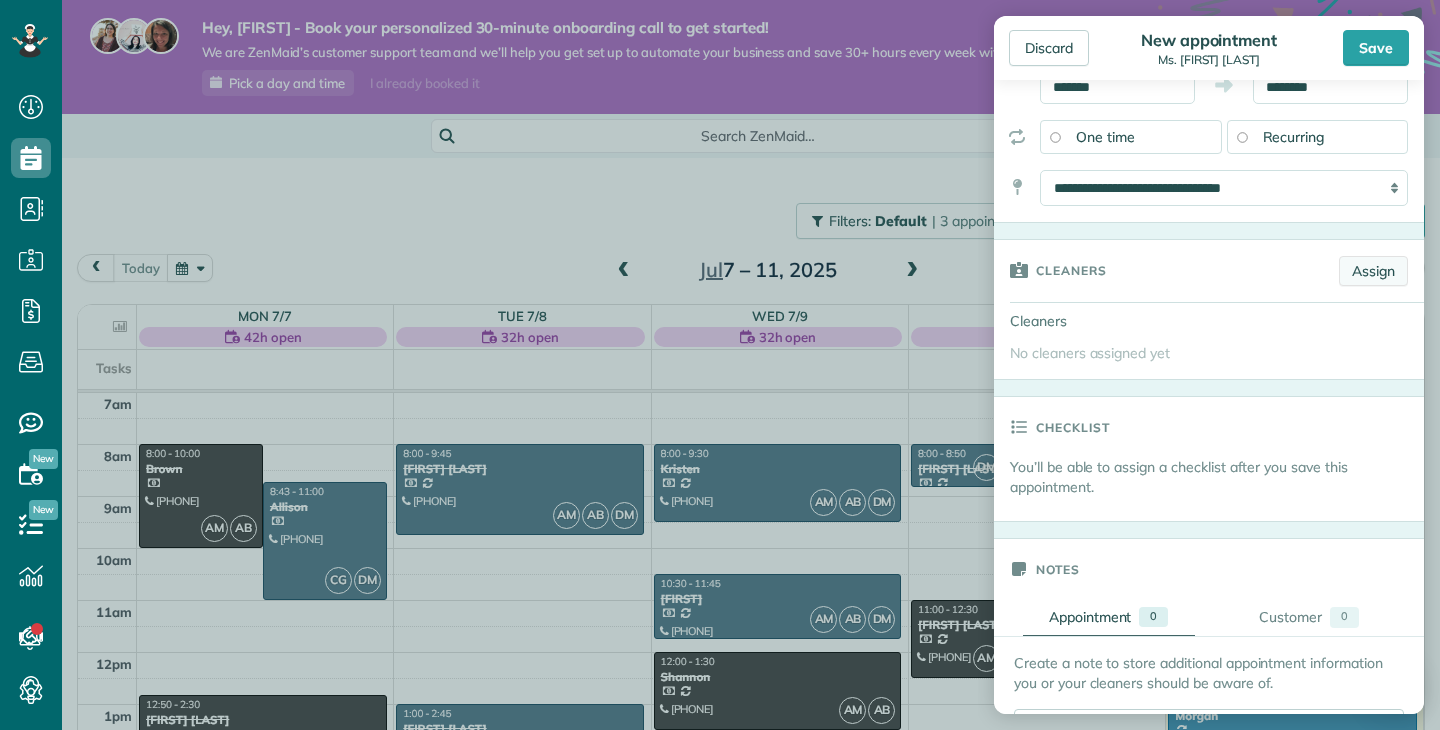 click on "Assign" at bounding box center [1373, 271] 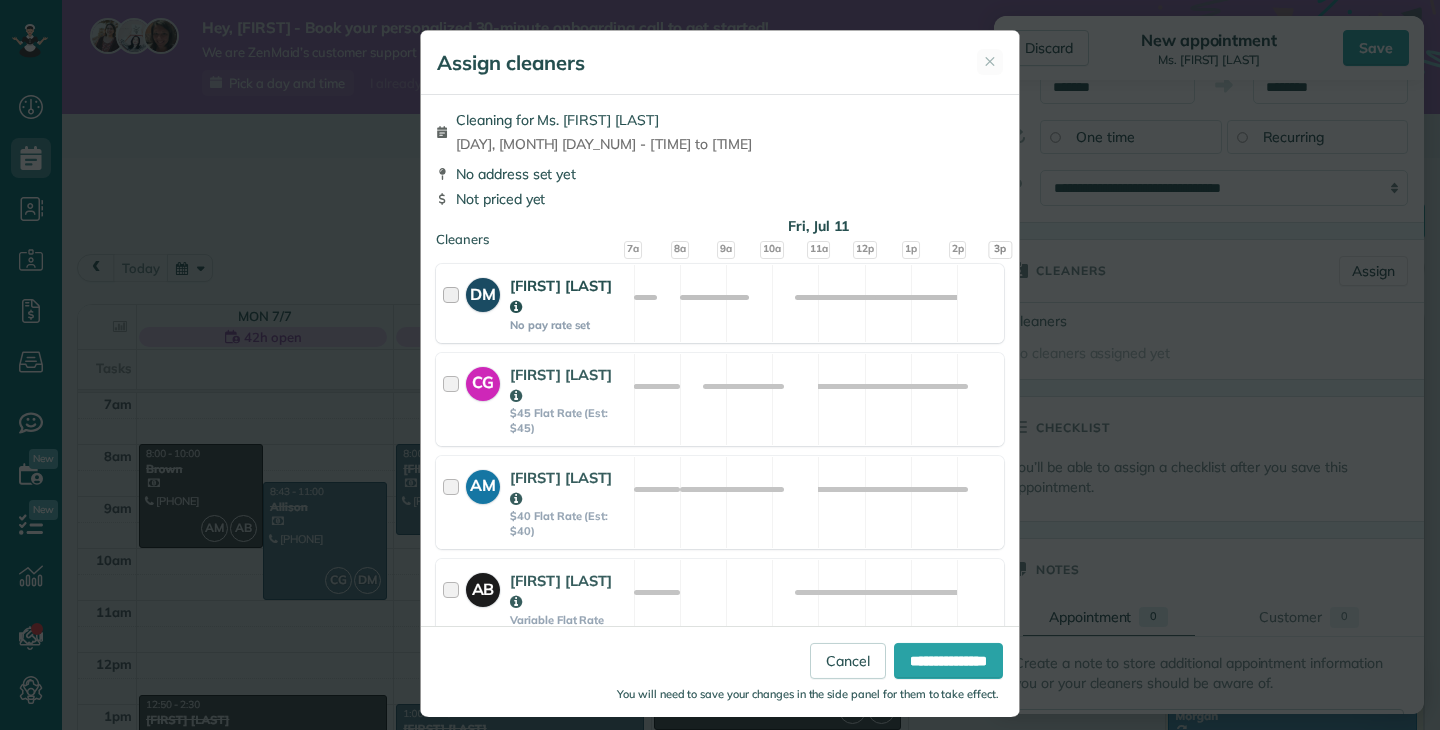 click at bounding box center [454, 303] 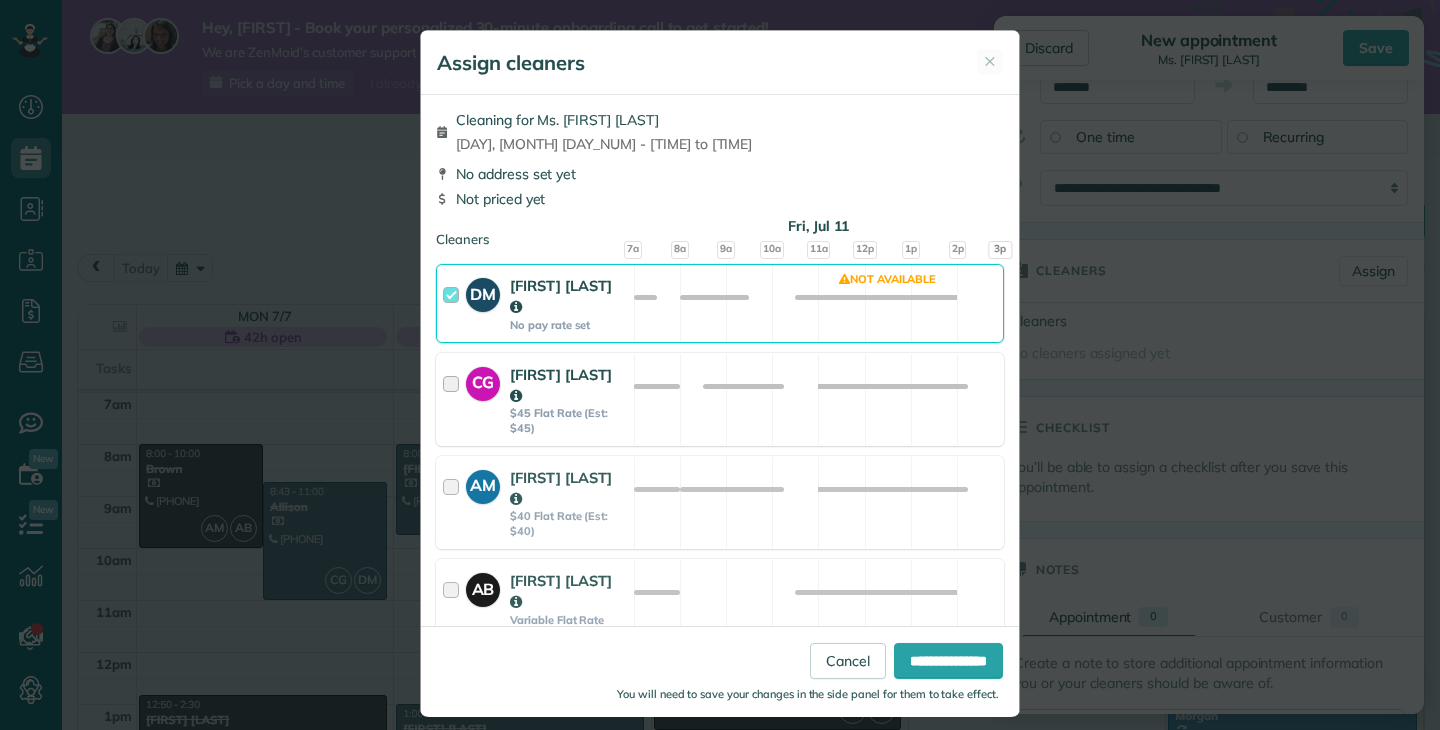 click at bounding box center (454, 399) 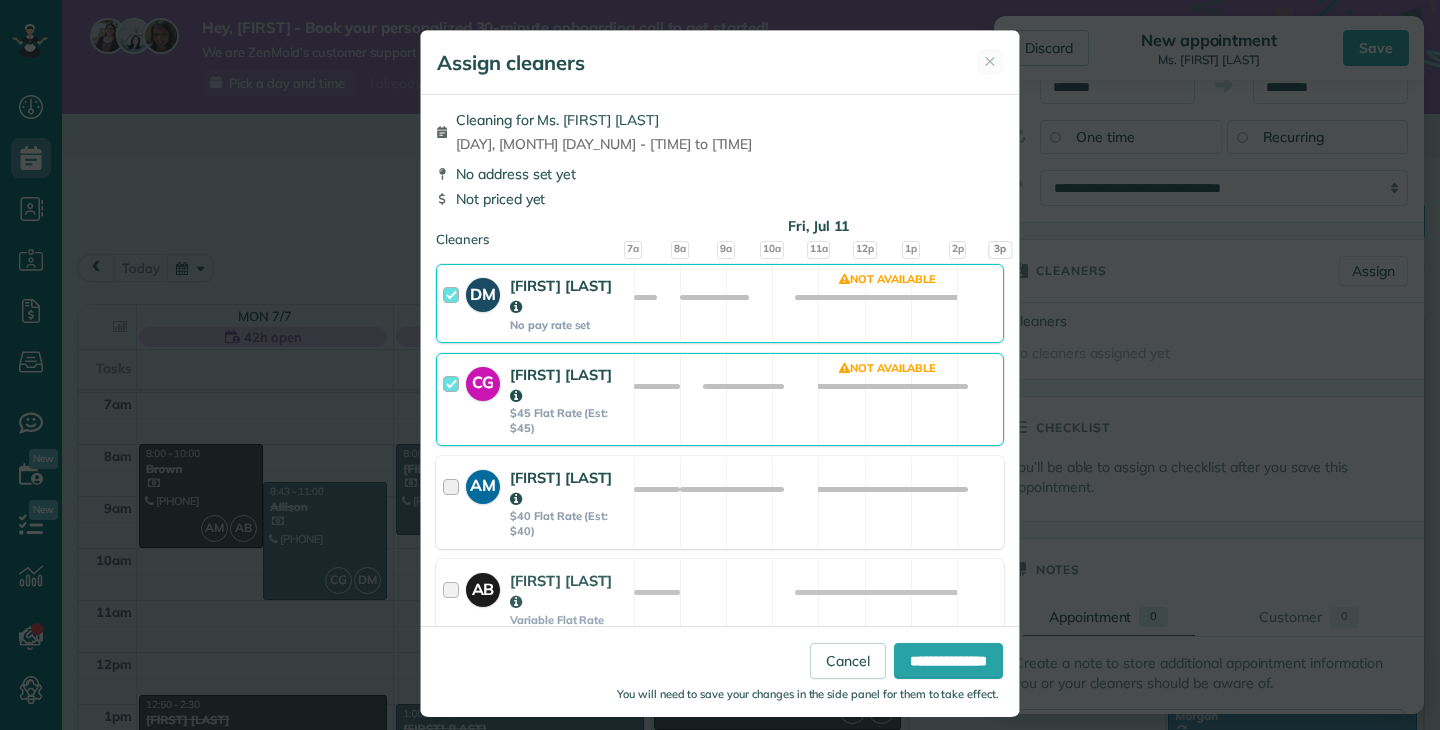 click at bounding box center [454, 502] 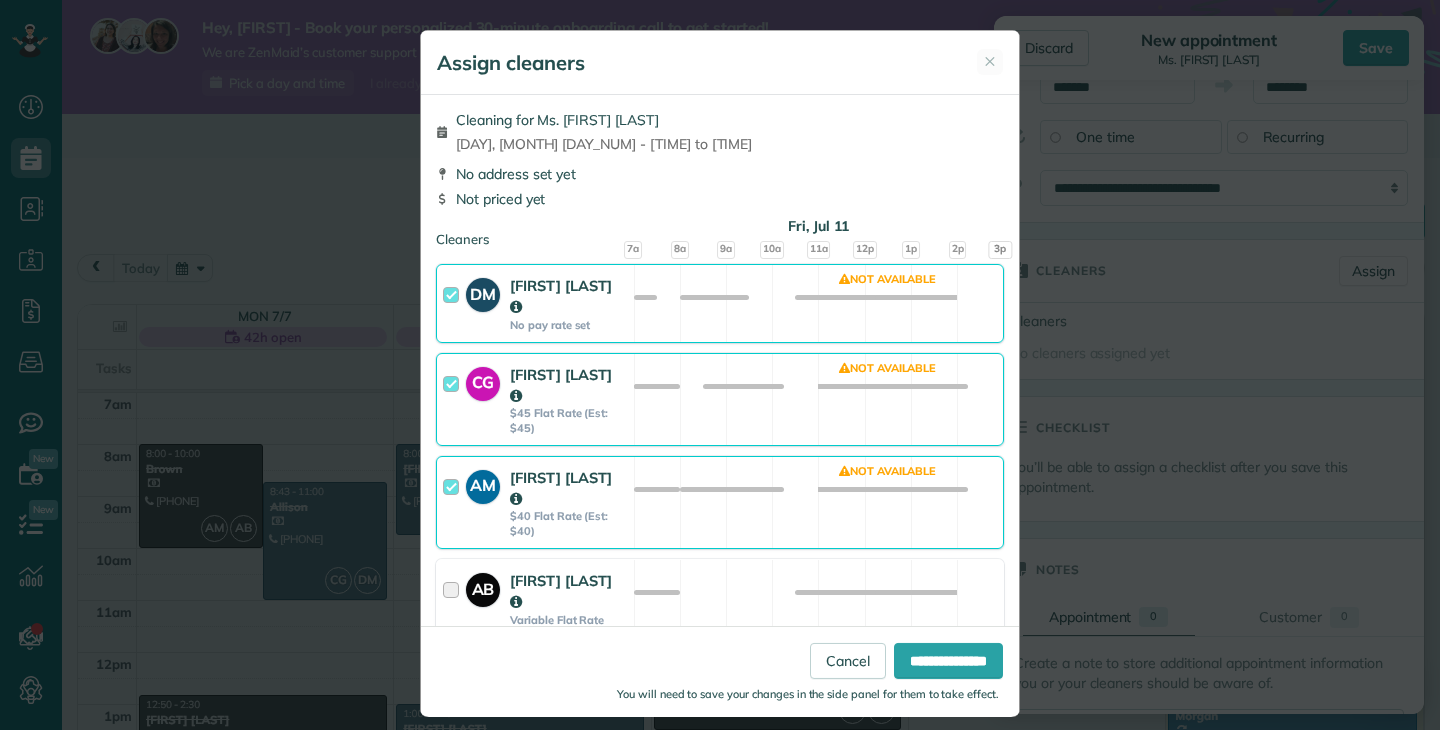 click at bounding box center (454, 598) 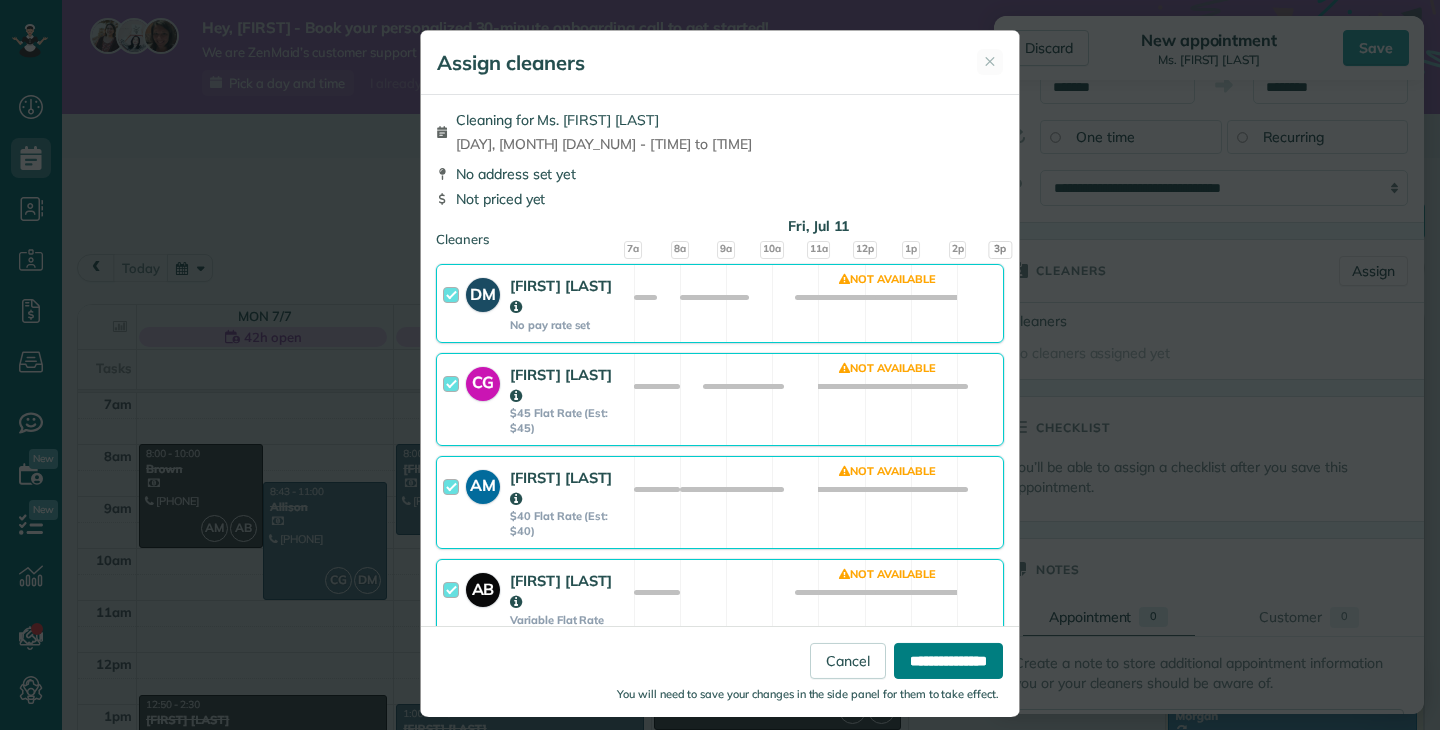 click on "**********" at bounding box center (948, 660) 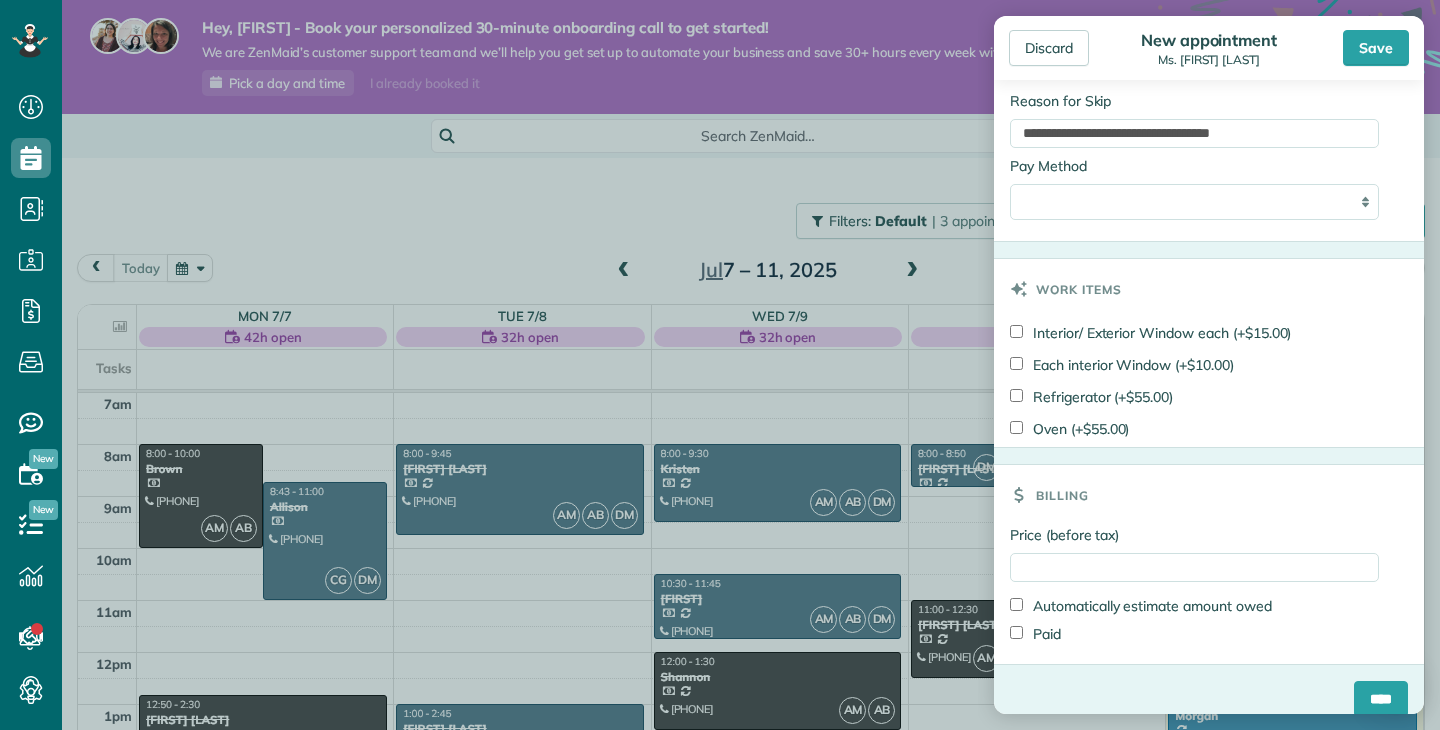scroll, scrollTop: 1213, scrollLeft: 0, axis: vertical 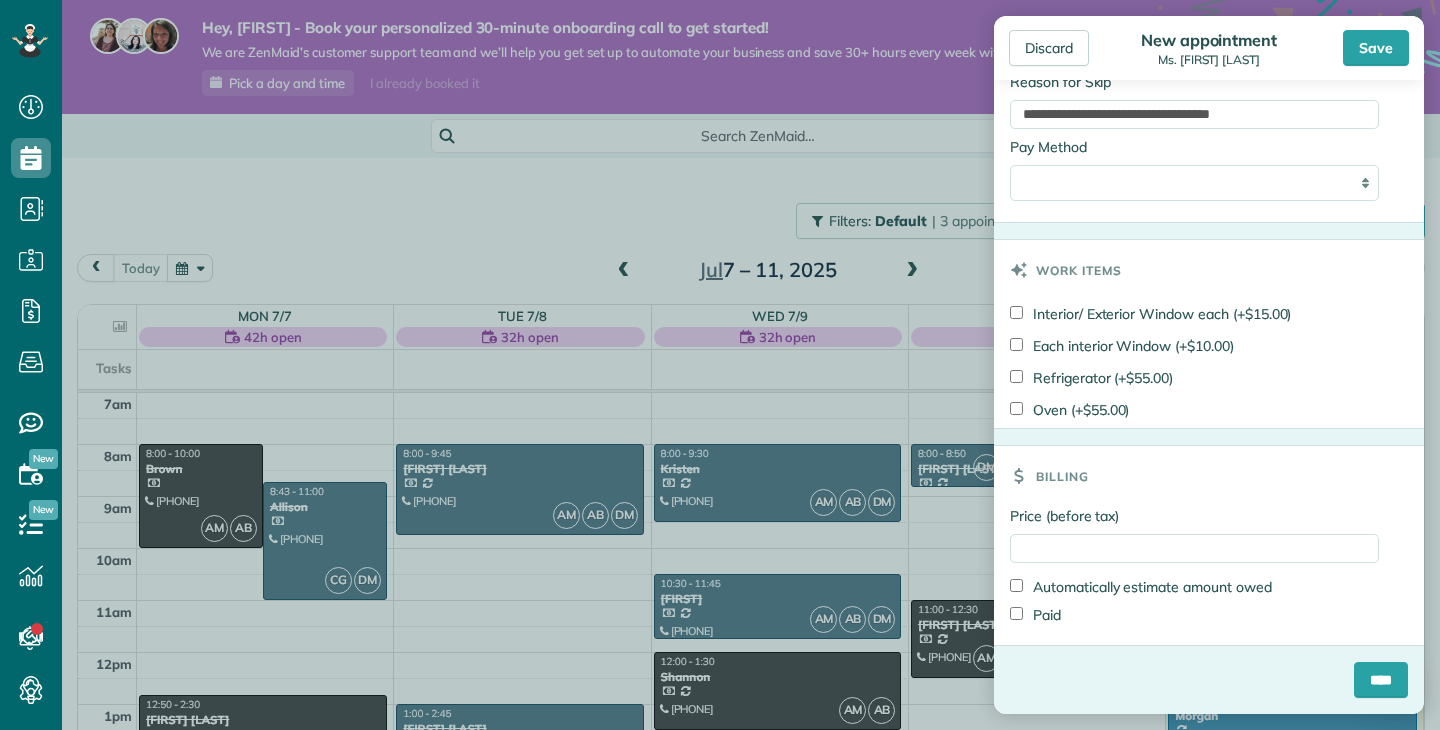 click on "Oven (+$55.00)" at bounding box center (1069, 410) 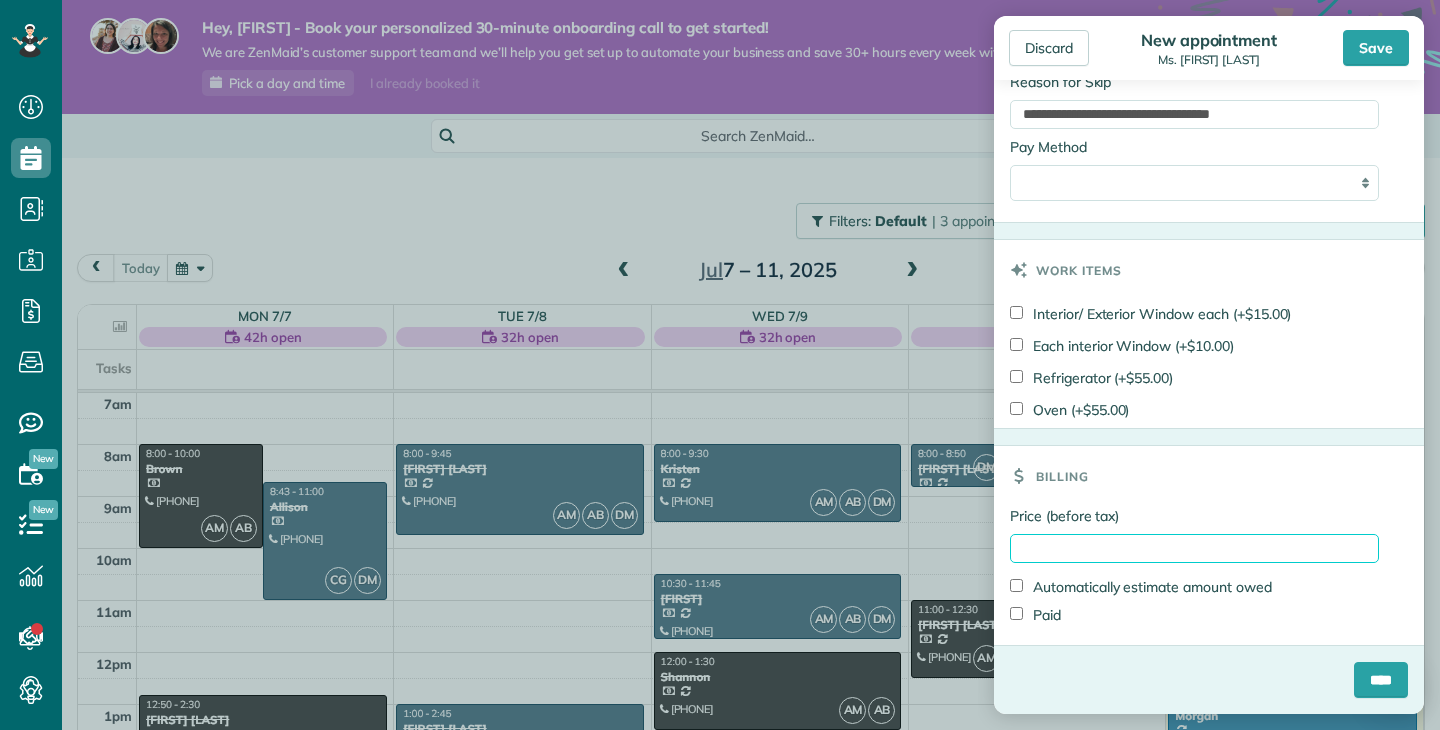 click on "Price (before tax)" at bounding box center [1194, 548] 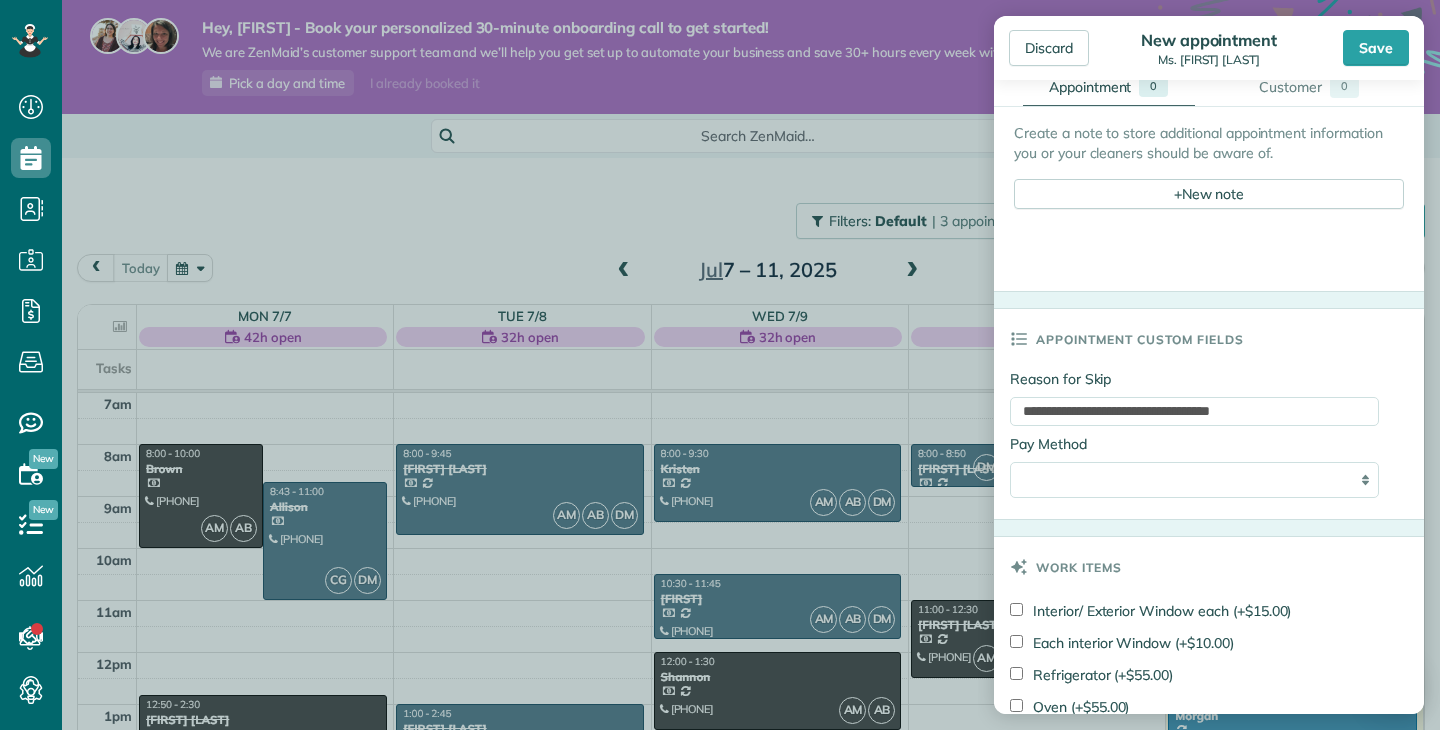 scroll, scrollTop: 914, scrollLeft: 0, axis: vertical 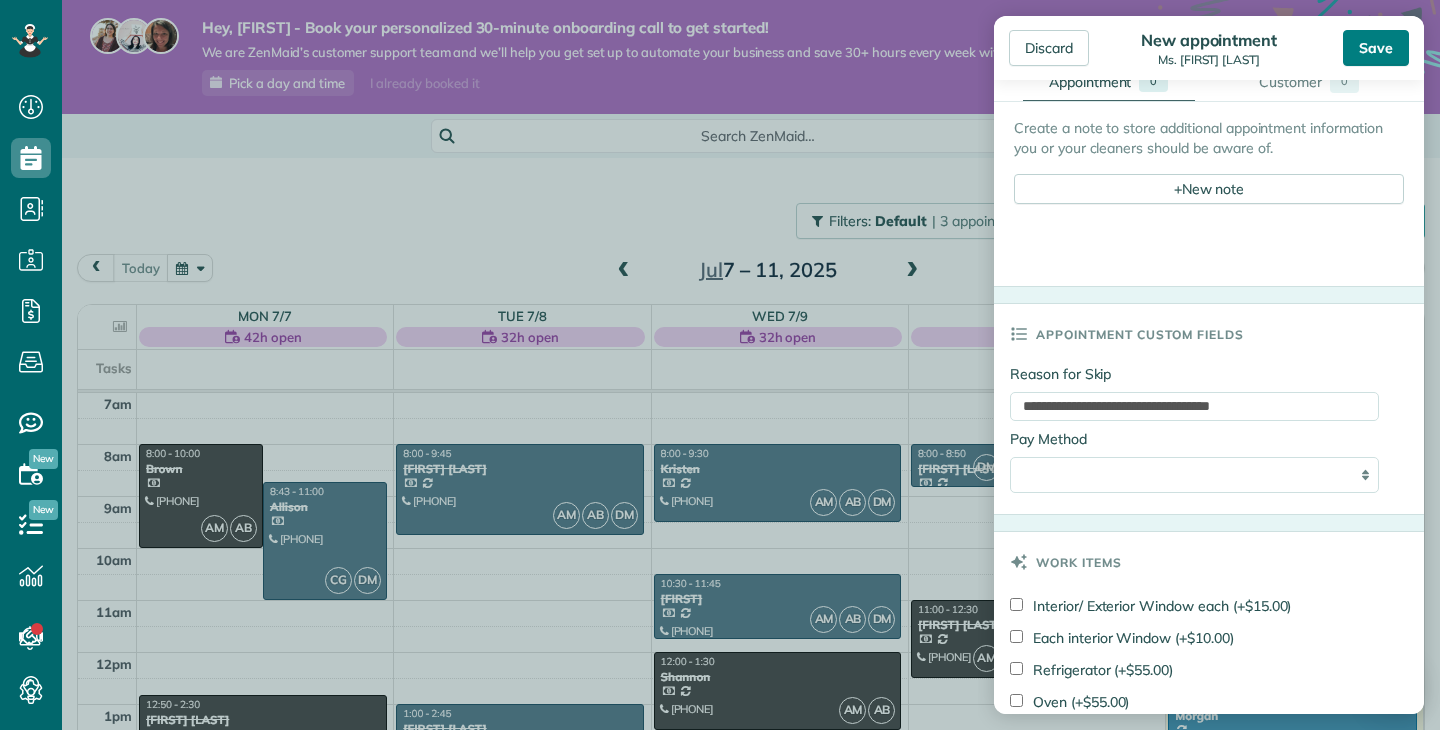 type on "***" 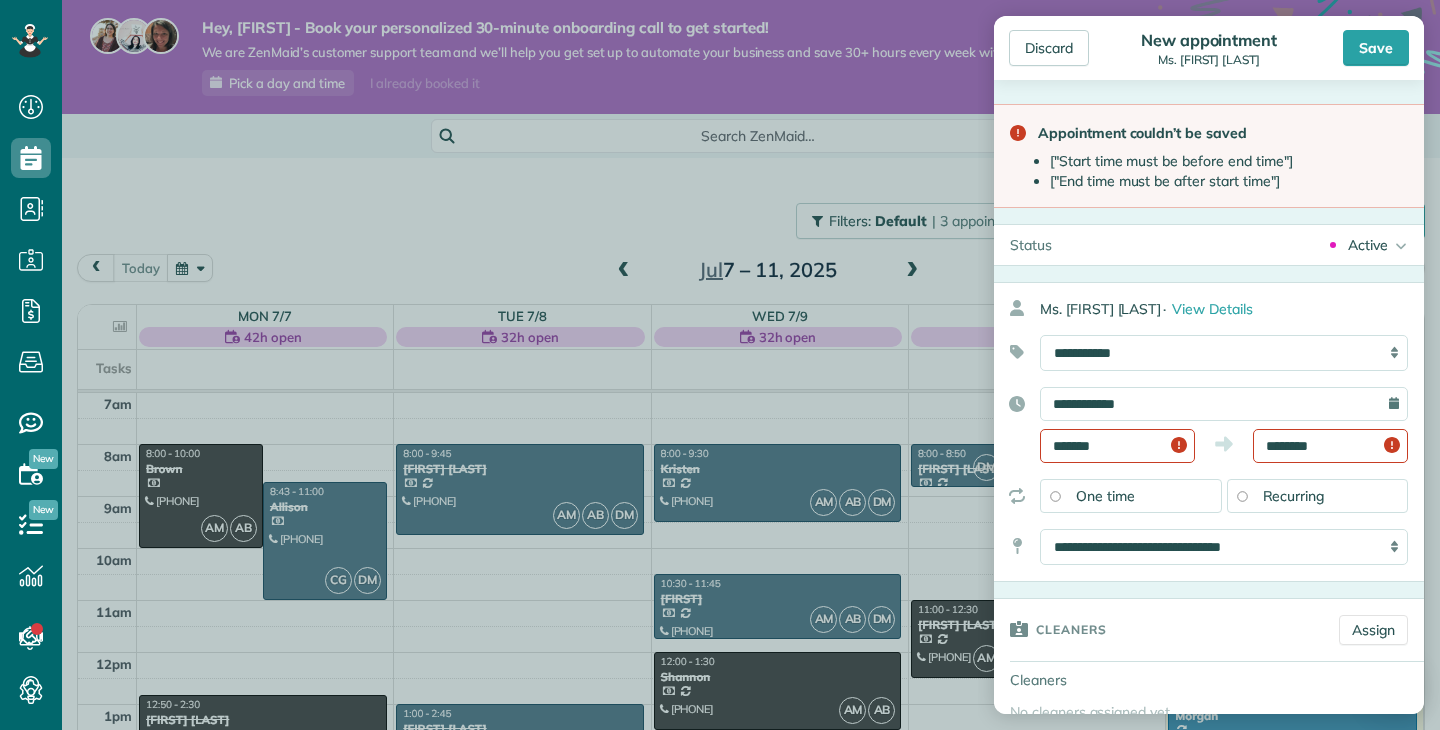 click at bounding box center [1408, 446] 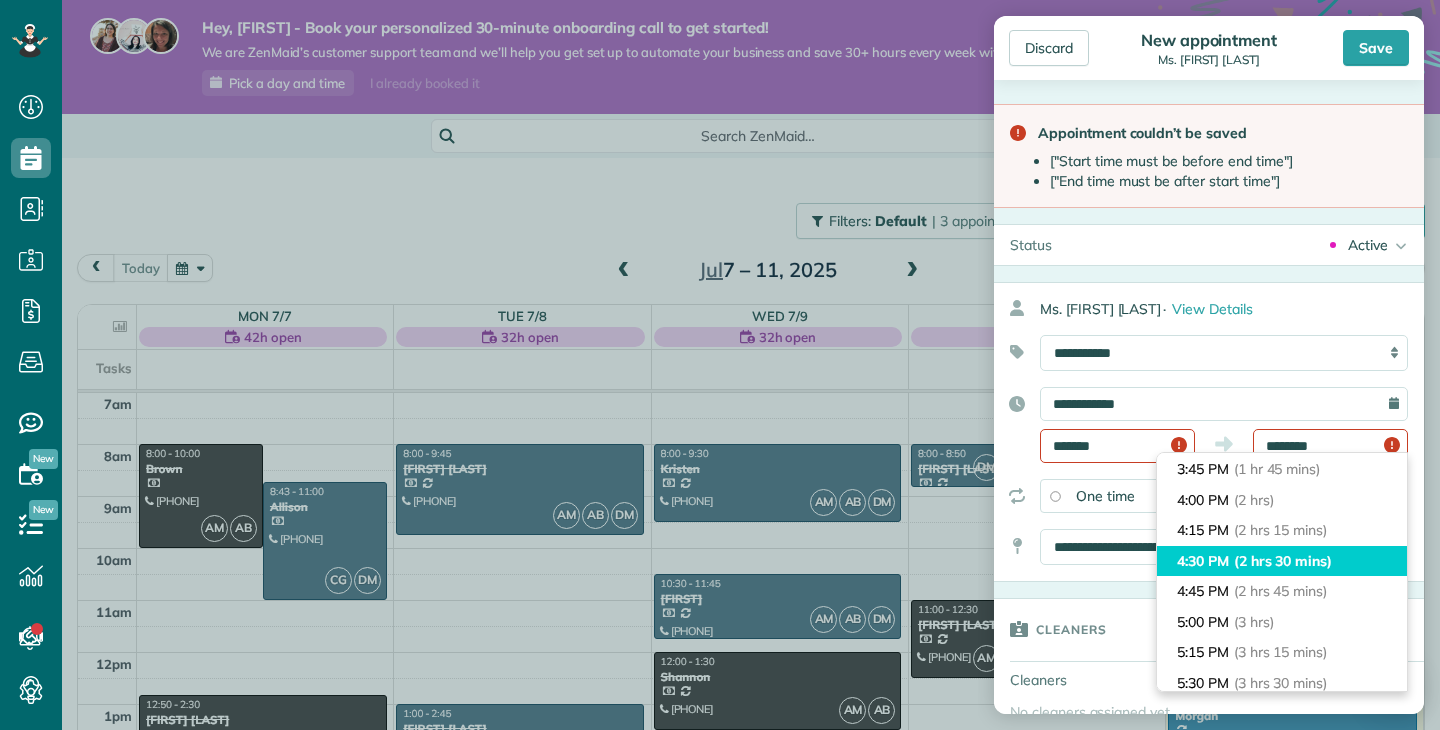 scroll, scrollTop: 215, scrollLeft: 0, axis: vertical 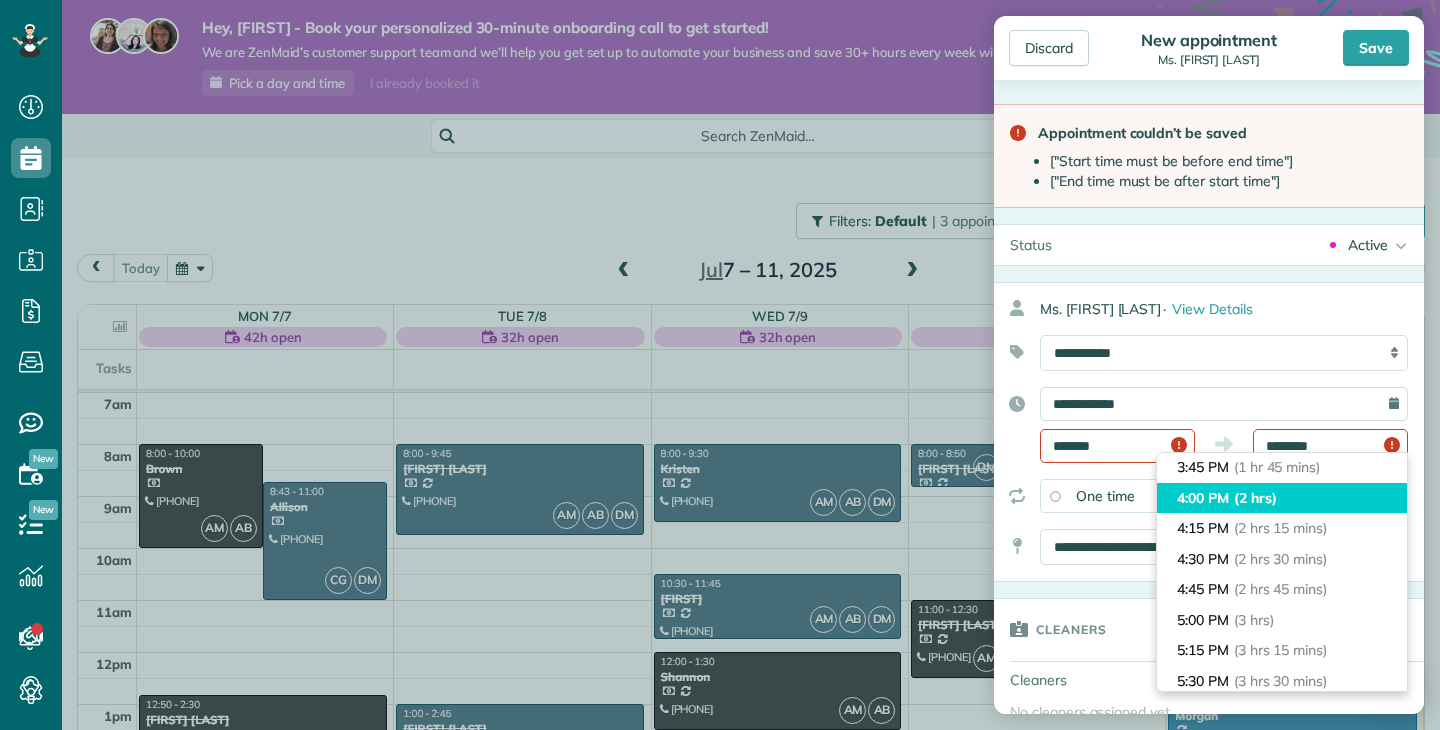 type on "*******" 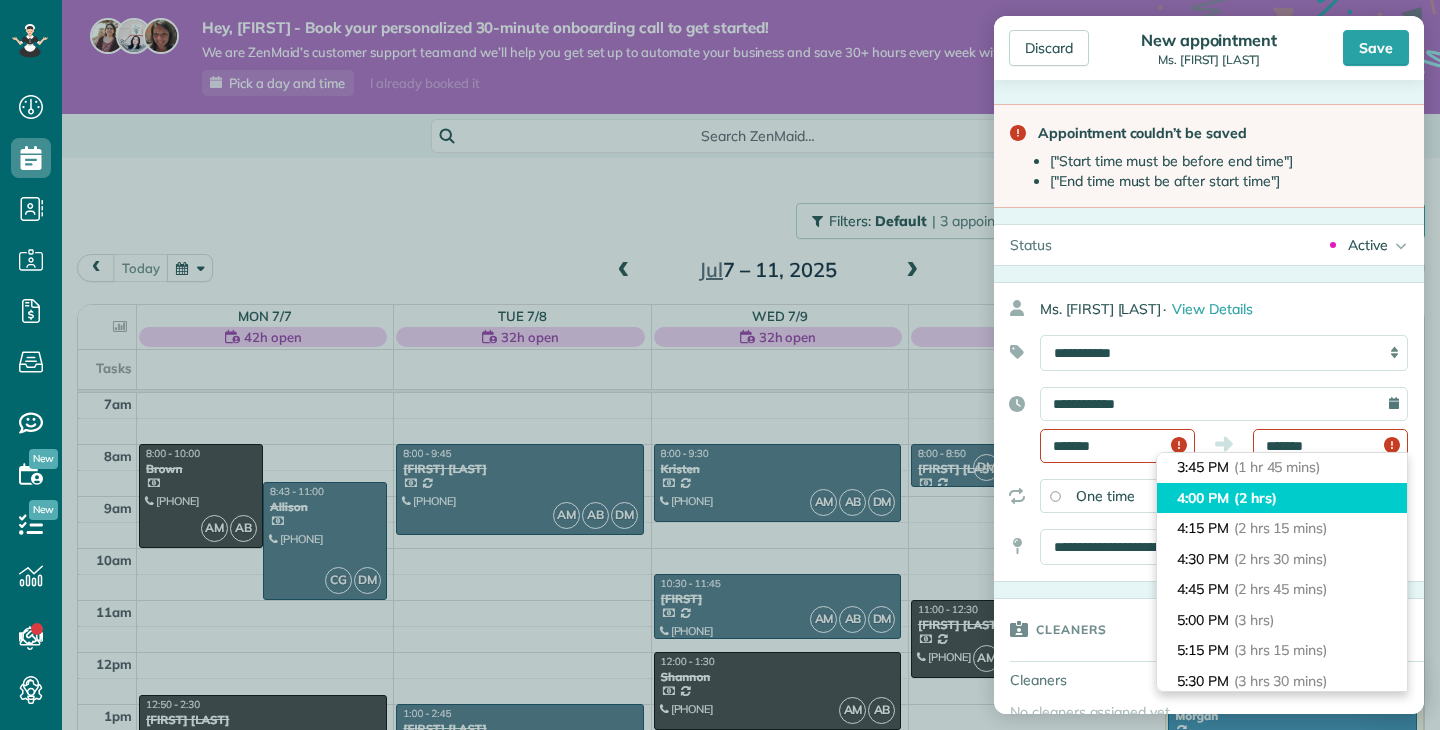 click on "(2 hrs)" at bounding box center [1255, 498] 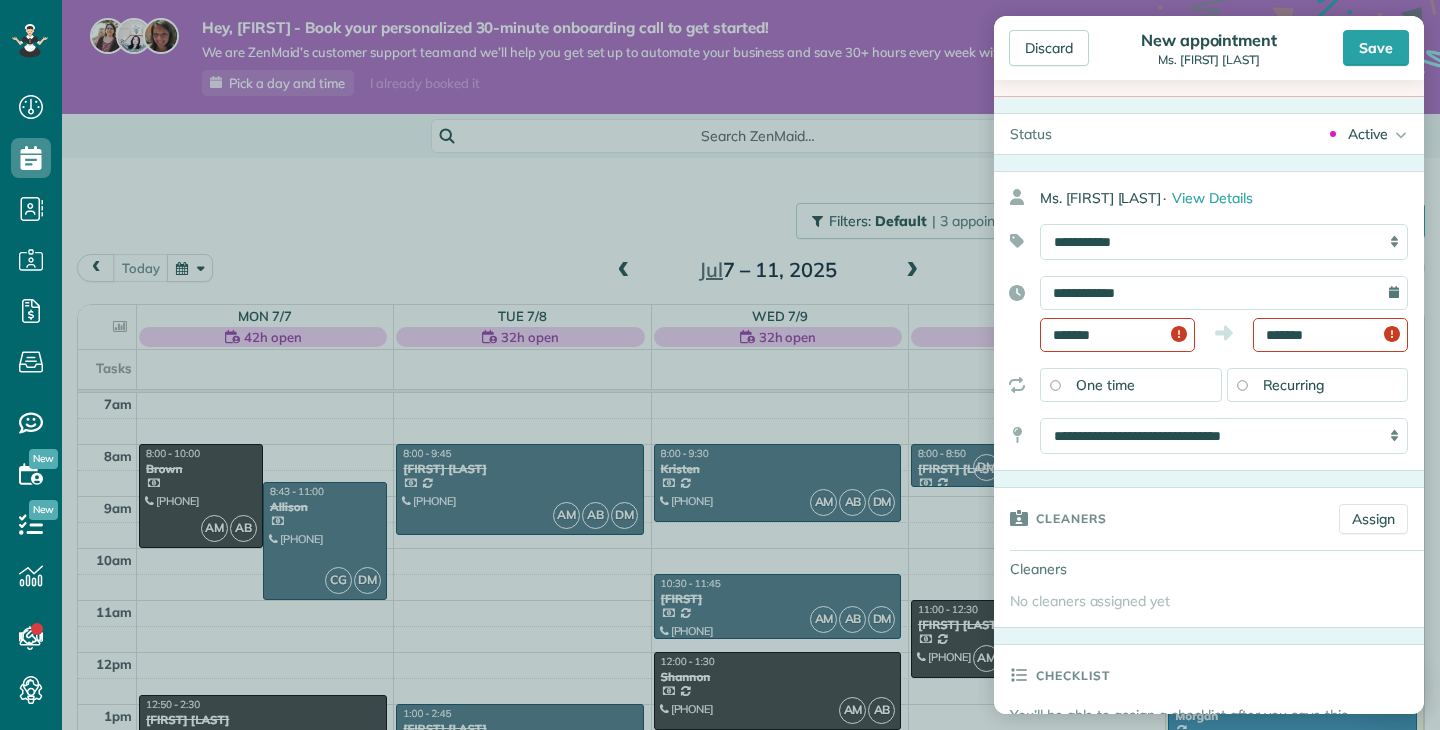 scroll, scrollTop: 113, scrollLeft: 0, axis: vertical 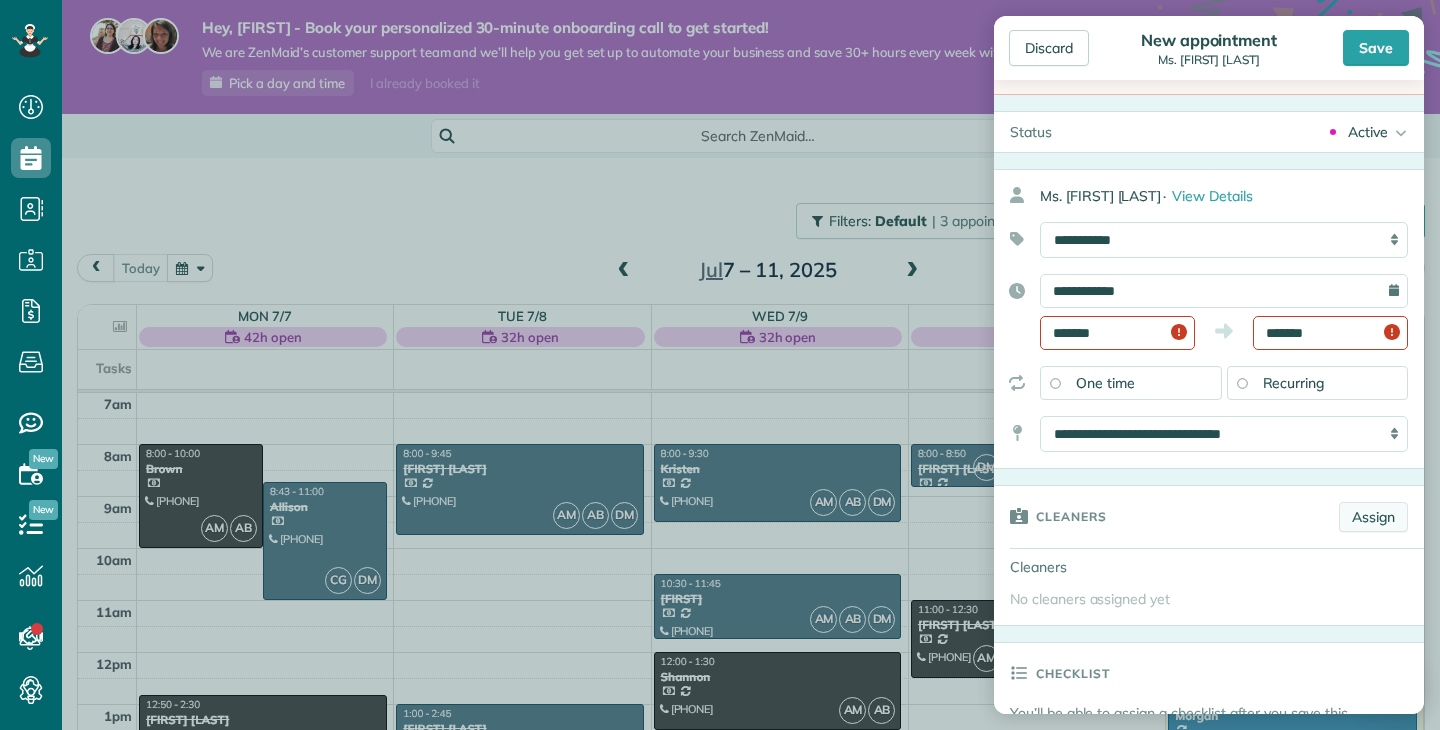 click on "Assign" at bounding box center [1373, 517] 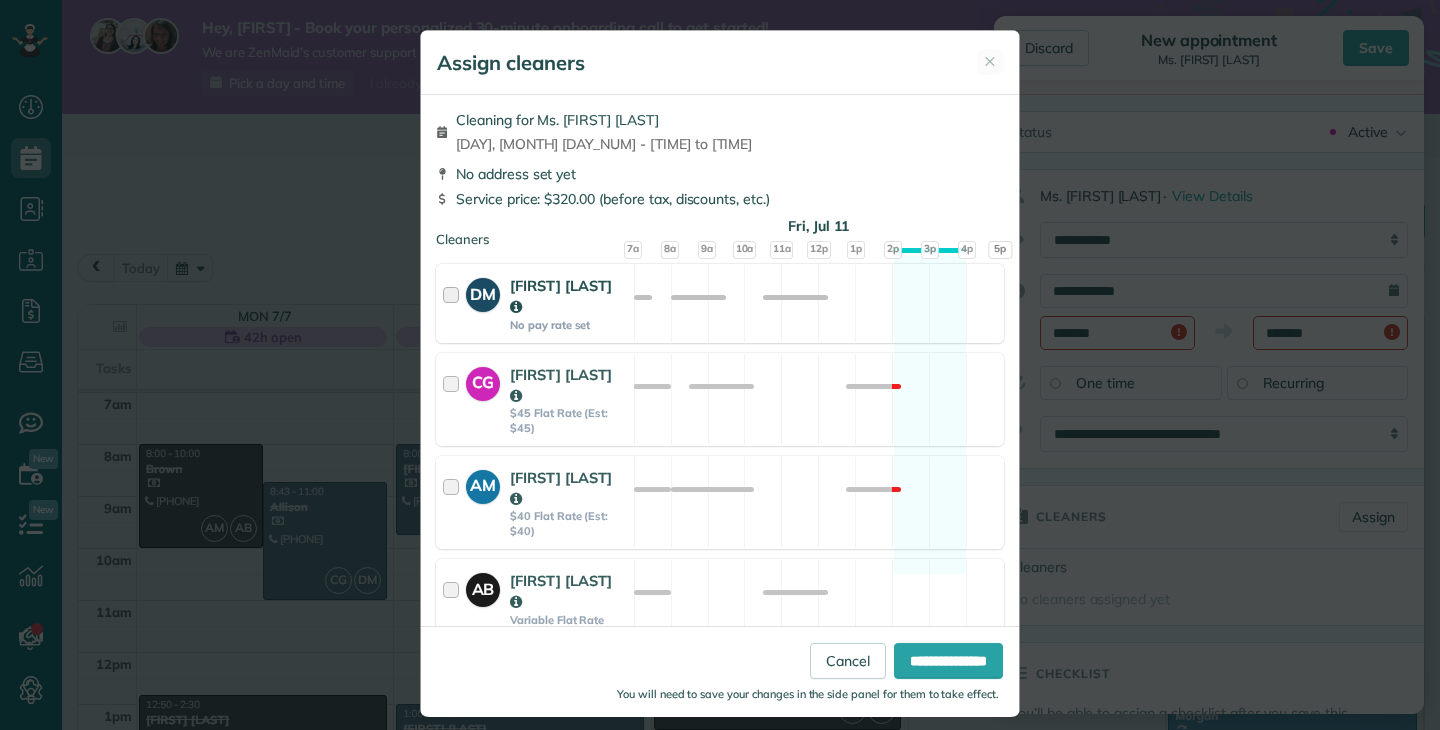 click at bounding box center (454, 303) 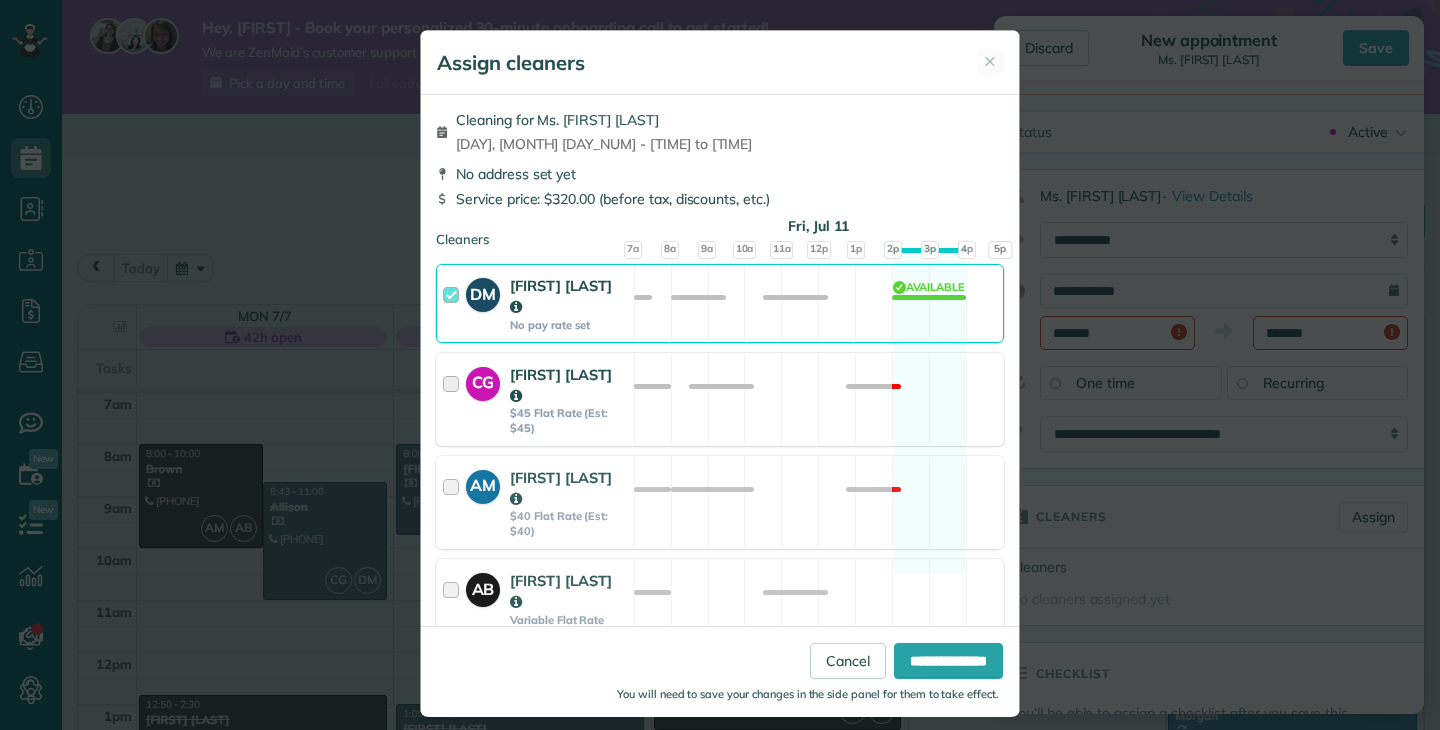 click at bounding box center [454, 399] 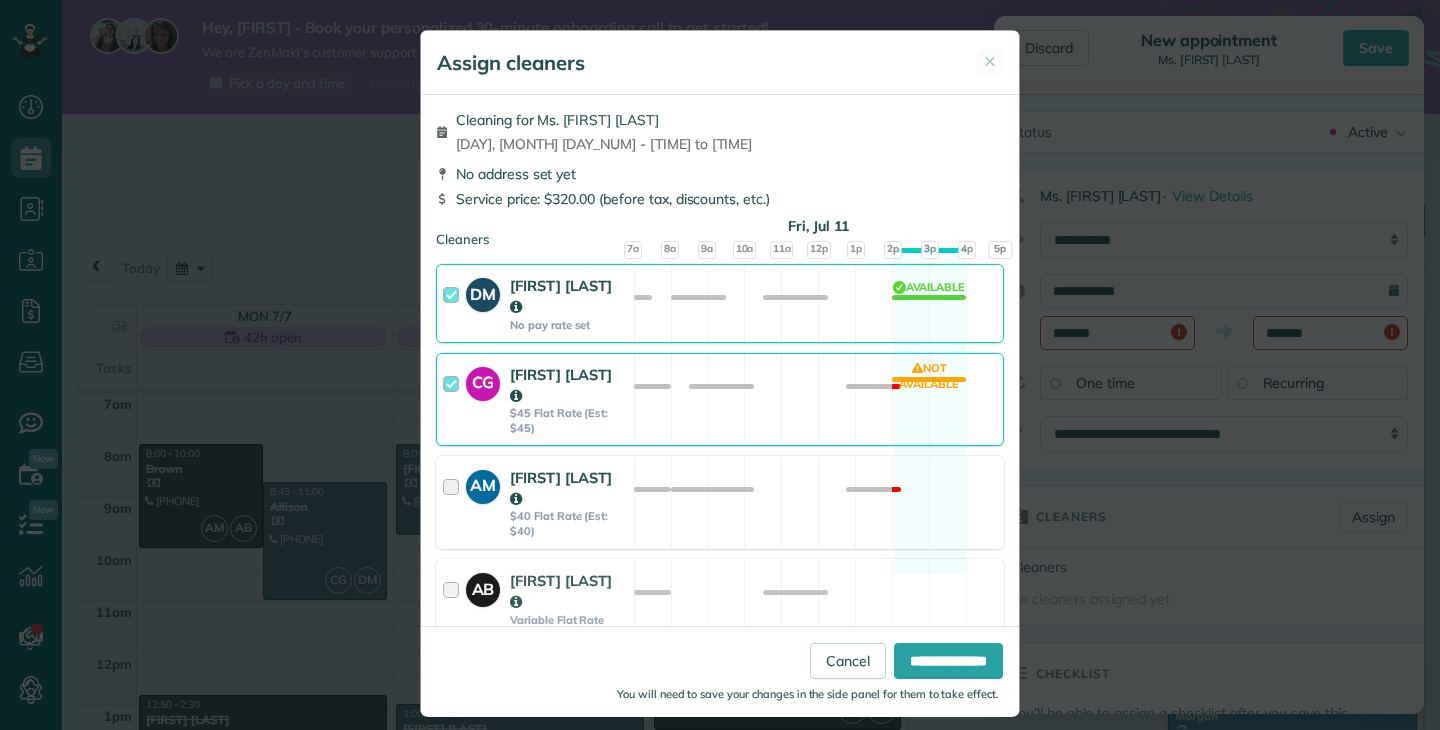 click at bounding box center [454, 502] 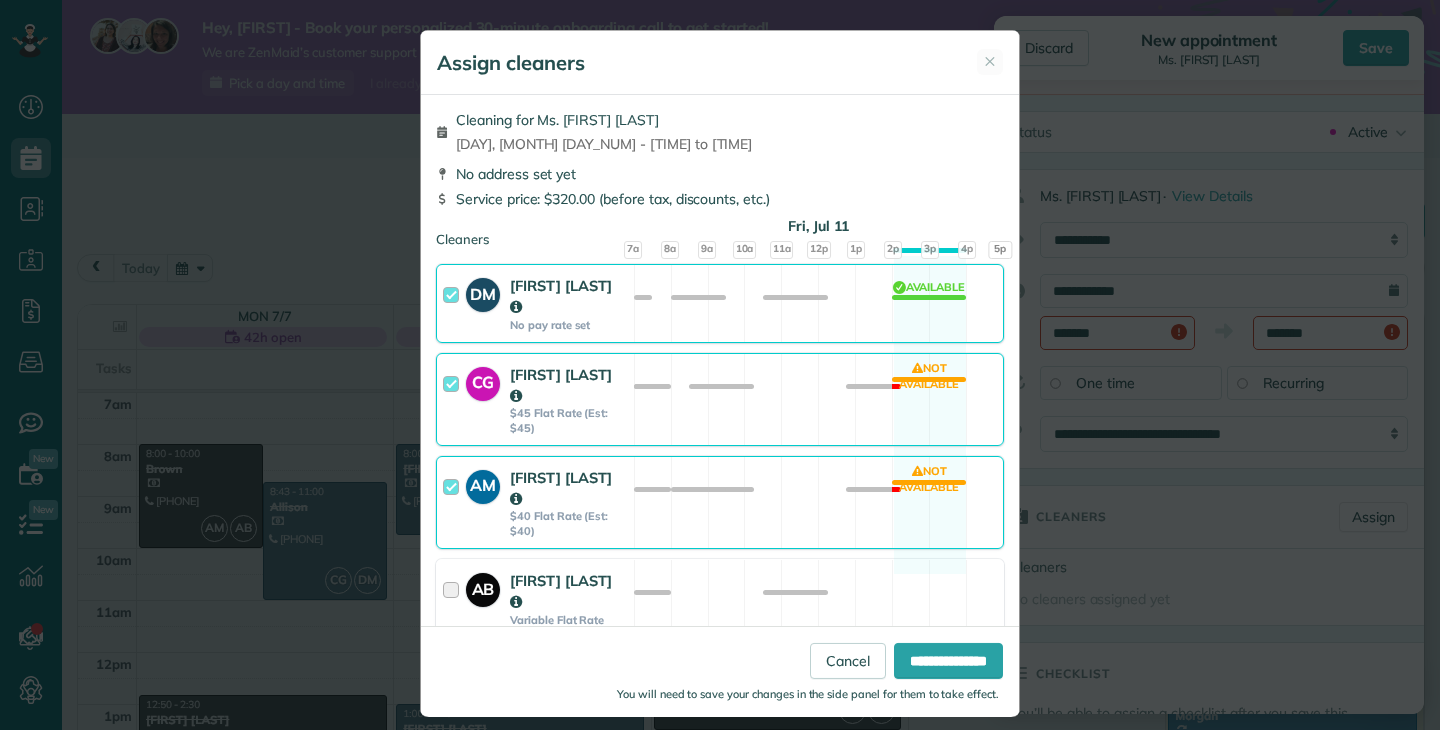 click at bounding box center [454, 598] 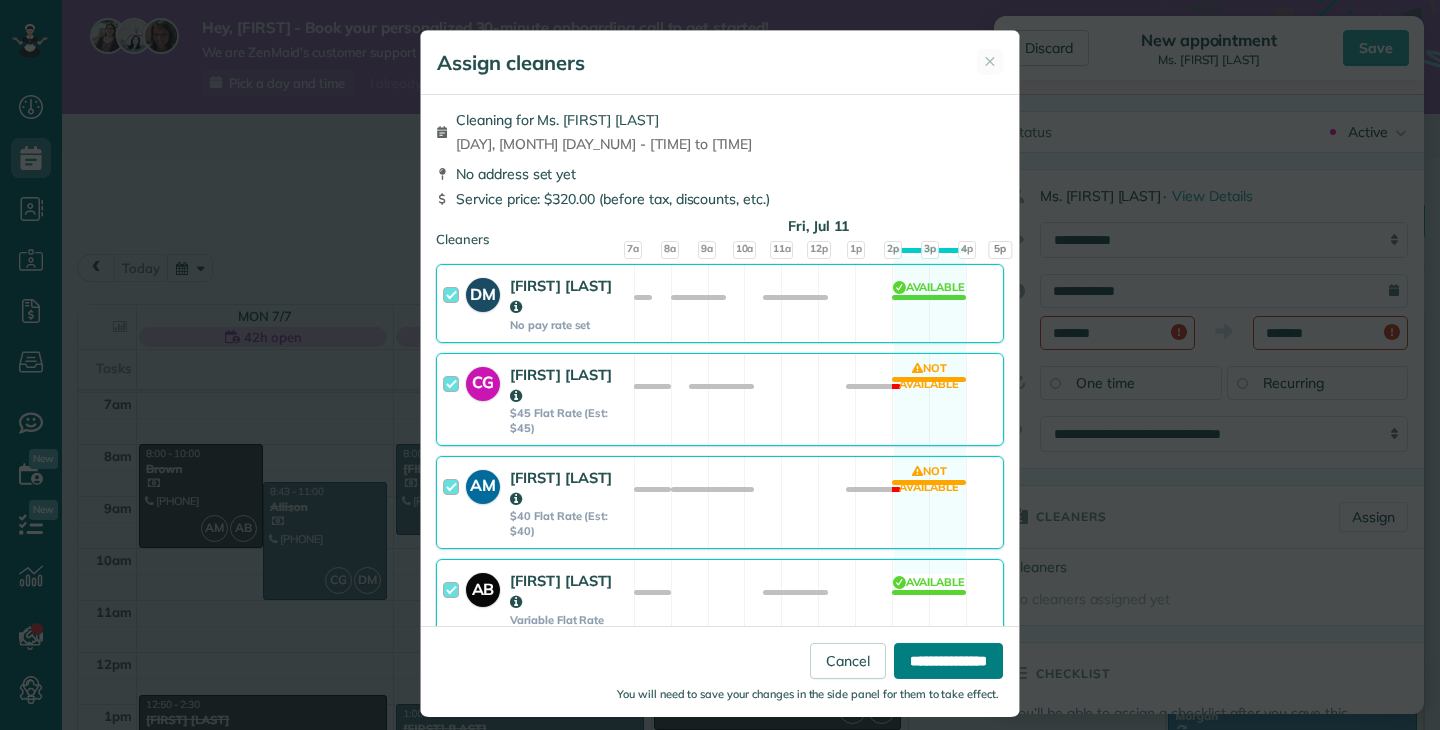 click on "**********" at bounding box center [948, 660] 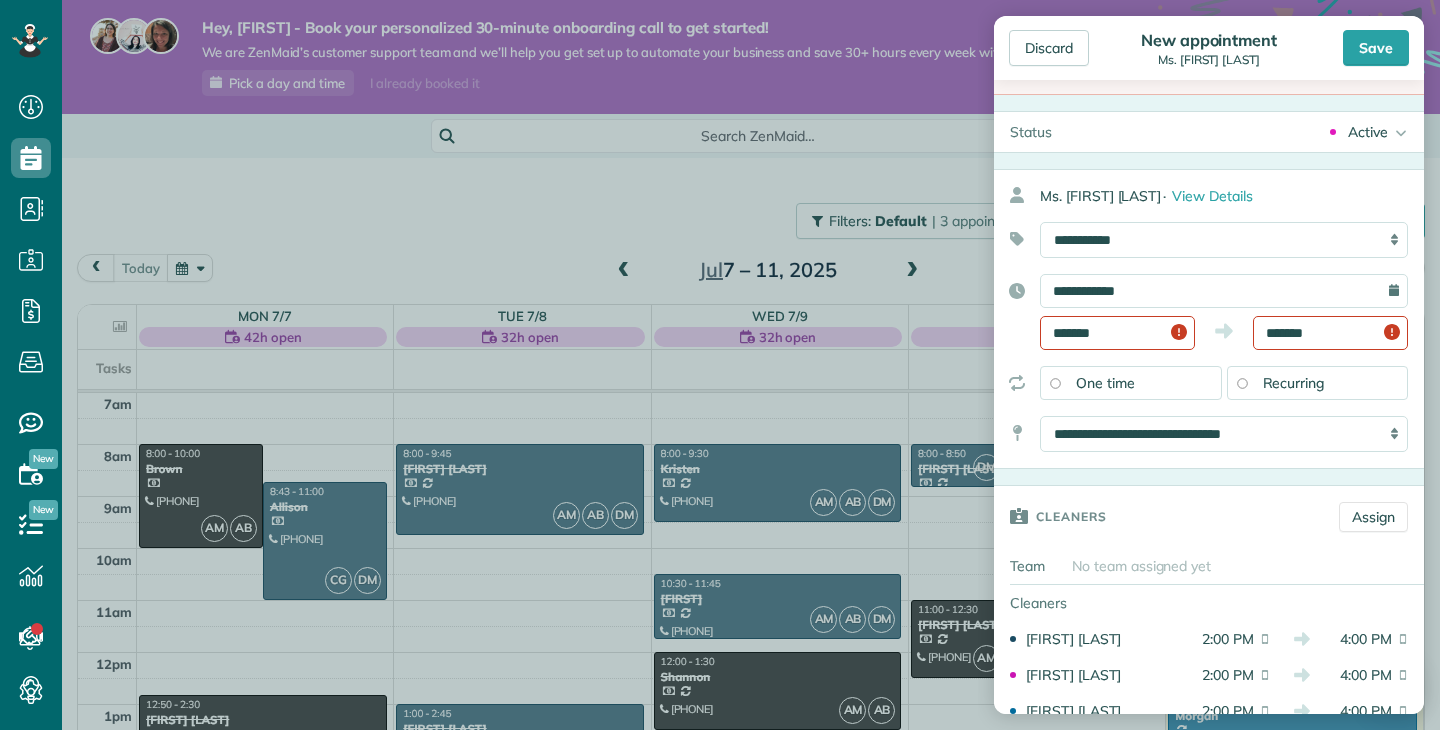 click on "Save" at bounding box center (1376, 48) 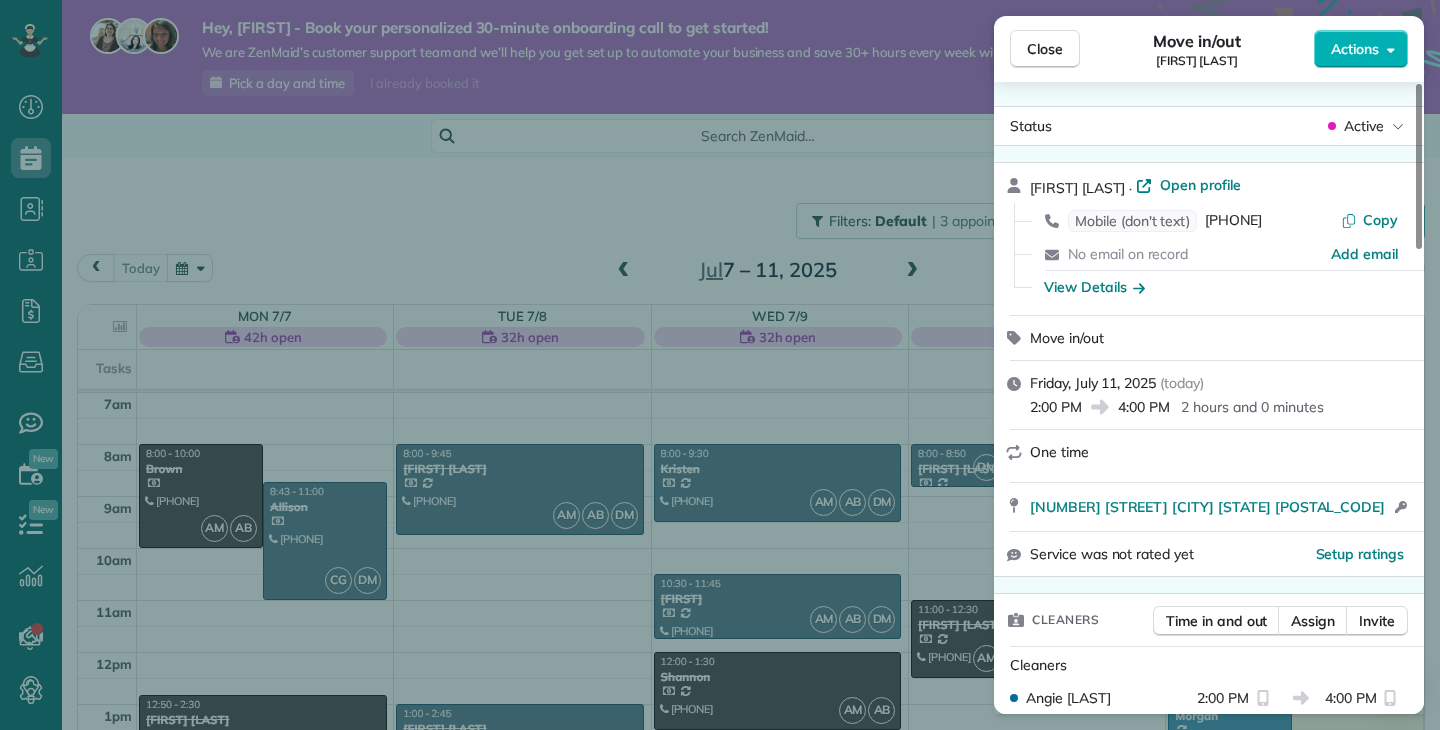 click on "Close" at bounding box center (1045, 49) 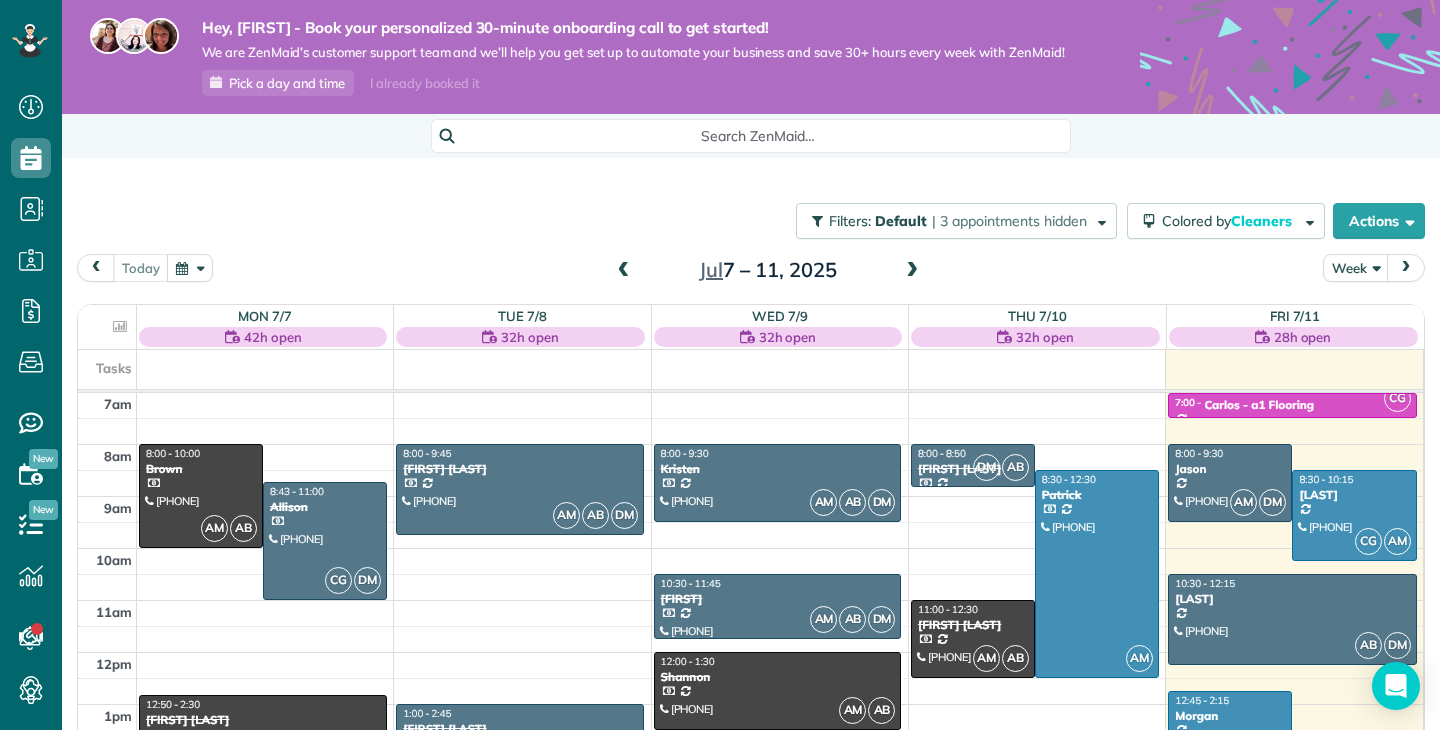 scroll, scrollTop: 85, scrollLeft: 0, axis: vertical 